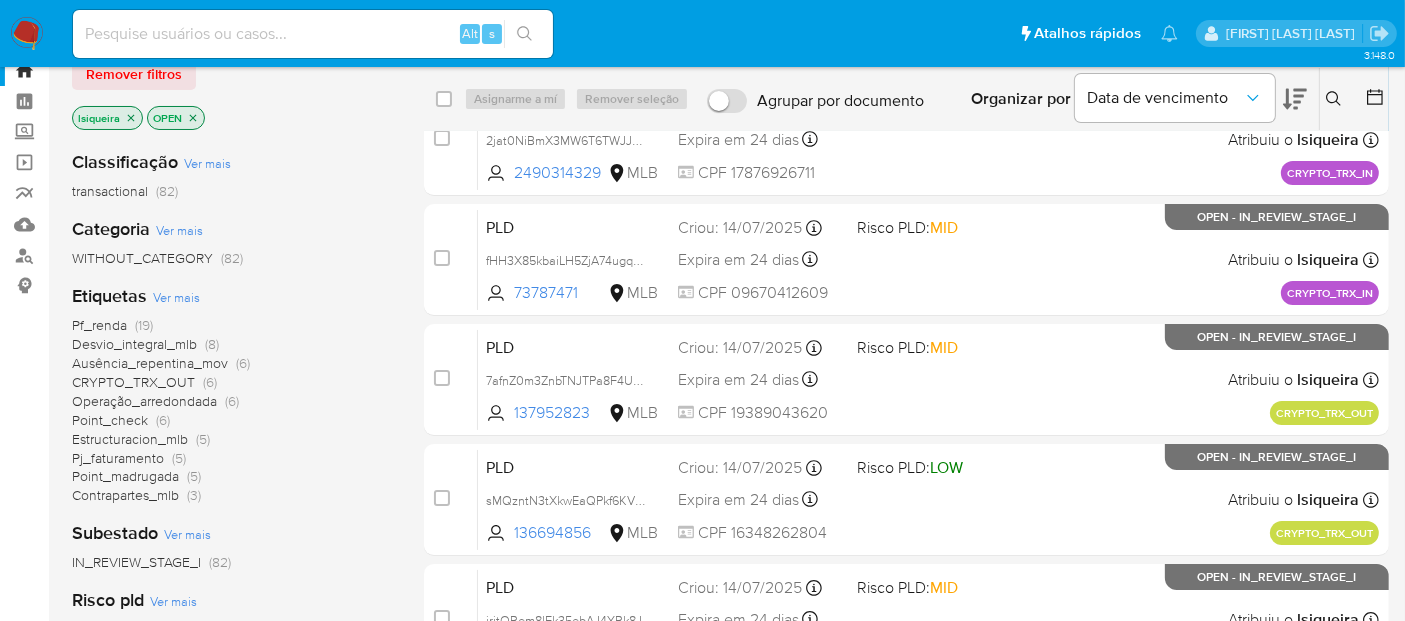 scroll, scrollTop: 0, scrollLeft: 0, axis: both 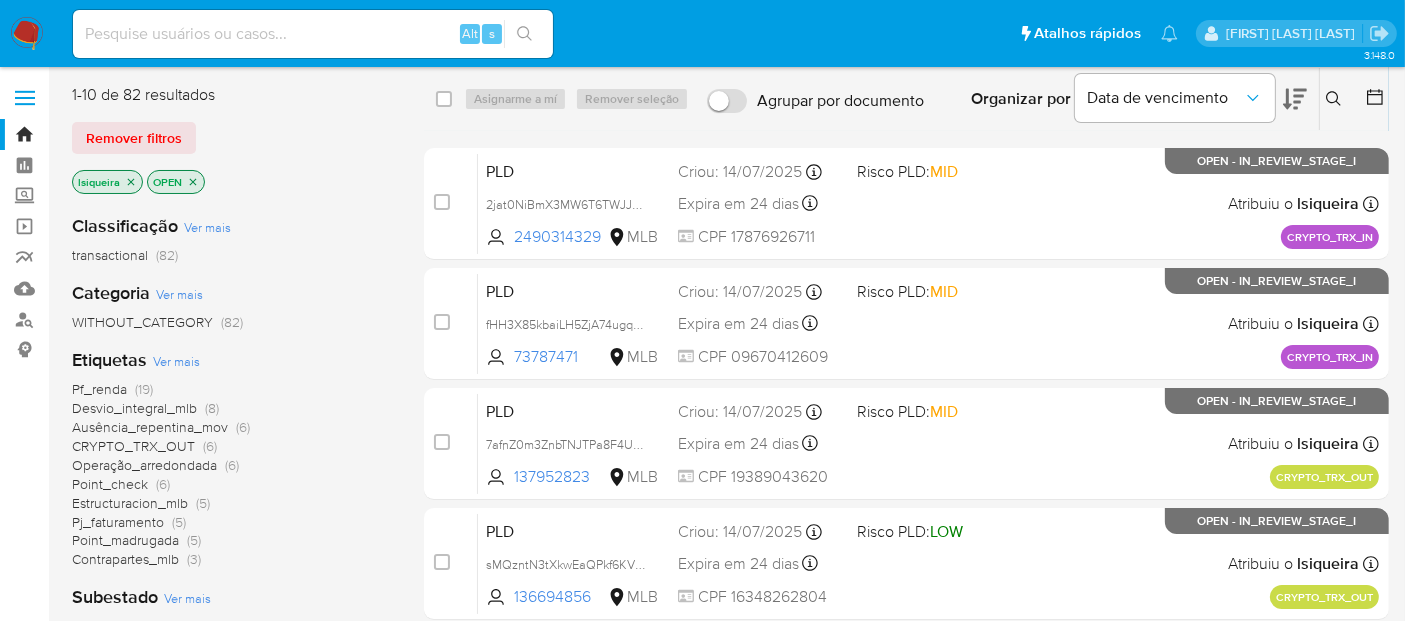 click 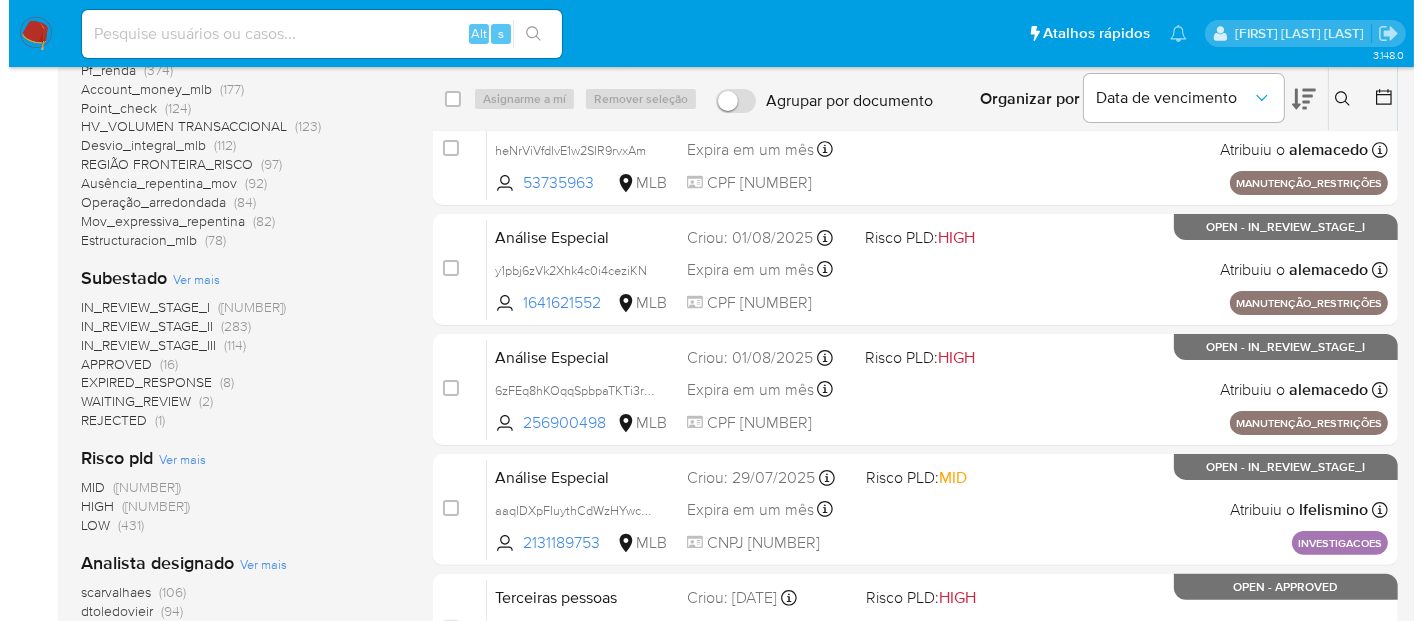 scroll, scrollTop: 444, scrollLeft: 0, axis: vertical 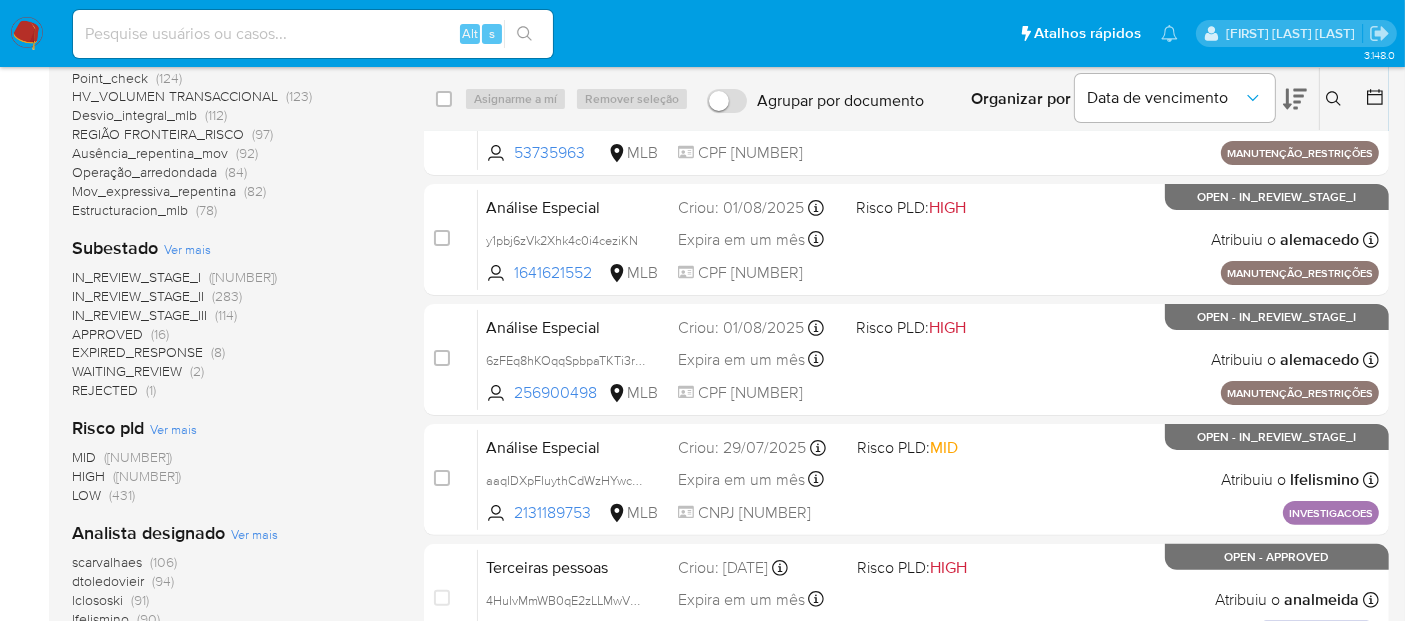 click on "Ver mais" at bounding box center [254, 534] 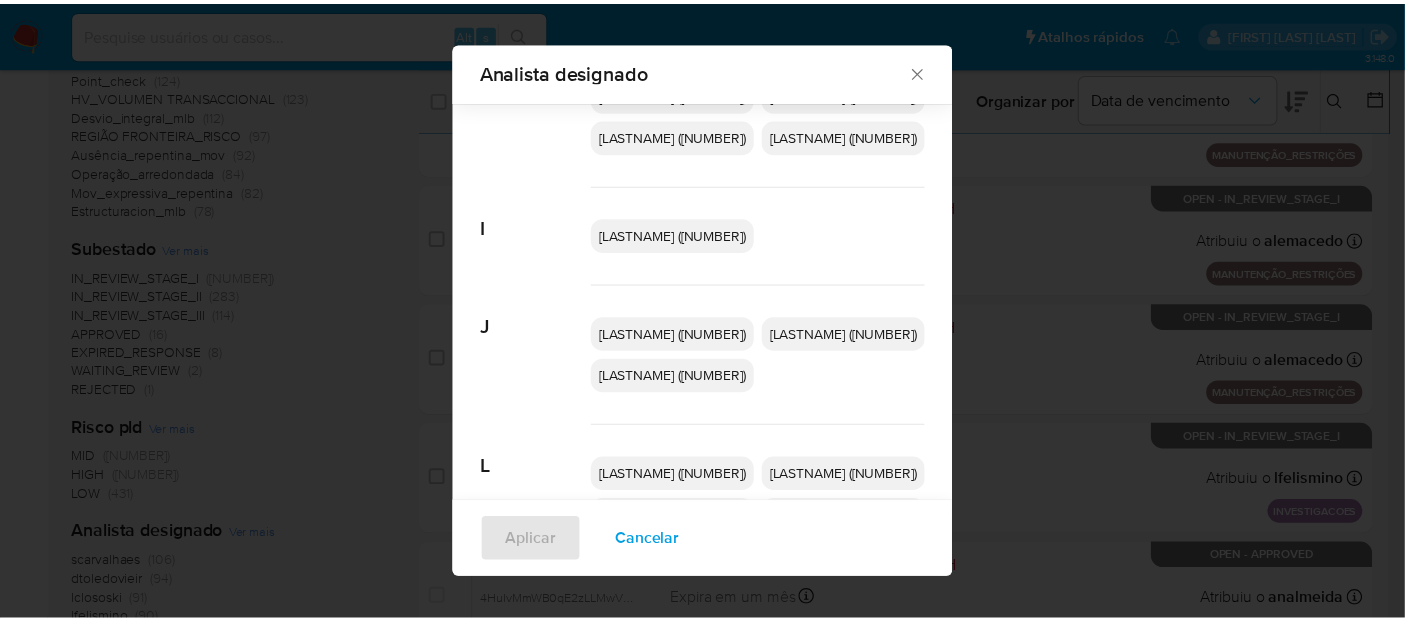 scroll, scrollTop: 540, scrollLeft: 0, axis: vertical 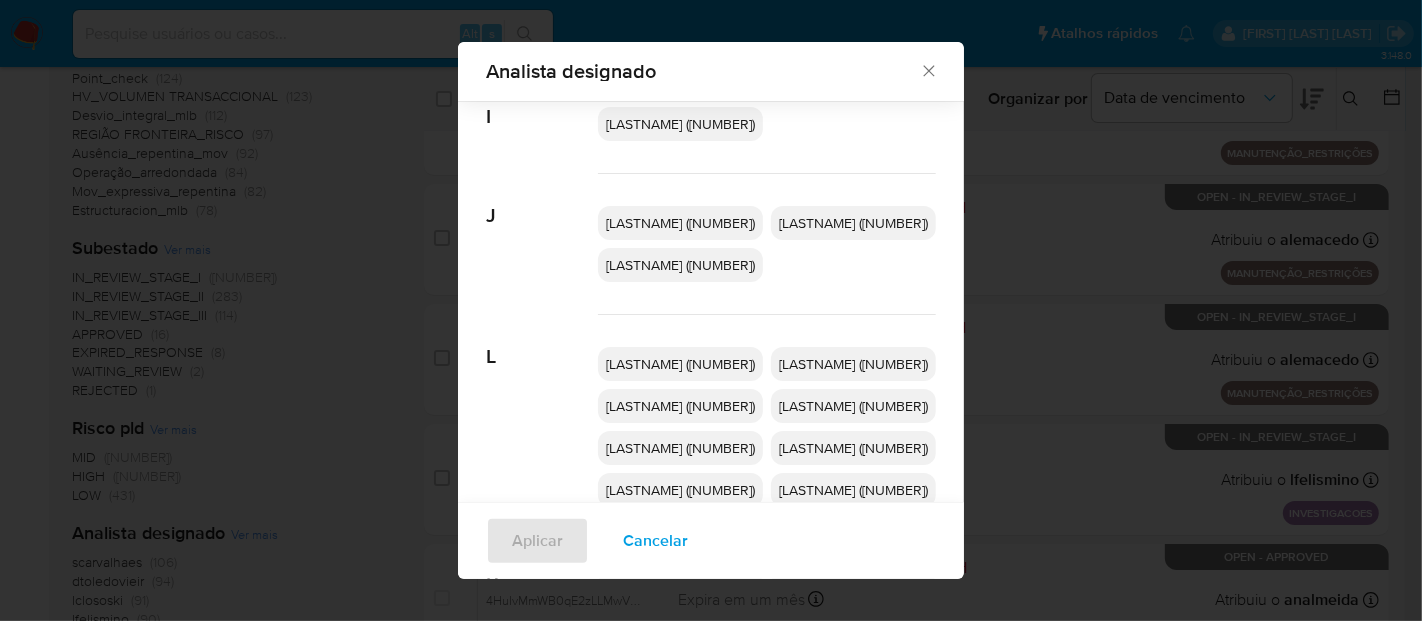click 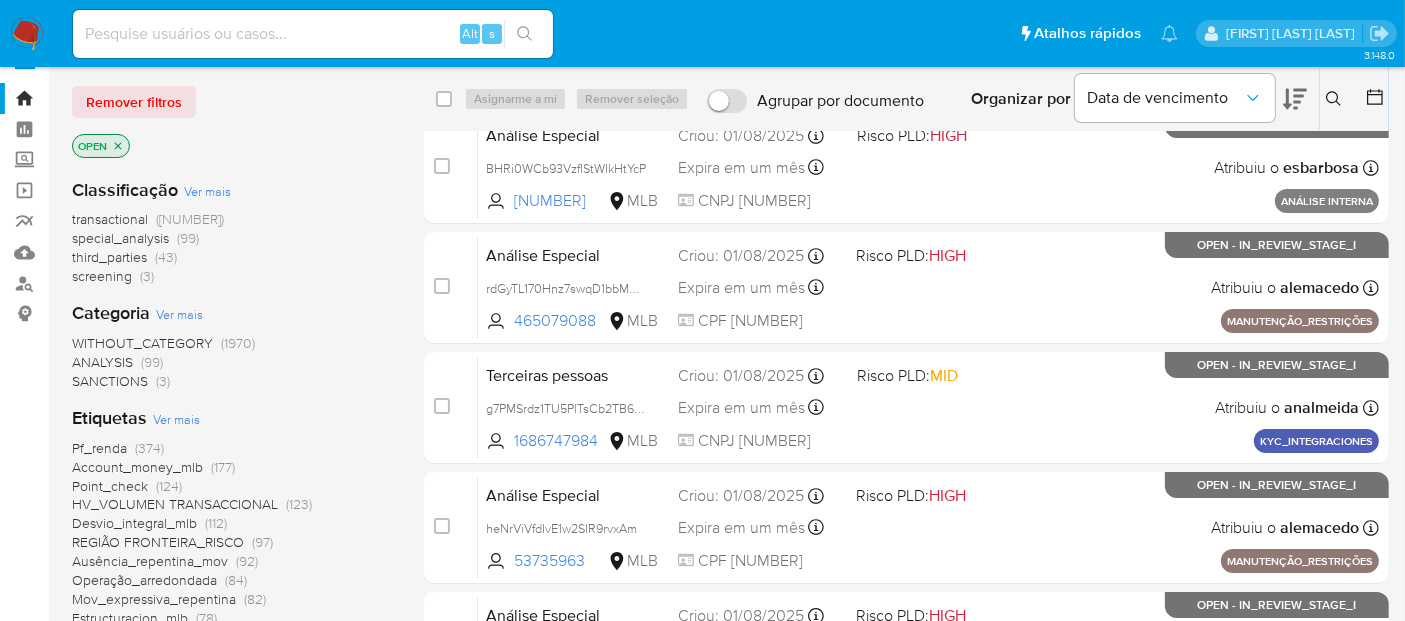 scroll, scrollTop: 0, scrollLeft: 0, axis: both 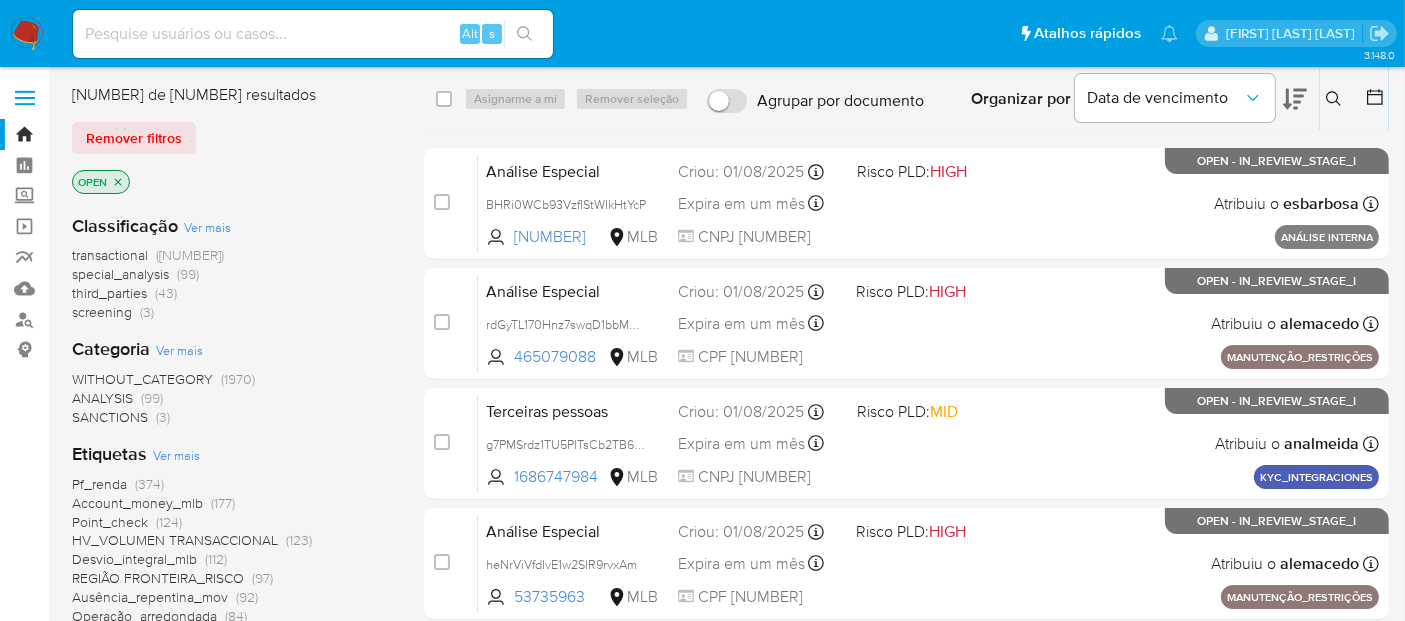 click at bounding box center (27, 34) 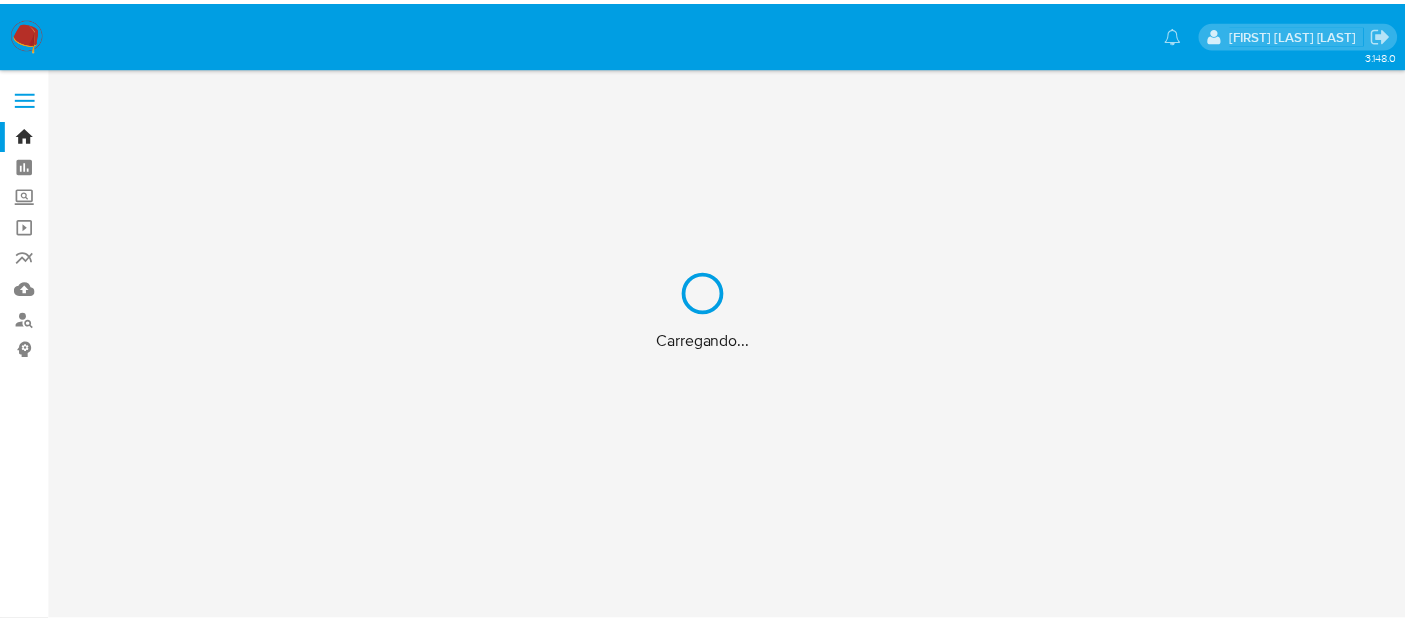 scroll, scrollTop: 0, scrollLeft: 0, axis: both 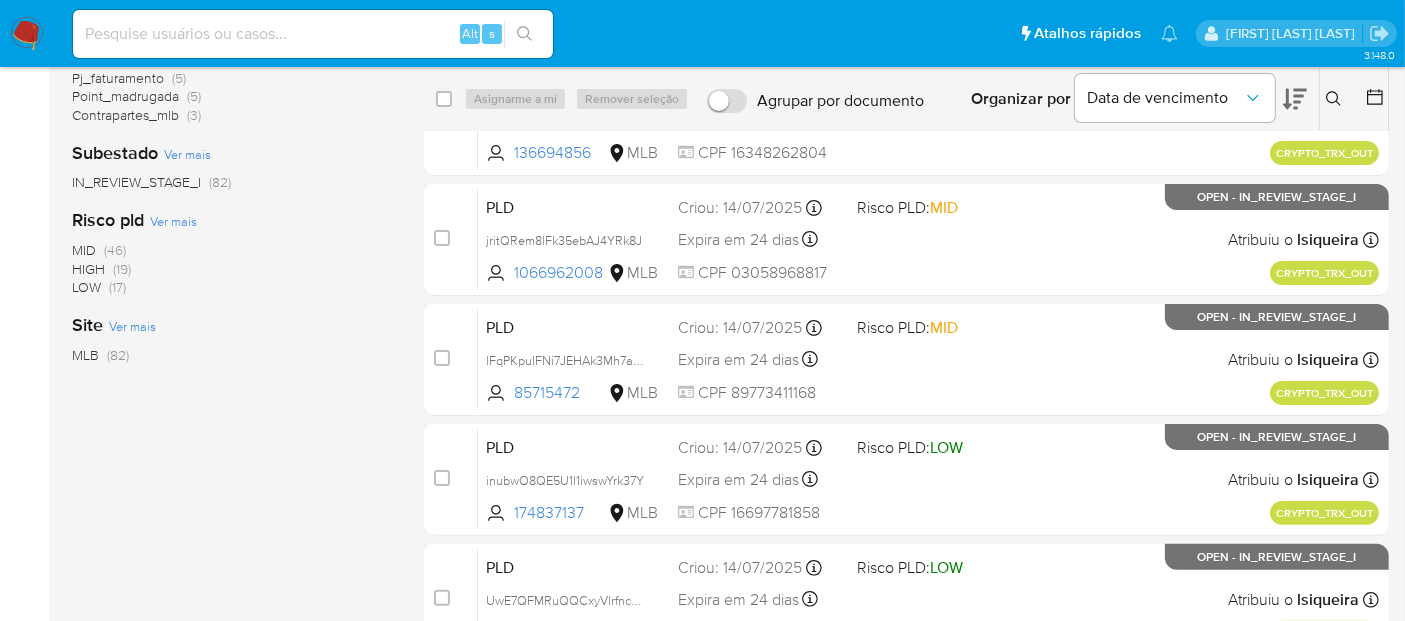 click on "HIGH" at bounding box center (88, 269) 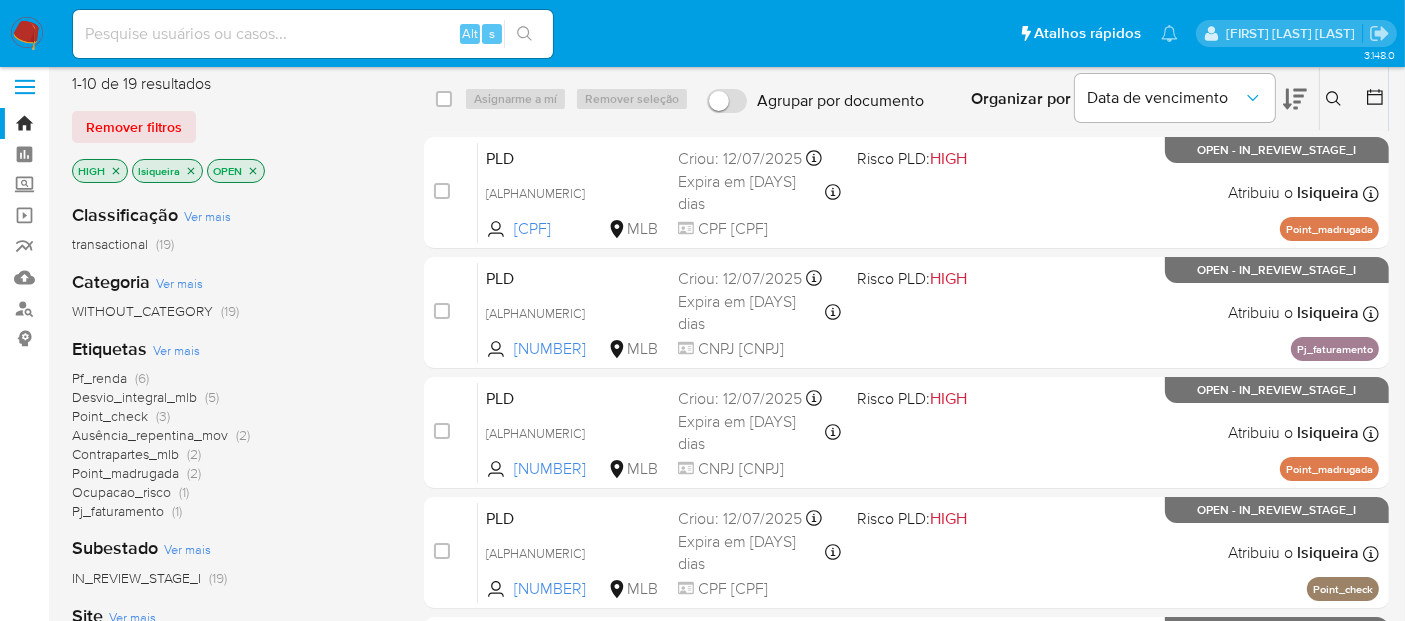 scroll, scrollTop: 0, scrollLeft: 0, axis: both 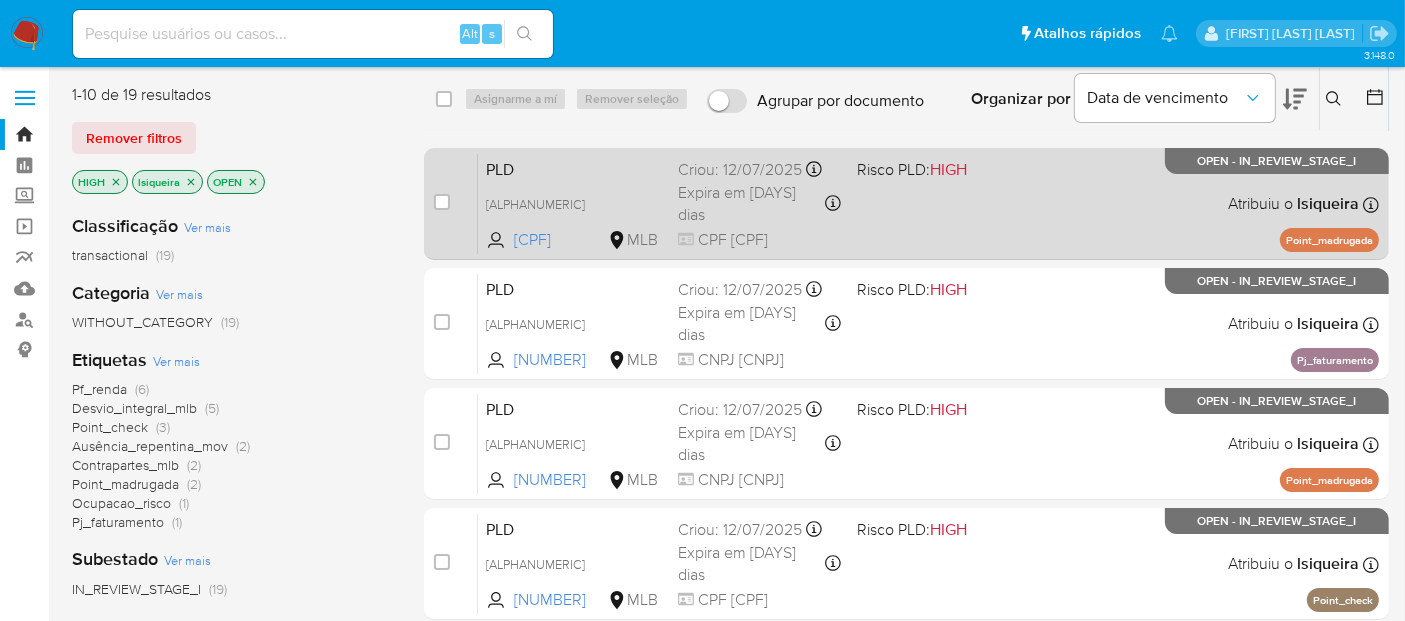 click on "PLD iiSJE2Y3h67rD56Qxj2cP2yR [NUMBER] MLB Risco PLD:  HIGH Criou: [DATE]   Criou: [DATE] [TIME] Expira em [DAYS] dias   Expira em [DATE] [TIME] CPF   [CPF] Atribuiu o   [NAME]   Asignado el: [DATE] [TIME] Point_madrugada OPEN - IN_REVIEW_STAGE_I" at bounding box center [928, 203] 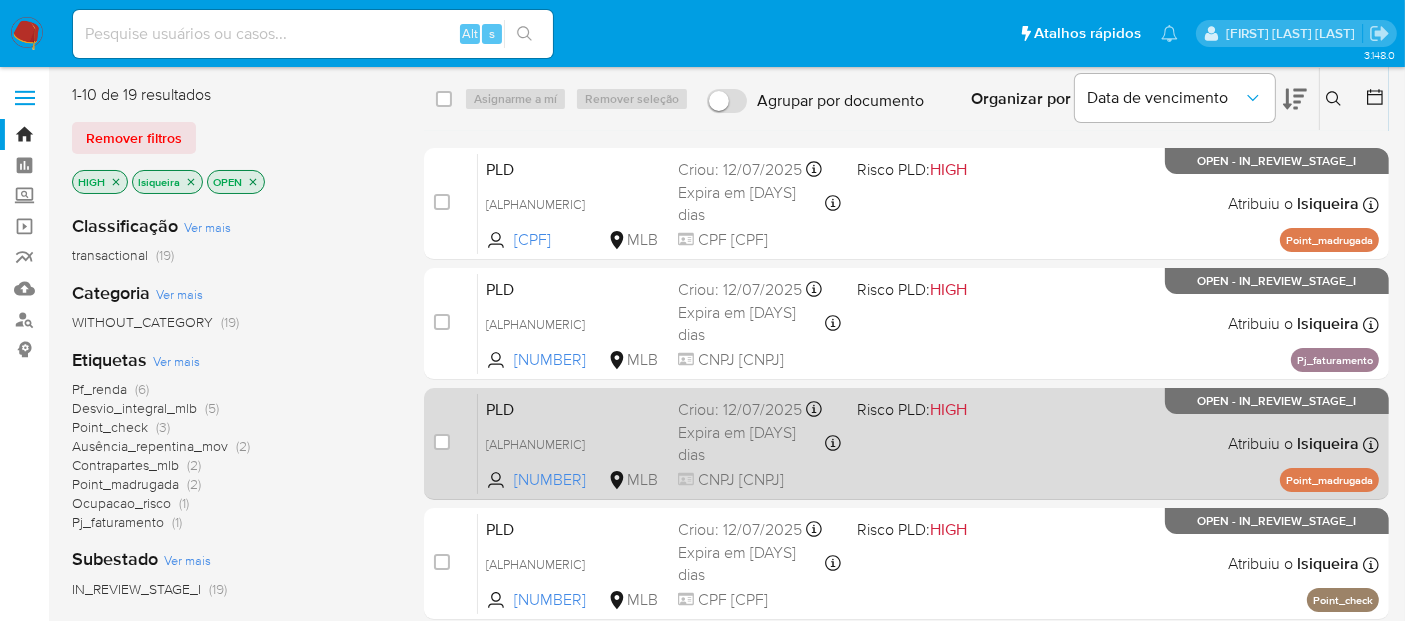 click on "PLD z76CgaE16bGke9mdUnr8q8tr [NUMBER] MLB Risco PLD:  HIGH Criou: [DATE]   Criou: [DATE] [TIME] Expira em [DAYS] dias   Expira em [DATE] [TIME] CNPJ   [CNPJ] Atribuiu o   [NAME]   Asignado el: [DATE] [TIME] Point_madrugada OPEN - IN_REVIEW_STAGE_I" at bounding box center [928, 443] 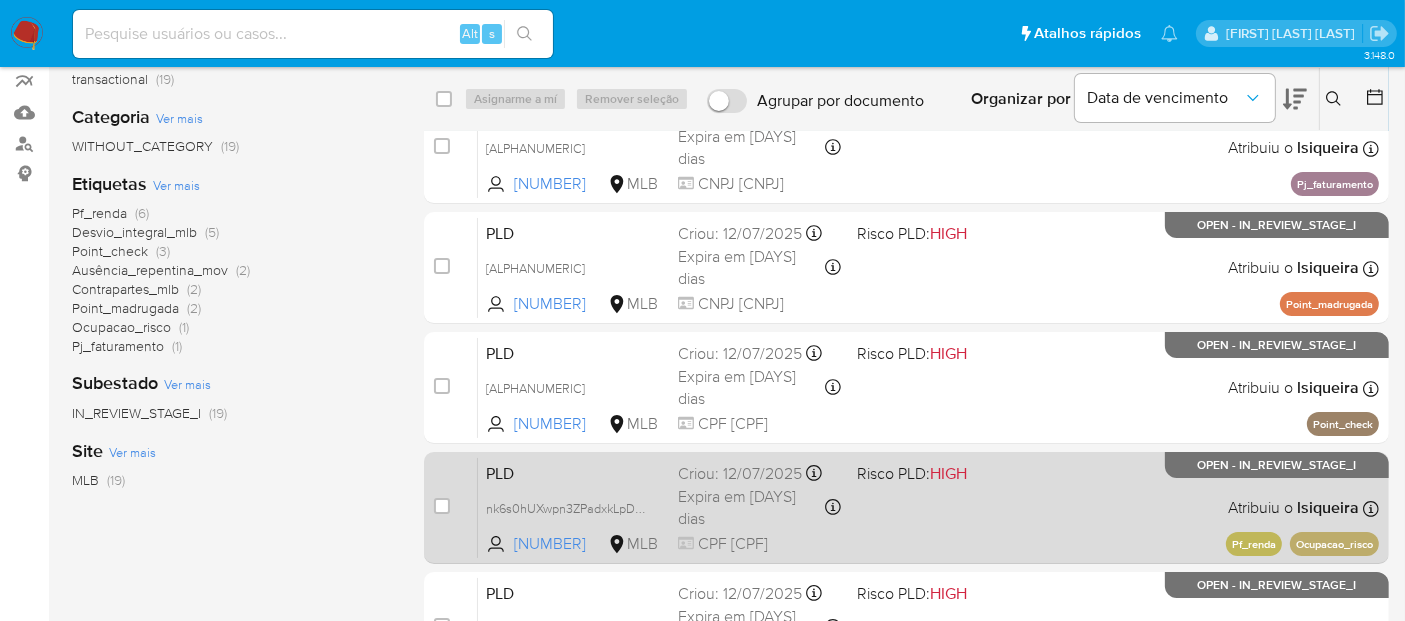 scroll, scrollTop: 222, scrollLeft: 0, axis: vertical 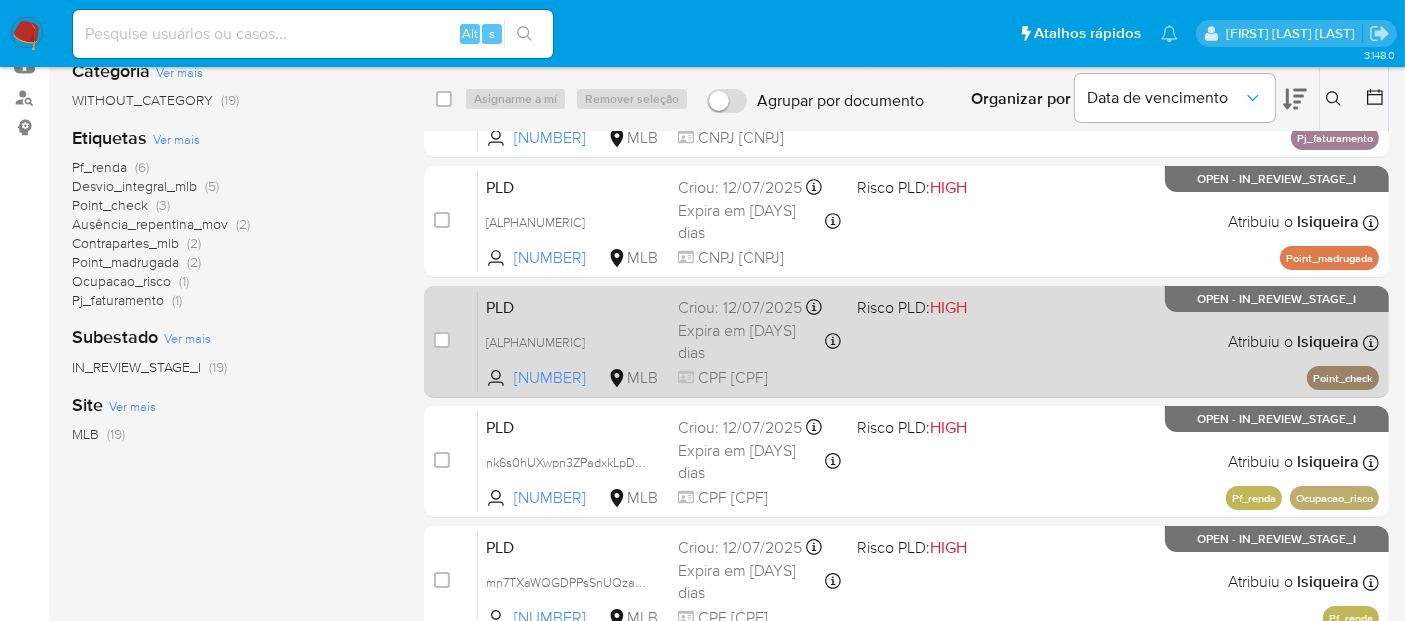 click on "PLD tfNoQDGOqvhAKRZwpfUy7exl [NUMBER] MLB Risco PLD:  HIGH Criou: [DATE]   Criou: [DATE] [TIME] Expira em [DAYS] dias   Expira em [DATE] [TIME] CPF   [CPF] Atribuiu o   [NAME]   Asignado el: [DATE] [TIME] Point_check OPEN - IN_REVIEW_STAGE_I" at bounding box center [928, 341] 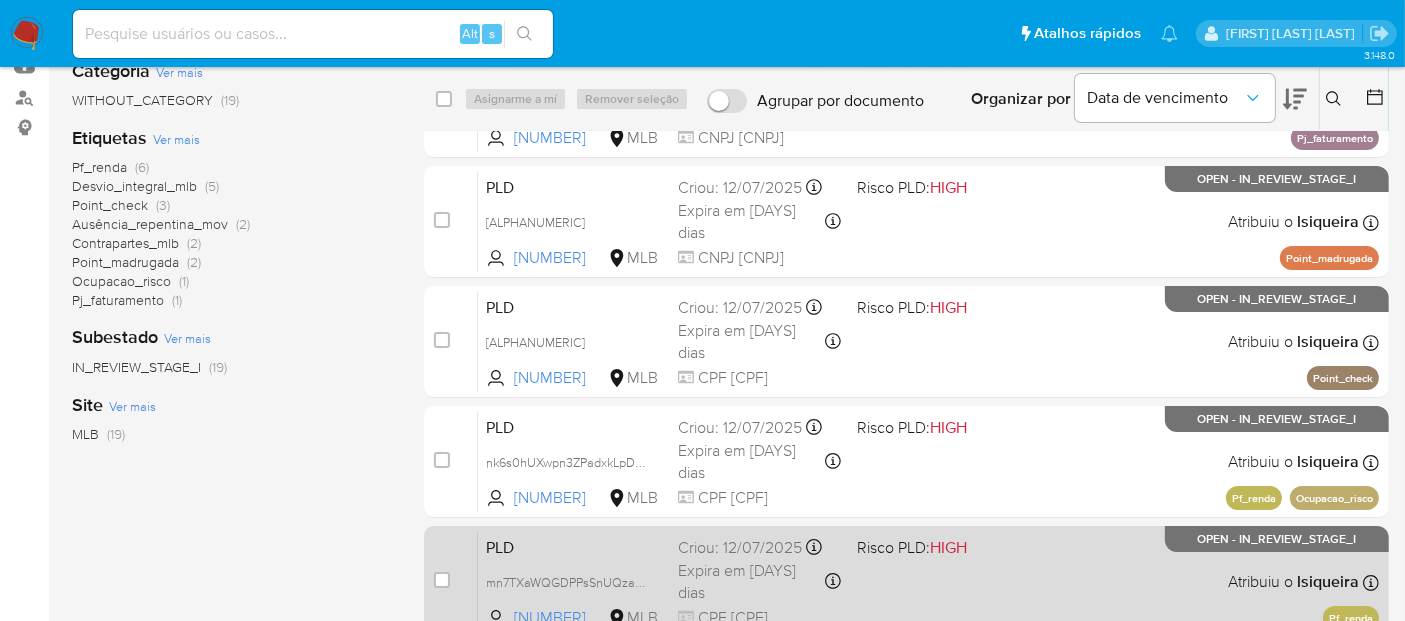 scroll, scrollTop: 333, scrollLeft: 0, axis: vertical 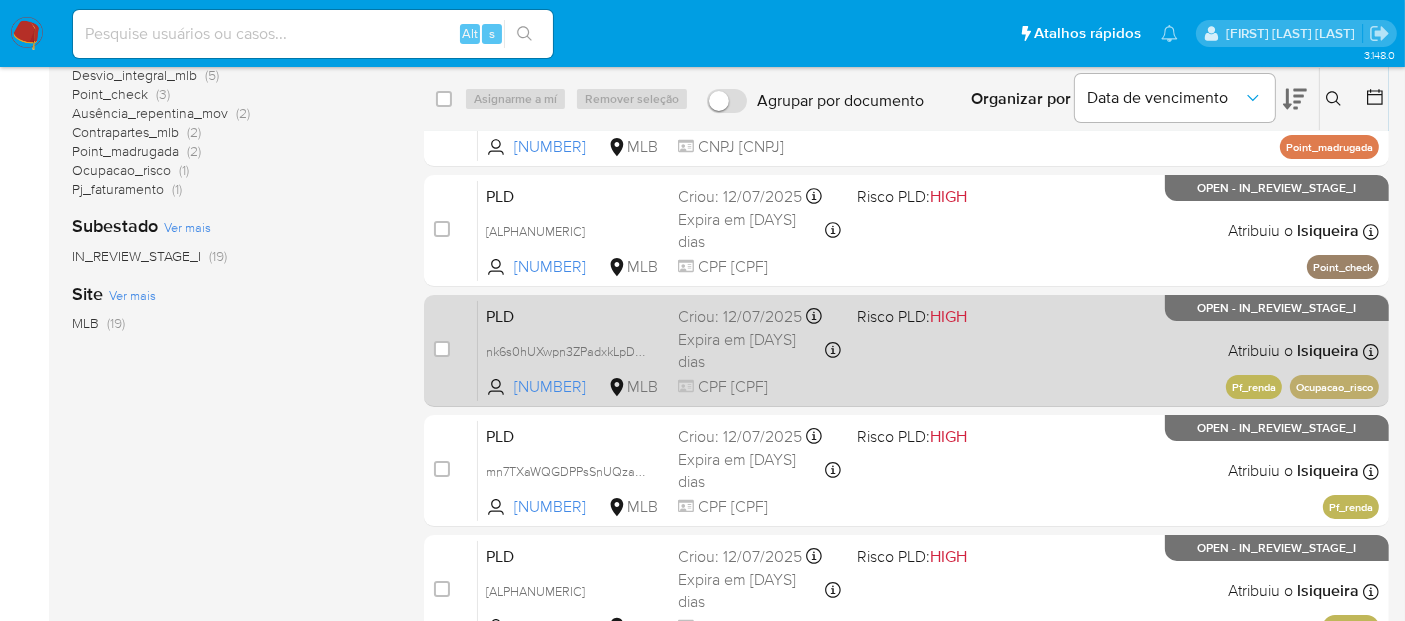 click on "PLD nk6s0hUXwpn3ZPadxkLpDDtt 344391861 MLB Risco PLD:  HIGH Criou: 12/07/2025   Criou: 12/07/2025 01:08:54 Expira em 22 dias   Expira em 26/08/2025 01:08:55 CPF   04466476403 Atribuiu o   lsiqueira   Asignado el: 24/07/2025 16:23:41 Pf_renda Ocupacao_risco OPEN - IN_REVIEW_STAGE_I" at bounding box center (928, 350) 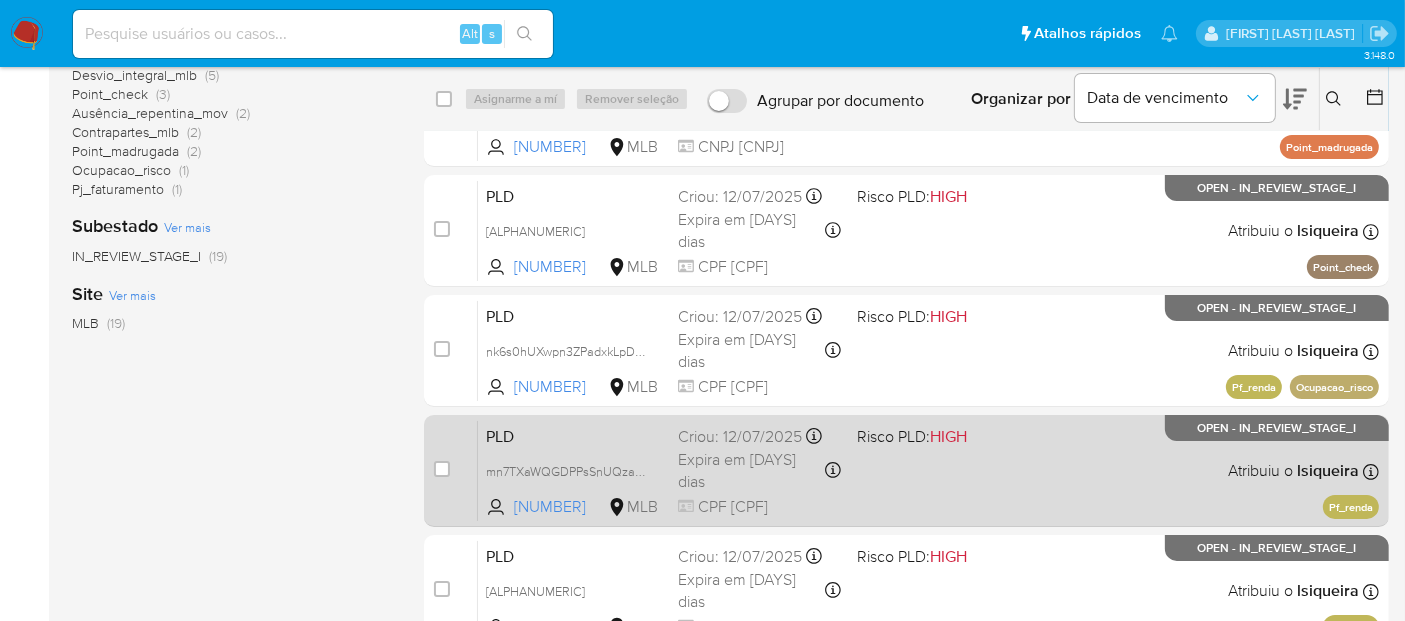 click on "PLD mn7TXaWQGDPPsSnUQzaXvHnw 2029462805 MLB Risco PLD:  HIGH Criou: 12/07/2025   Criou: 12/07/2025 01:05:35 Expira em 22 dias   Expira em 26/08/2025 01:05:36 CPF   03270330618 Atribuiu o   lsiqueira   Asignado el: 24/07/2025 16:23:18 Pf_renda OPEN - IN_REVIEW_STAGE_I" at bounding box center [928, 470] 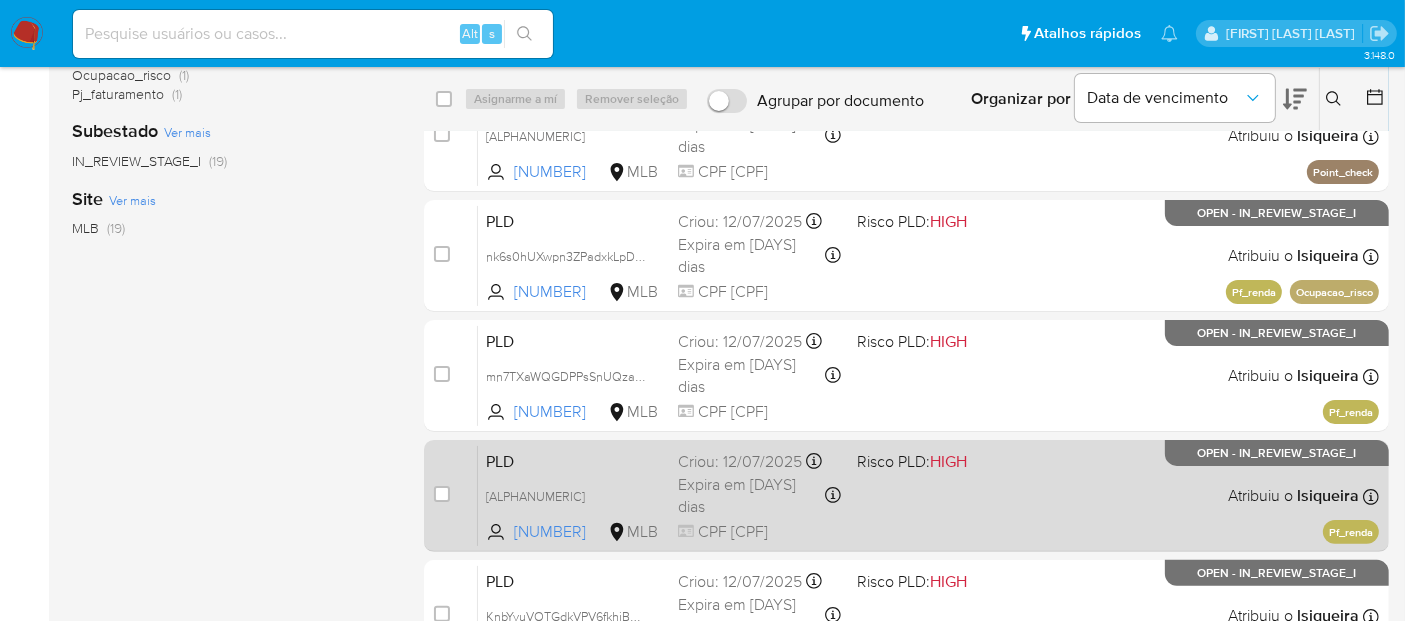scroll, scrollTop: 444, scrollLeft: 0, axis: vertical 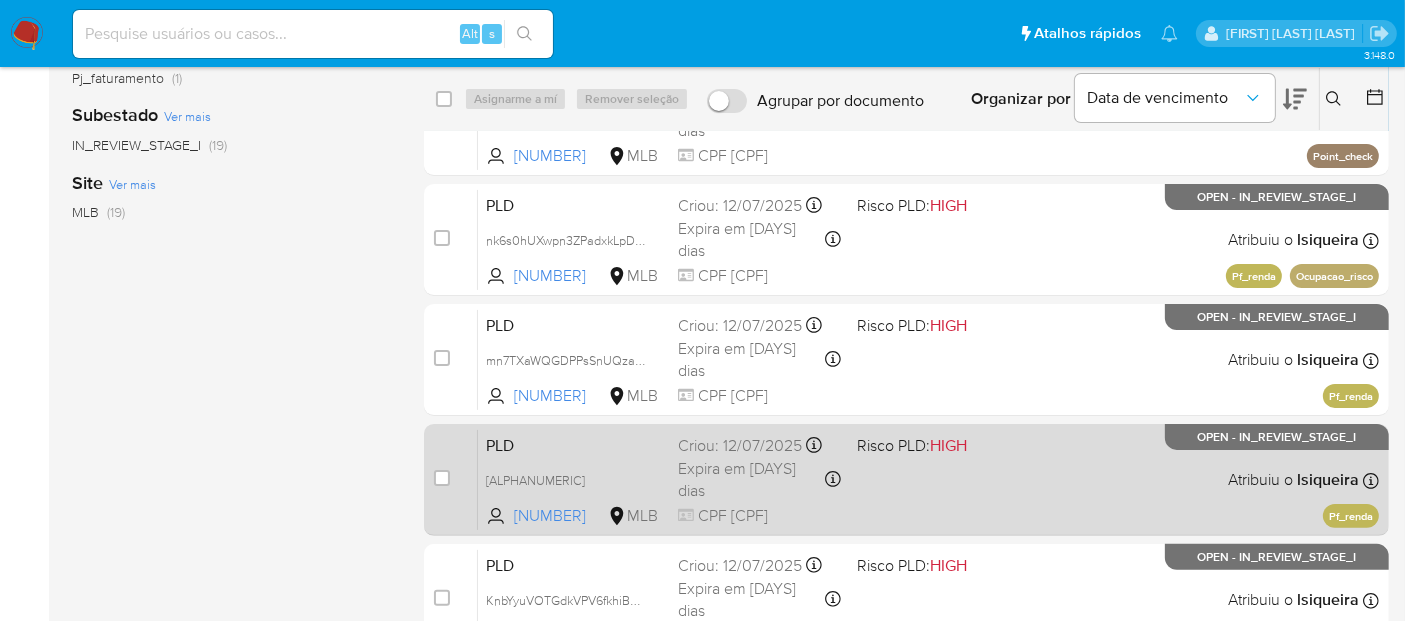 click on "PLD ihBR1kCLAvCsCJ1ILz1YcGU1 90887762 MLB Risco PLD:  HIGH Criou: 12/07/2025   Criou: 12/07/2025 01:05:13 Expira em 22 dias   Expira em 26/08/2025 01:05:14 CPF   00038751305 Atribuiu o   lsiqueira   Asignado el: 24/07/2025 16:22:52 Pf_renda OPEN - IN_REVIEW_STAGE_I" at bounding box center [928, 479] 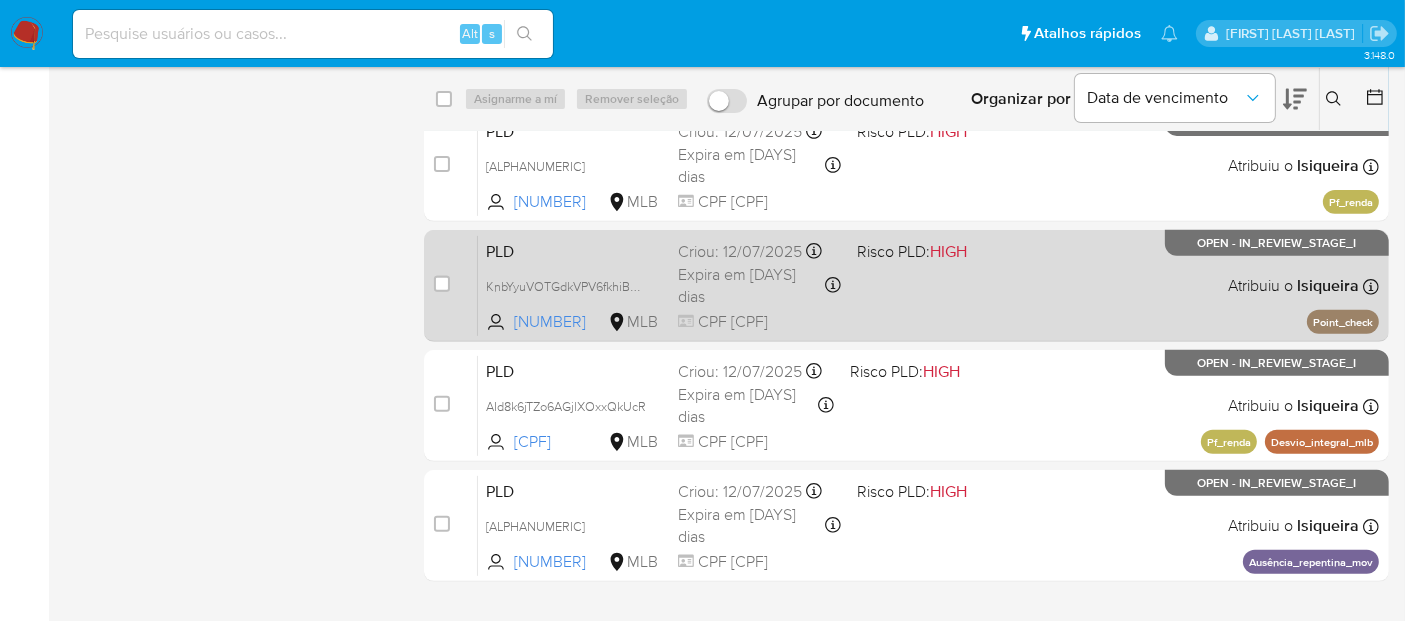 scroll, scrollTop: 777, scrollLeft: 0, axis: vertical 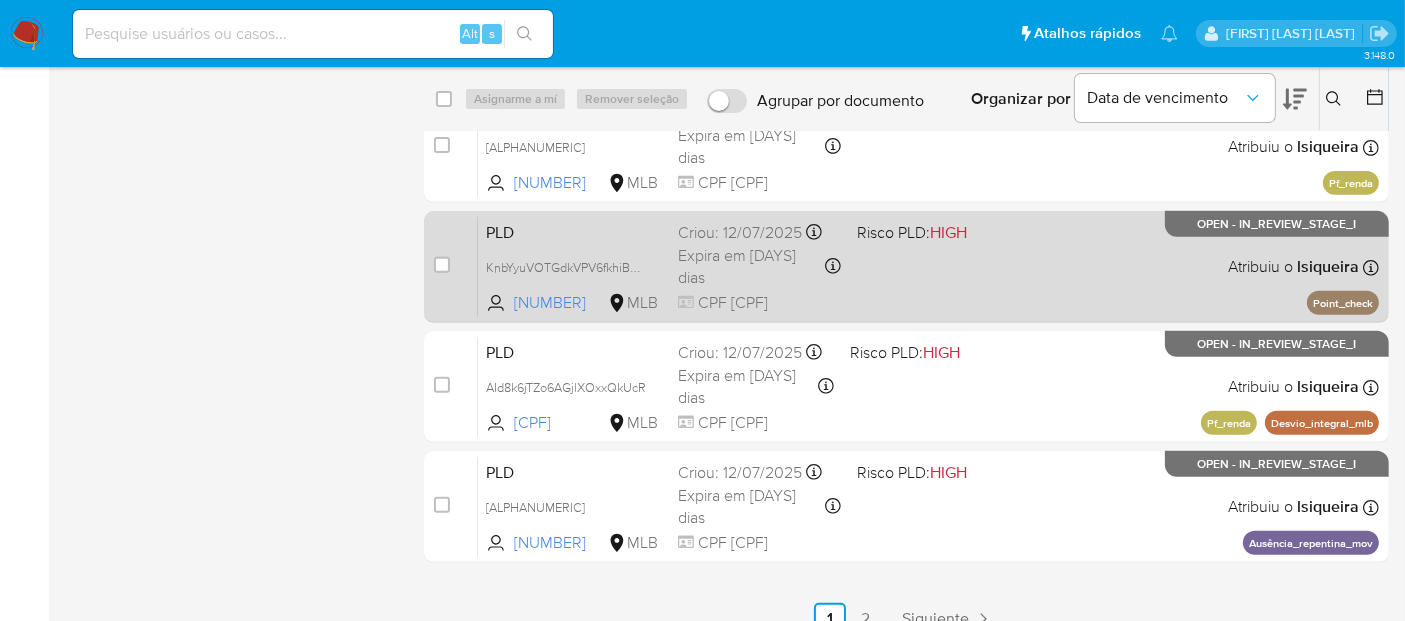 click on "PLD KnbYyuVOTGdkVPV6fkhiBW0F 151401260 MLB Risco PLD:  HIGH Criou: 12/07/2025   Criou: 12/07/2025 01:04:14 Expira em 22 dias   Expira em 26/08/2025 01:04:15 CPF   80657842249 Atribuiu o   lsiqueira   Asignado el: 24/07/2025 16:22:56 Point_check OPEN - IN_REVIEW_STAGE_I" at bounding box center [928, 266] 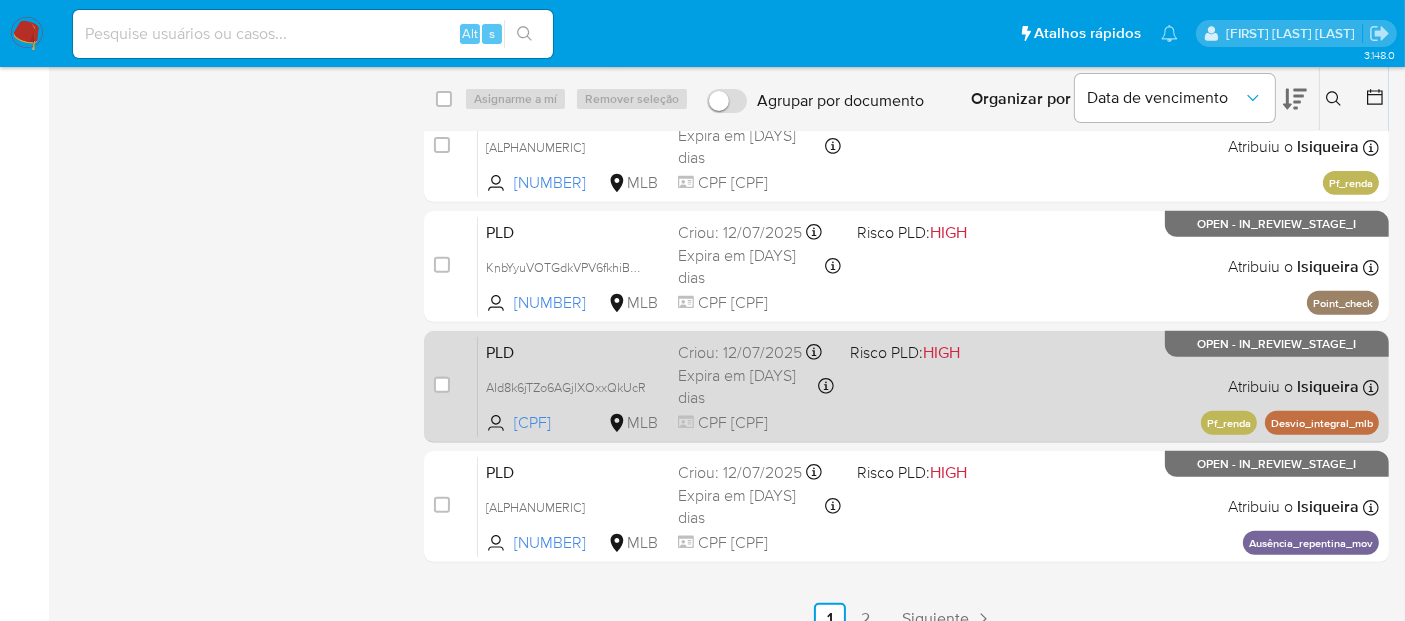 click on "PLD AId8k6jTZo6AGjlXOxxQkUcR 233405273 MLB Risco PLD:  HIGH Criou: 12/07/2025   Criou: 12/07/2025 01:00:56 Expira em 22 dias   Expira em 26/08/2025 01:00:57 CPF   06556898341 Atribuiu o   lsiqueira   Asignado el: 24/07/2025 16:23:39 Pf_renda Desvio_integral_mlb OPEN - IN_REVIEW_STAGE_I" at bounding box center [928, 386] 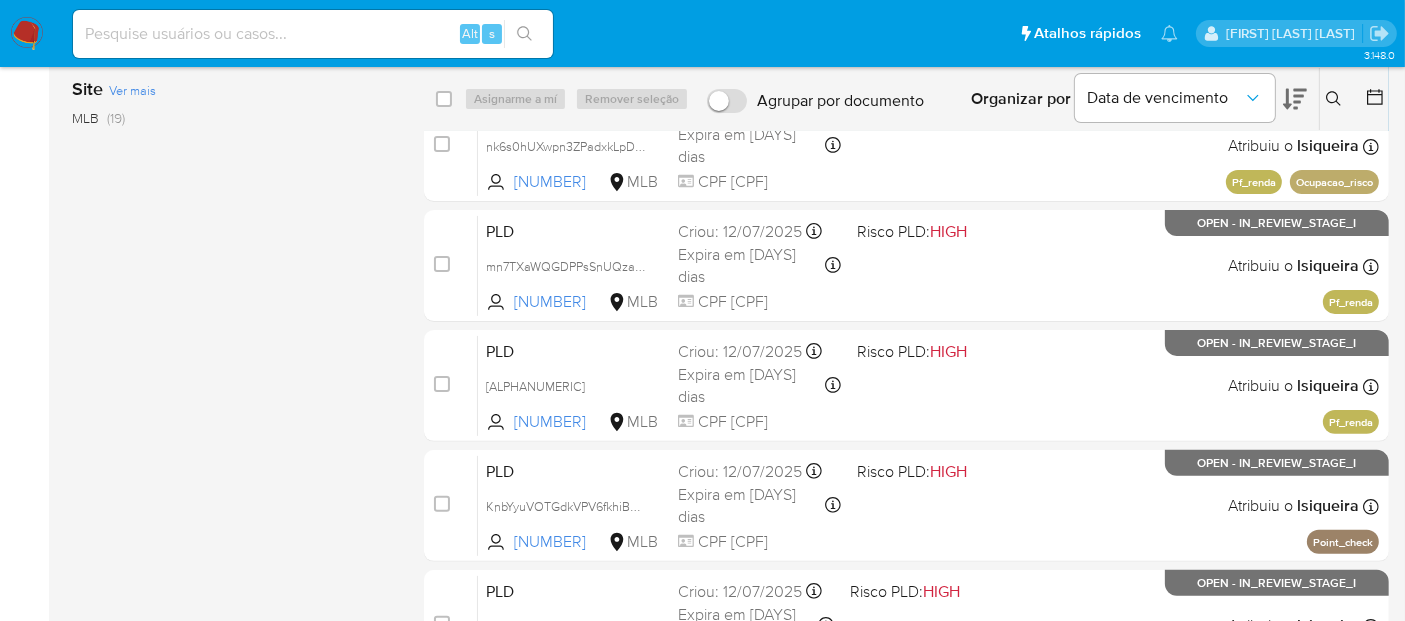scroll, scrollTop: 555, scrollLeft: 0, axis: vertical 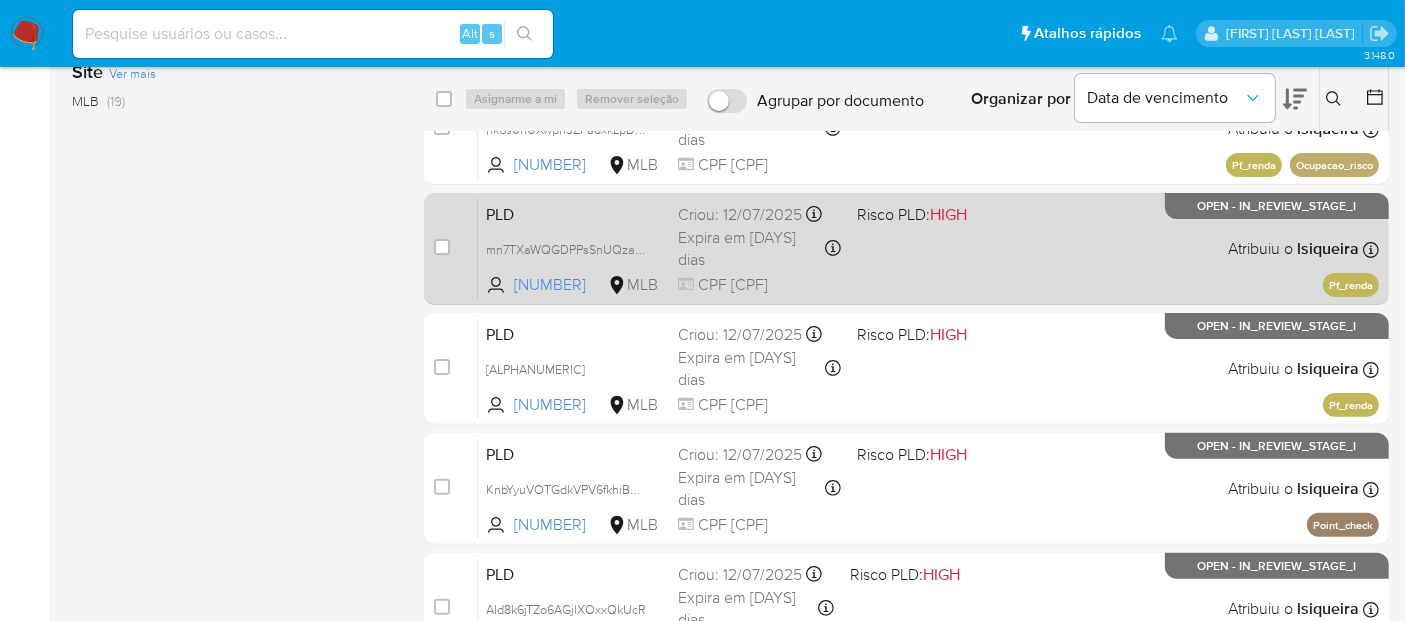 click on "PLD mn7TXaWQGDPPsSnUQzaXvHnw 2029462805 MLB Risco PLD:  HIGH Criou: 12/07/2025   Criou: 12/07/2025 01:05:35 Expira em 22 dias   Expira em 26/08/2025 01:05:36 CPF   03270330618 Atribuiu o   lsiqueira   Asignado el: 24/07/2025 16:23:18 Pf_renda OPEN - IN_REVIEW_STAGE_I" at bounding box center [928, 248] 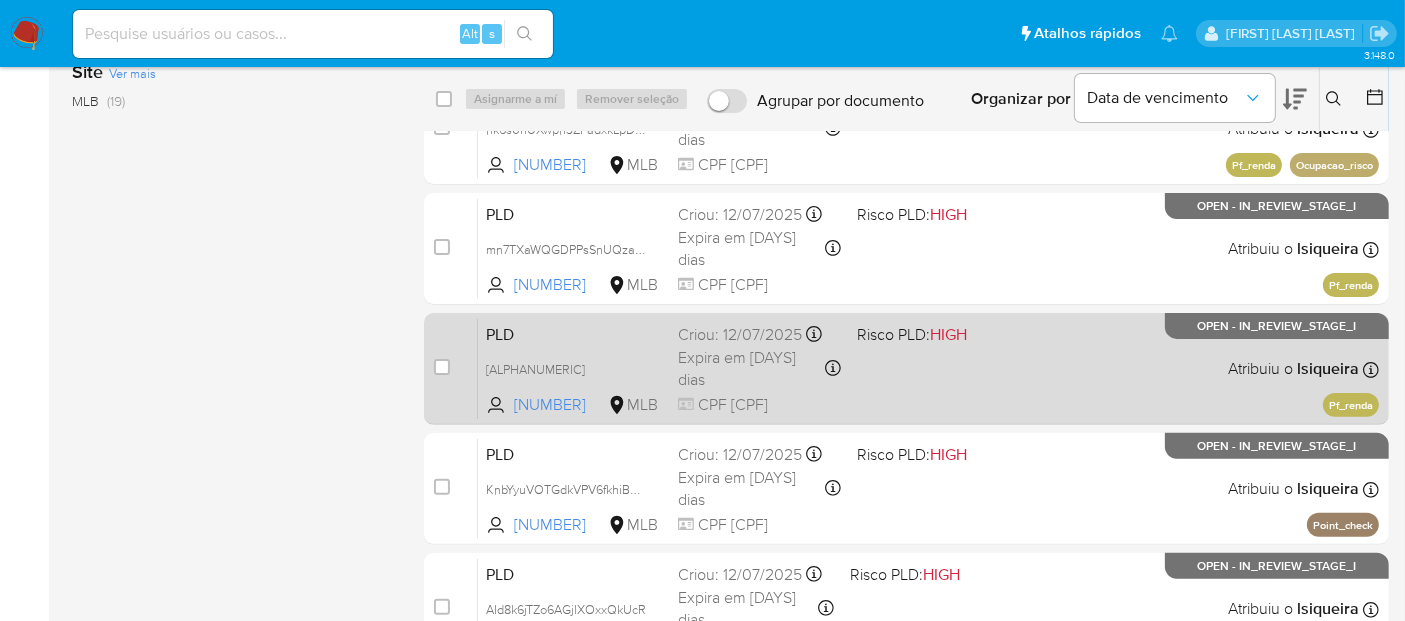click on "PLD ihBR1kCLAvCsCJ1ILz1YcGU1 90887762 MLB Risco PLD:  HIGH Criou: 12/07/2025   Criou: 12/07/2025 01:05:13 Expira em 22 dias   Expira em 26/08/2025 01:05:14 CPF   00038751305 Atribuiu o   lsiqueira   Asignado el: 24/07/2025 16:22:52 Pf_renda OPEN - IN_REVIEW_STAGE_I" at bounding box center [928, 368] 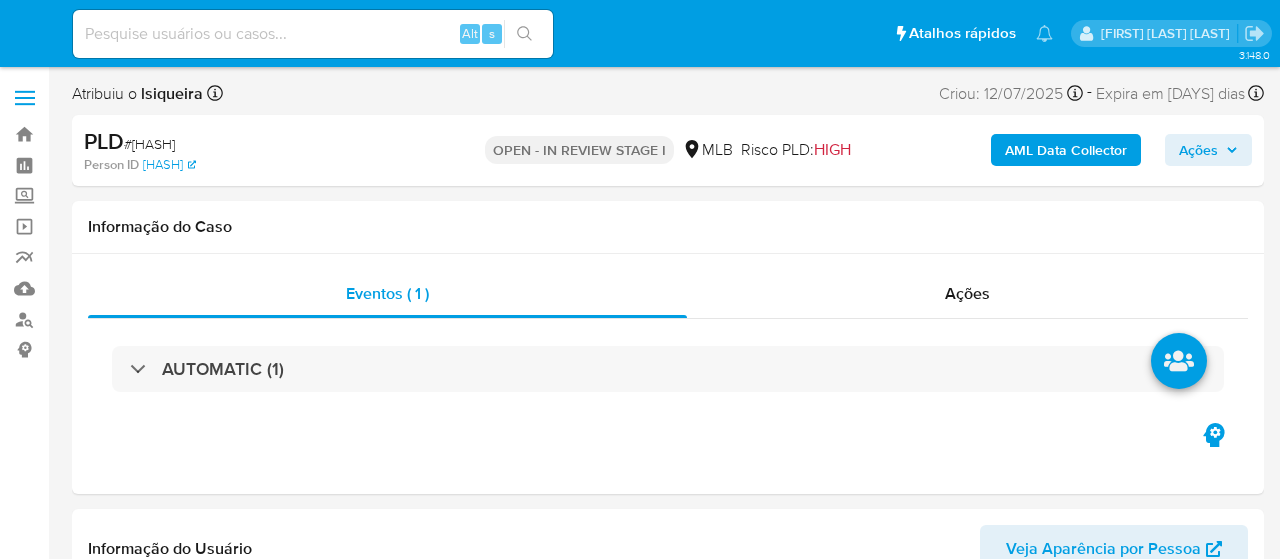 select on "10" 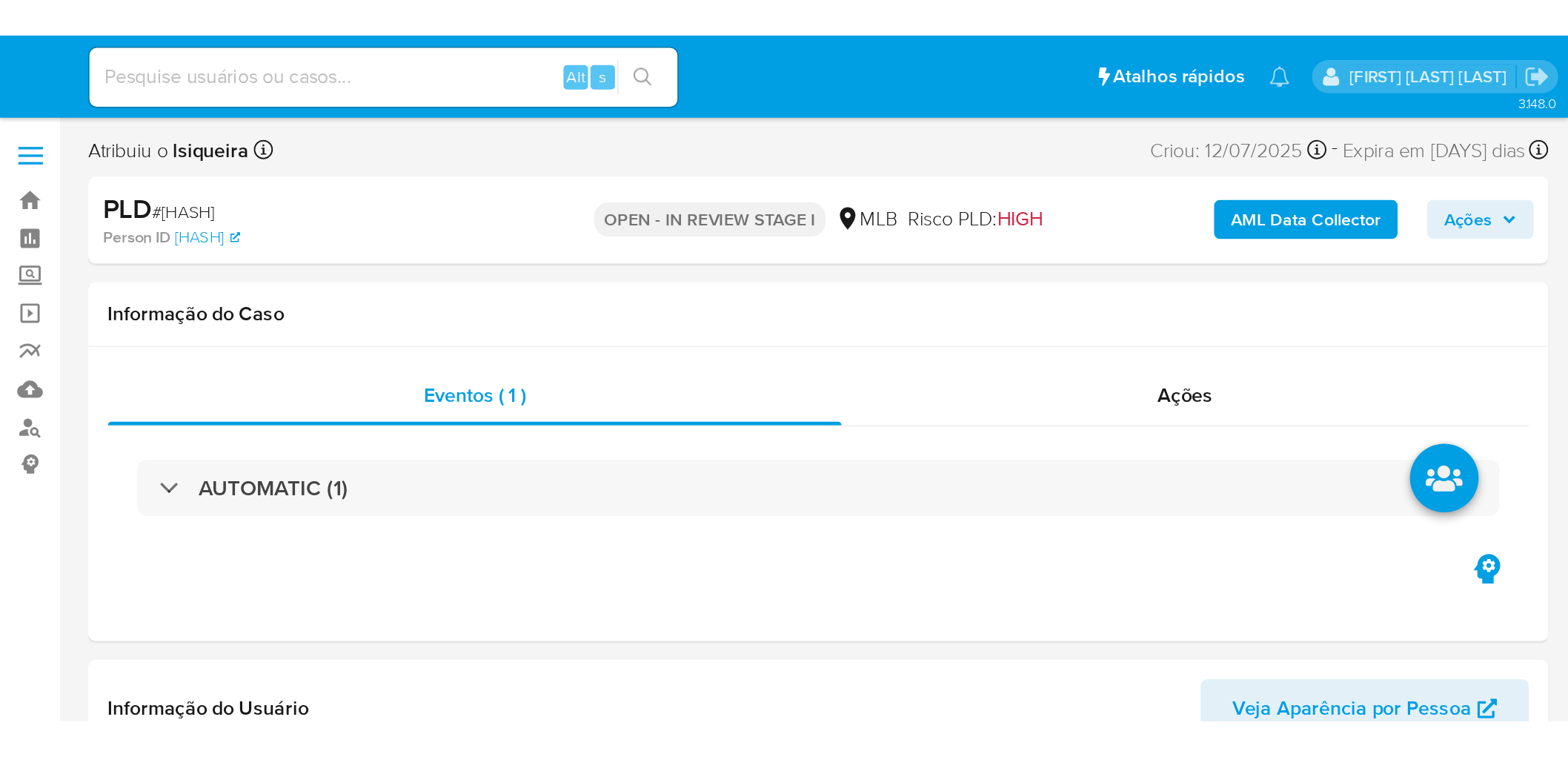 scroll, scrollTop: 0, scrollLeft: 0, axis: both 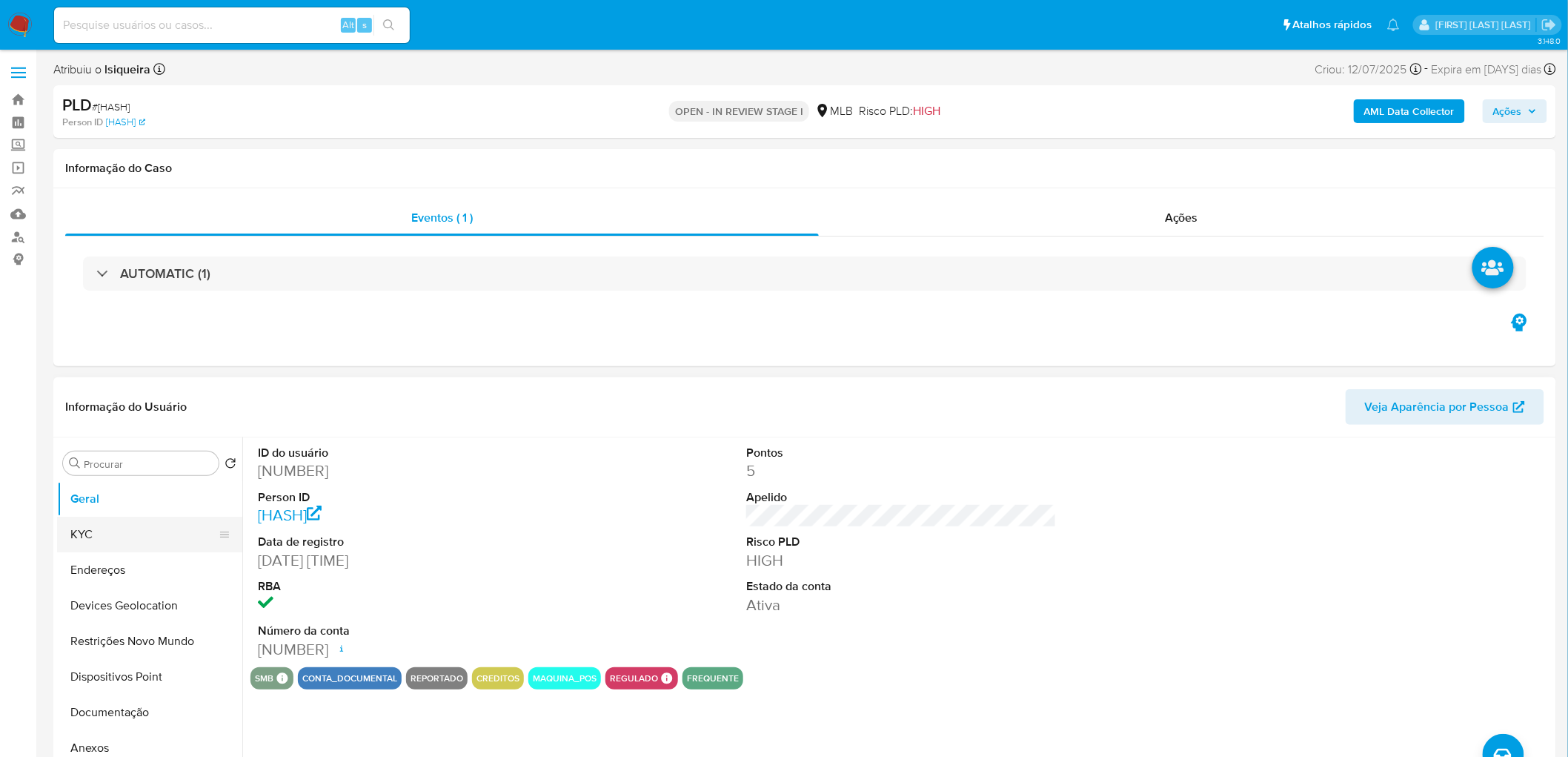 click on "KYC" at bounding box center (144, 535) 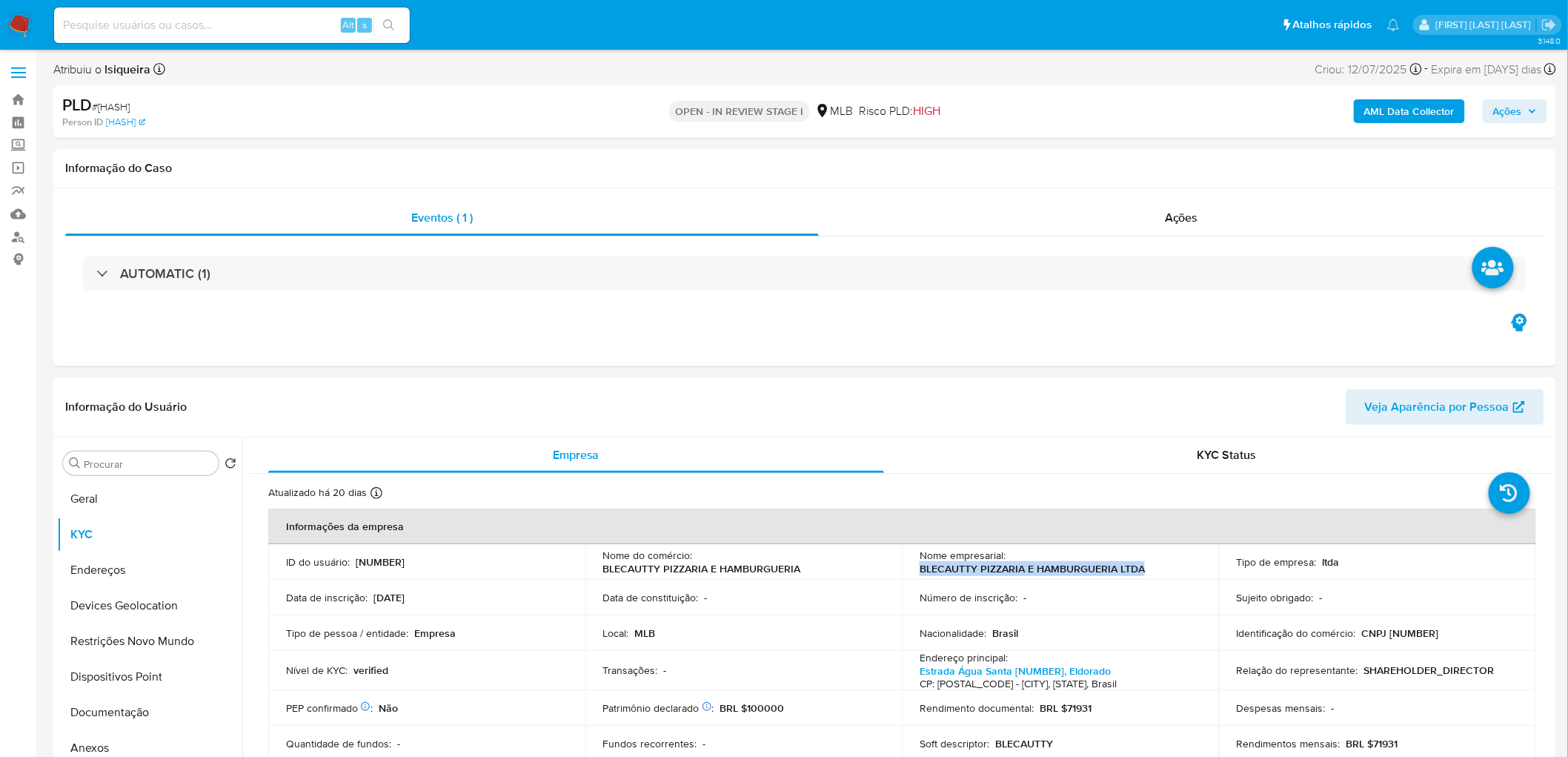 drag, startPoint x: 1163, startPoint y: 572, endPoint x: 910, endPoint y: 571, distance: 253.00198 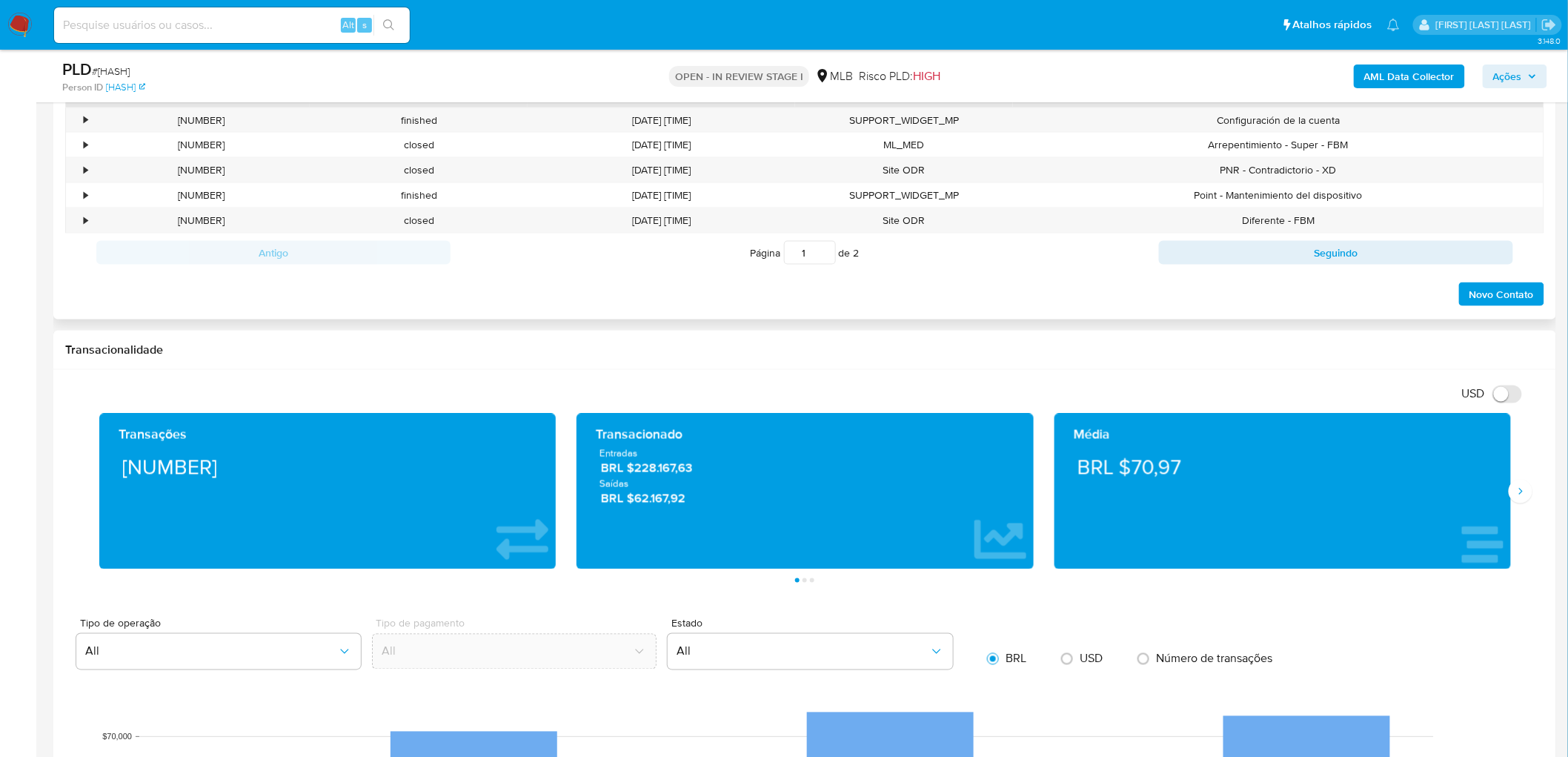 scroll, scrollTop: 1153, scrollLeft: 0, axis: vertical 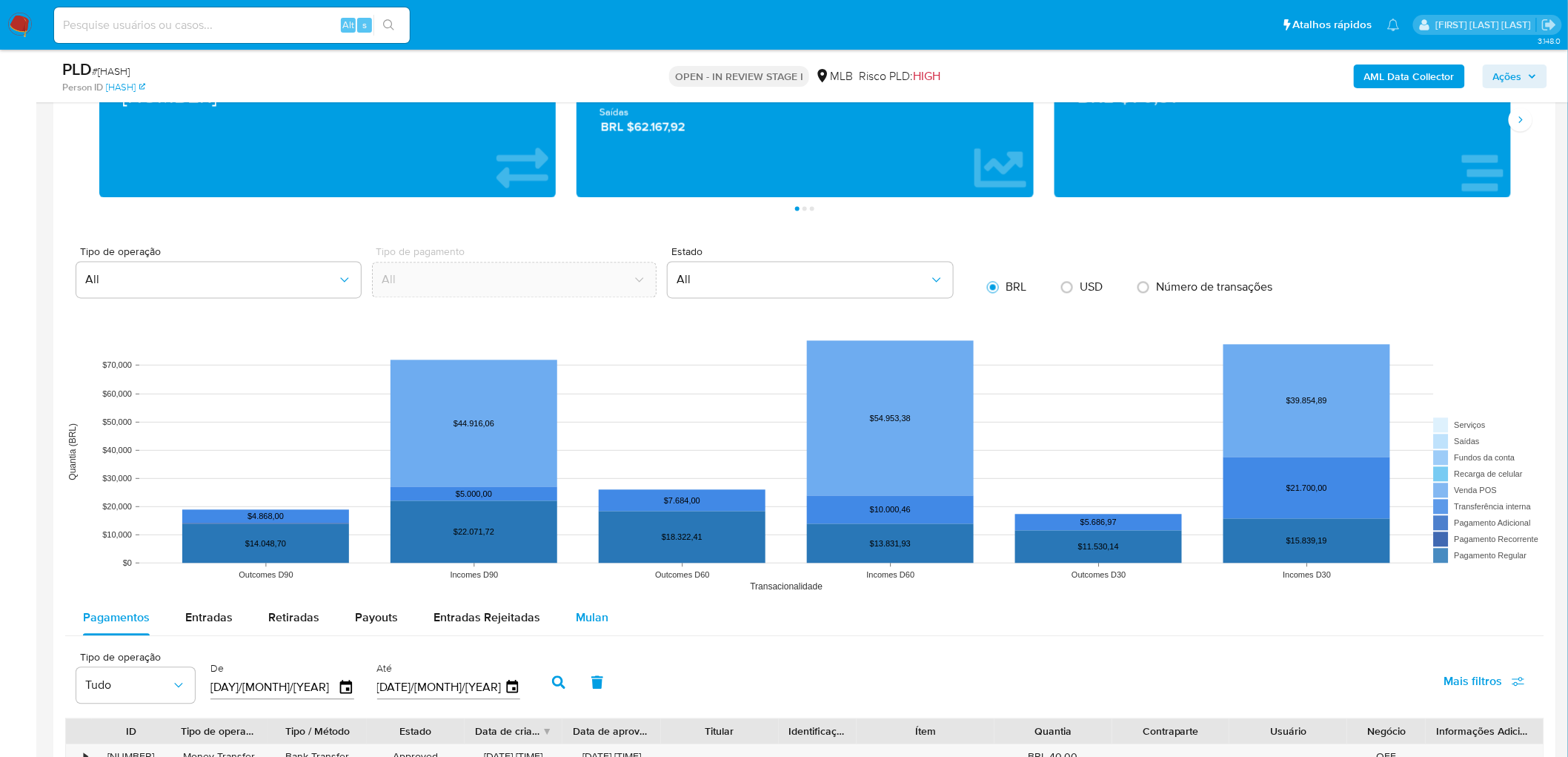 click on "Mulan" at bounding box center [592, 618] 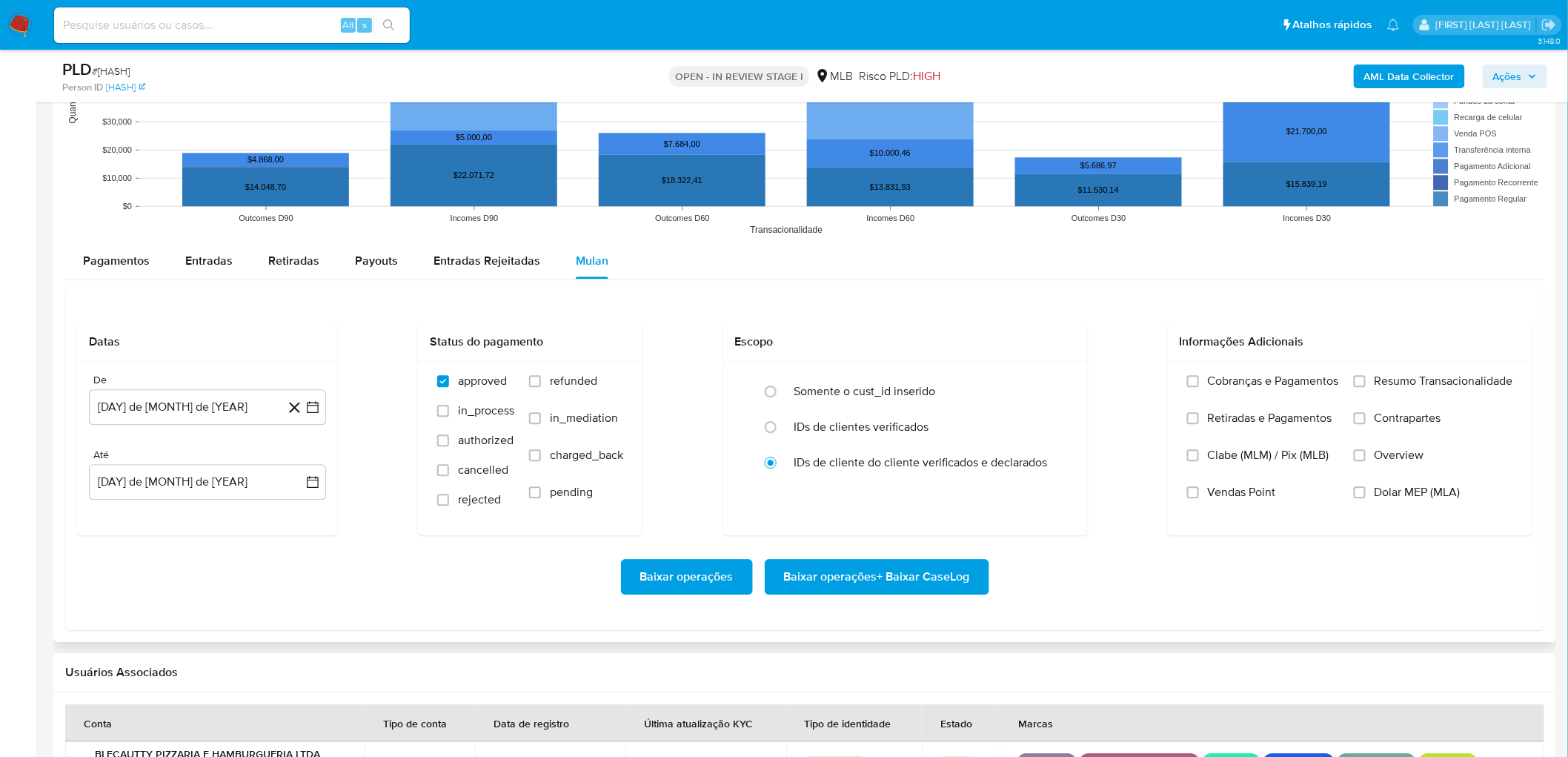 scroll, scrollTop: 1565, scrollLeft: 0, axis: vertical 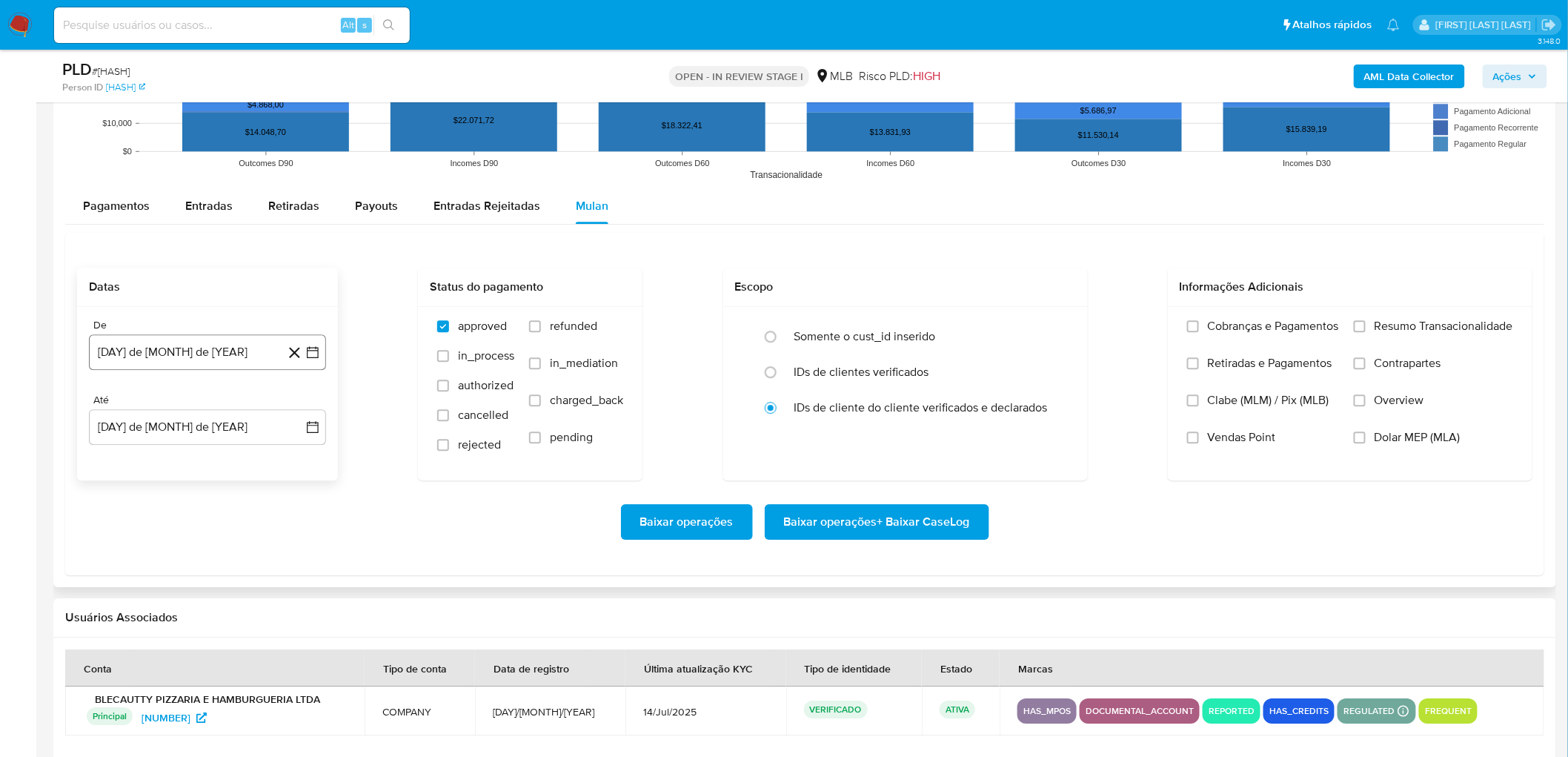 click on "4 de julio de 2024" at bounding box center [207, 352] 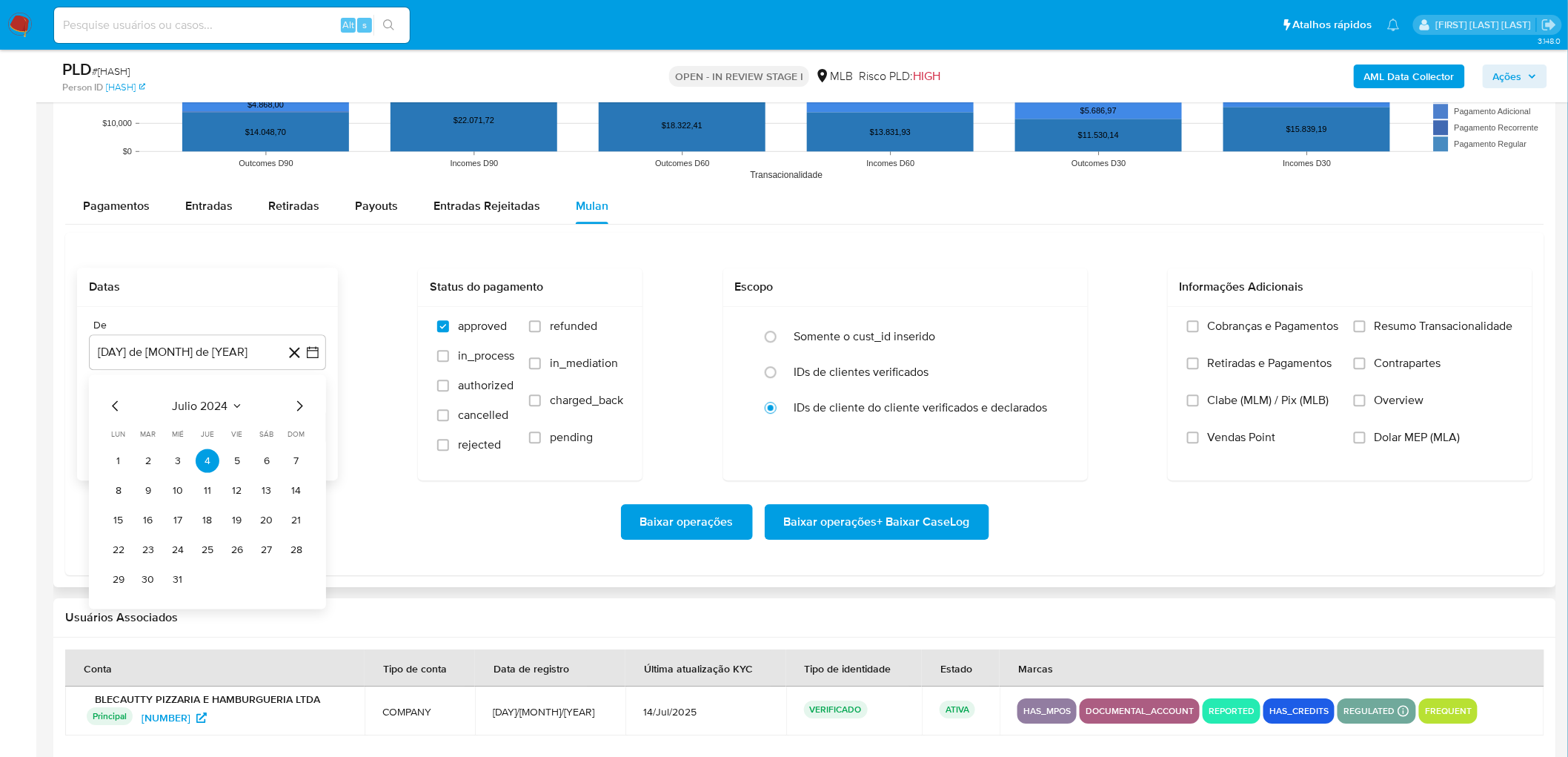 click on "julio 2024" at bounding box center [200, 406] 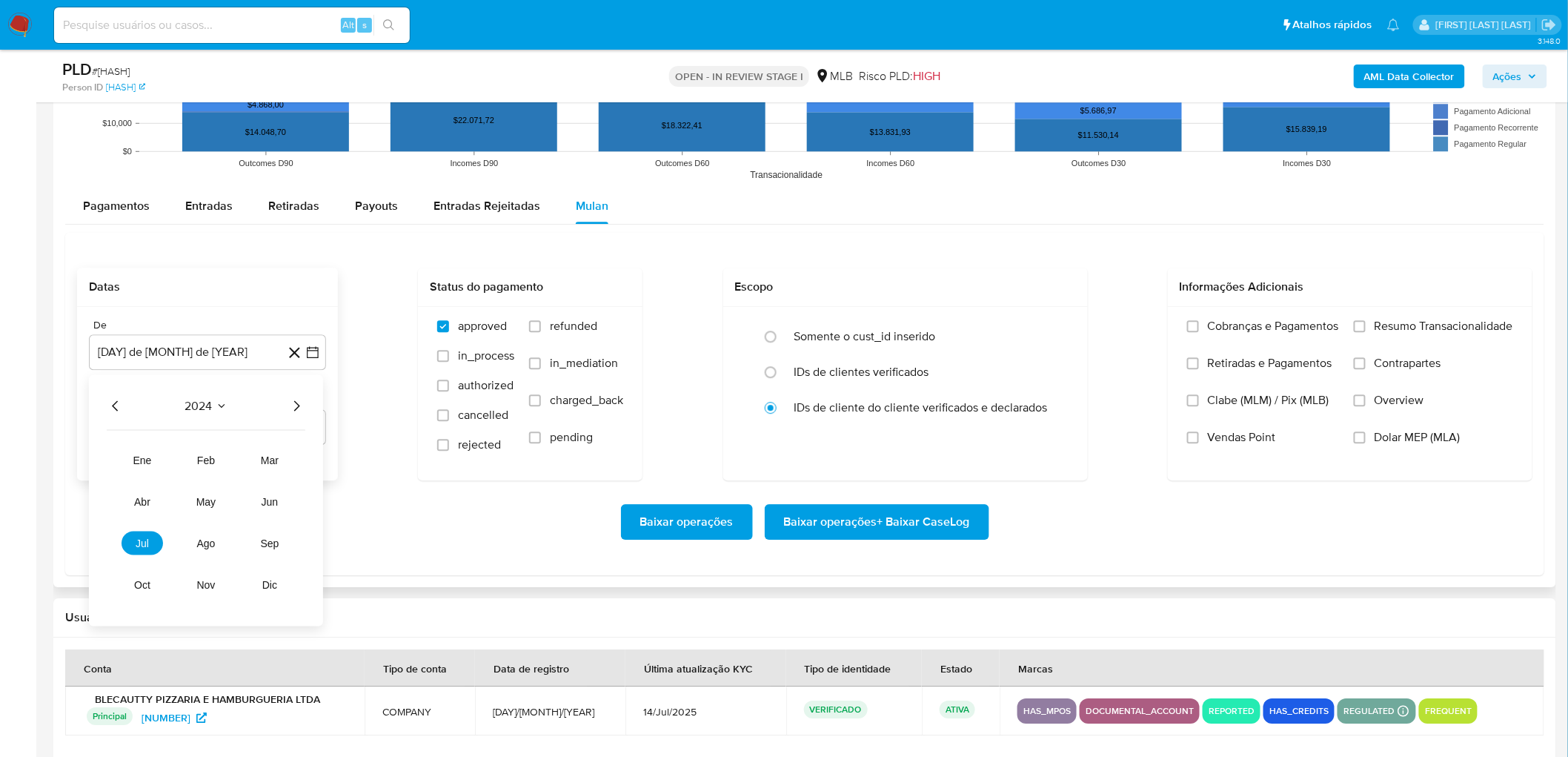 click 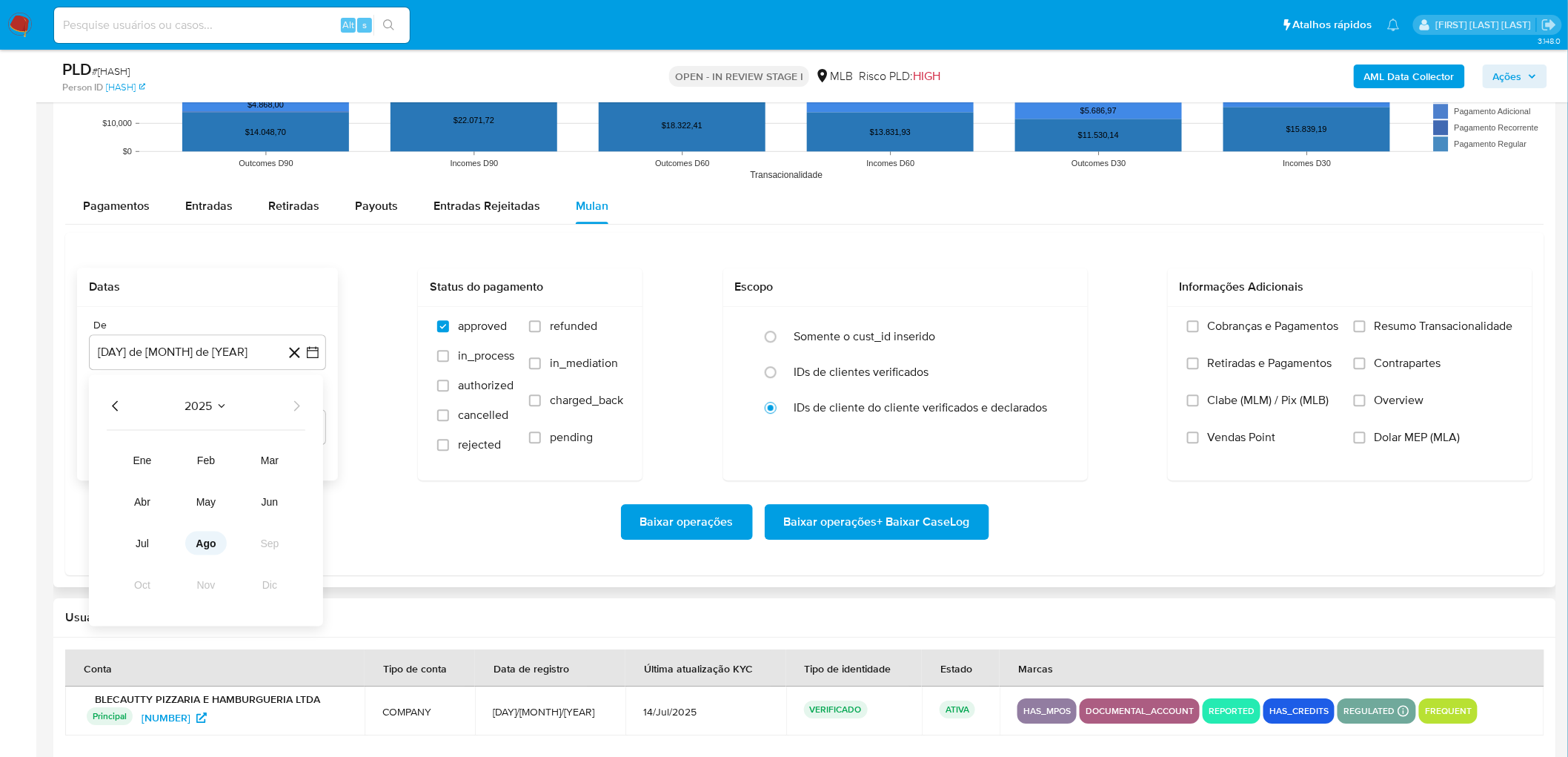 click on "ago" at bounding box center [206, 543] 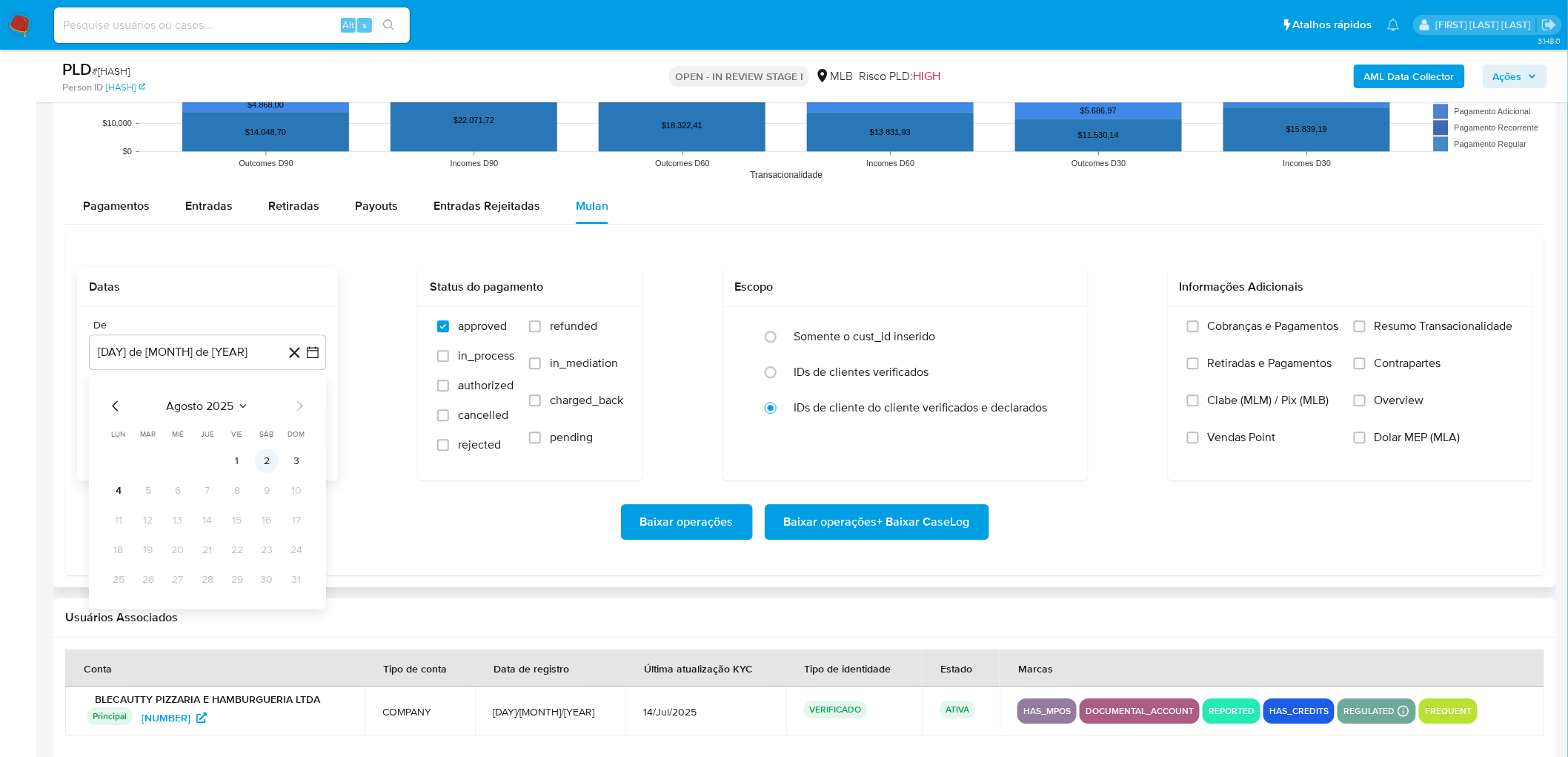 click on "2" at bounding box center [267, 460] 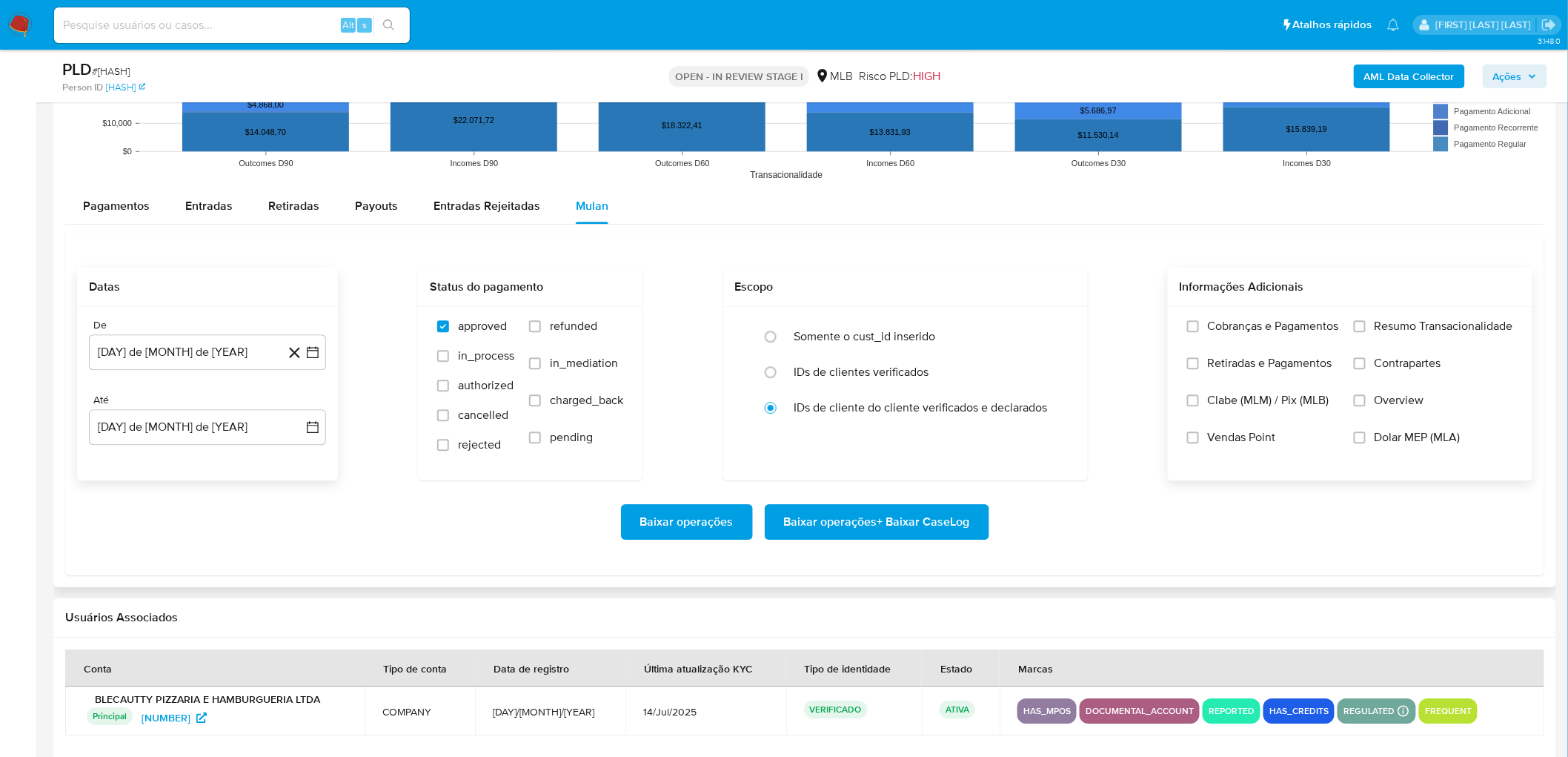 click on "Resumo Transacionalidade" at bounding box center (1433, 337) 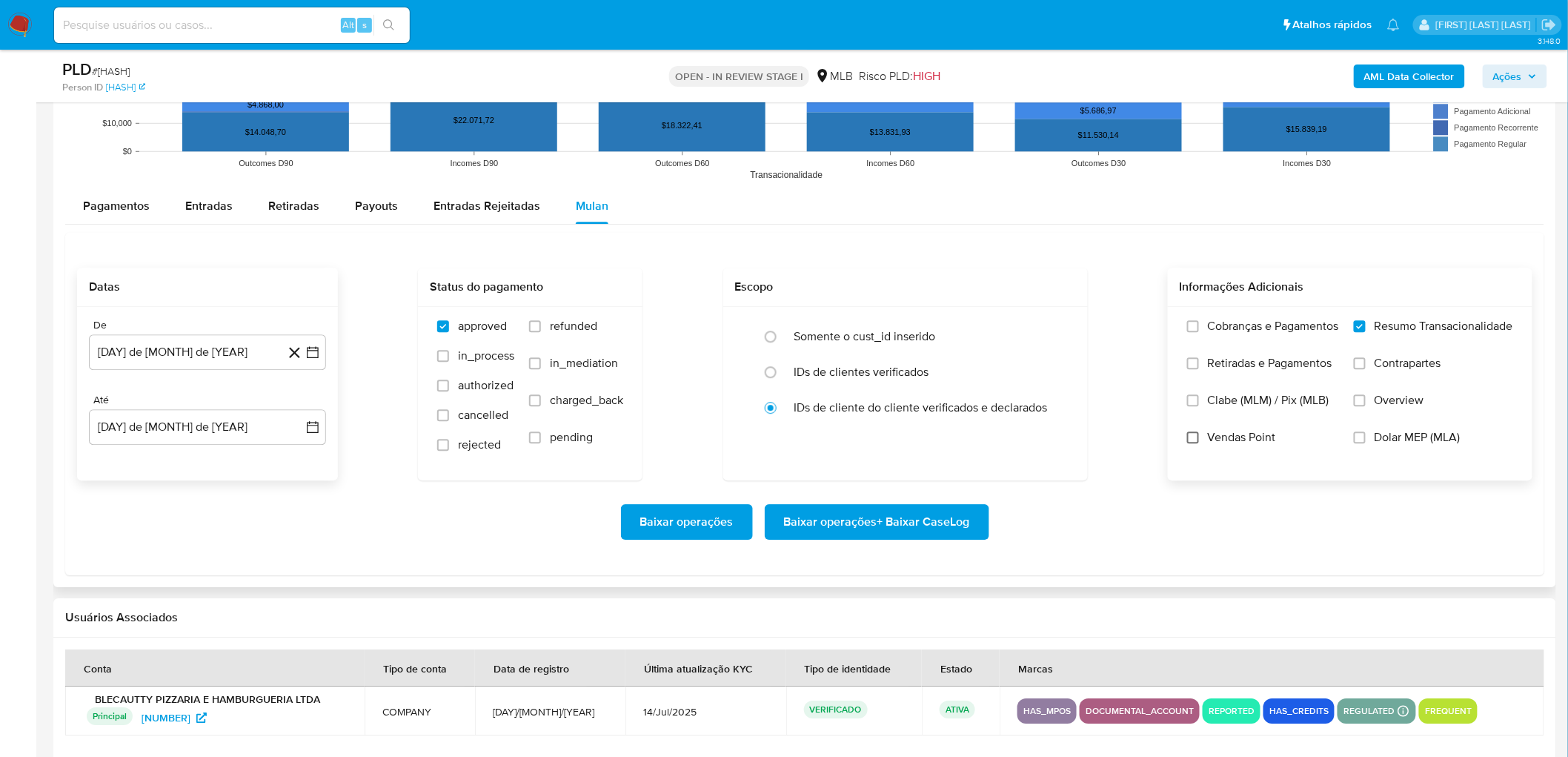 click on "Vendas Point" at bounding box center (1193, 437) 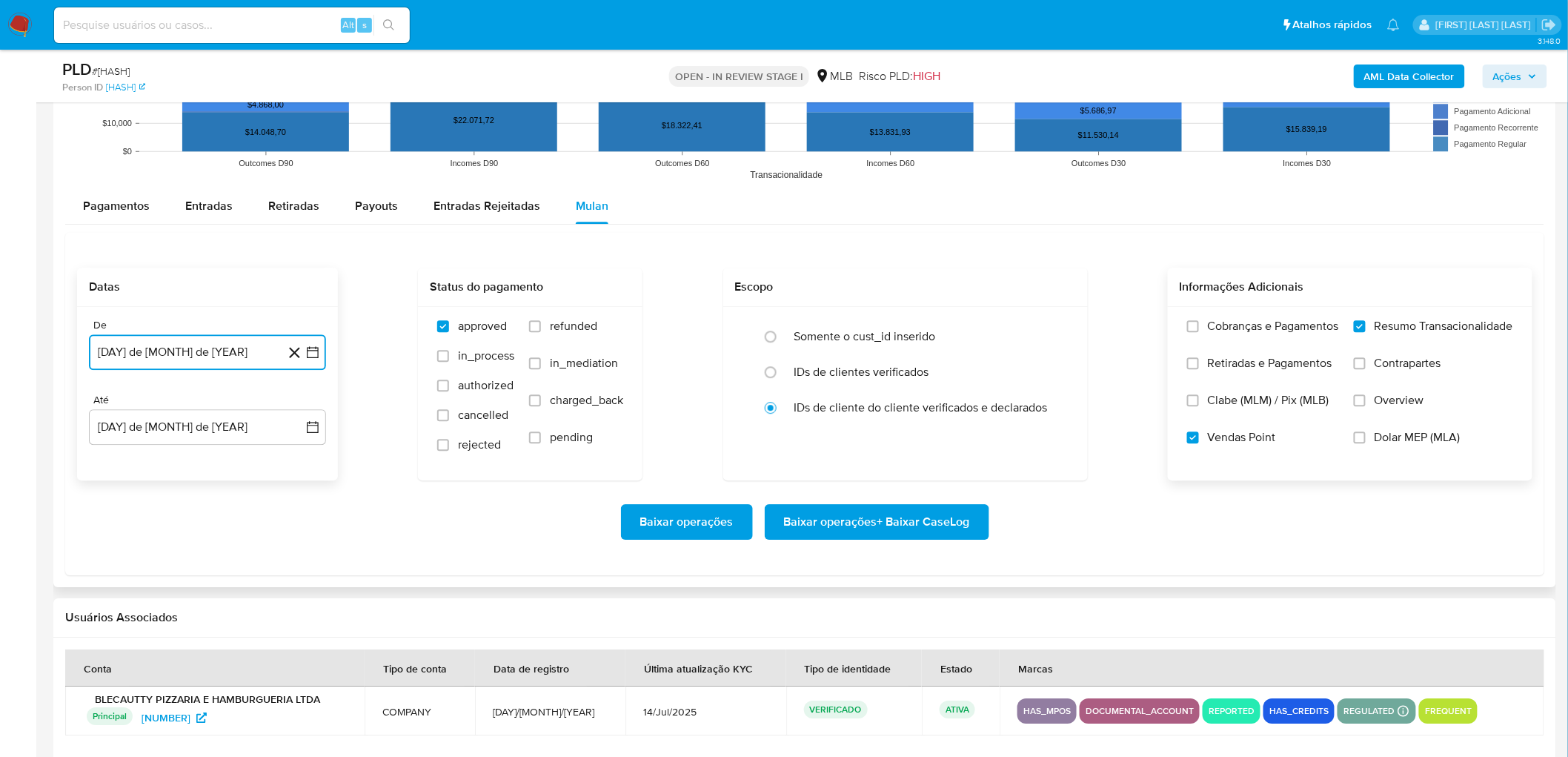 click on "2 de agosto de 2025" at bounding box center [207, 352] 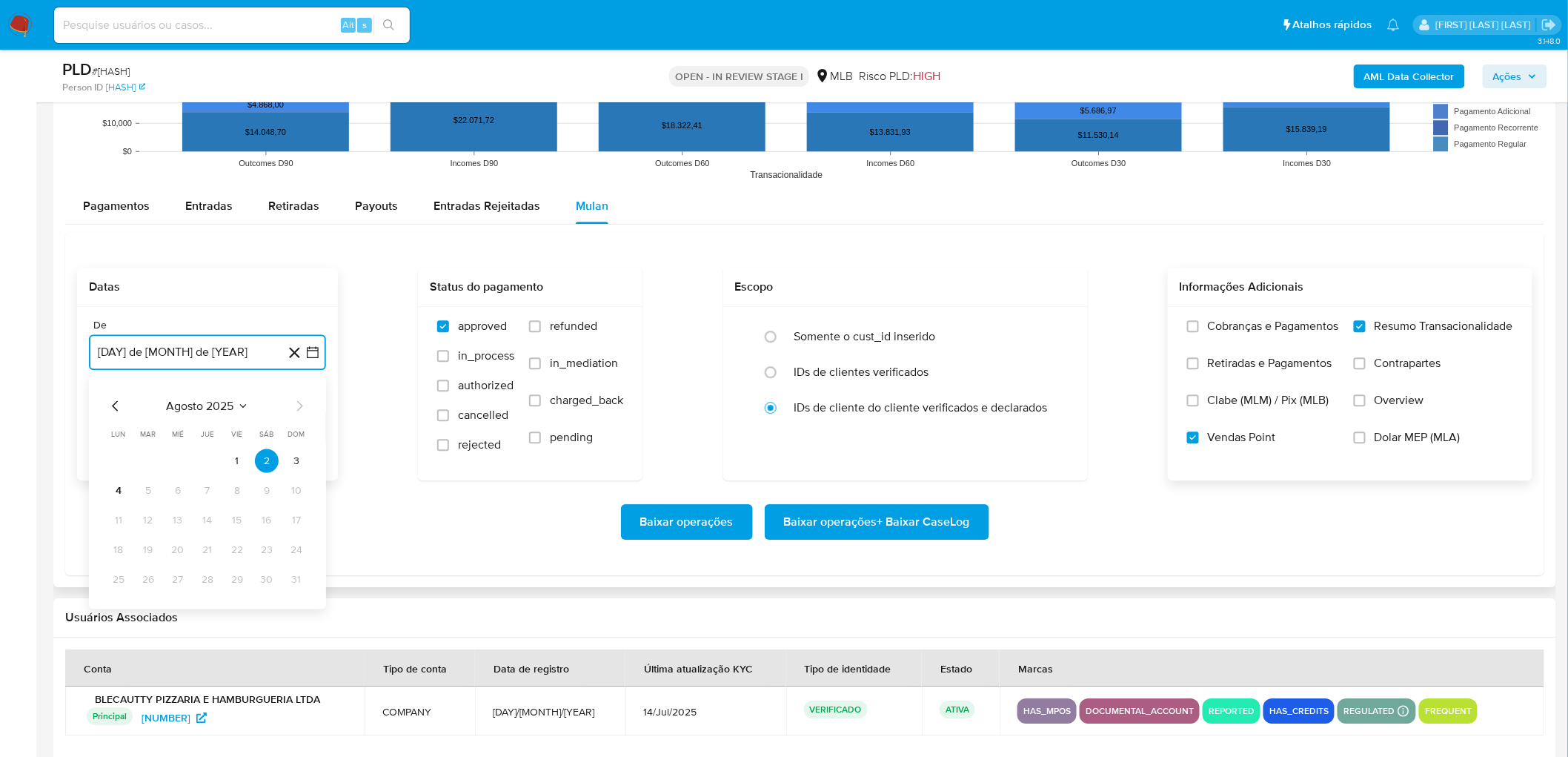 click 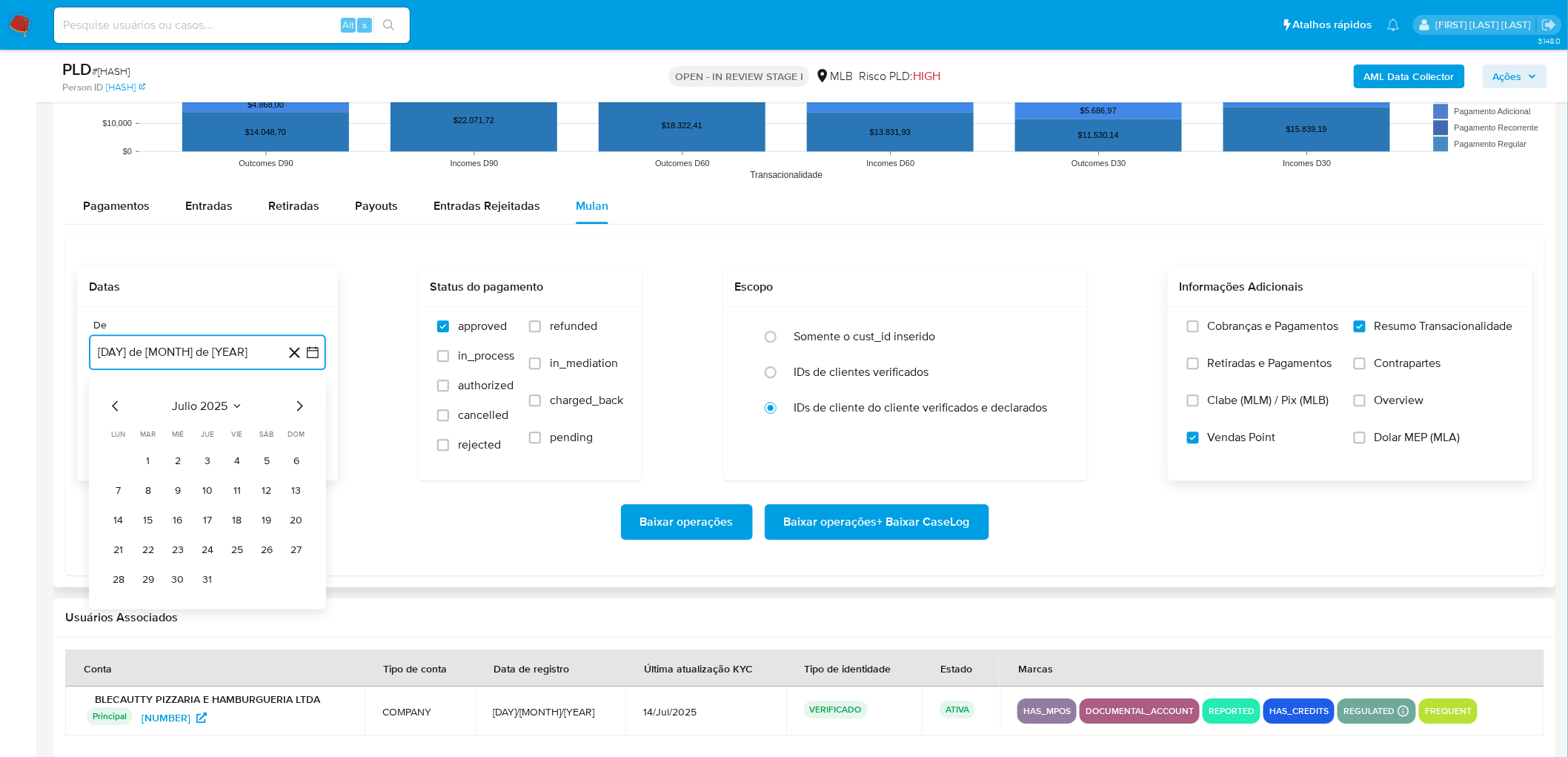 click 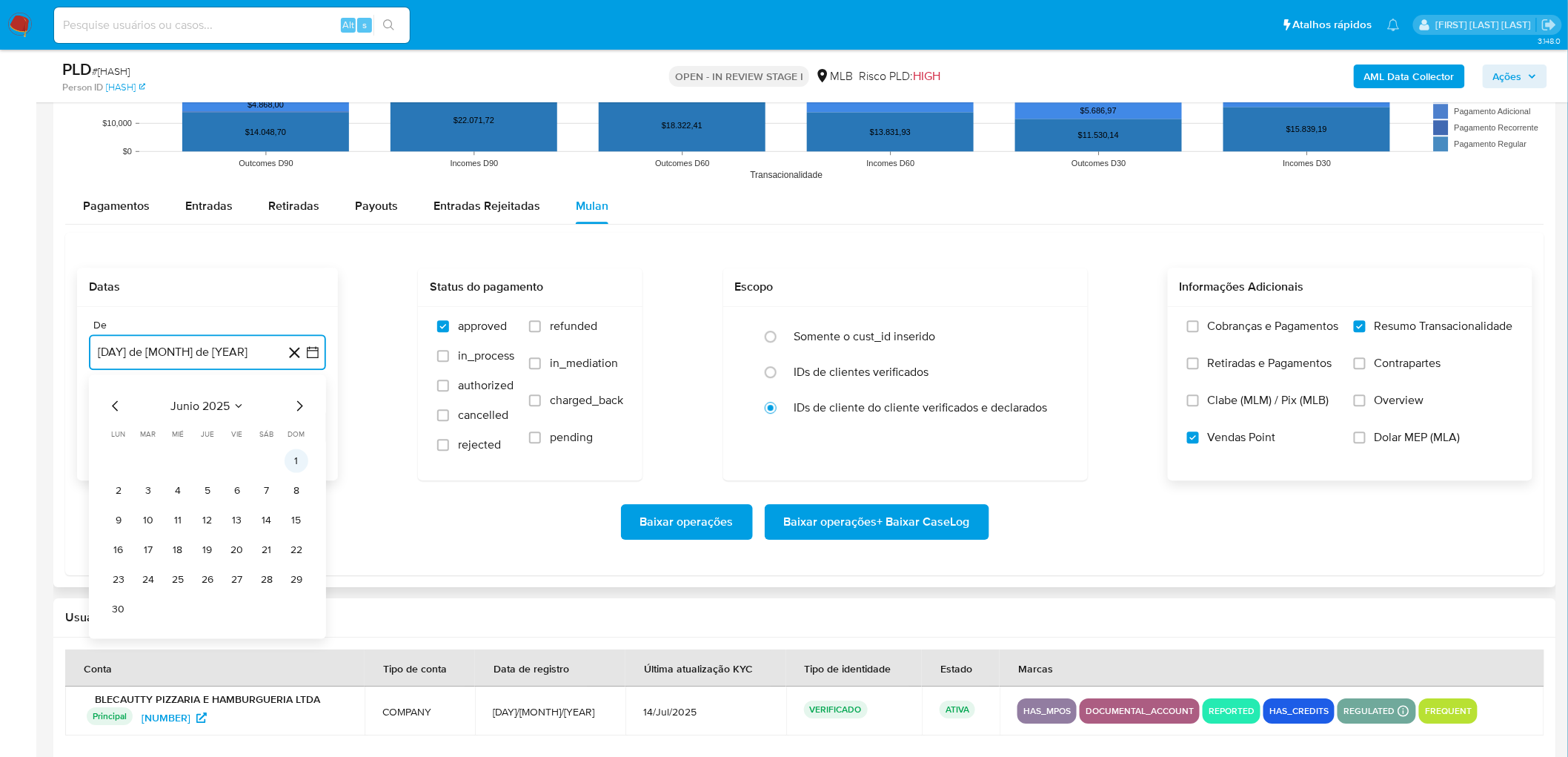 click on "1" at bounding box center [296, 460] 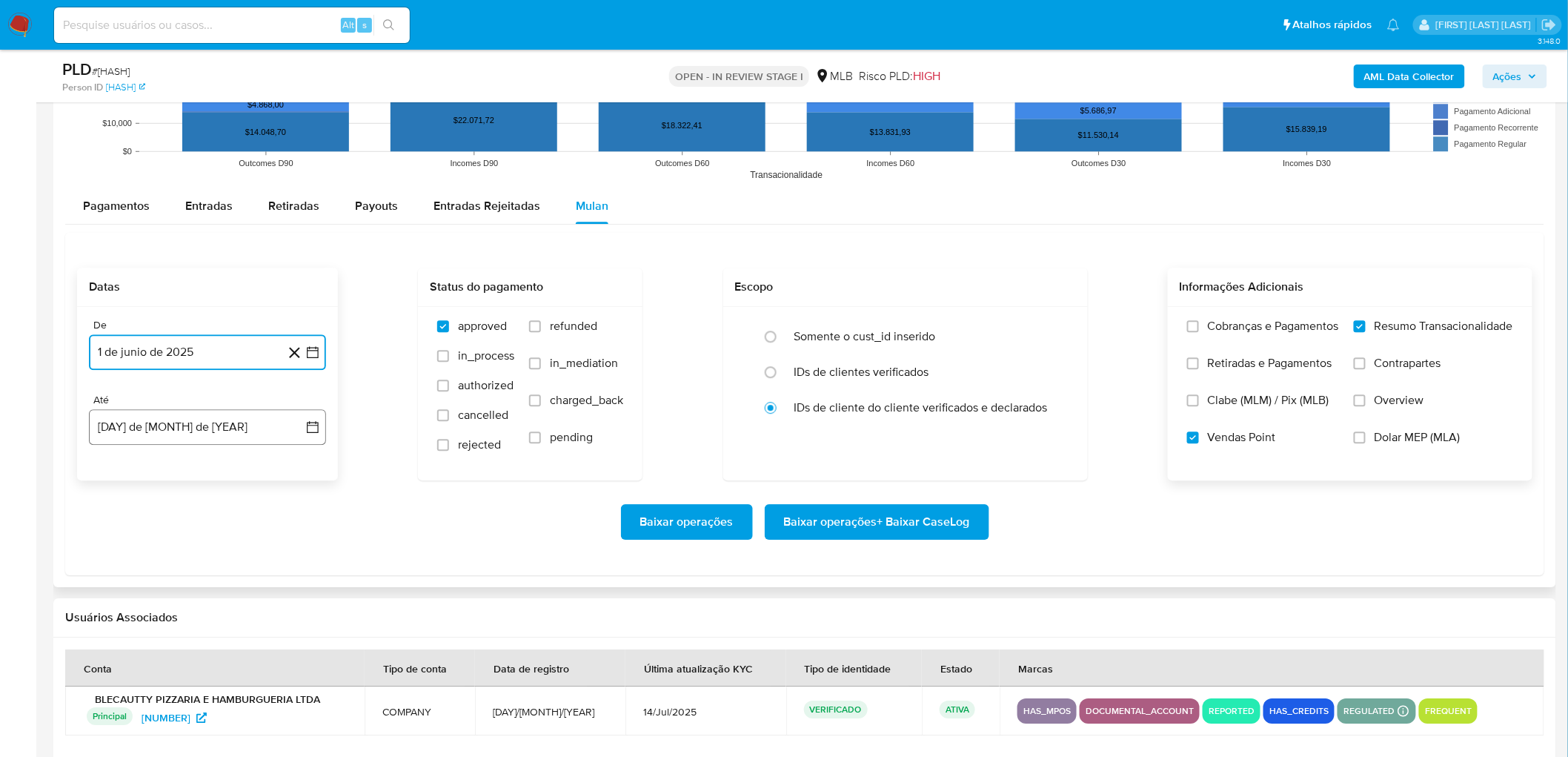 click on "4 de agosto de 2025" at bounding box center [207, 427] 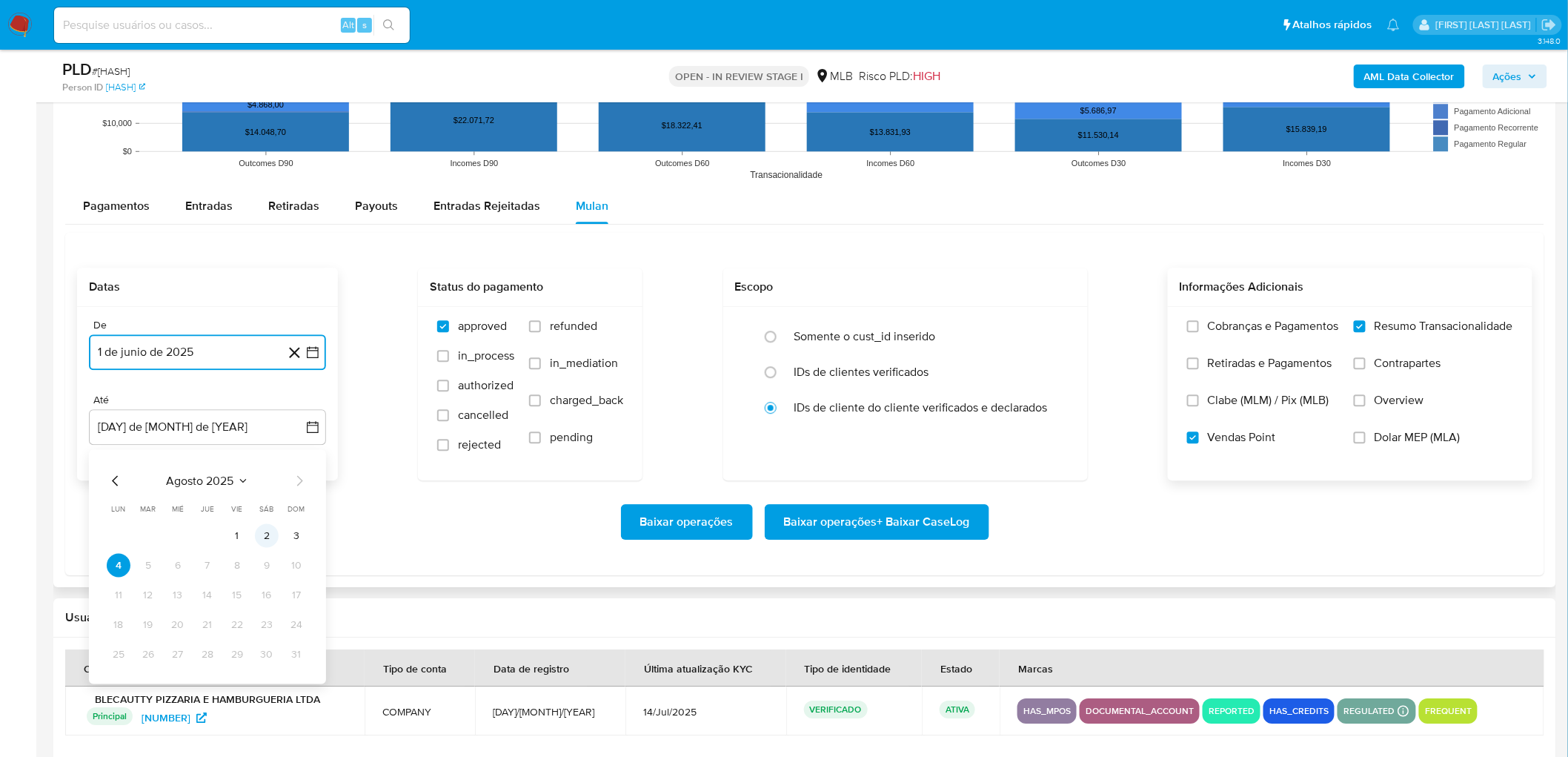 click on "2" at bounding box center (267, 535) 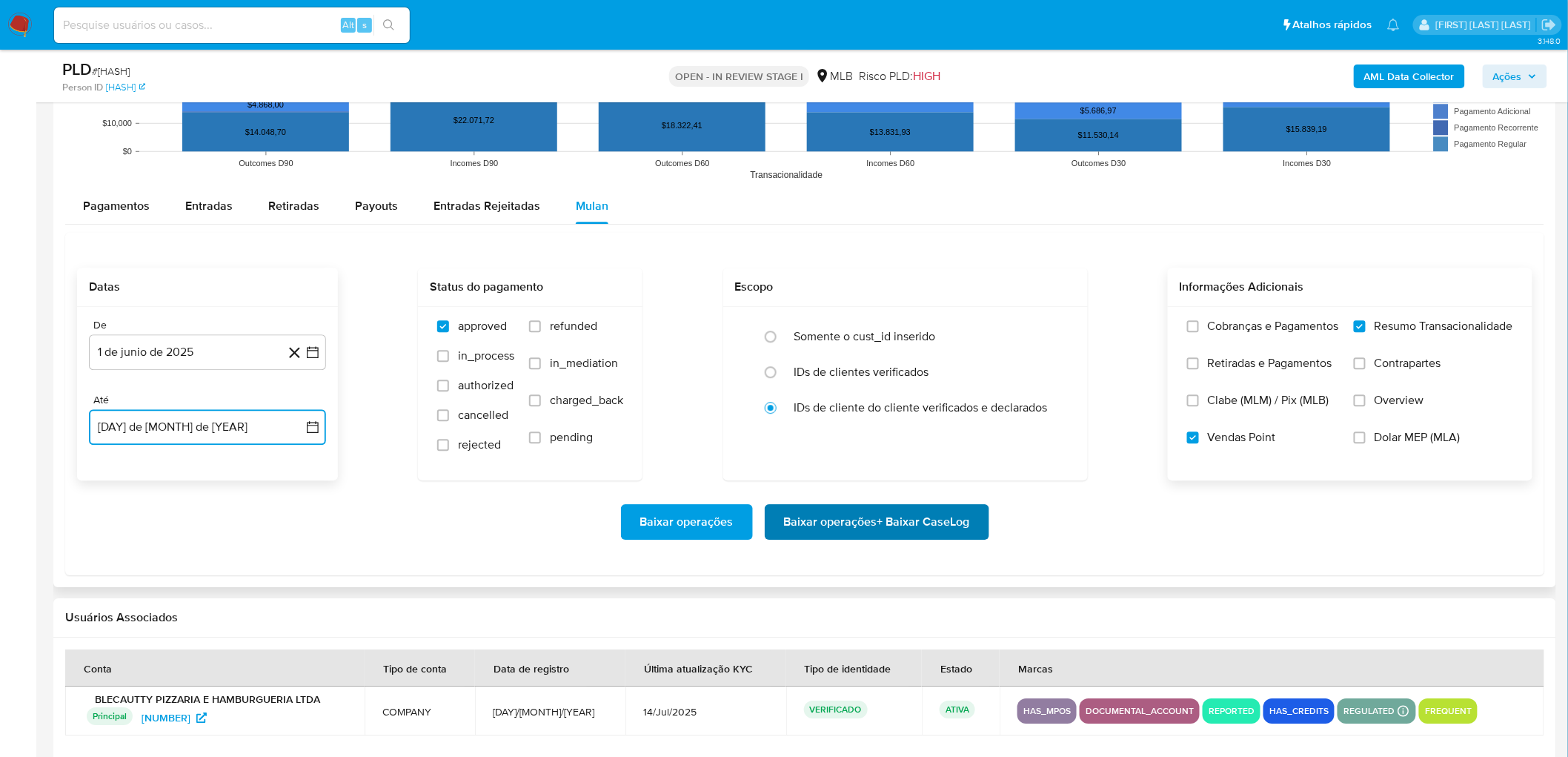 click on "Baixar operações  +   Baixar CaseLog" at bounding box center [877, 522] 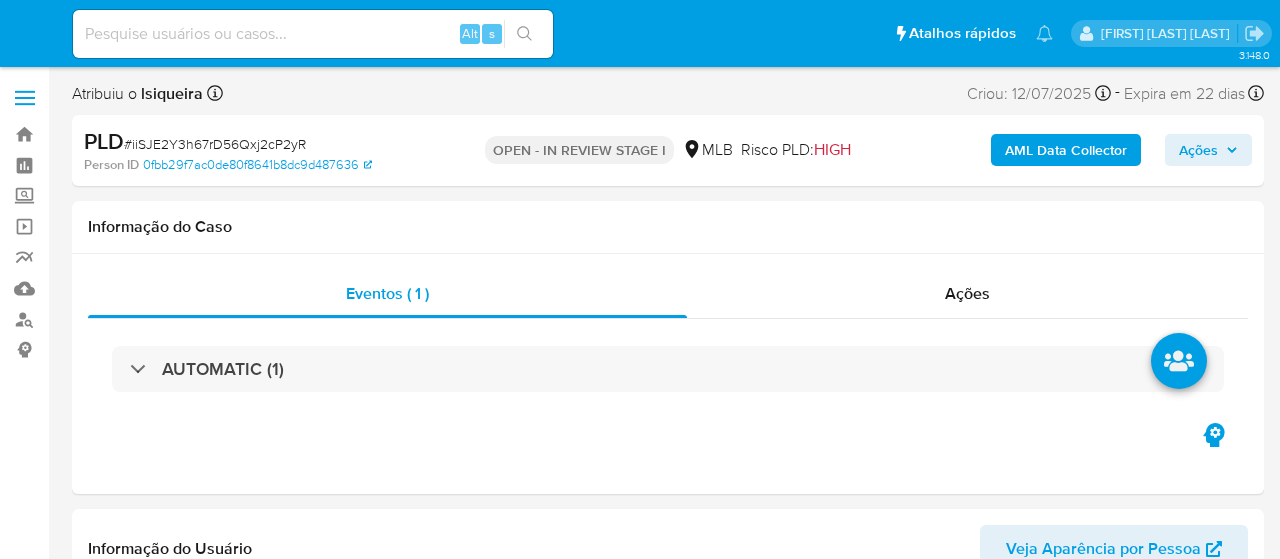 select on "10" 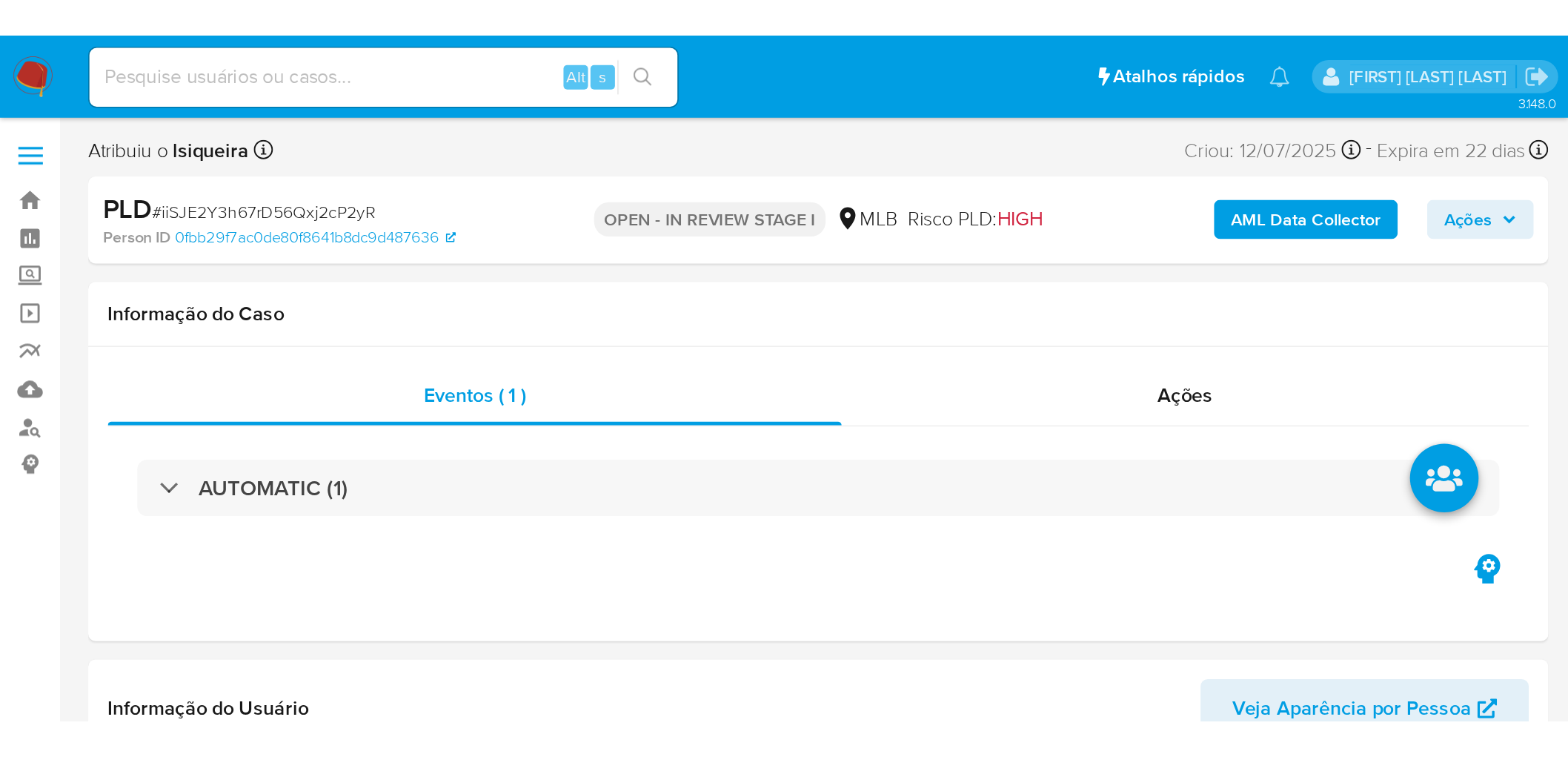 scroll, scrollTop: 0, scrollLeft: 0, axis: both 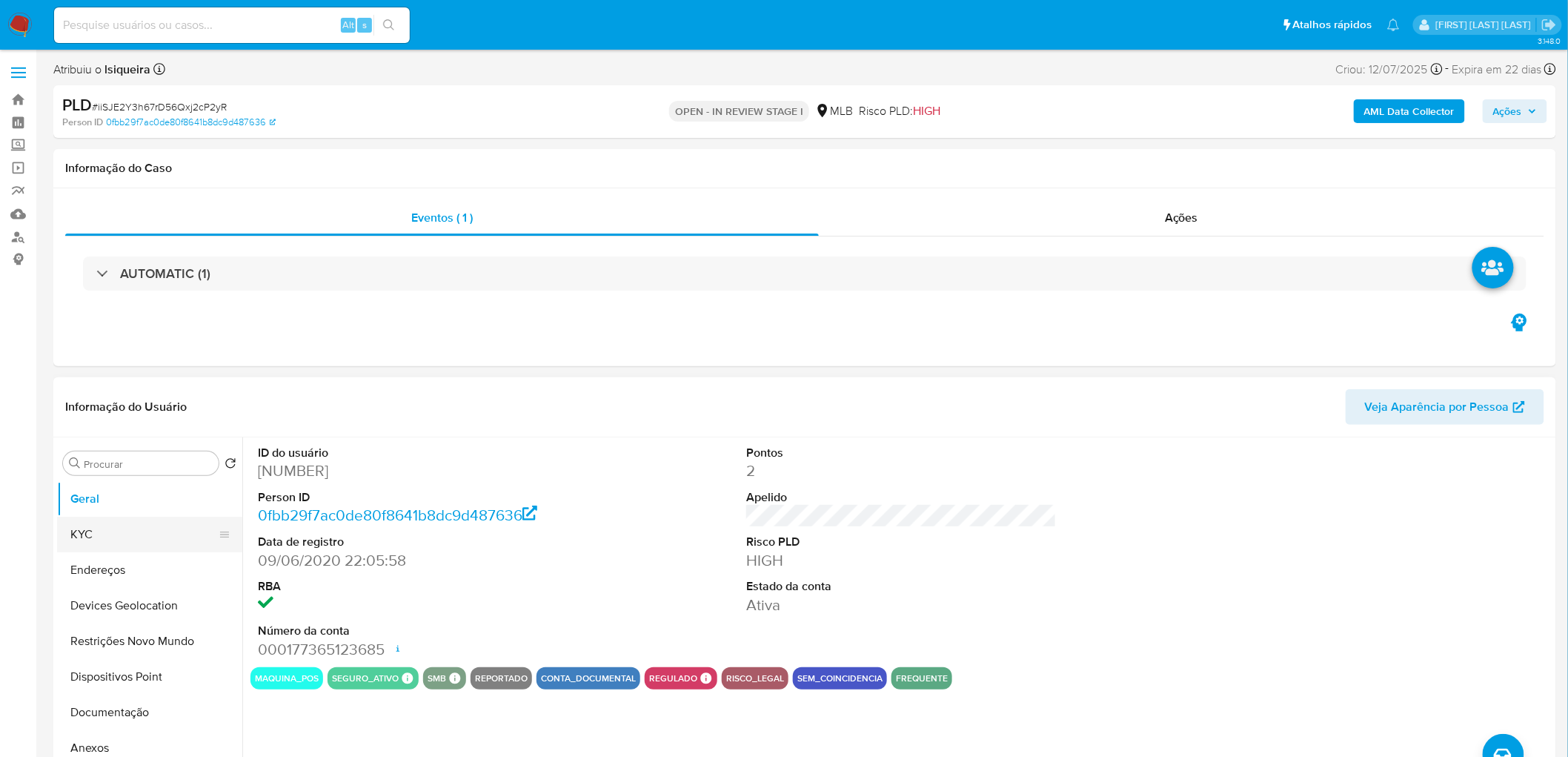 click on "KYC" at bounding box center (144, 535) 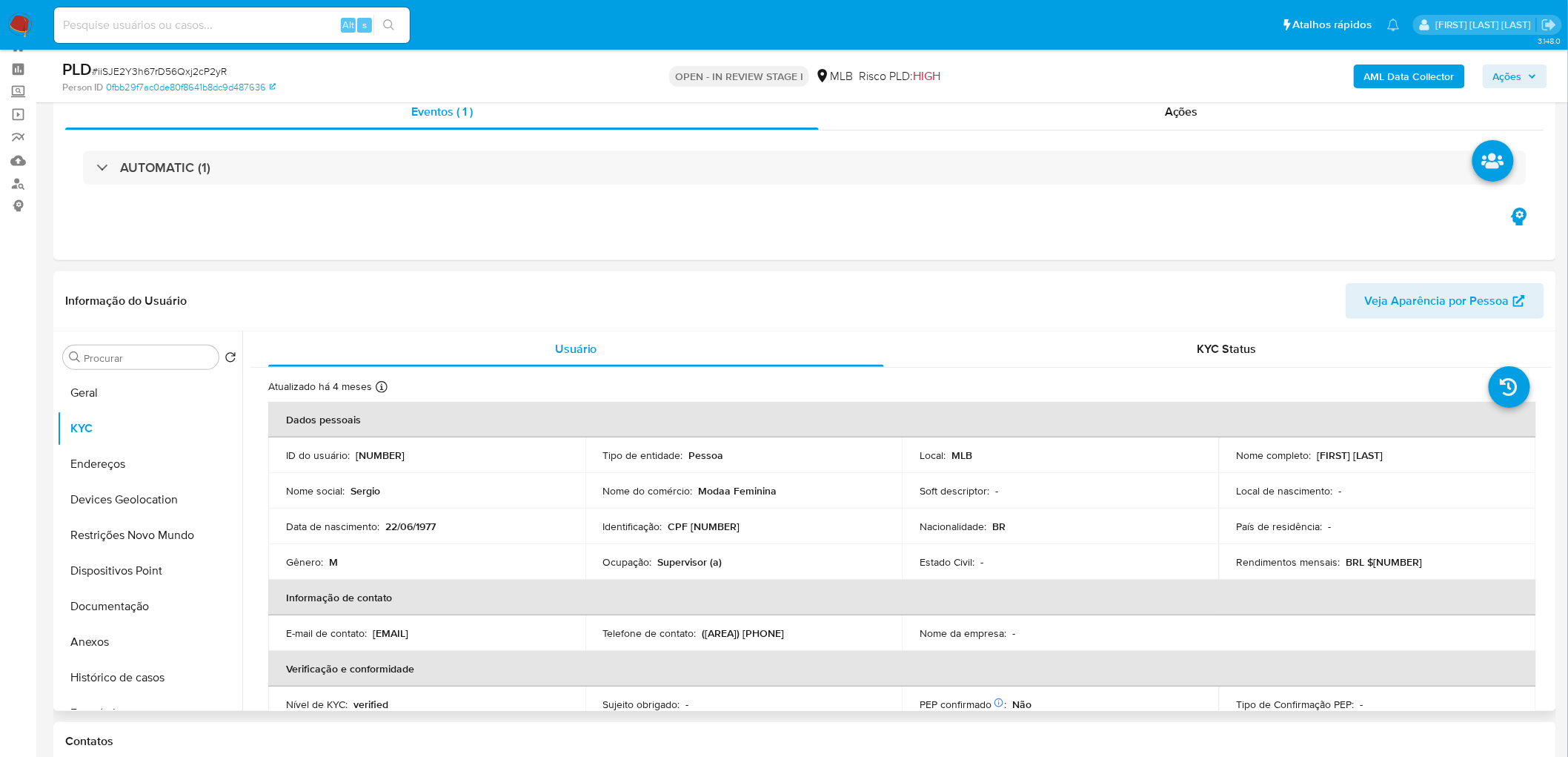 scroll, scrollTop: 82, scrollLeft: 0, axis: vertical 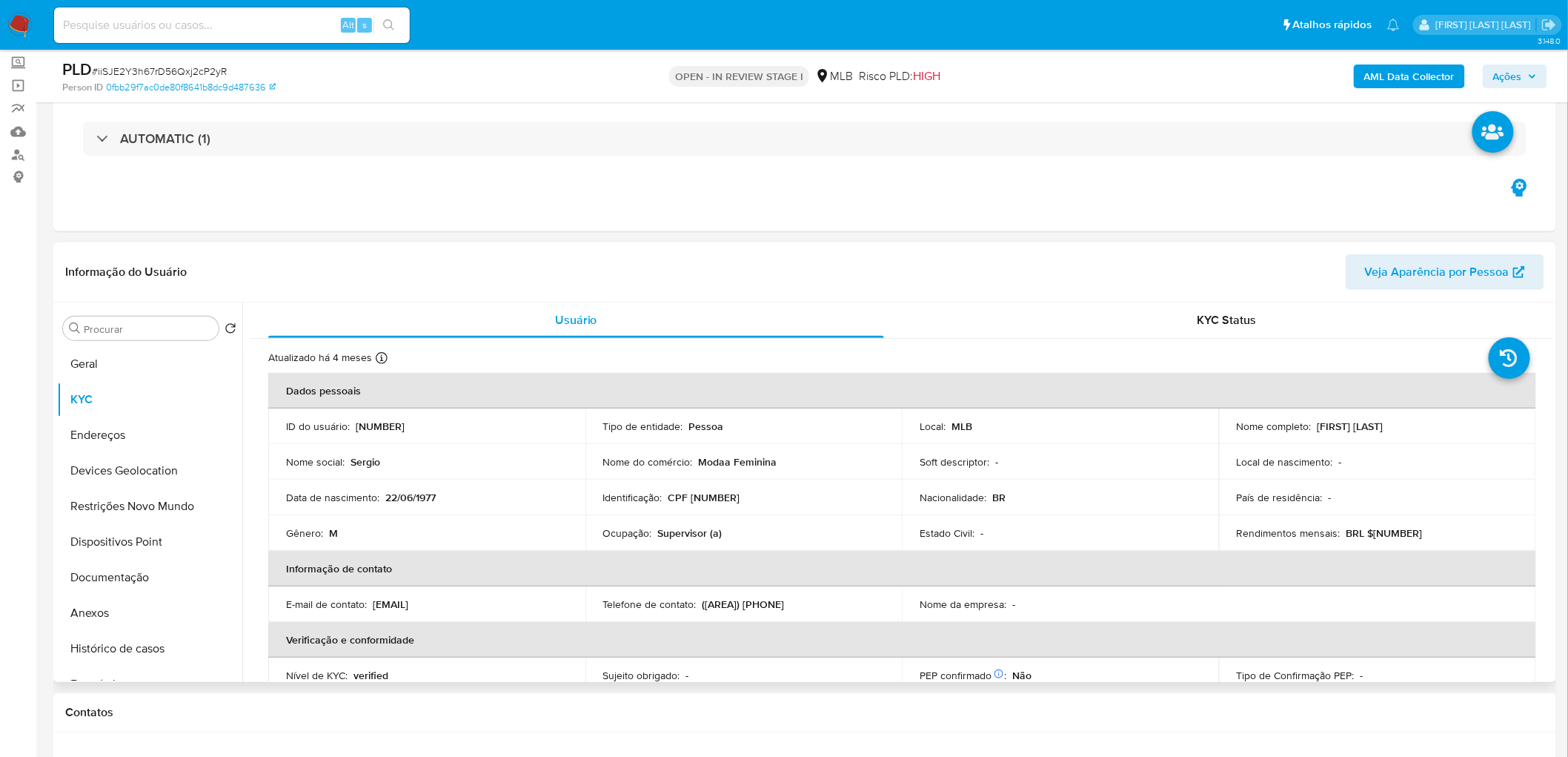 drag, startPoint x: 1438, startPoint y: 423, endPoint x: 1310, endPoint y: 423, distance: 128 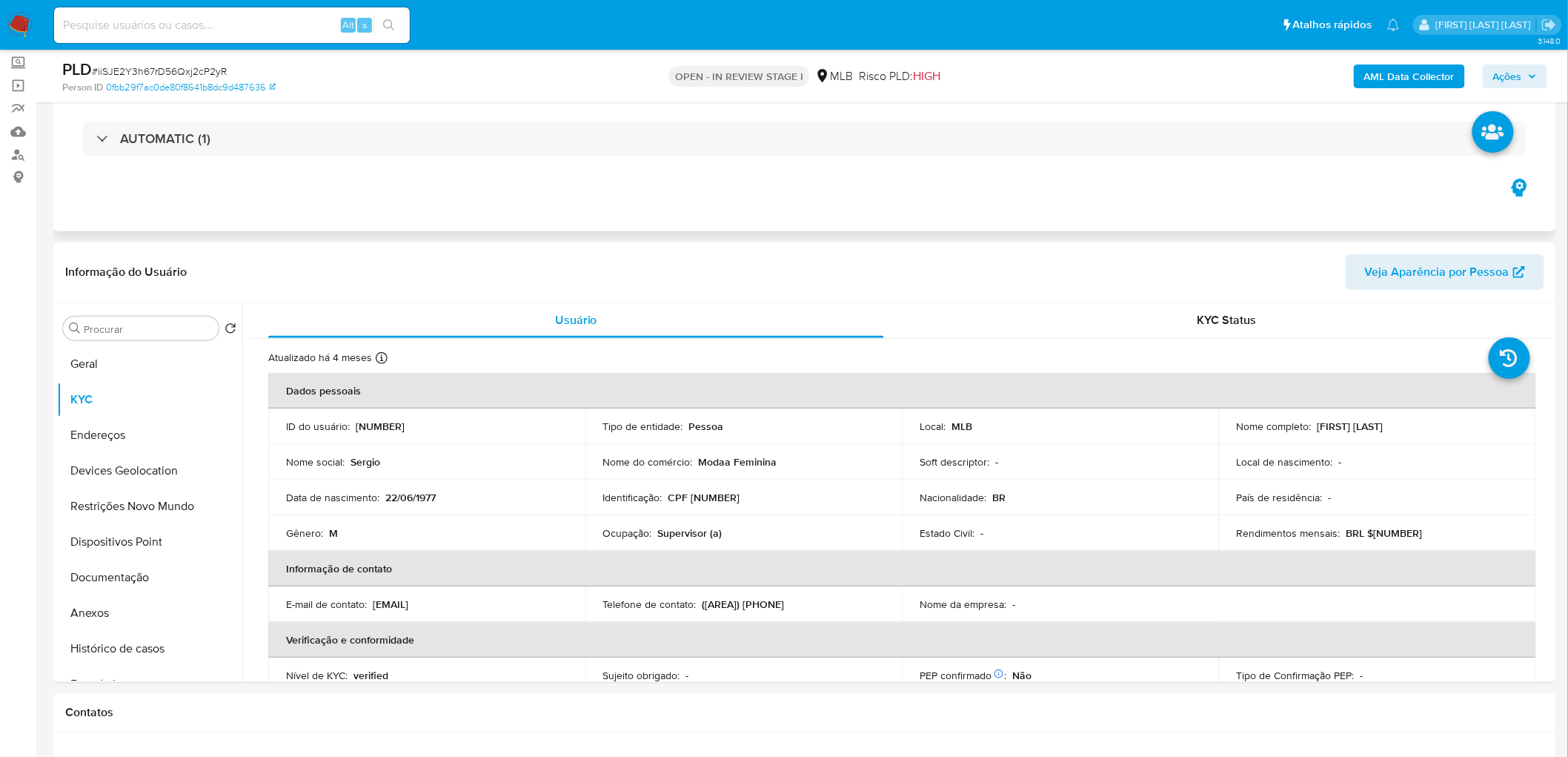 click on "Eventos ( 1 ) Ações AUTOMATIC (1)" at bounding box center (805, 142) 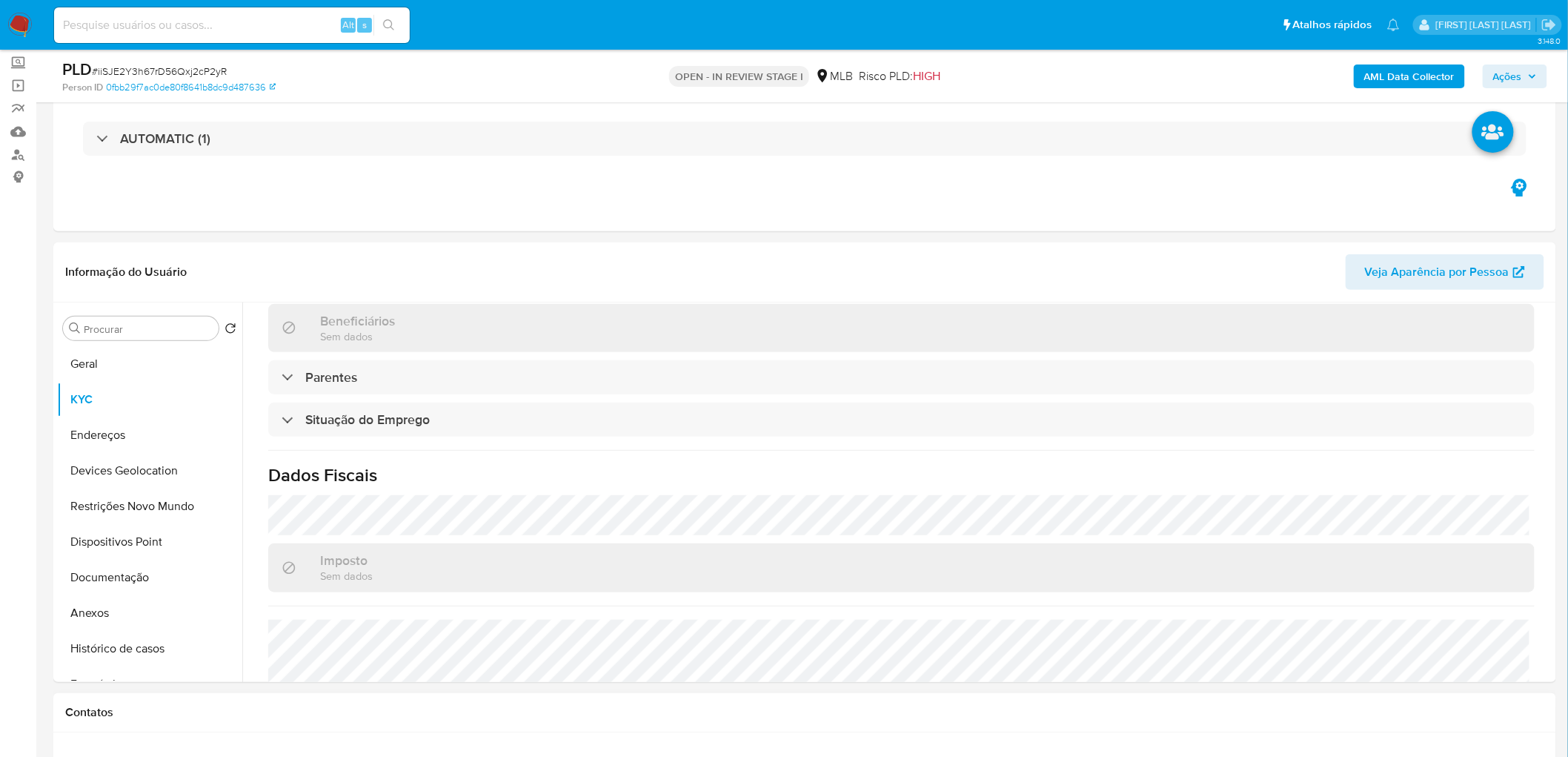 scroll, scrollTop: 535, scrollLeft: 0, axis: vertical 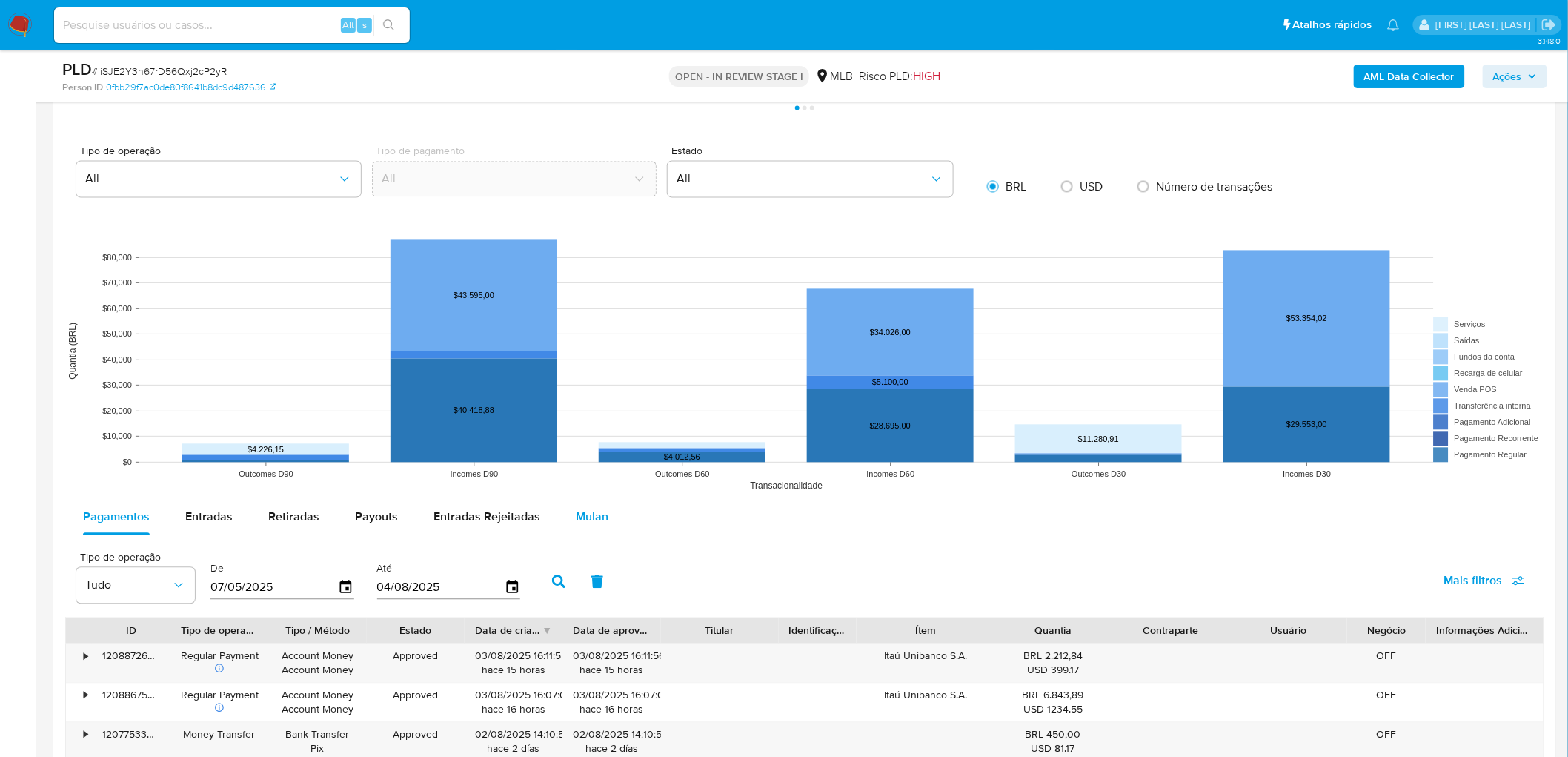 click on "Mulan" at bounding box center (592, 517) 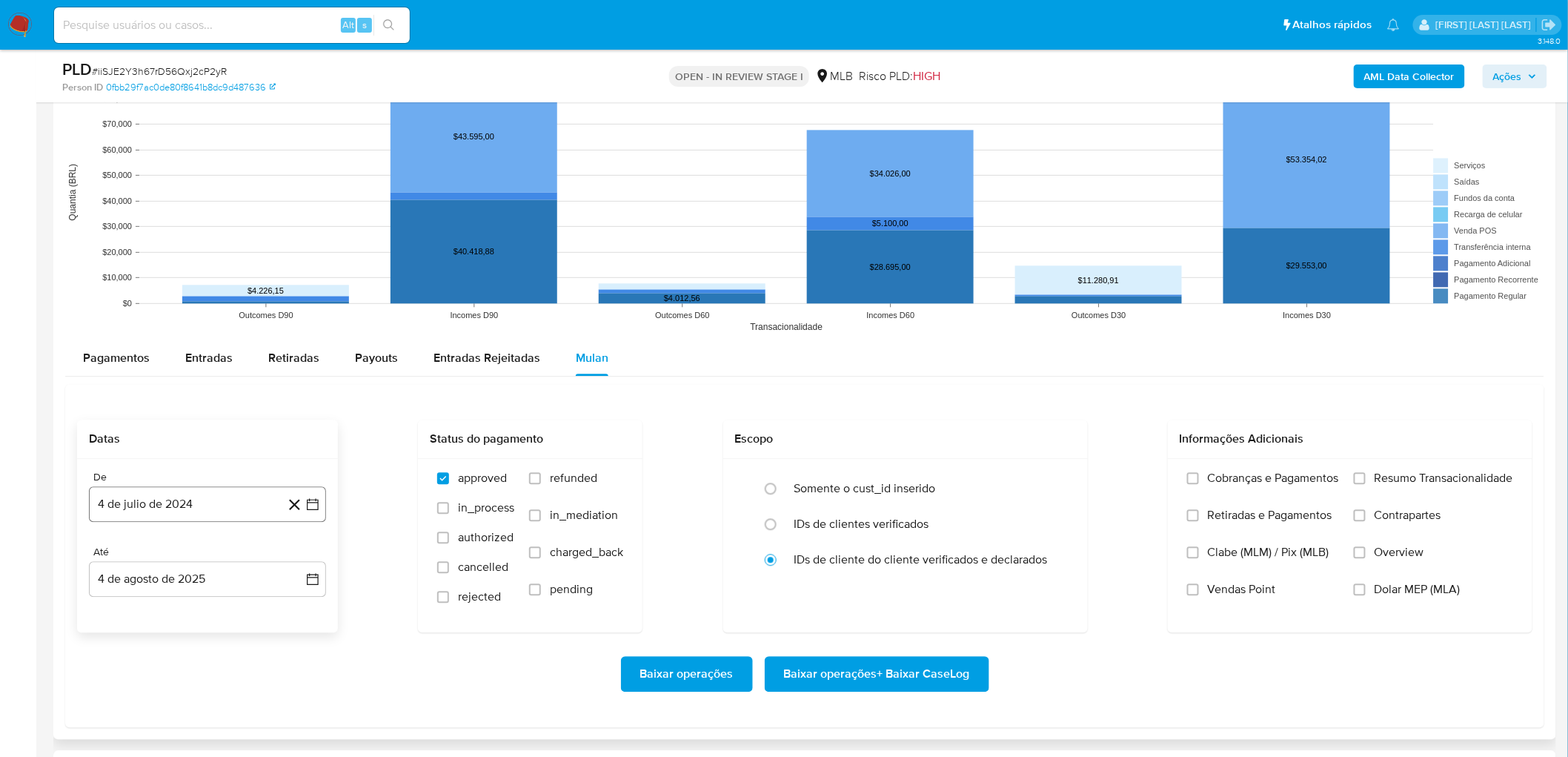 scroll, scrollTop: 1318, scrollLeft: 0, axis: vertical 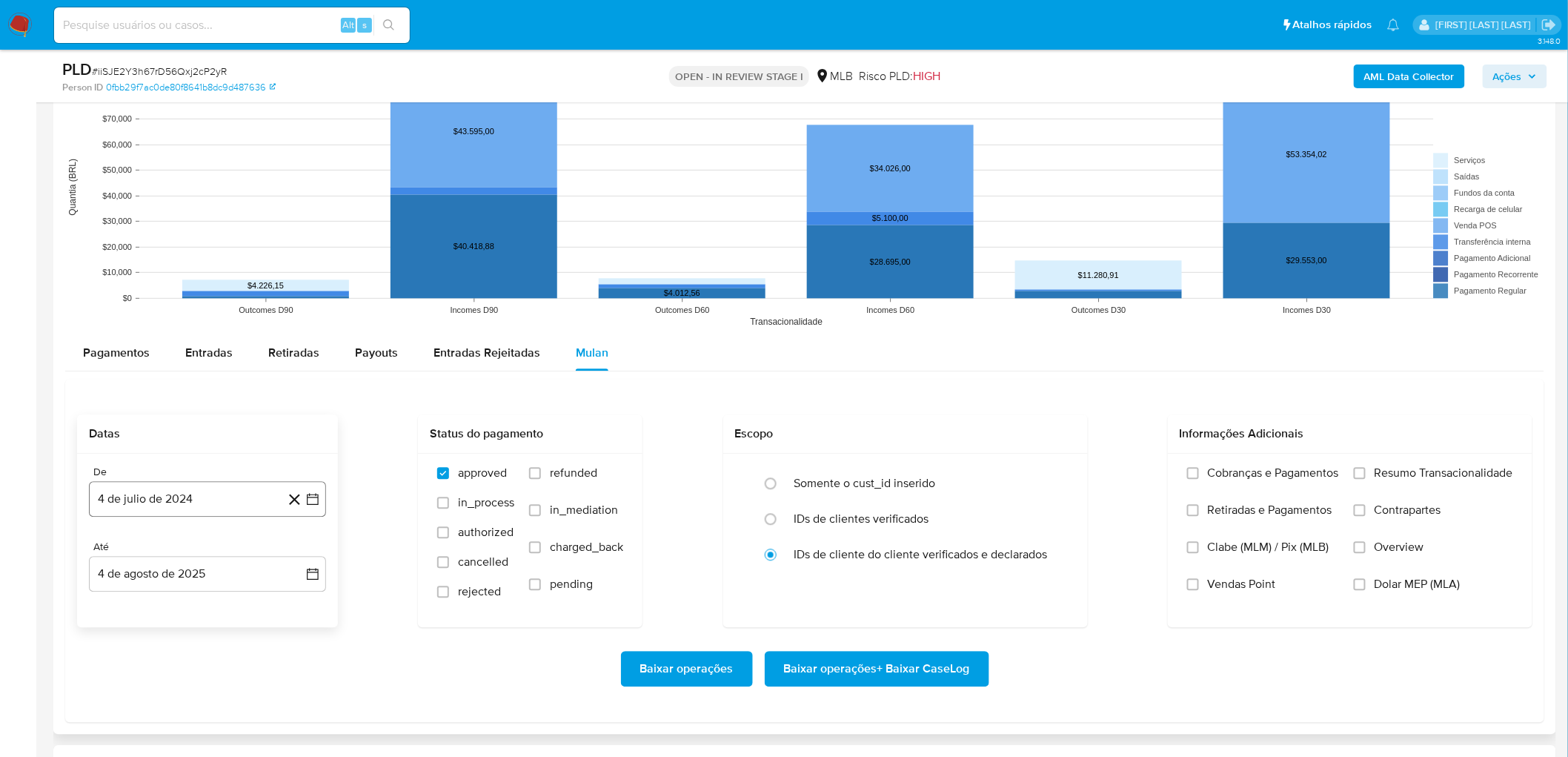 click on "4 de julio de 2024" at bounding box center (207, 499) 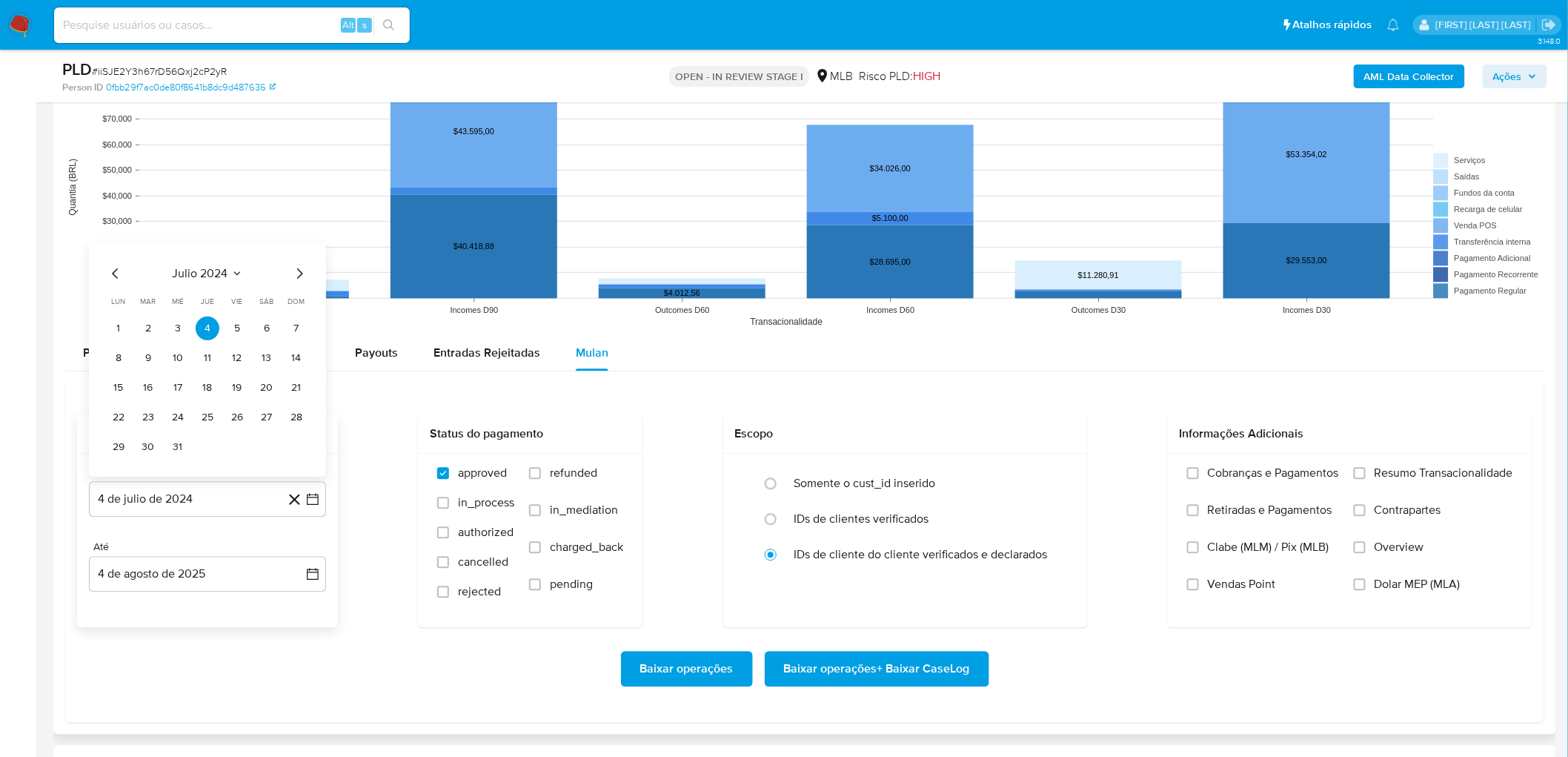 click on "julio 2024" at bounding box center (200, 274) 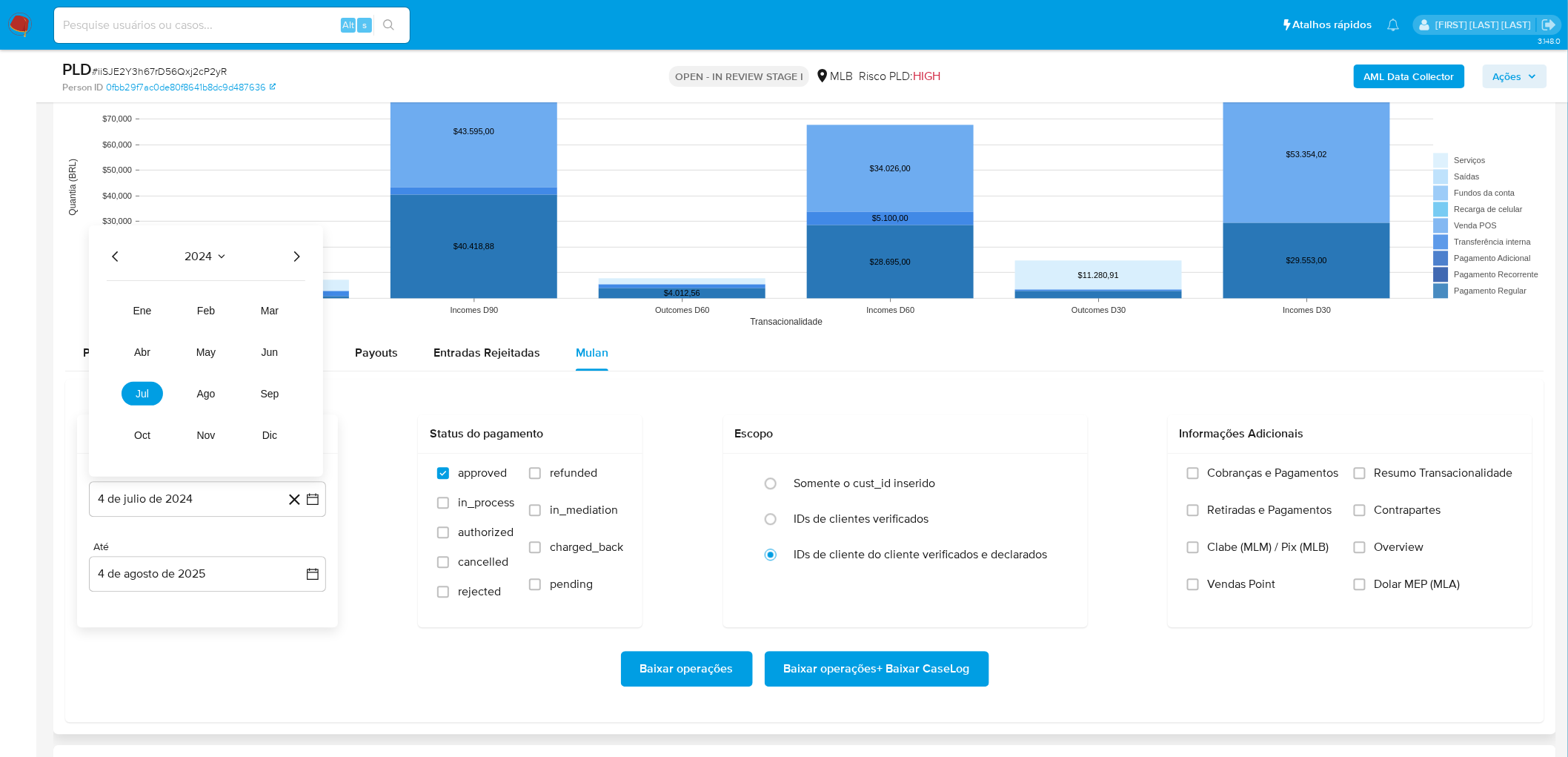 click 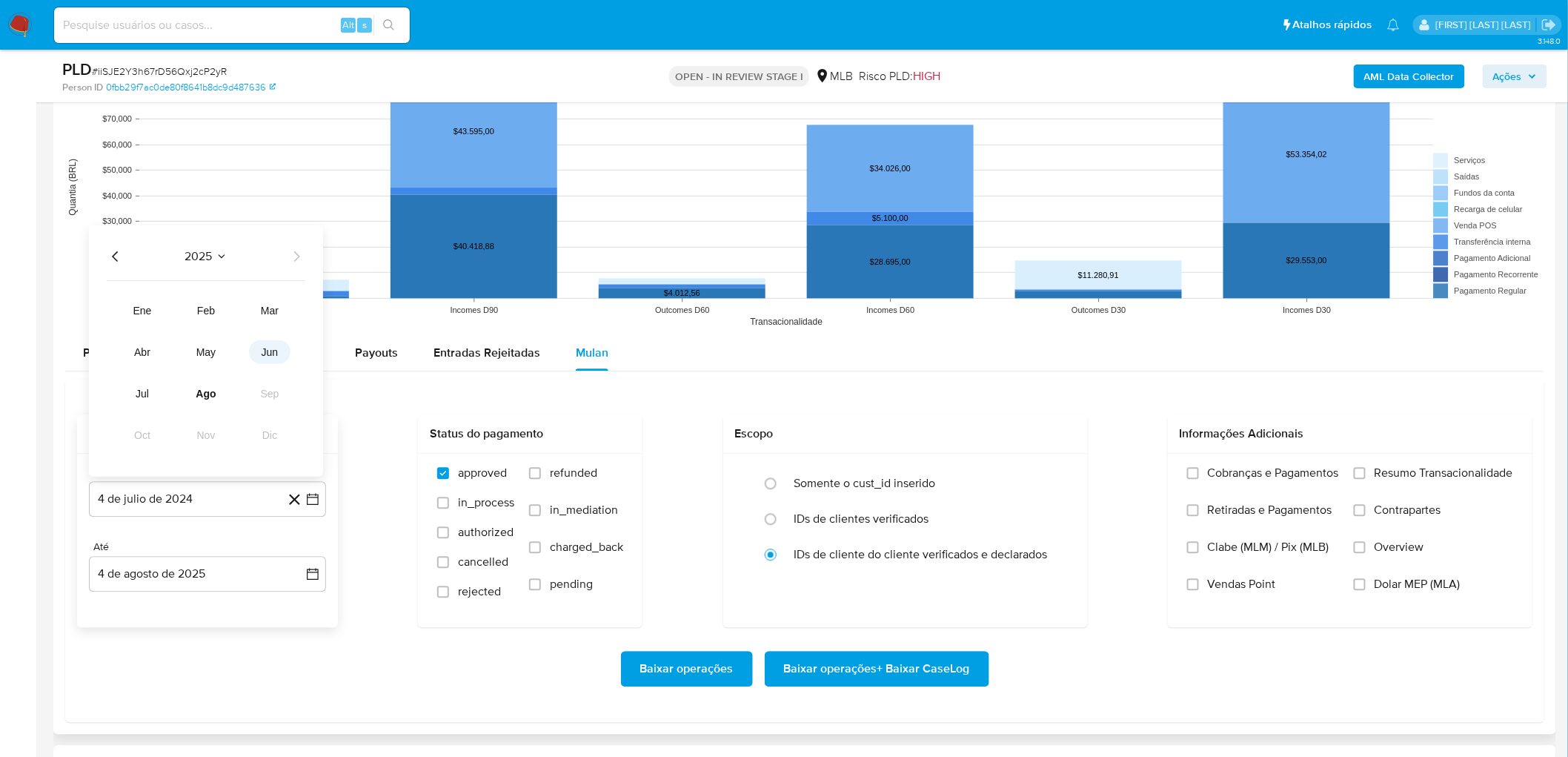 click on "jun" at bounding box center (270, 352) 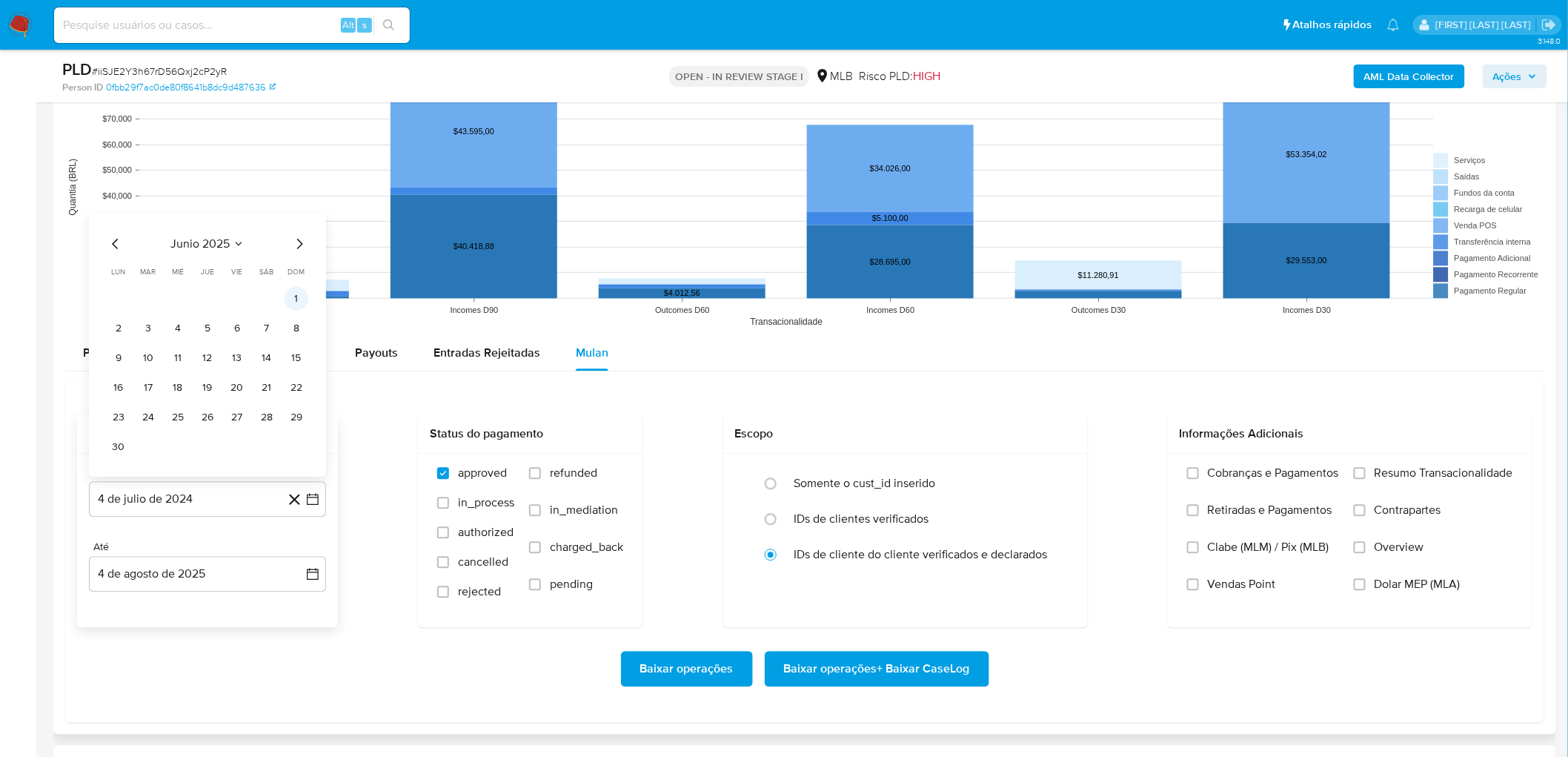click on "1" at bounding box center (296, 299) 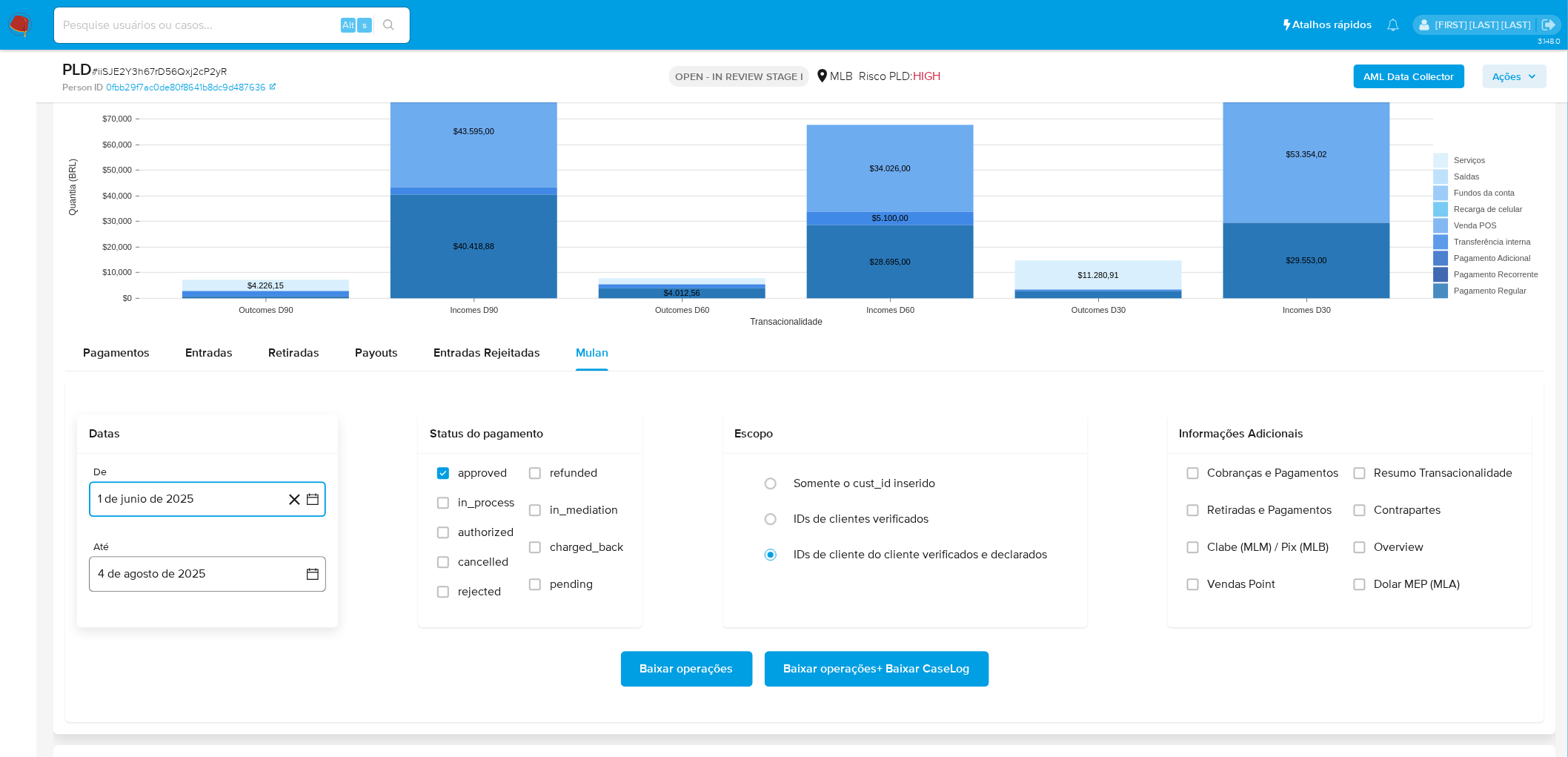 click on "4 de agosto de 2025" at bounding box center [207, 574] 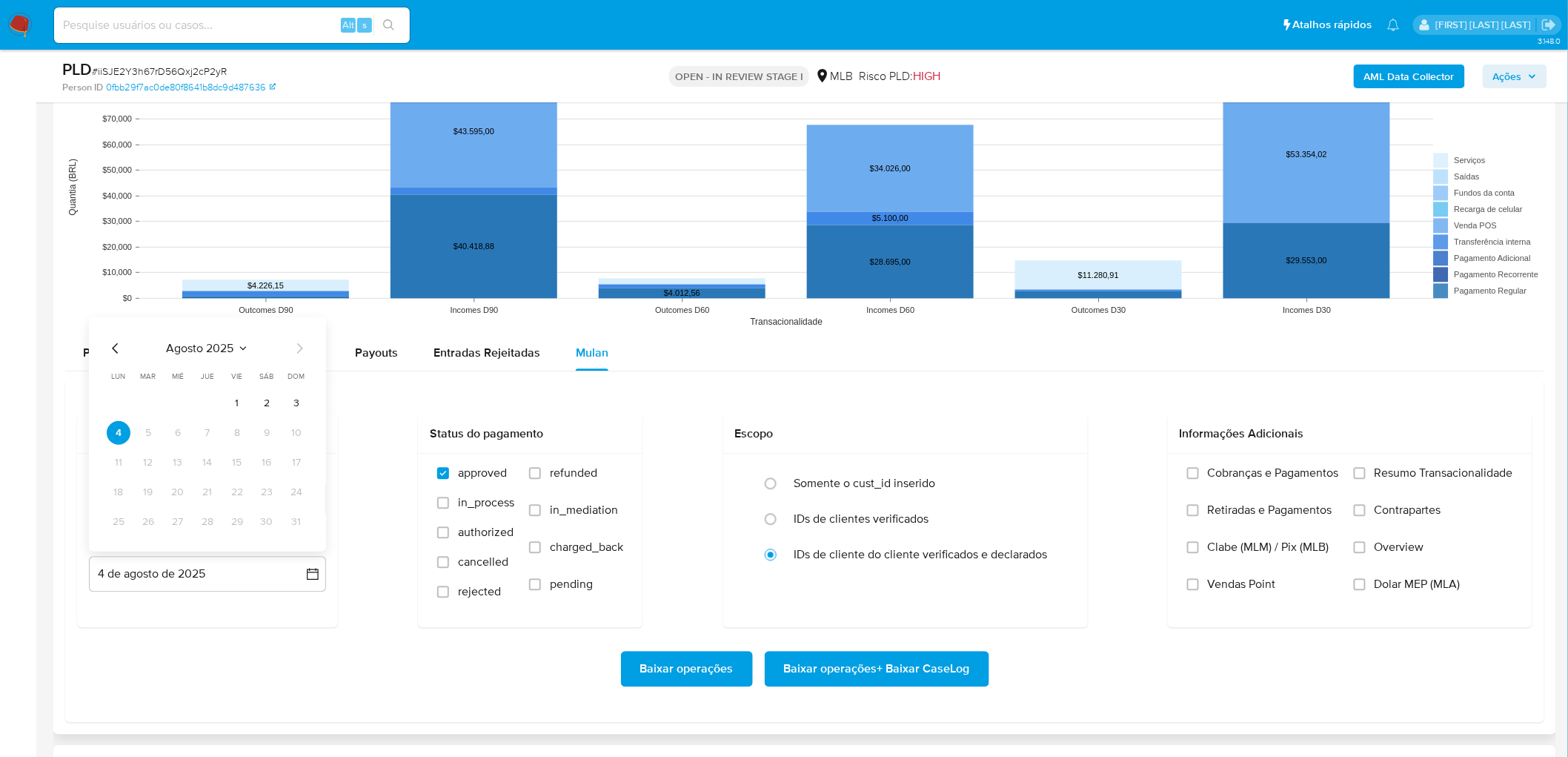 click on "2" at bounding box center [267, 403] 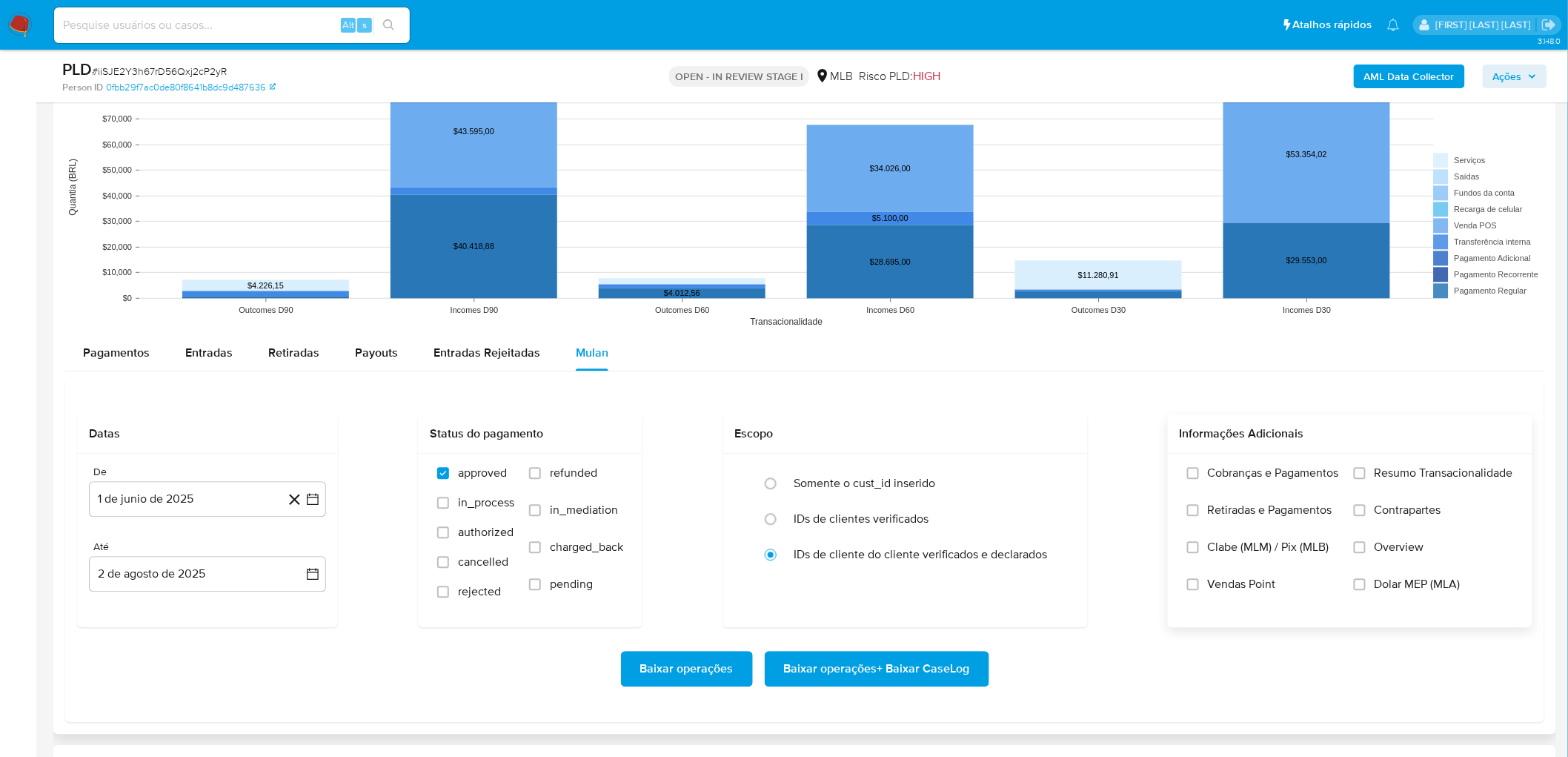 click on "Resumo Transacionalidade" at bounding box center [1444, 473] 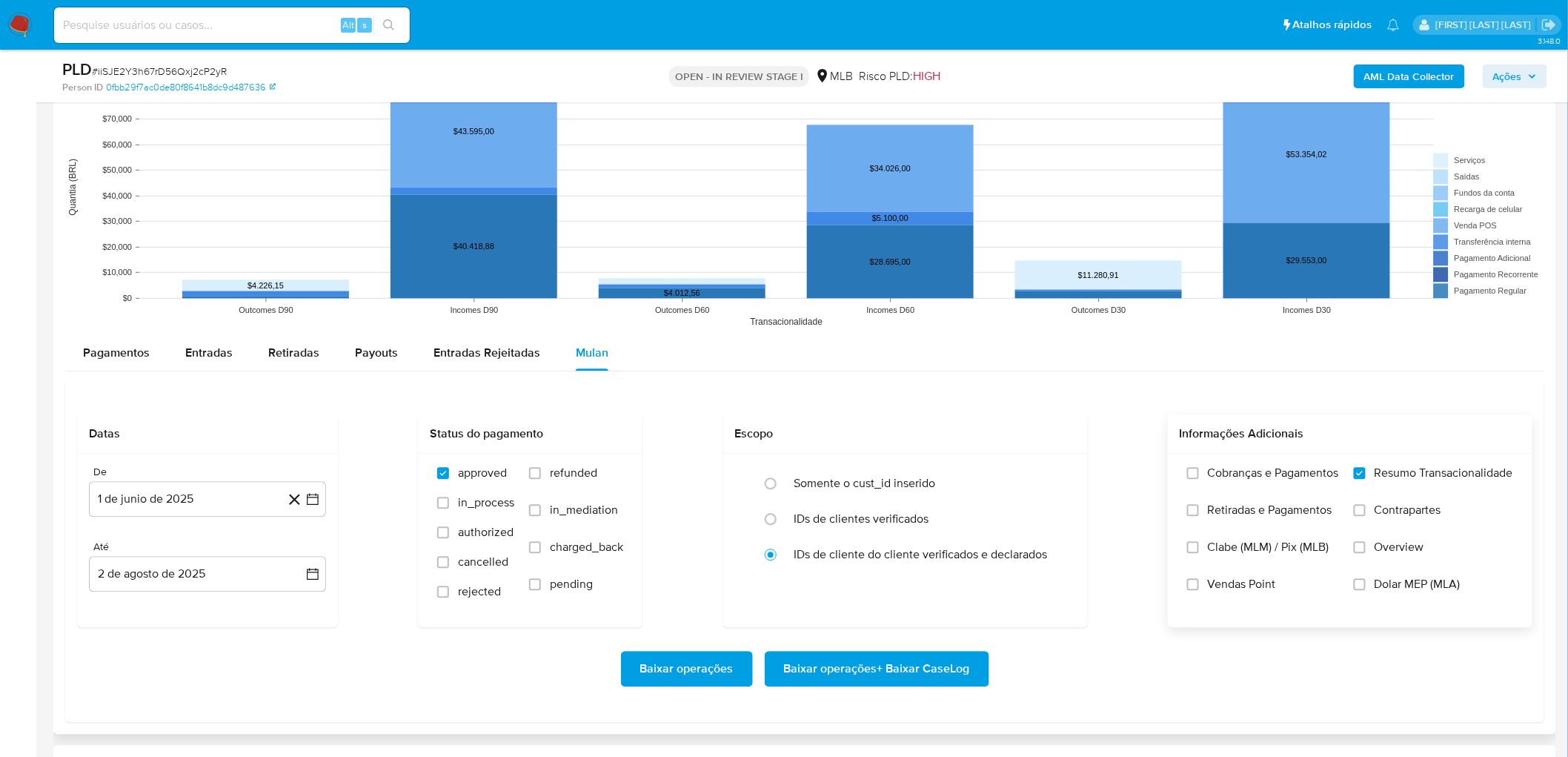 click on "Vendas Point" at bounding box center [1242, 584] 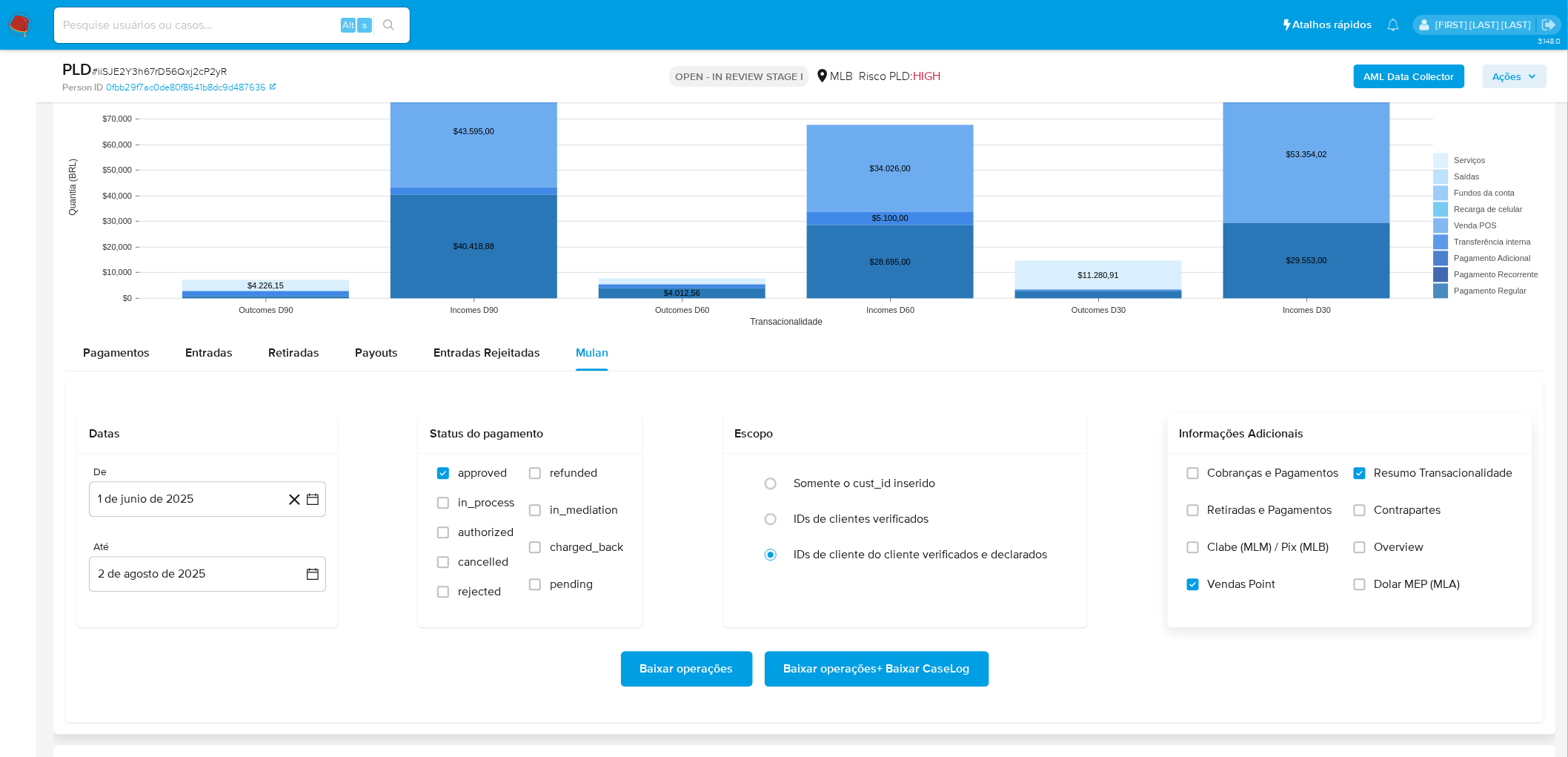 click on "Baixar operações  +   Baixar CaseLog" at bounding box center [877, 669] 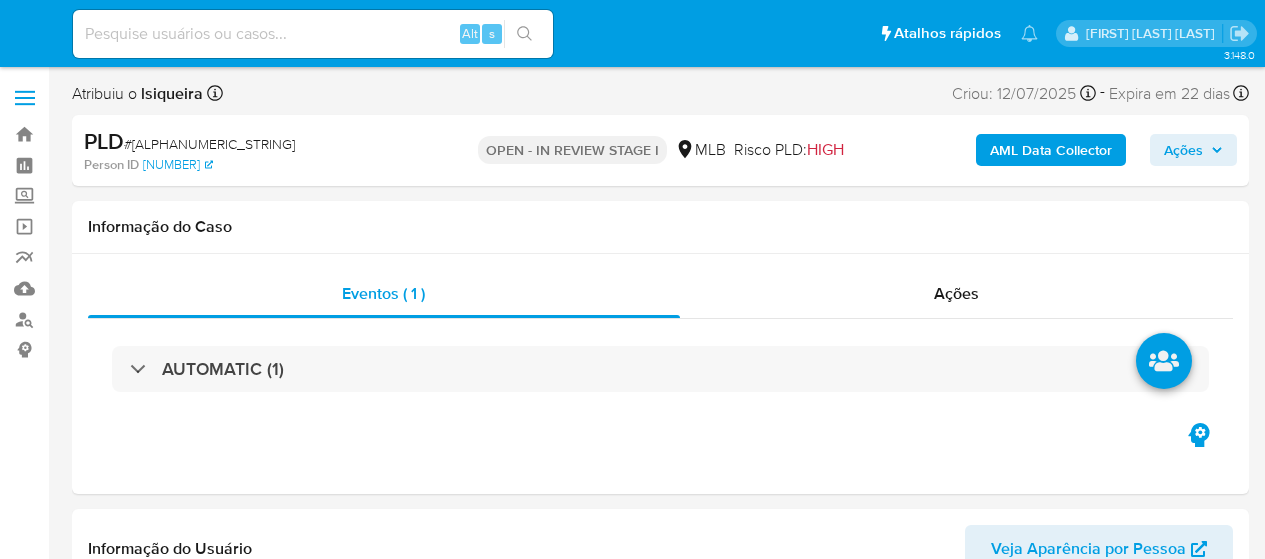 select on "10" 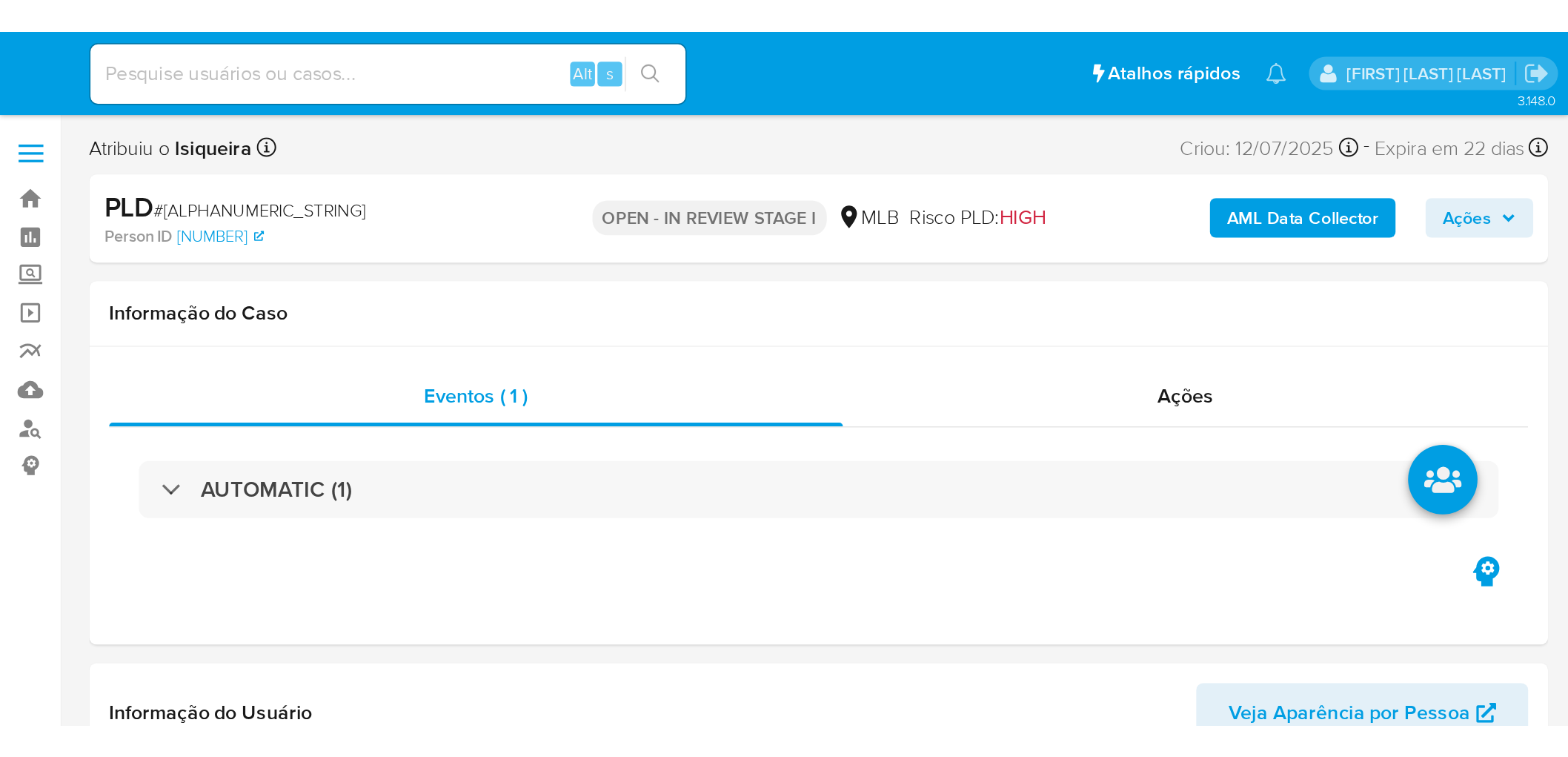 scroll, scrollTop: 0, scrollLeft: 0, axis: both 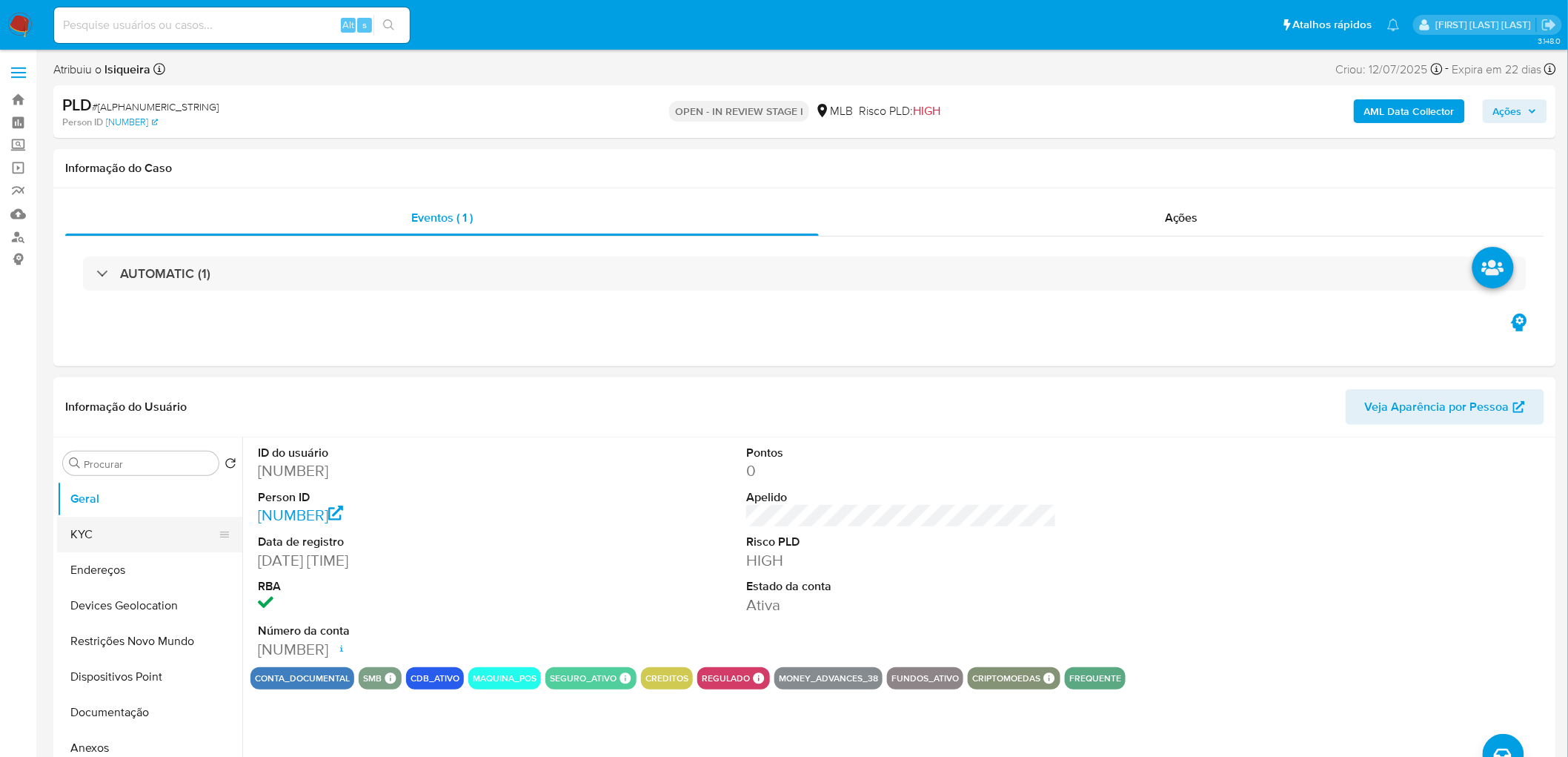 click on "KYC" at bounding box center (144, 535) 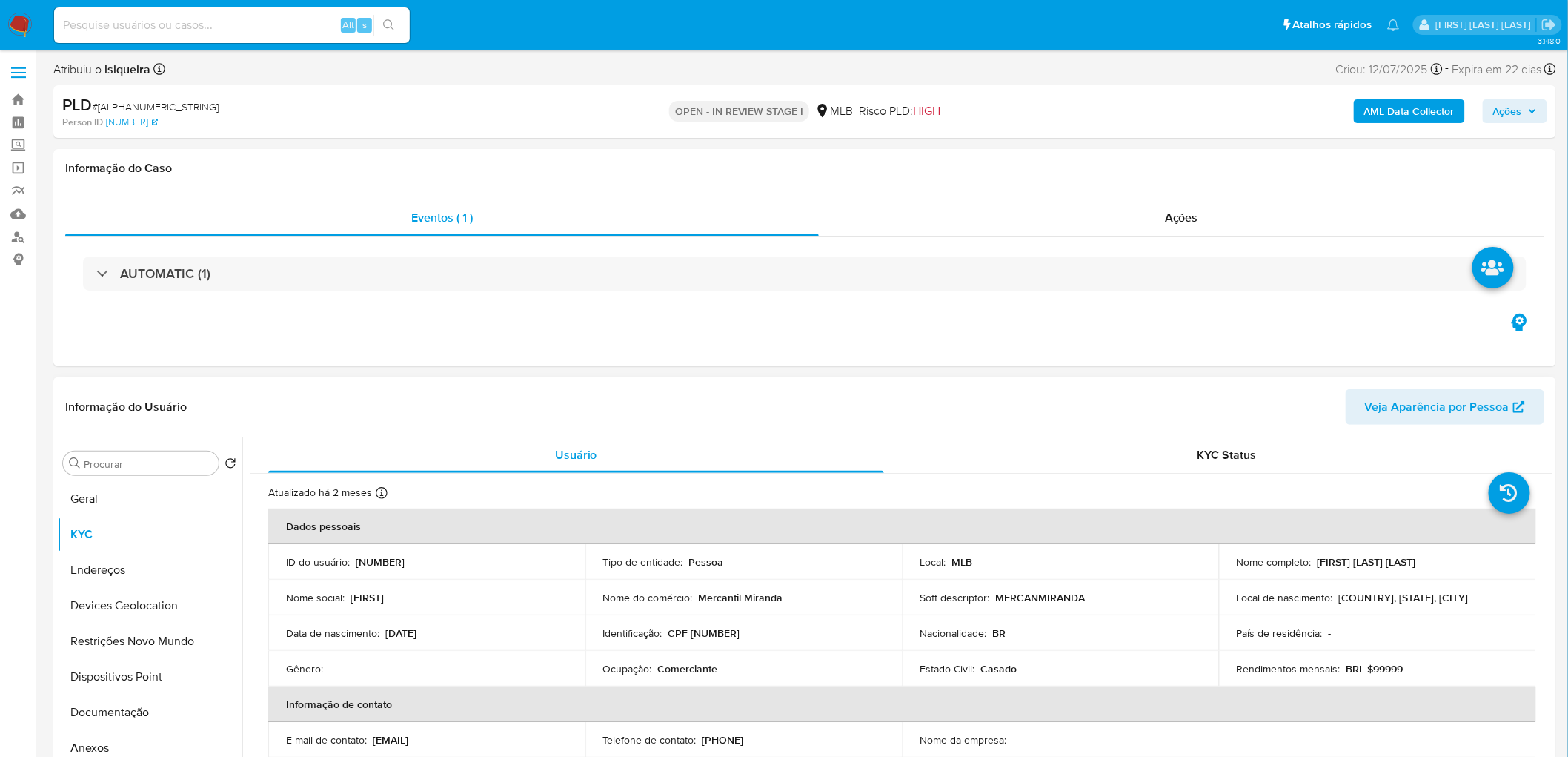 drag, startPoint x: 1451, startPoint y: 564, endPoint x: 1315, endPoint y: 558, distance: 136.13229 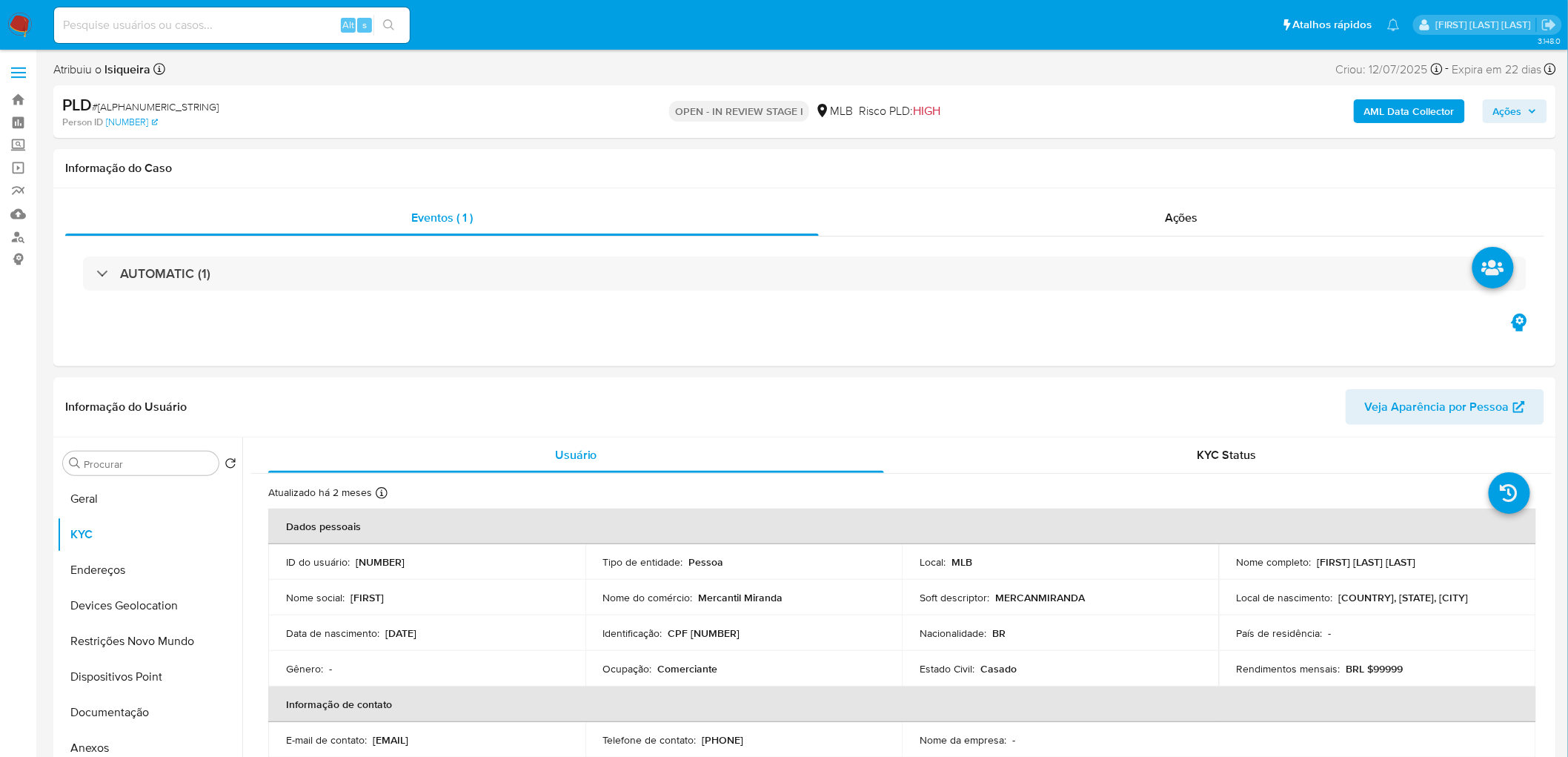 copy on "[FIRST] [LAST] [LAST]" 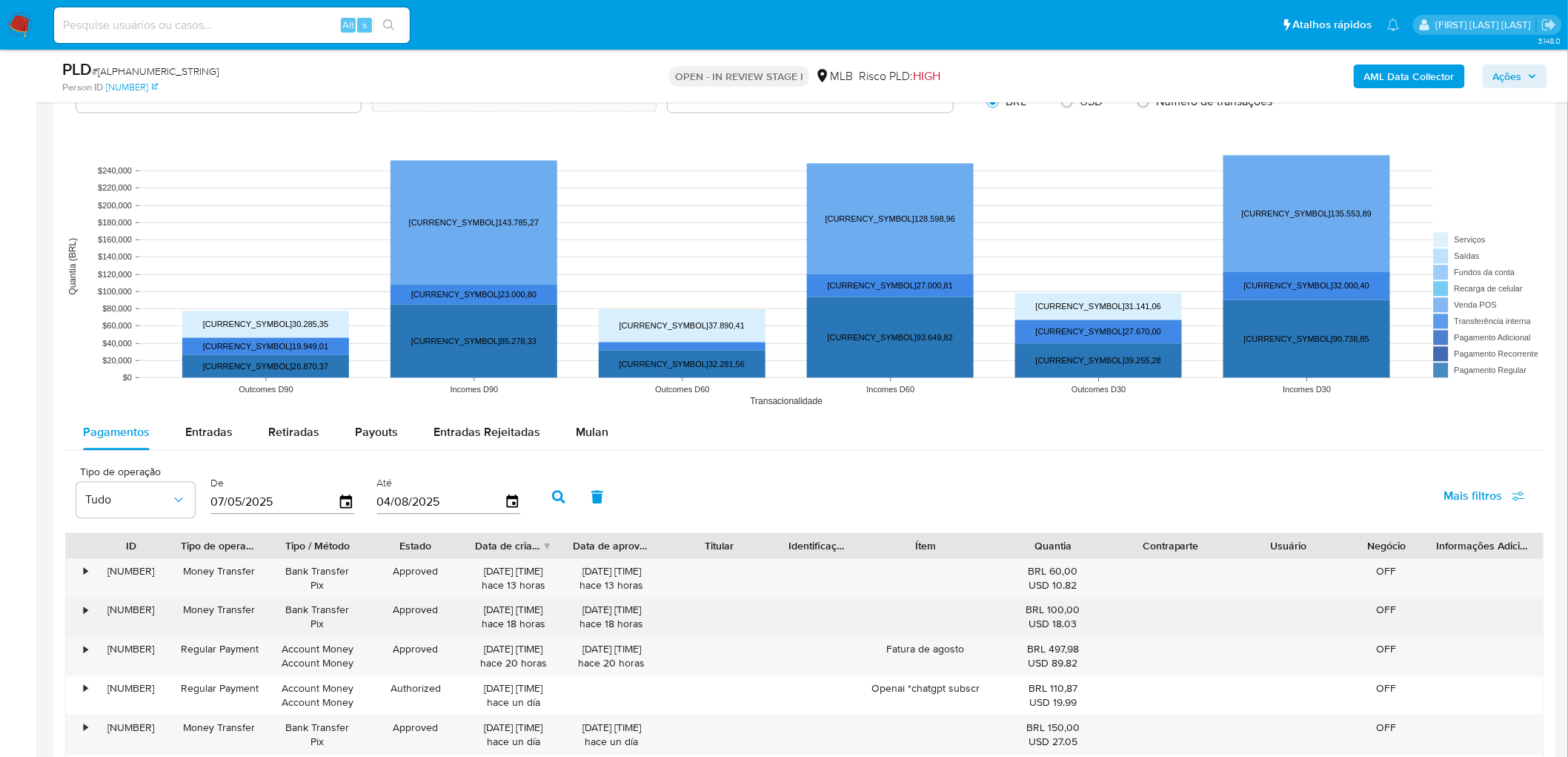 scroll, scrollTop: 1400, scrollLeft: 0, axis: vertical 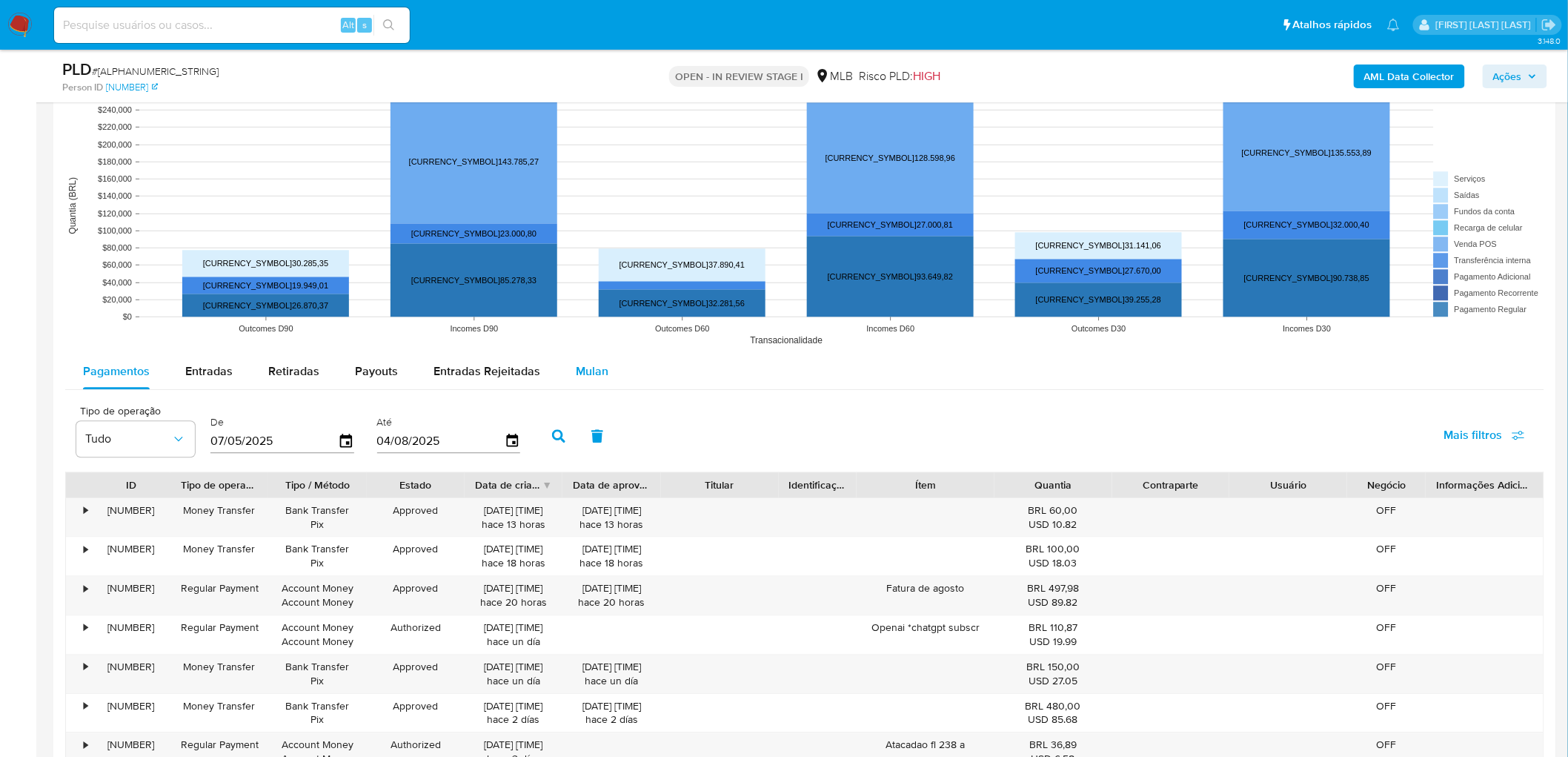 click on "Mulan" at bounding box center (592, 371) 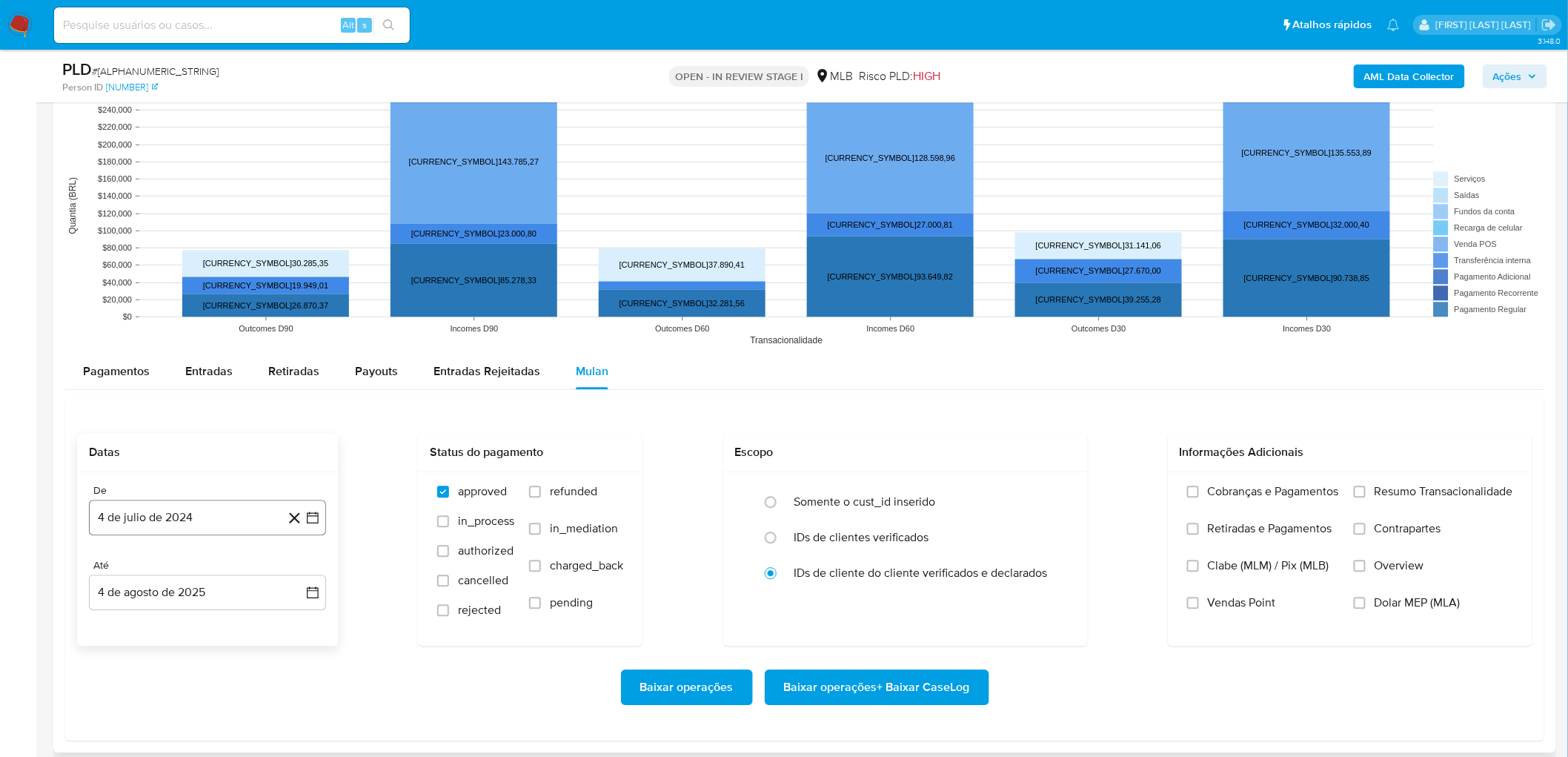 click on "4 de julio de 2024" at bounding box center (207, 518) 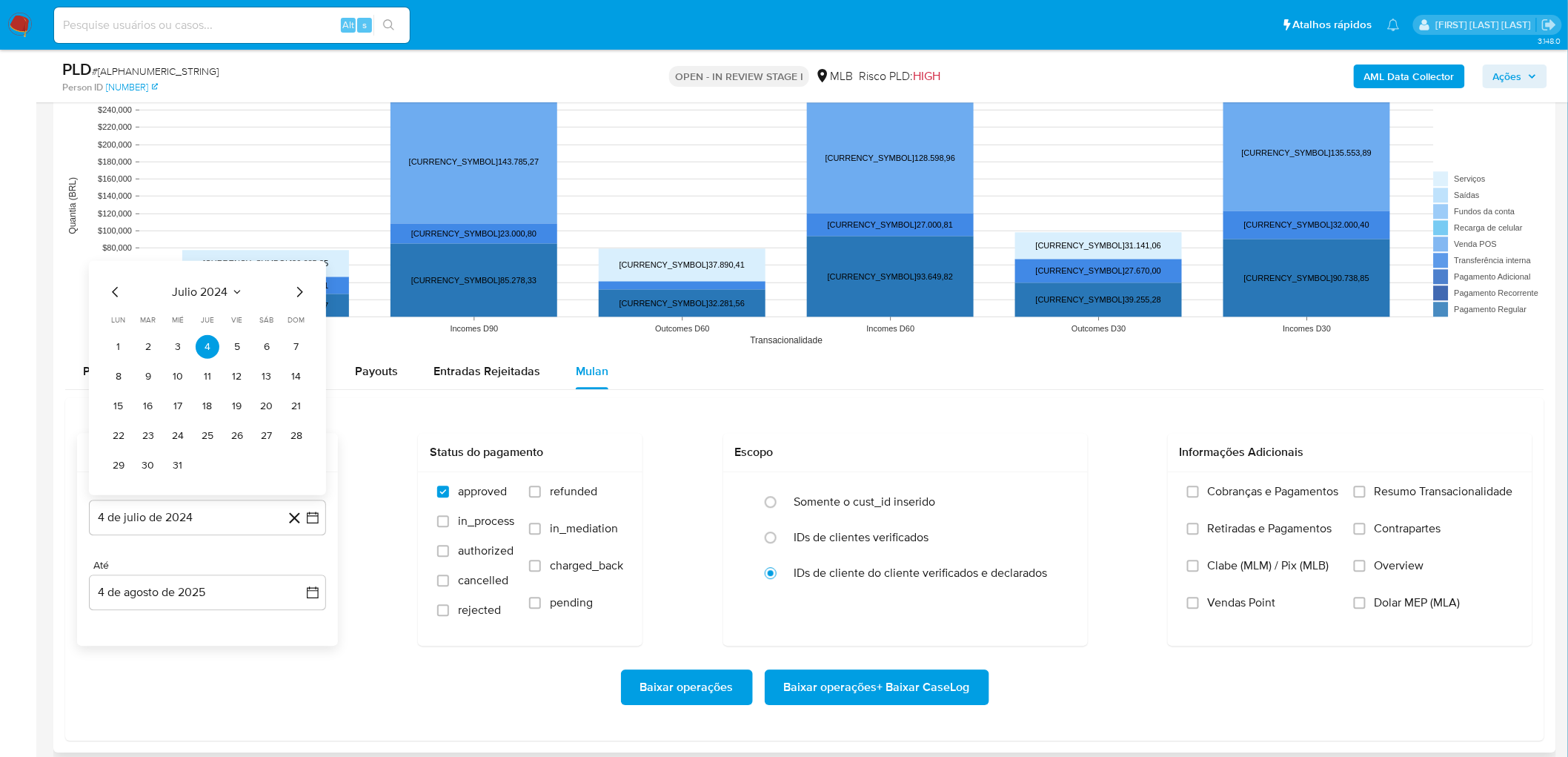 click on "julio 2024" at bounding box center (200, 291) 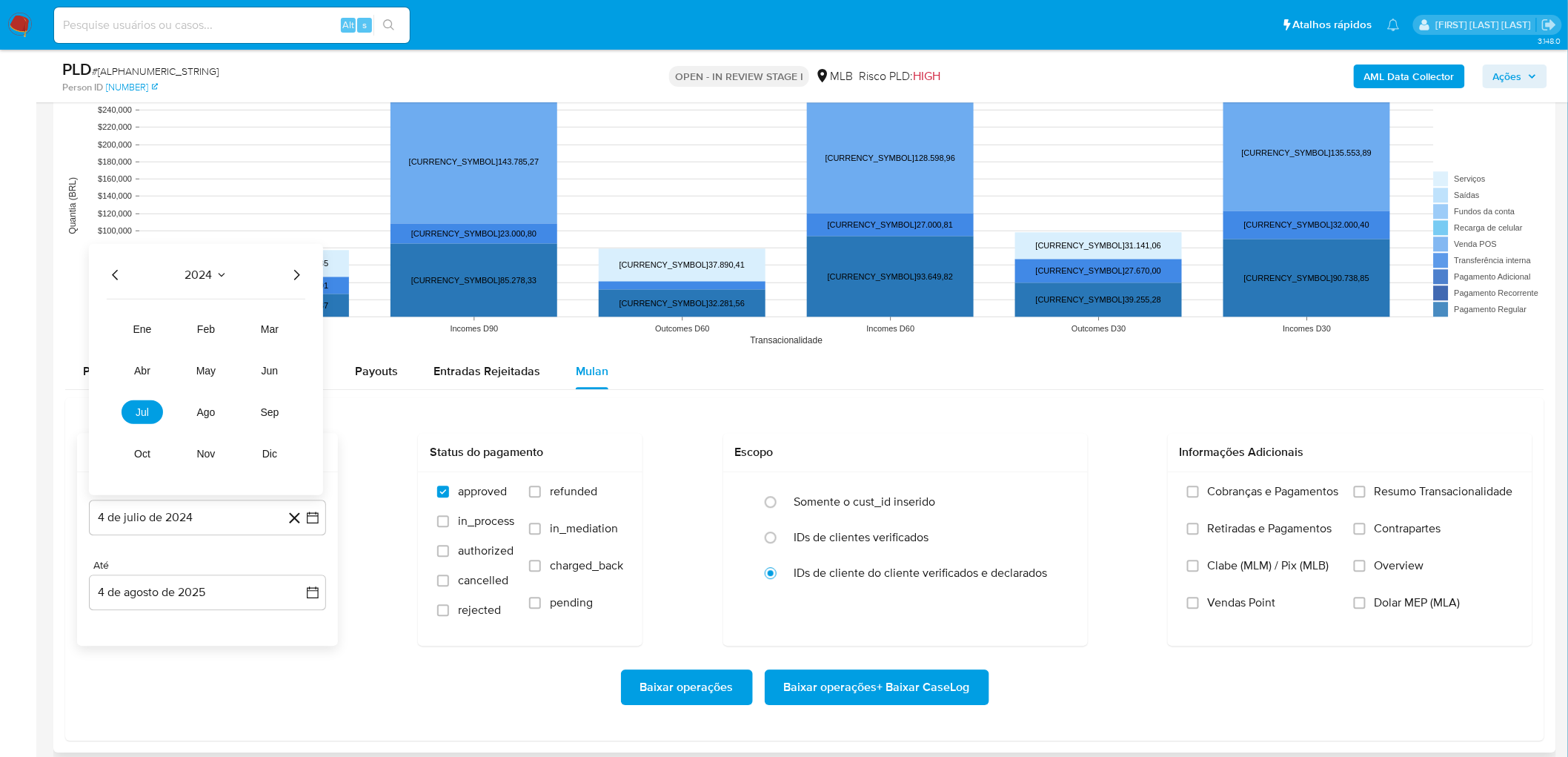 click 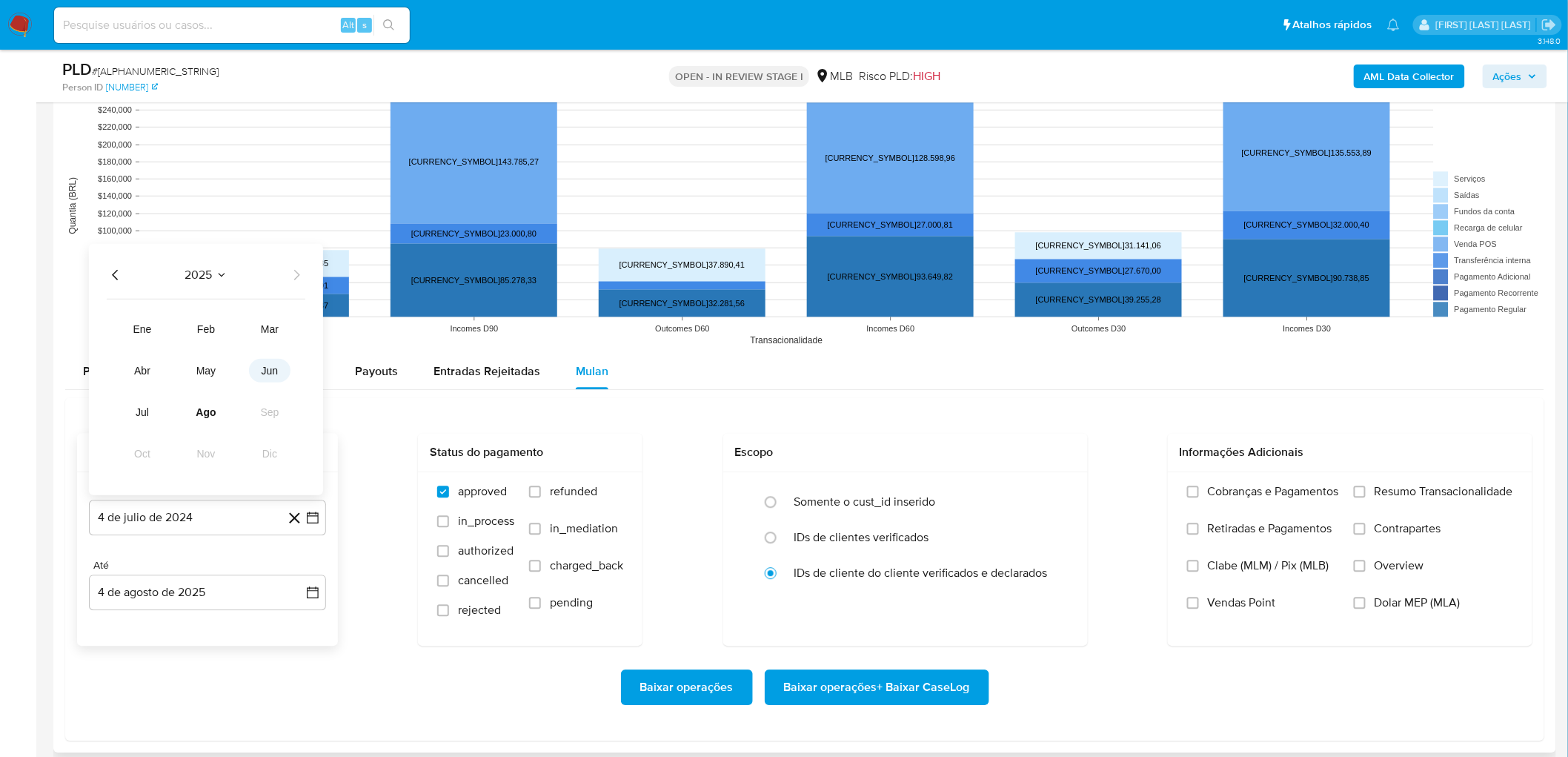 click on "jun" at bounding box center [270, 370] 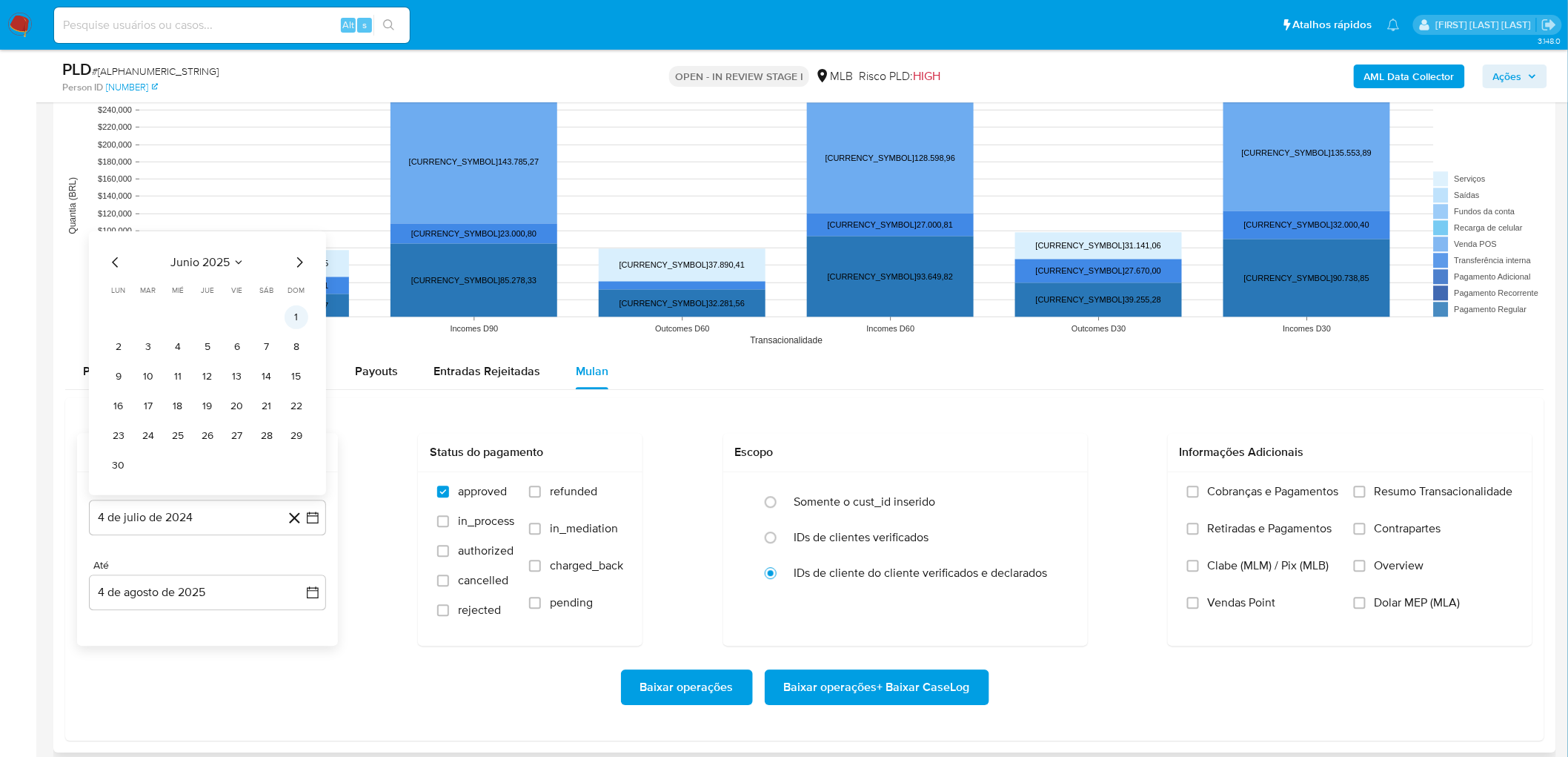 click on "1" at bounding box center [296, 317] 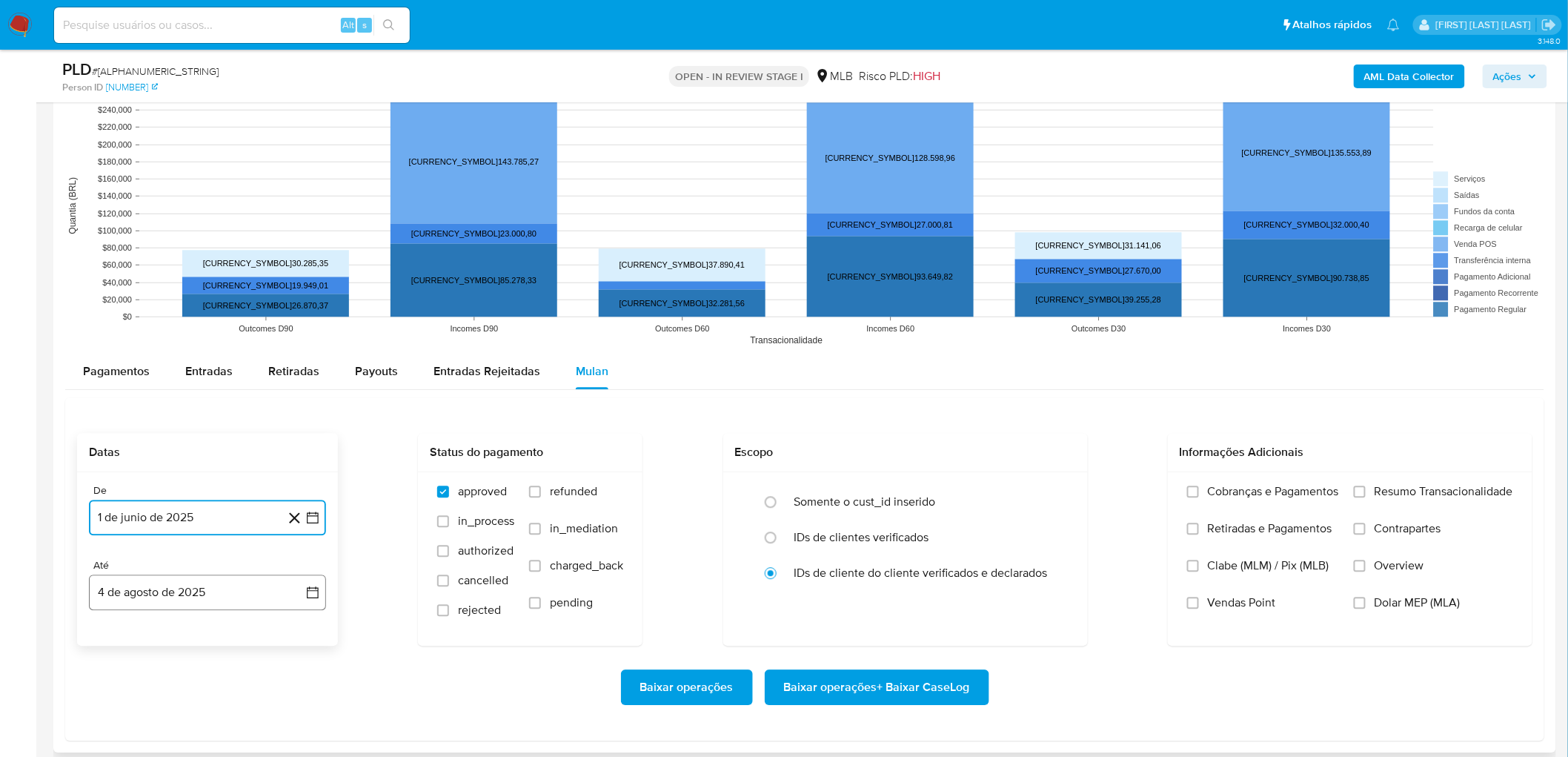 click on "4 de agosto de 2025" at bounding box center [207, 592] 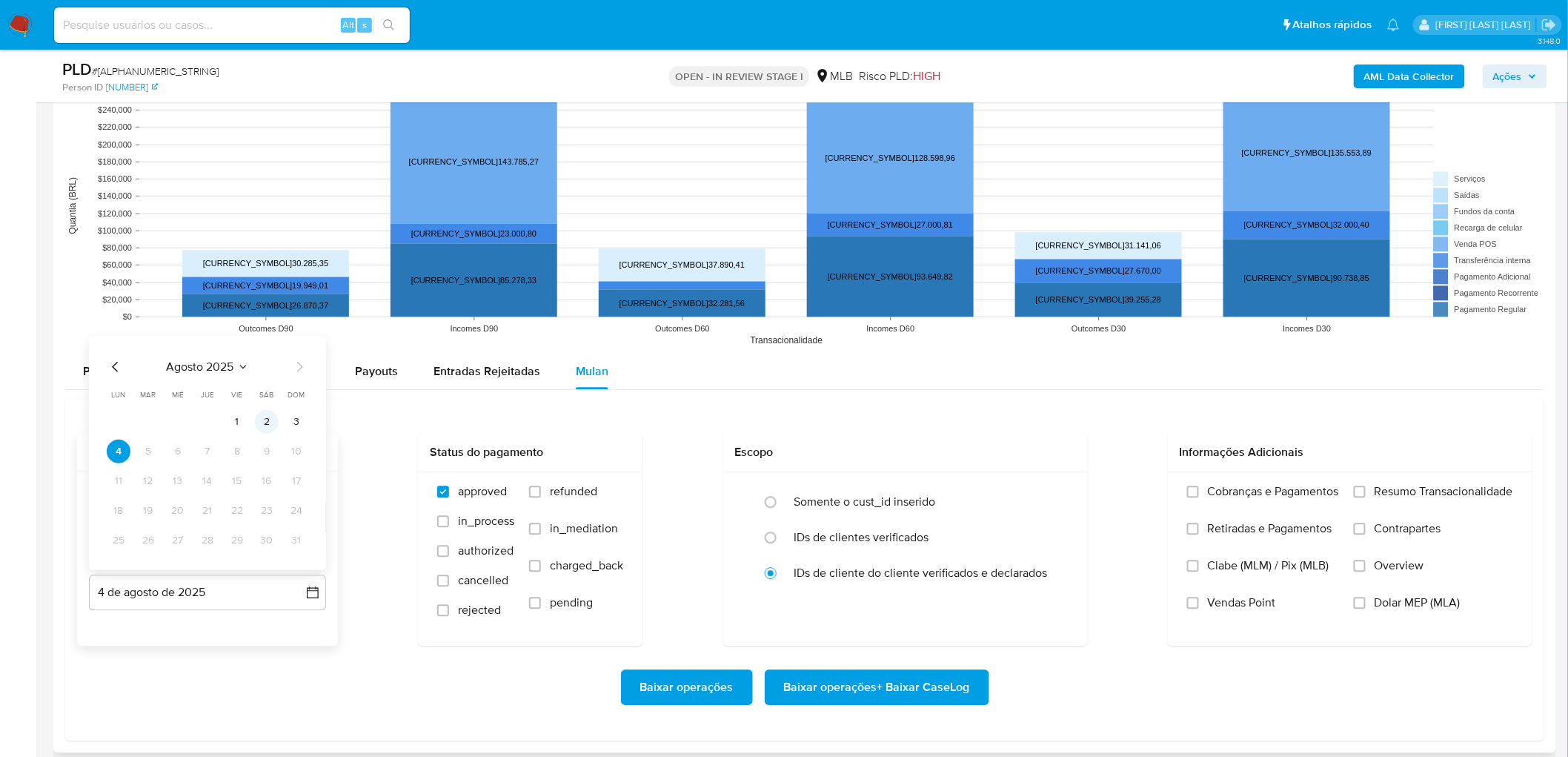 click on "2" at bounding box center [267, 421] 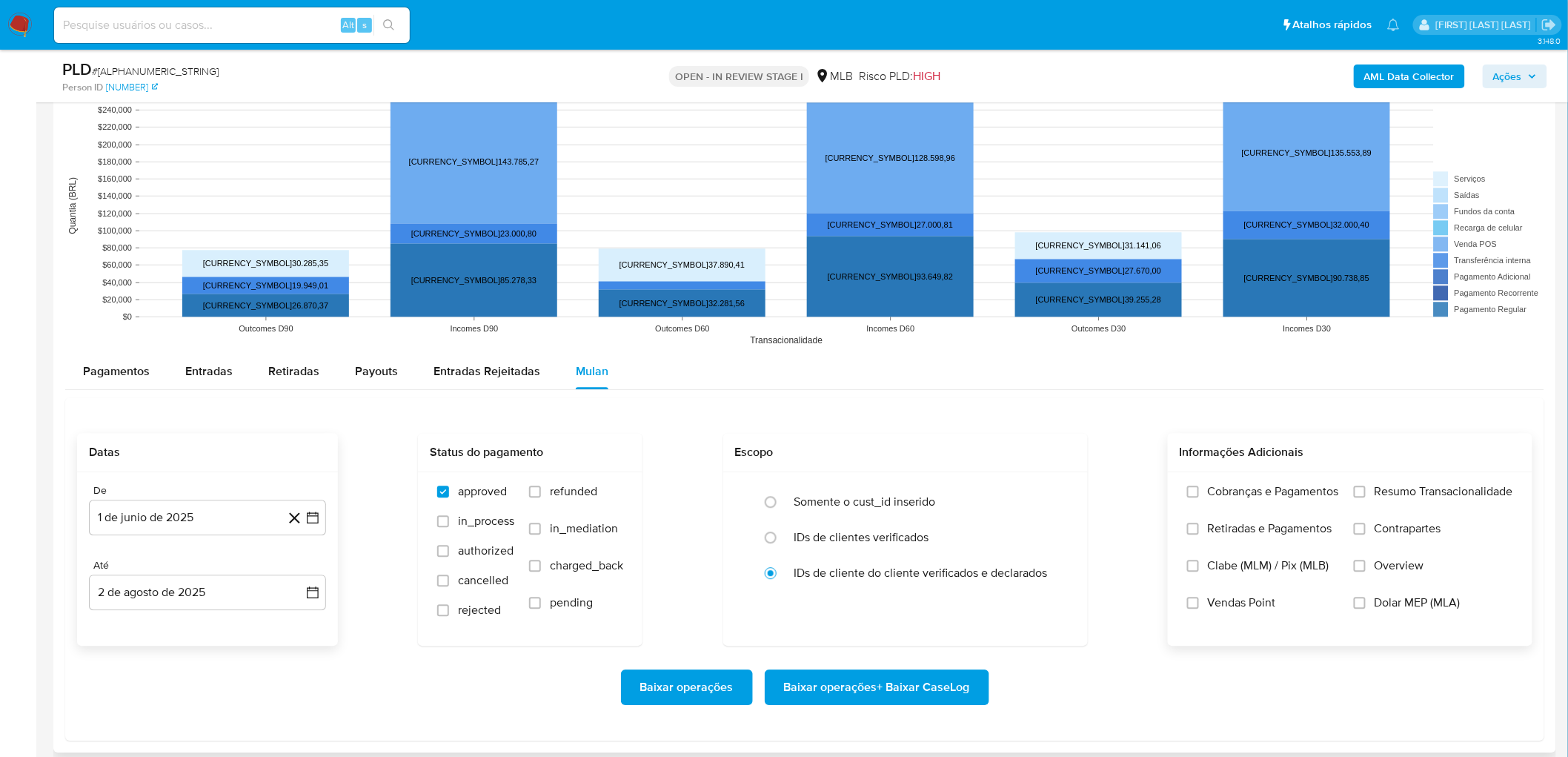 click on "Resumo Transacionalidade" at bounding box center [1444, 492] 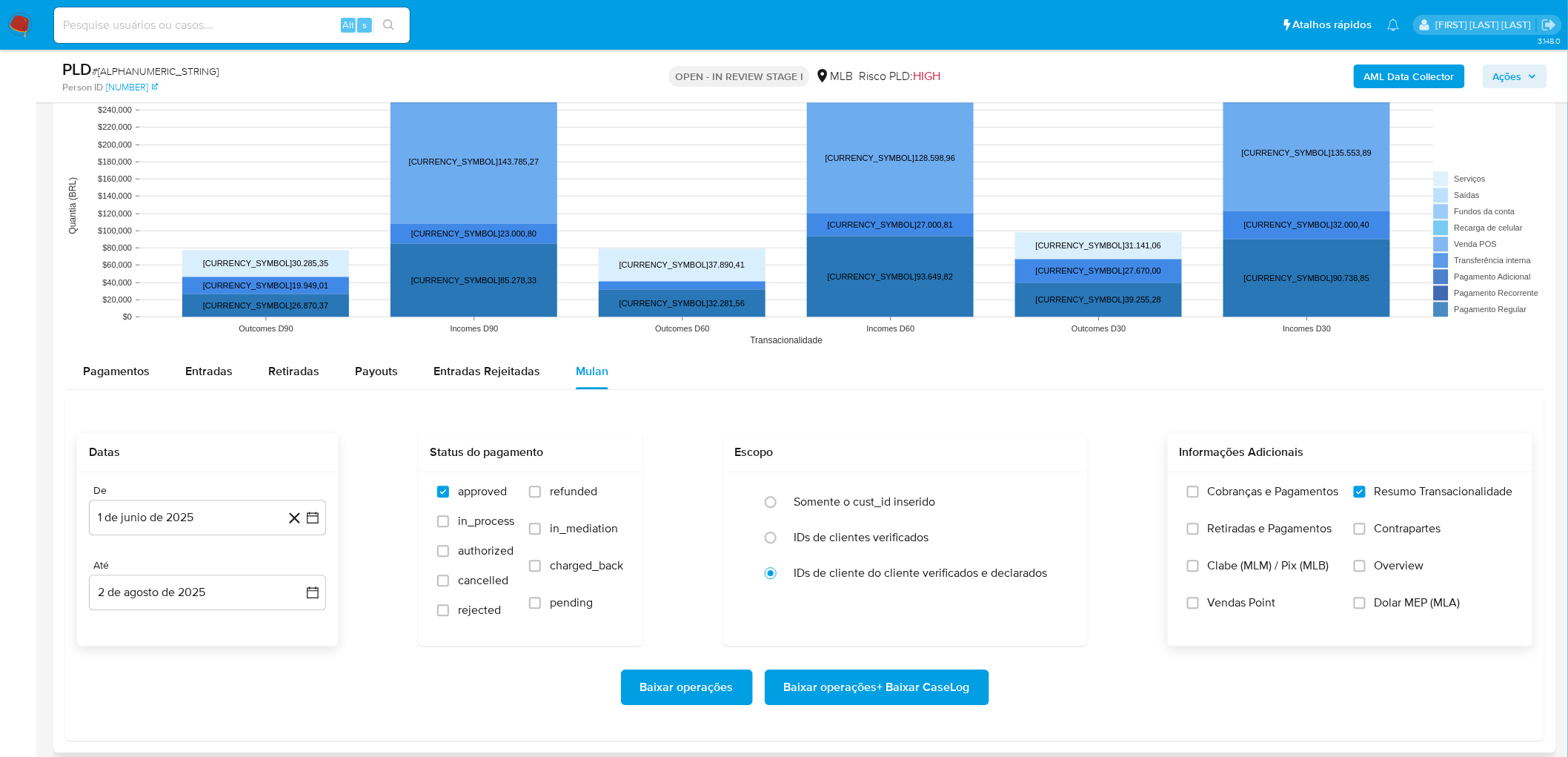click on "Vendas Point" at bounding box center (1242, 603) 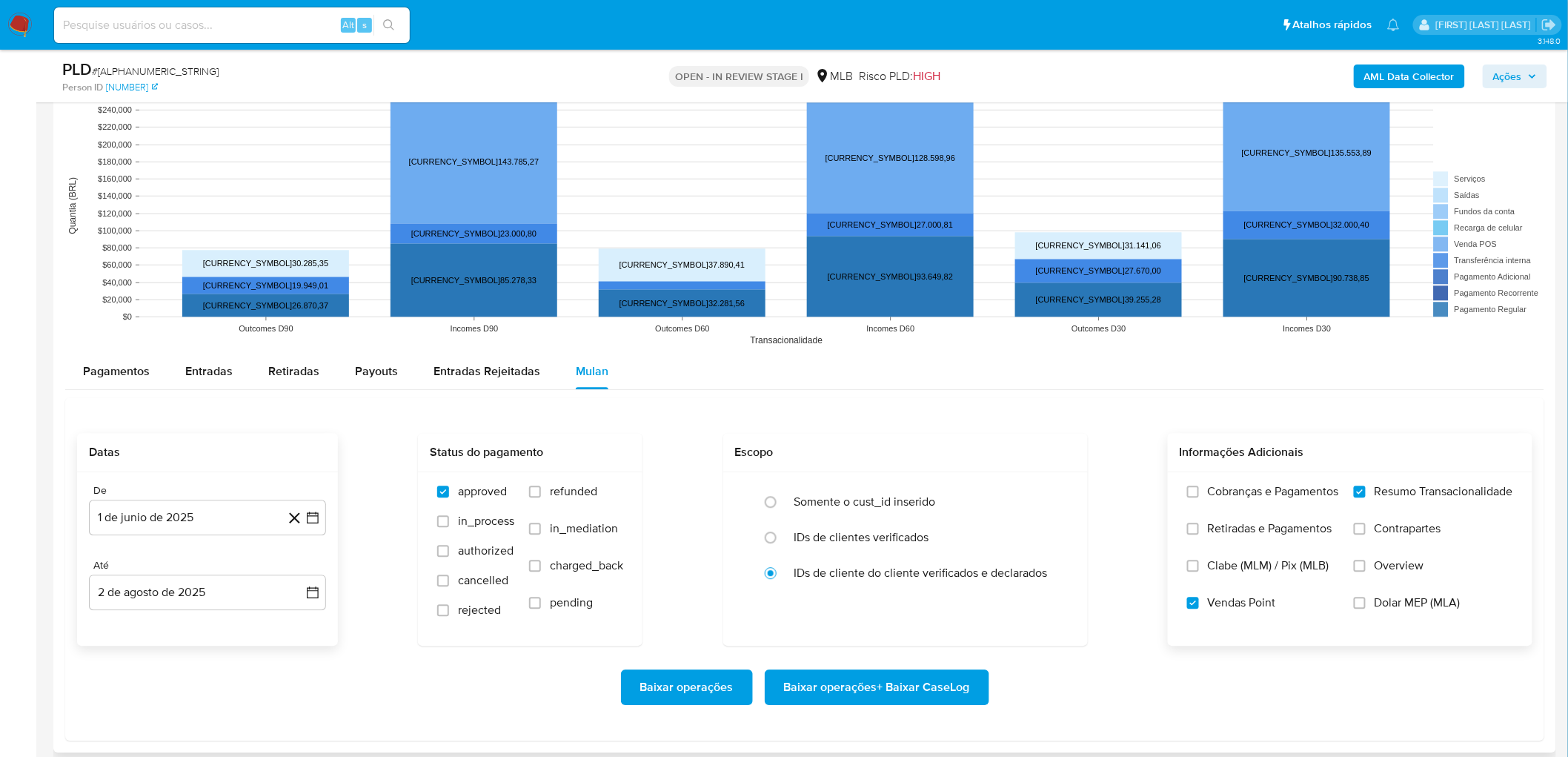 click on "Baixar operações  +   Baixar CaseLog" at bounding box center [877, 687] 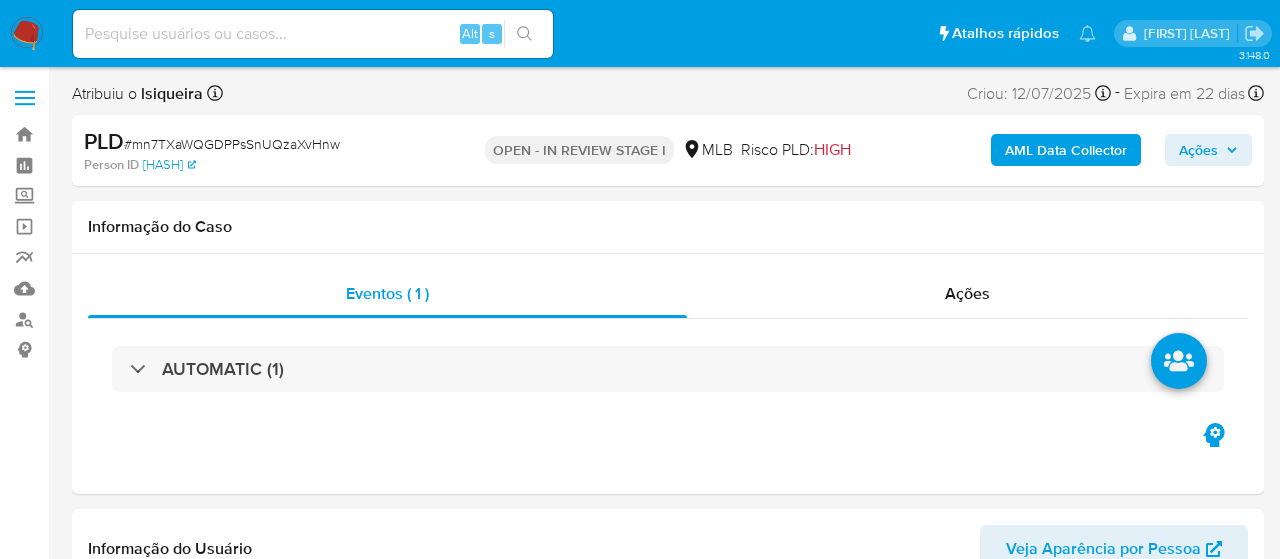 select on "10" 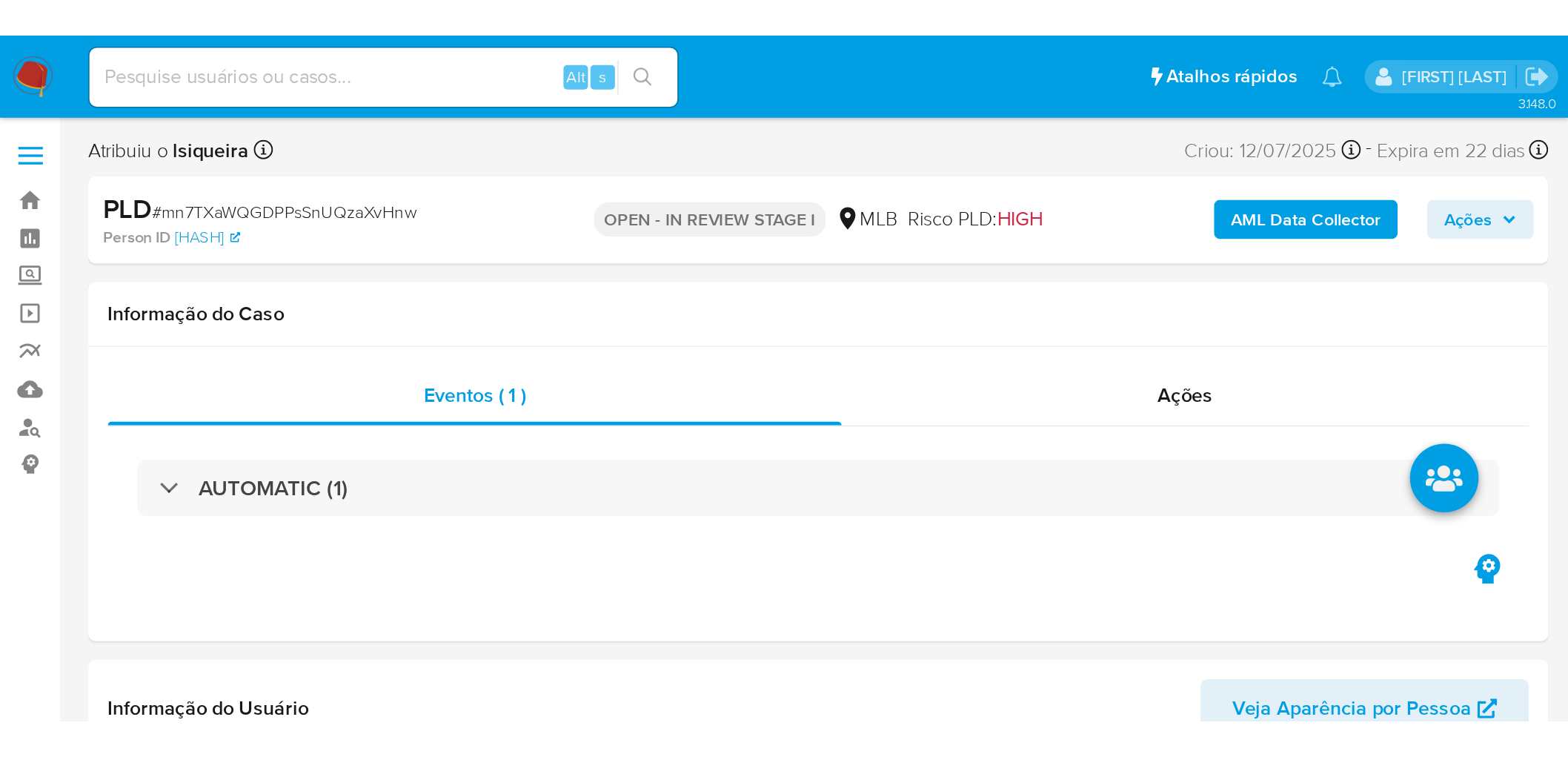 scroll, scrollTop: 0, scrollLeft: 0, axis: both 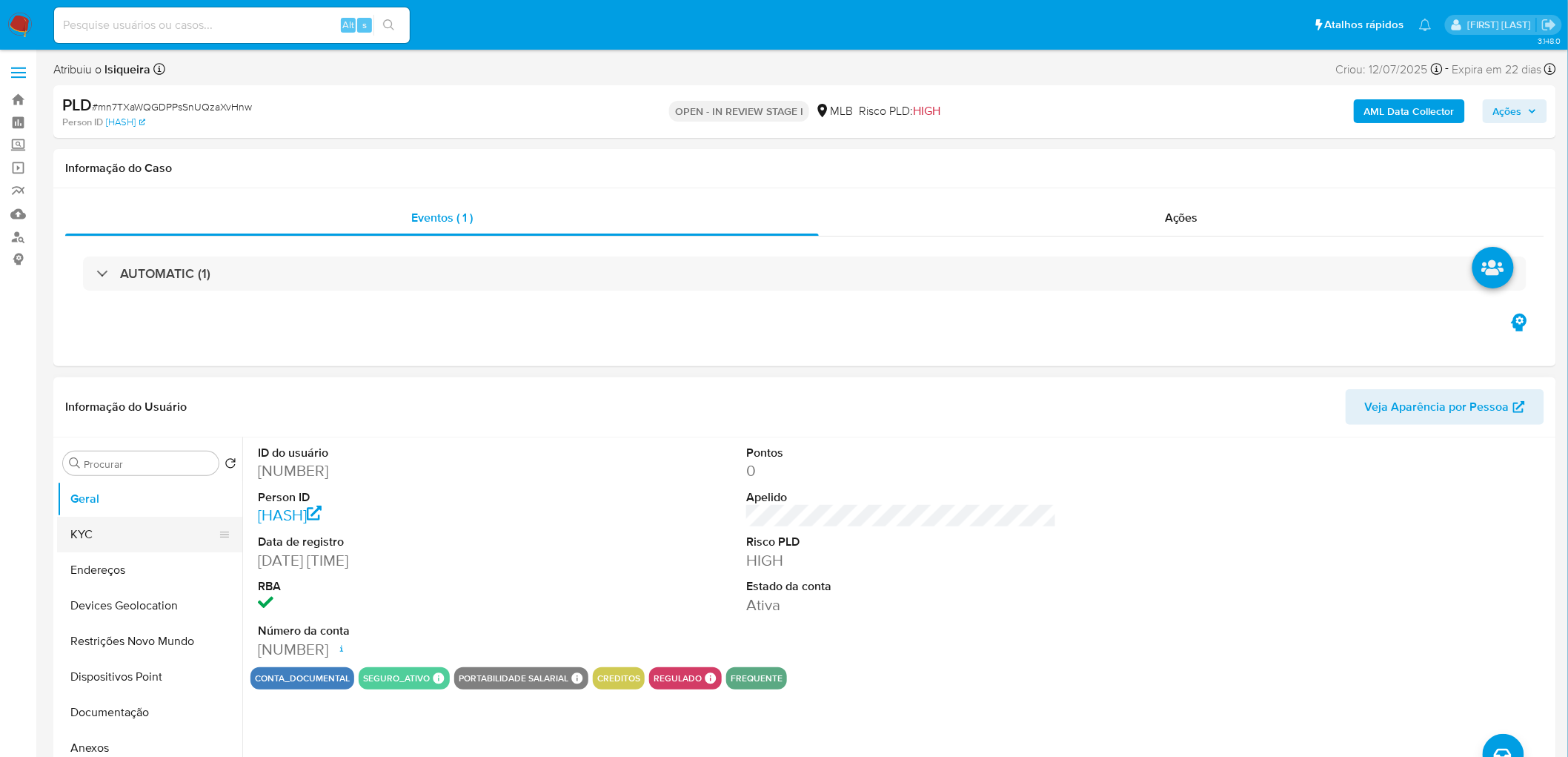 click on "KYC" at bounding box center (144, 535) 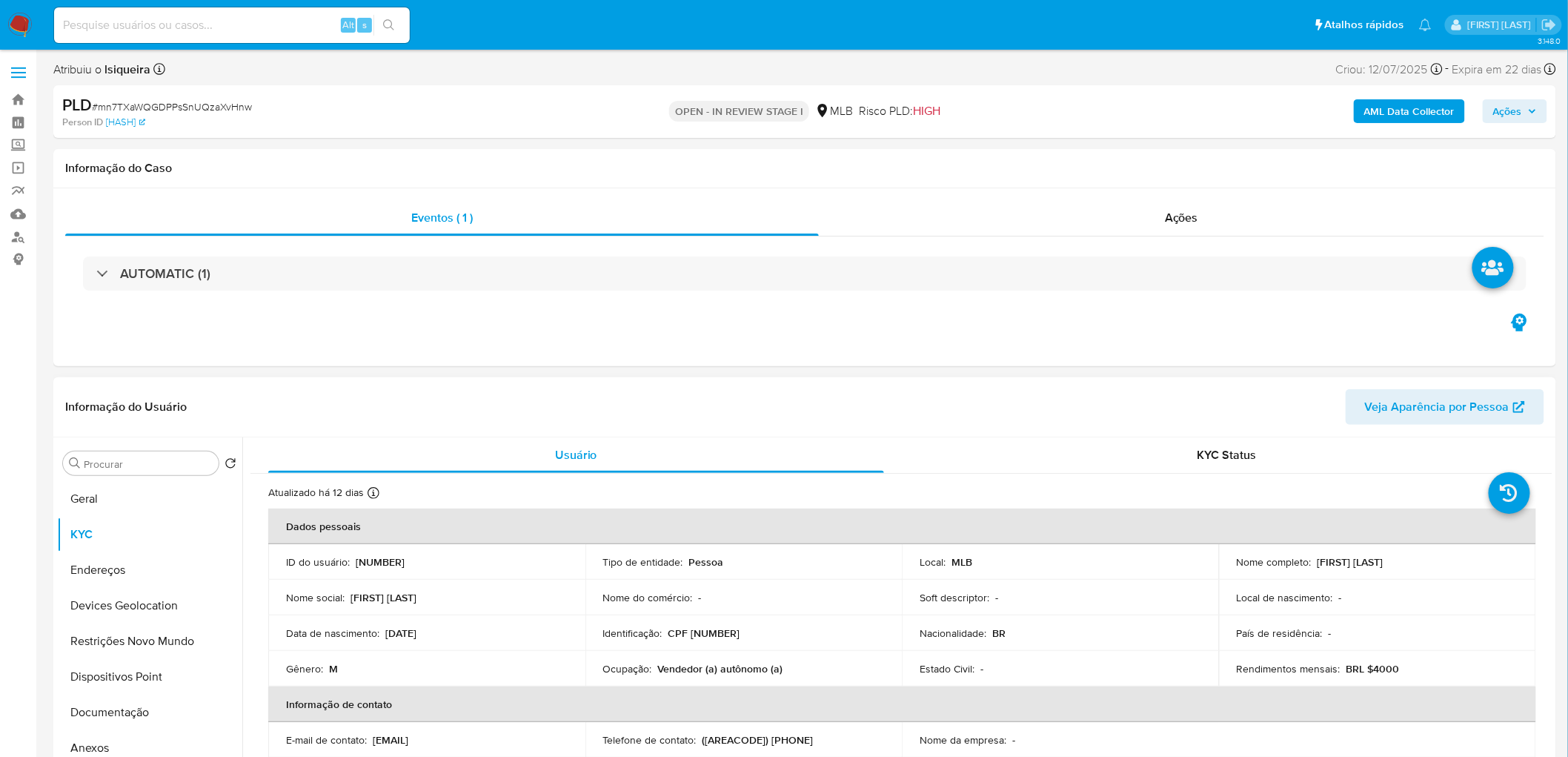 drag, startPoint x: 1439, startPoint y: 559, endPoint x: 1318, endPoint y: 553, distance: 121.149 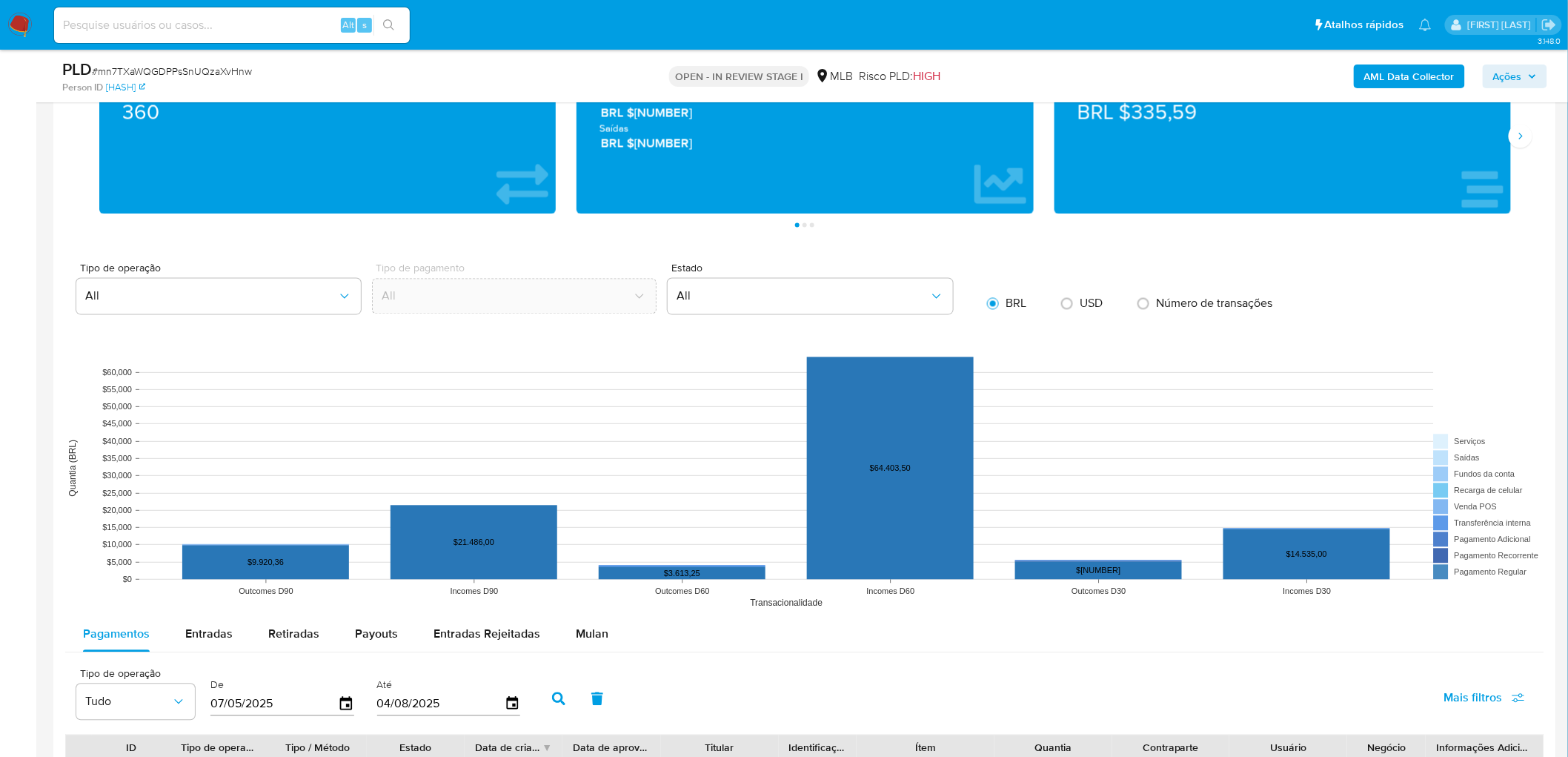scroll, scrollTop: 1235, scrollLeft: 0, axis: vertical 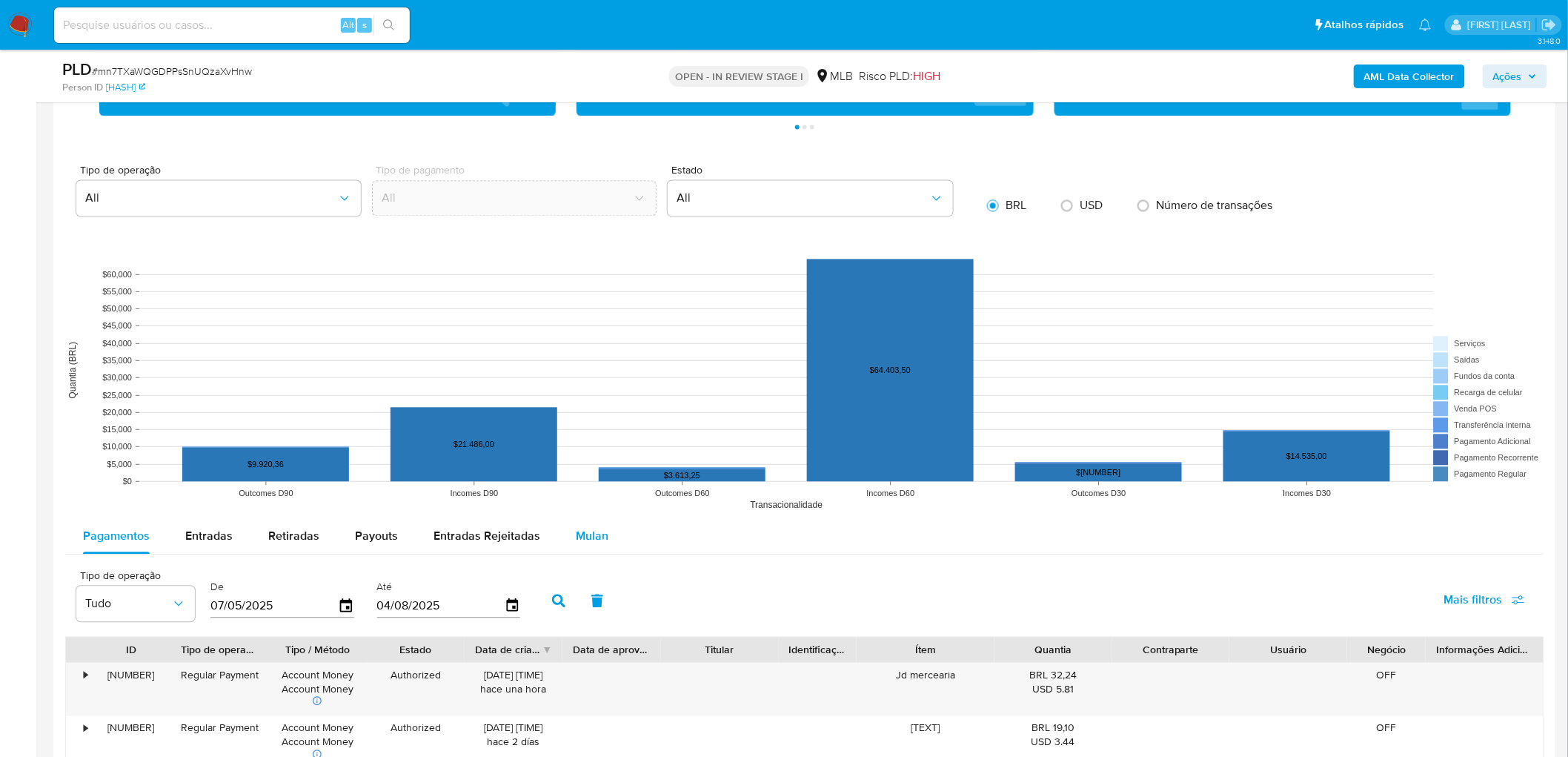 click on "Mulan" at bounding box center [592, 535] 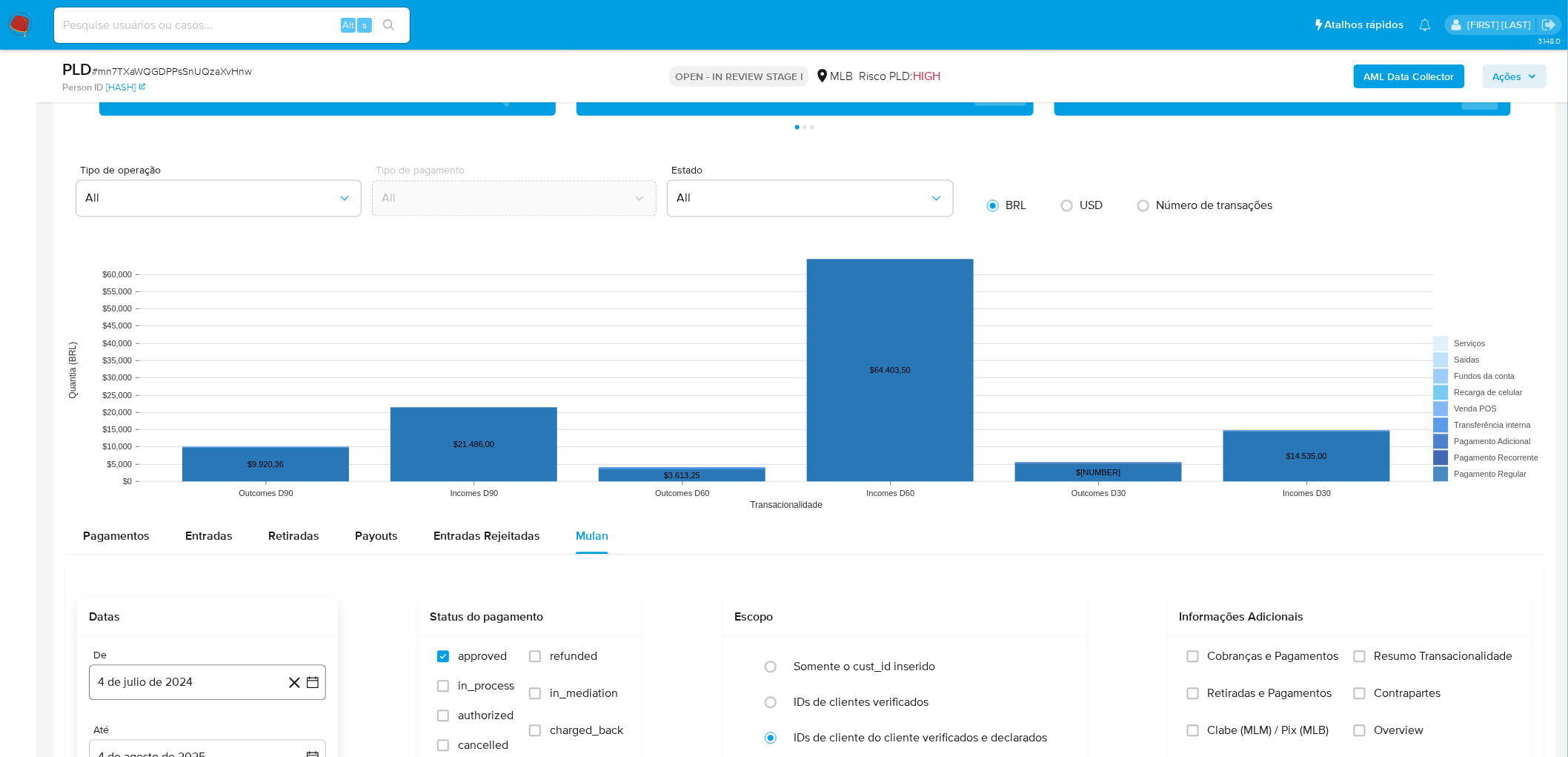 click on "4 de julio de 2024" at bounding box center (207, 682) 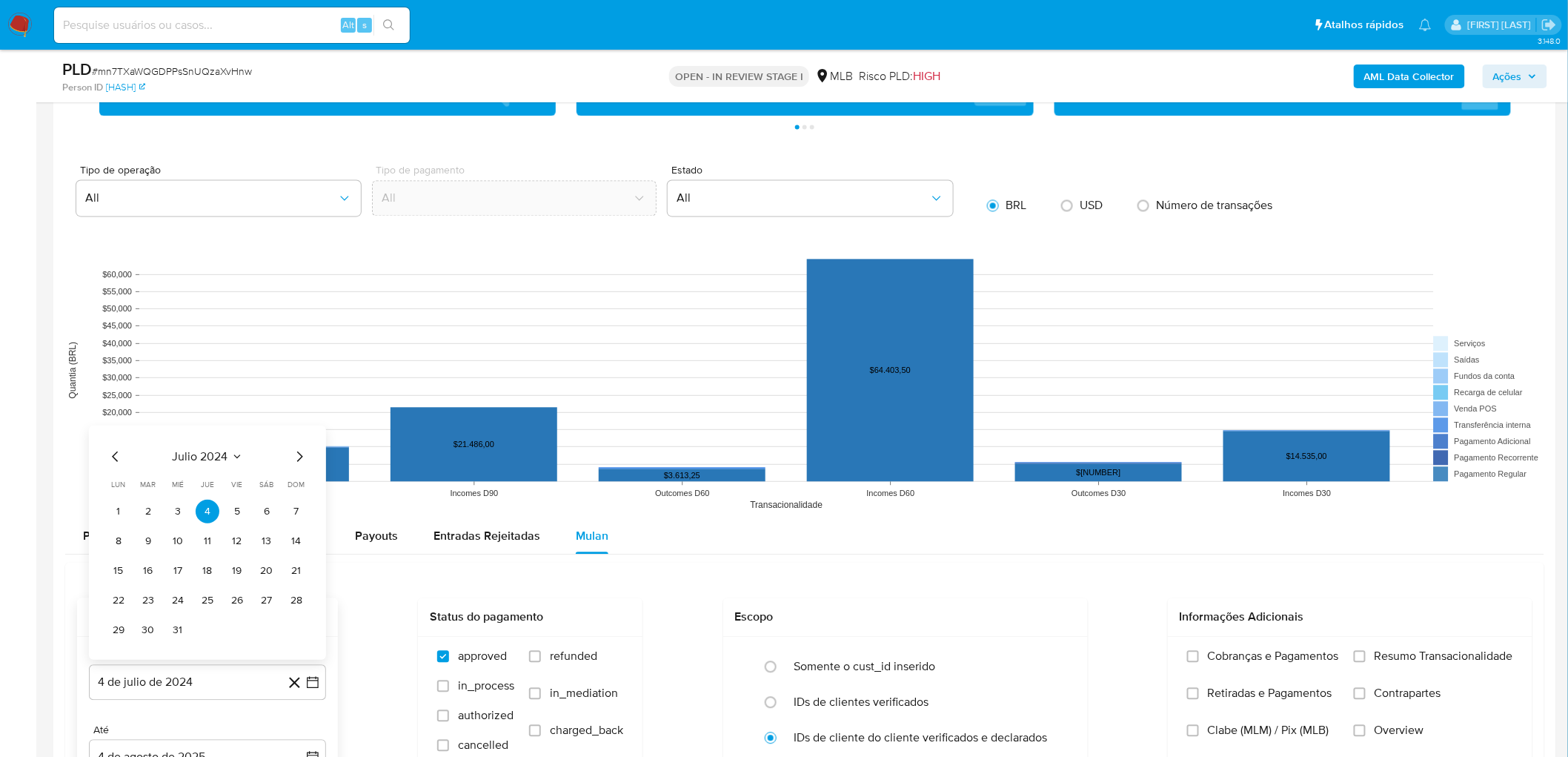 click on "julio 2024" at bounding box center [200, 456] 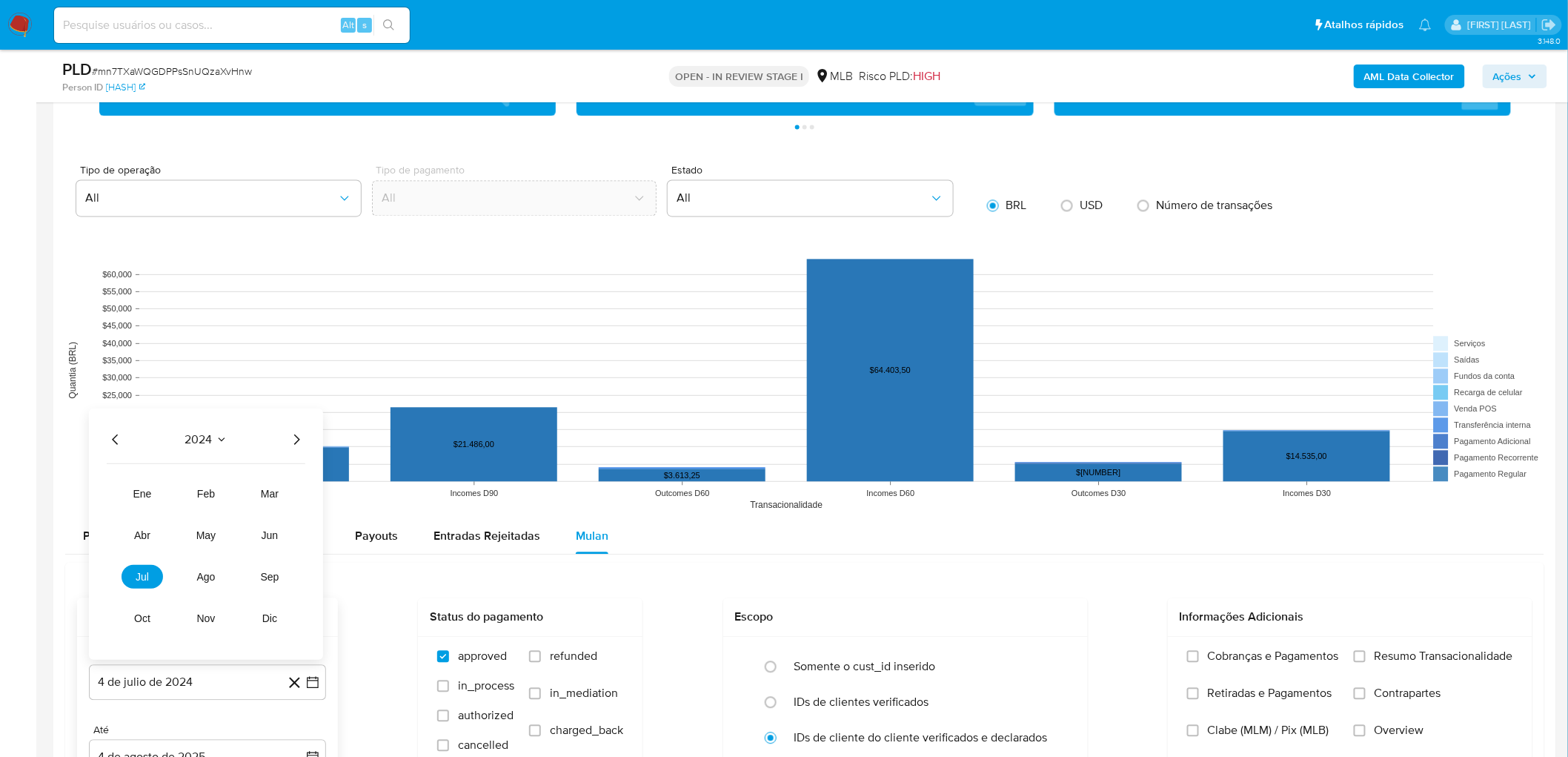 click on "2024 2024 ene feb mar abr may jun jul ago sep oct nov dic" at bounding box center [206, 533] 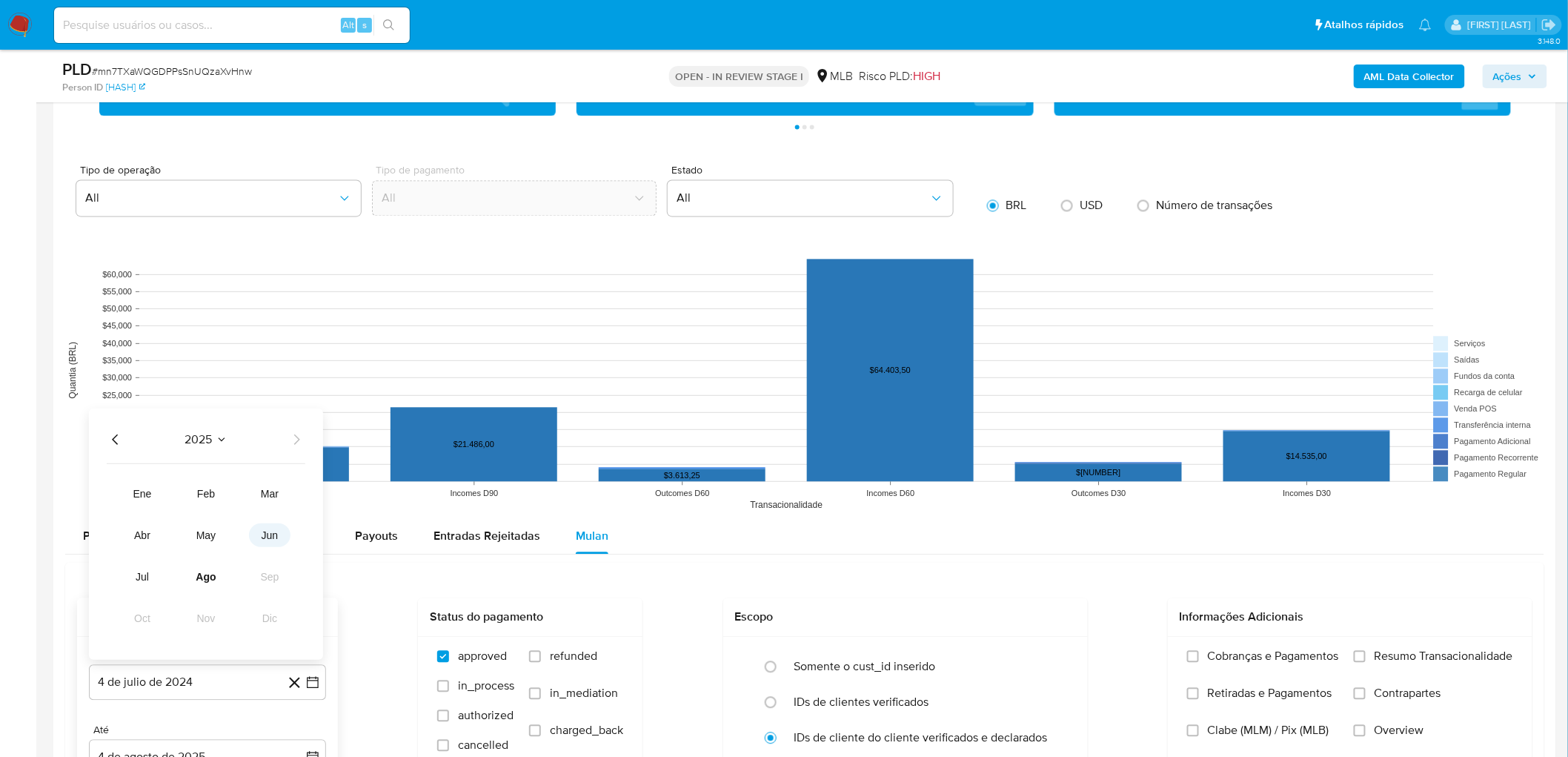 click on "jun" at bounding box center [270, 535] 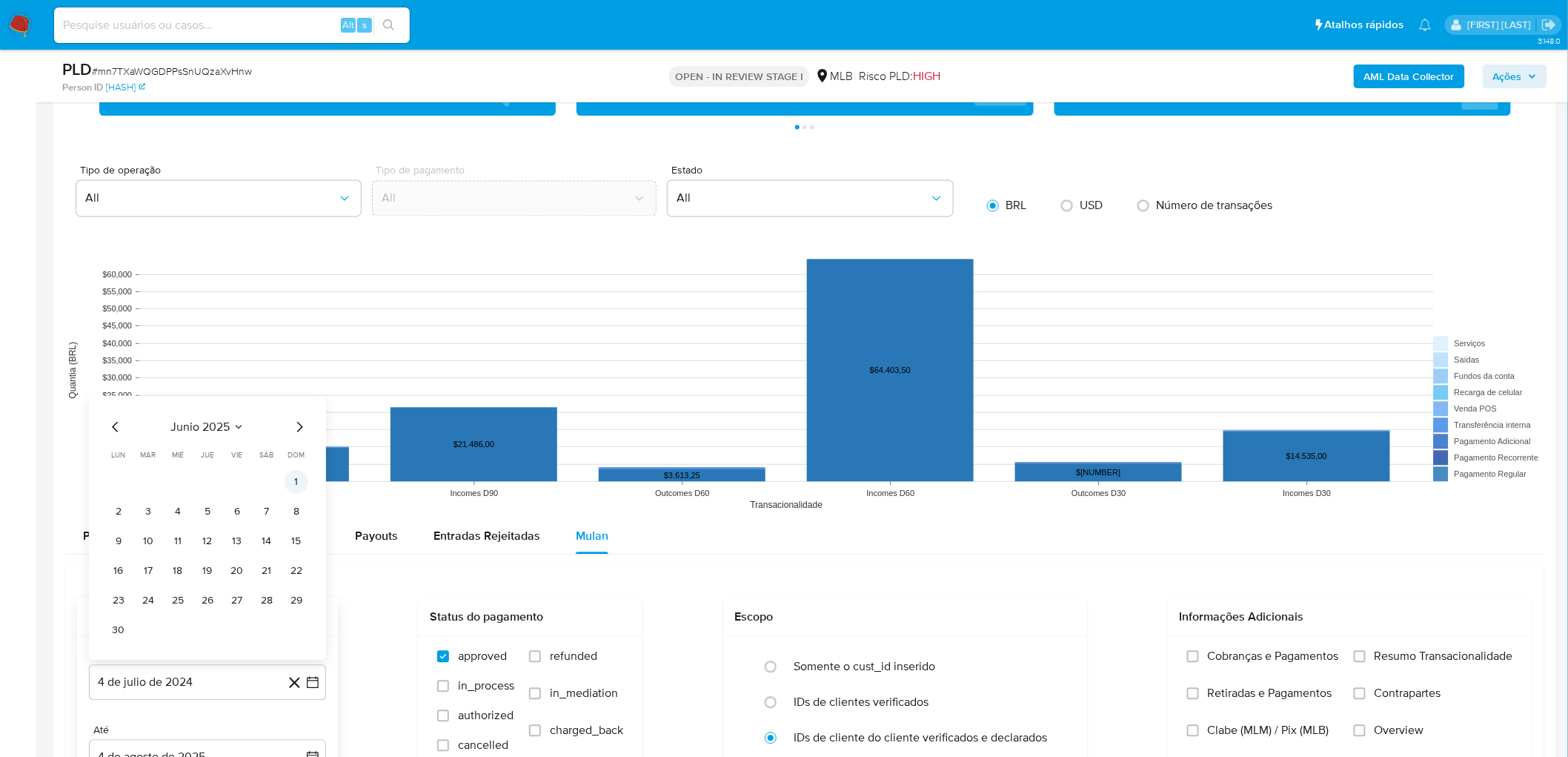 click on "1" at bounding box center [296, 481] 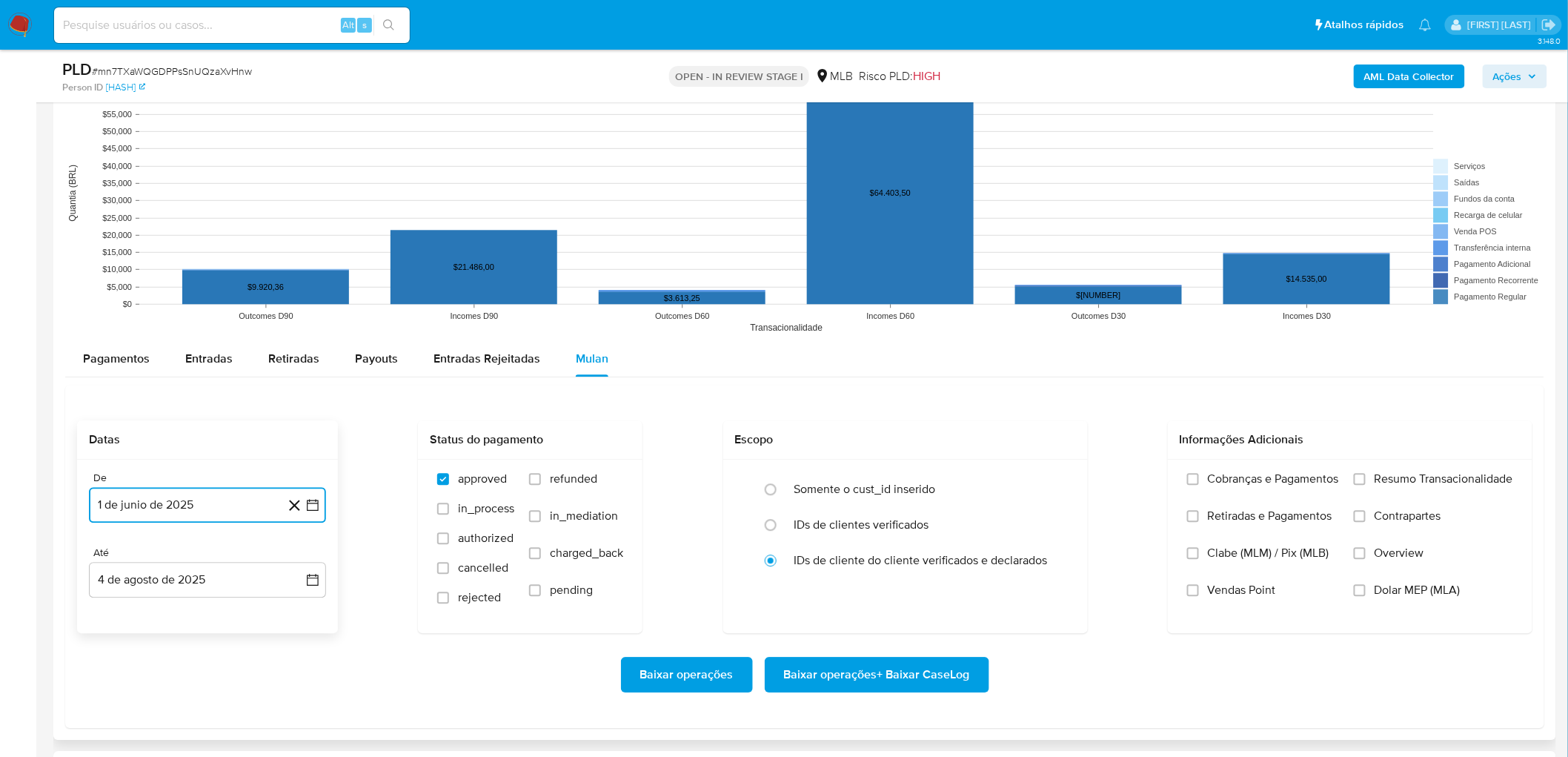 scroll, scrollTop: 1483, scrollLeft: 0, axis: vertical 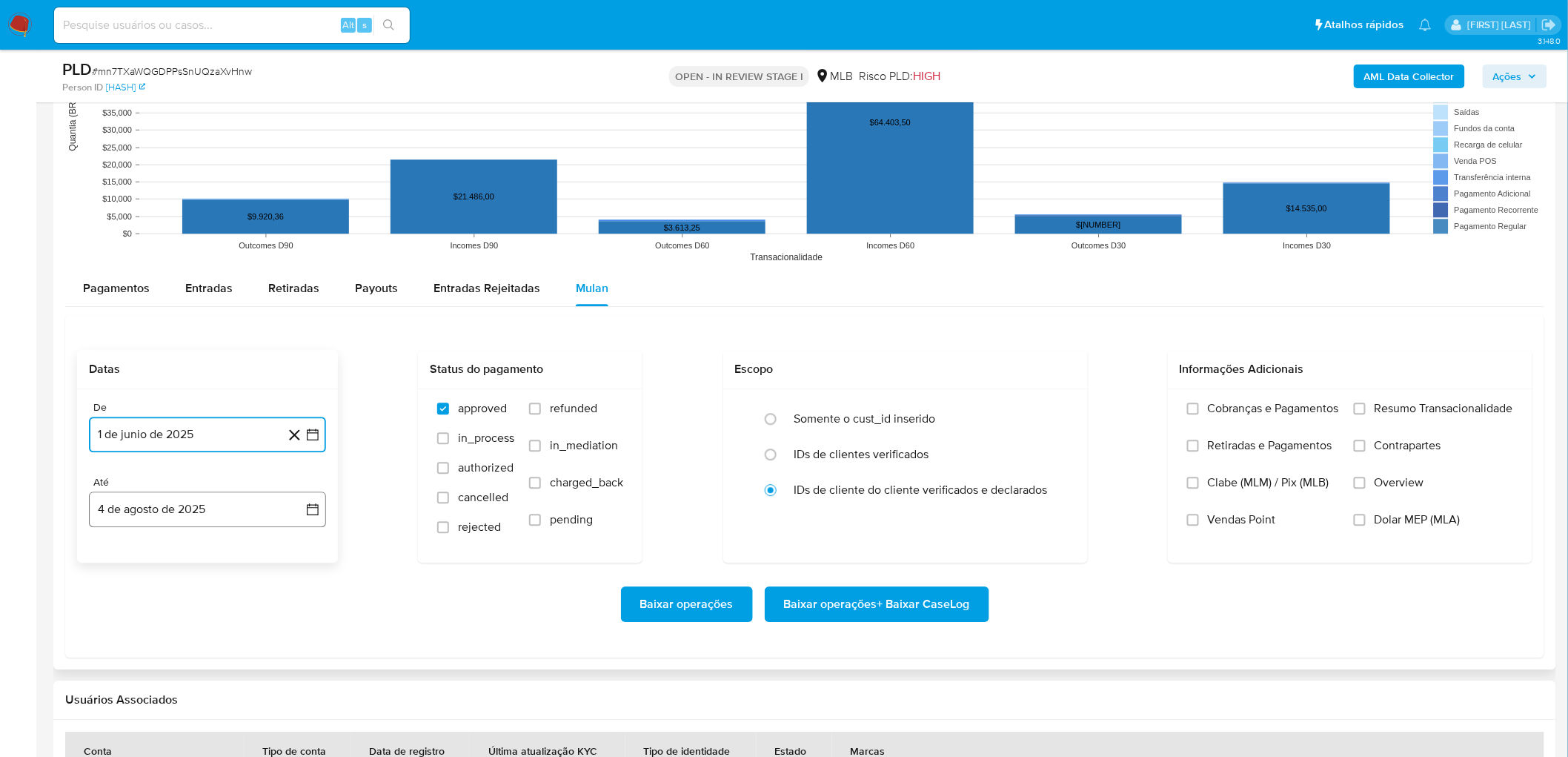 click on "4 de agosto de 2025" at bounding box center [207, 509] 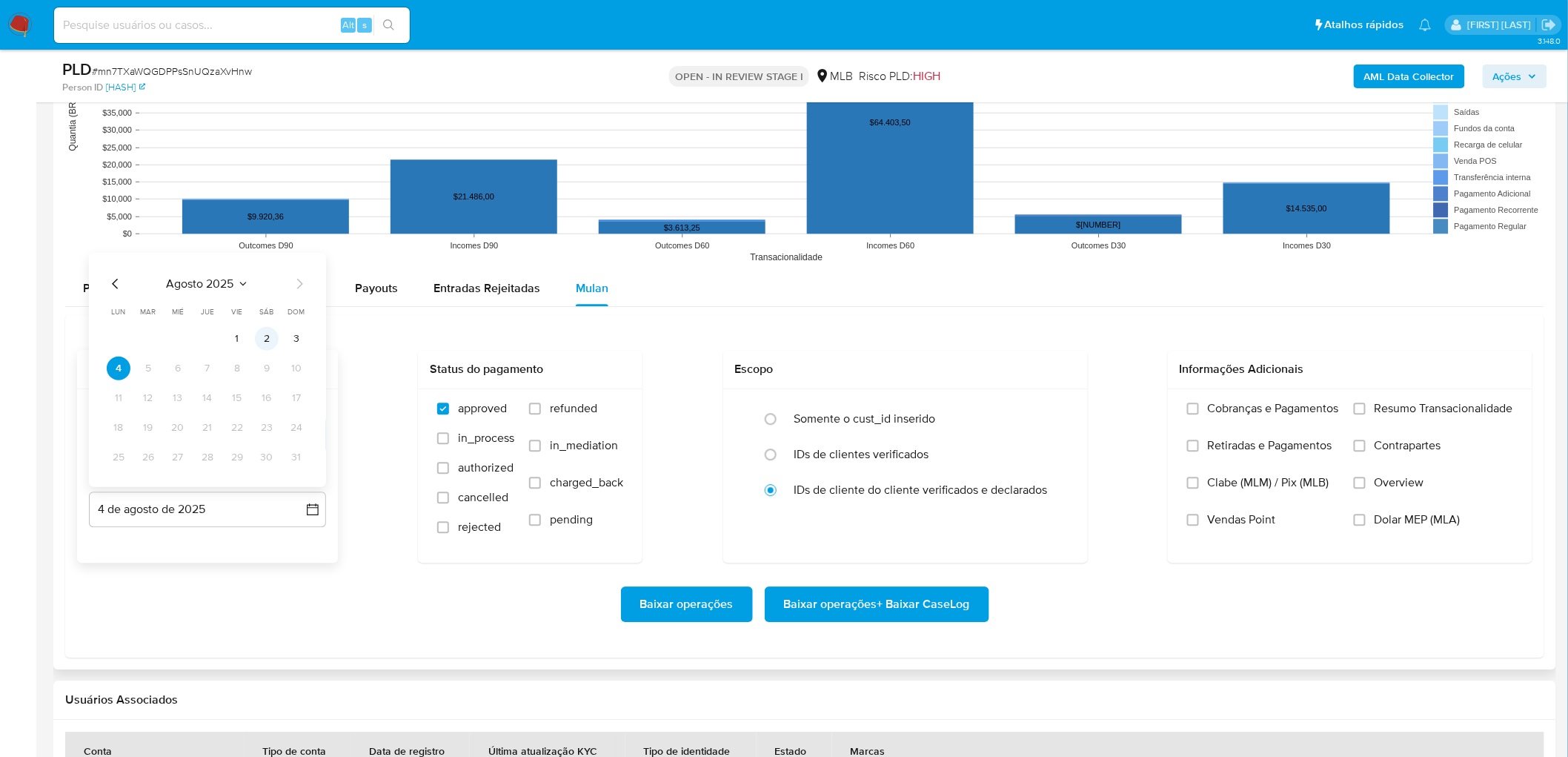 click on "2" at bounding box center (267, 338) 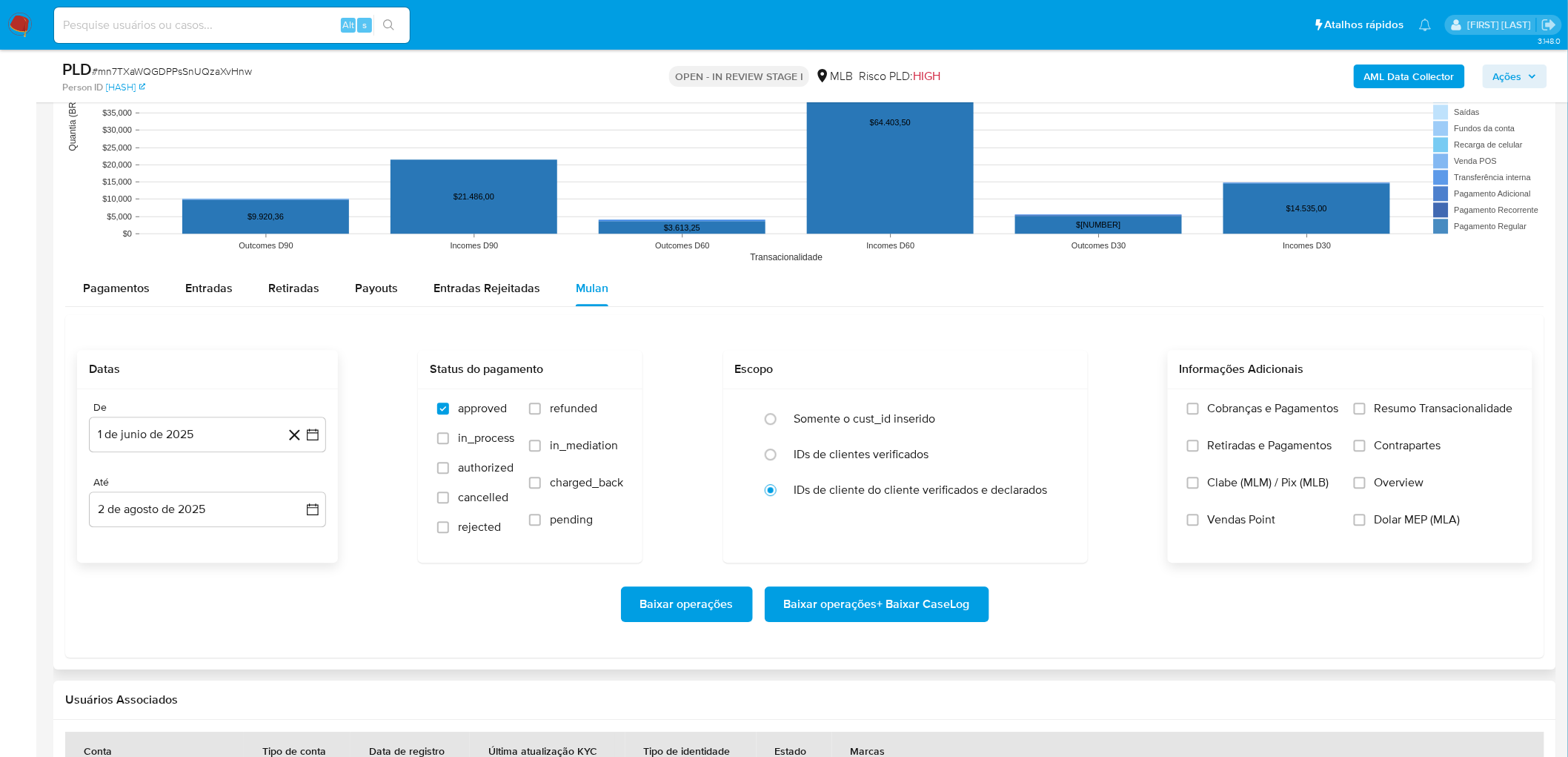 click on "Resumo Transacionalidade" at bounding box center (1433, 420) 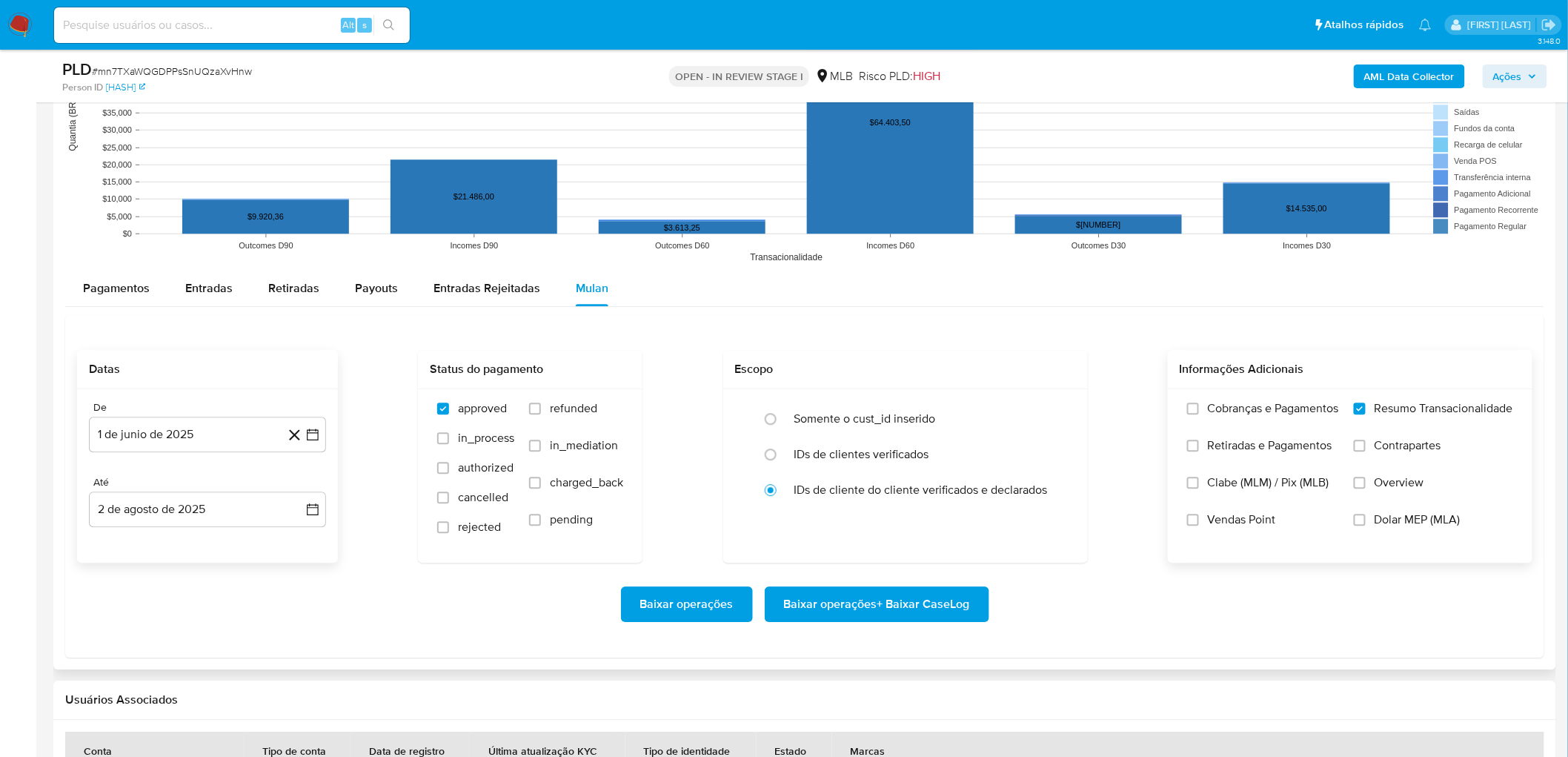 click on "Vendas Point" at bounding box center (1242, 520) 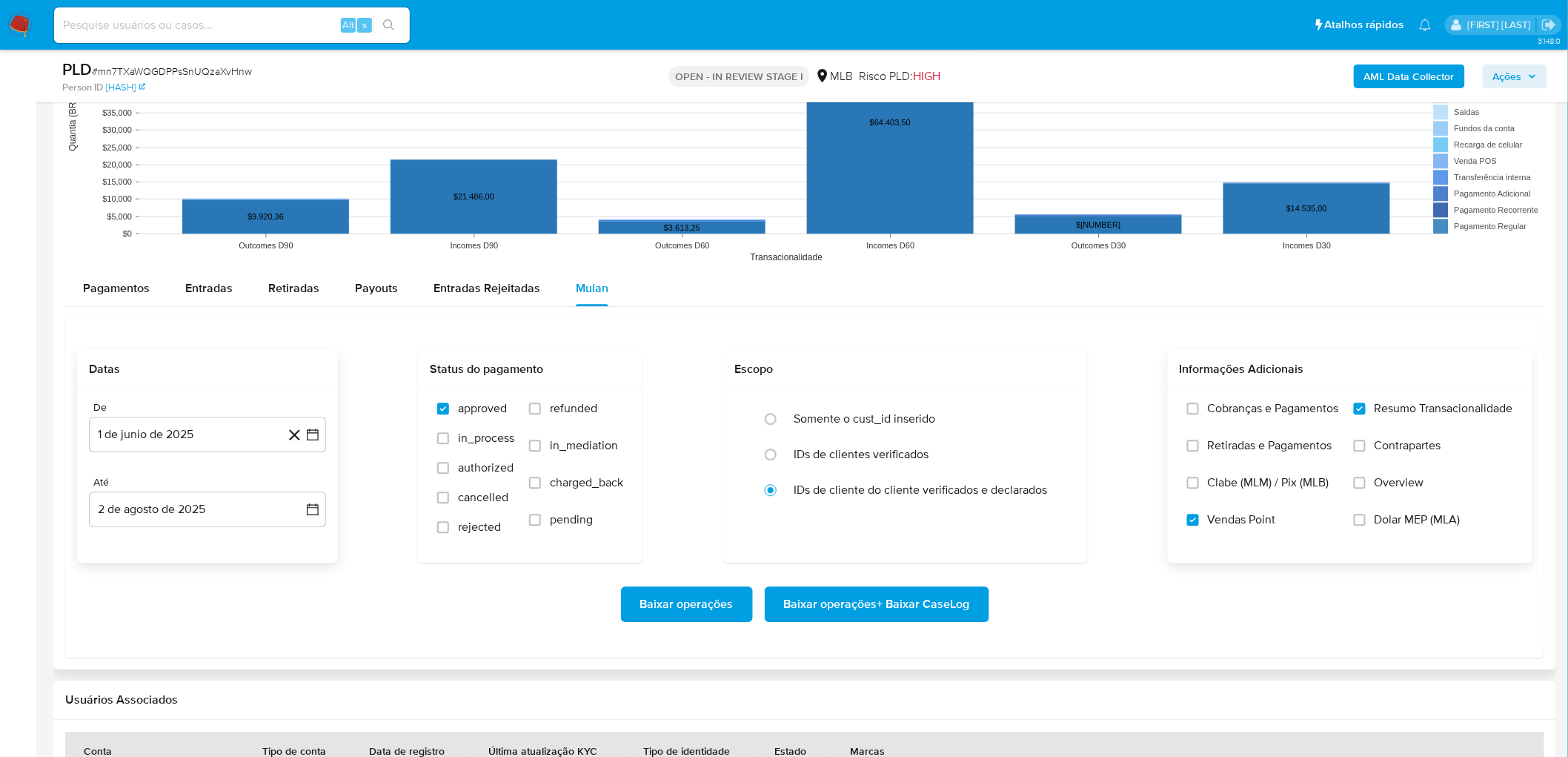 click on "Baixar operações  +   Baixar CaseLog" at bounding box center [877, 604] 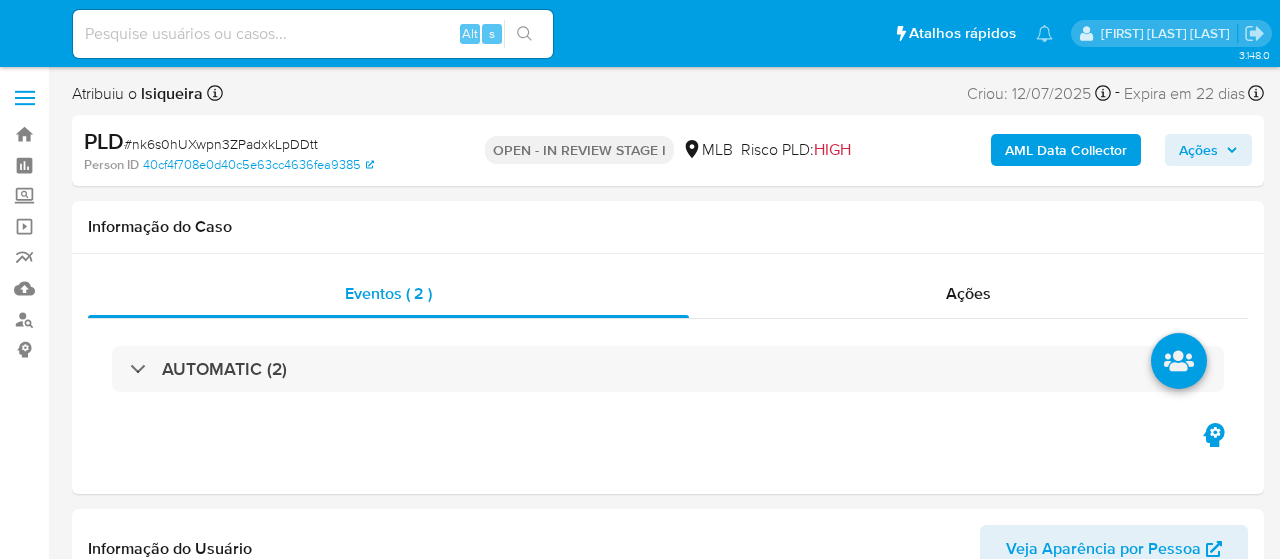 select on "10" 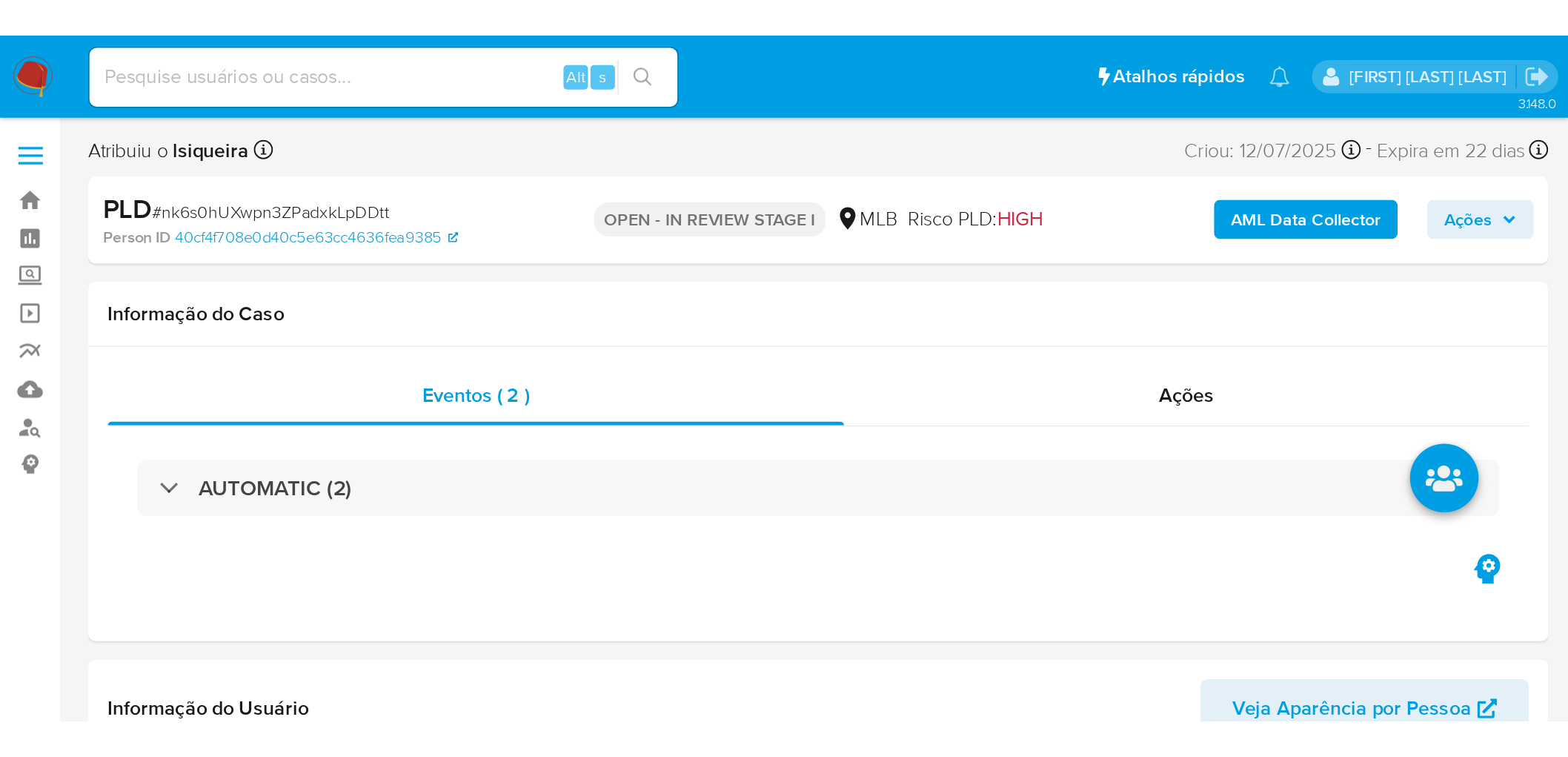 scroll, scrollTop: 0, scrollLeft: 0, axis: both 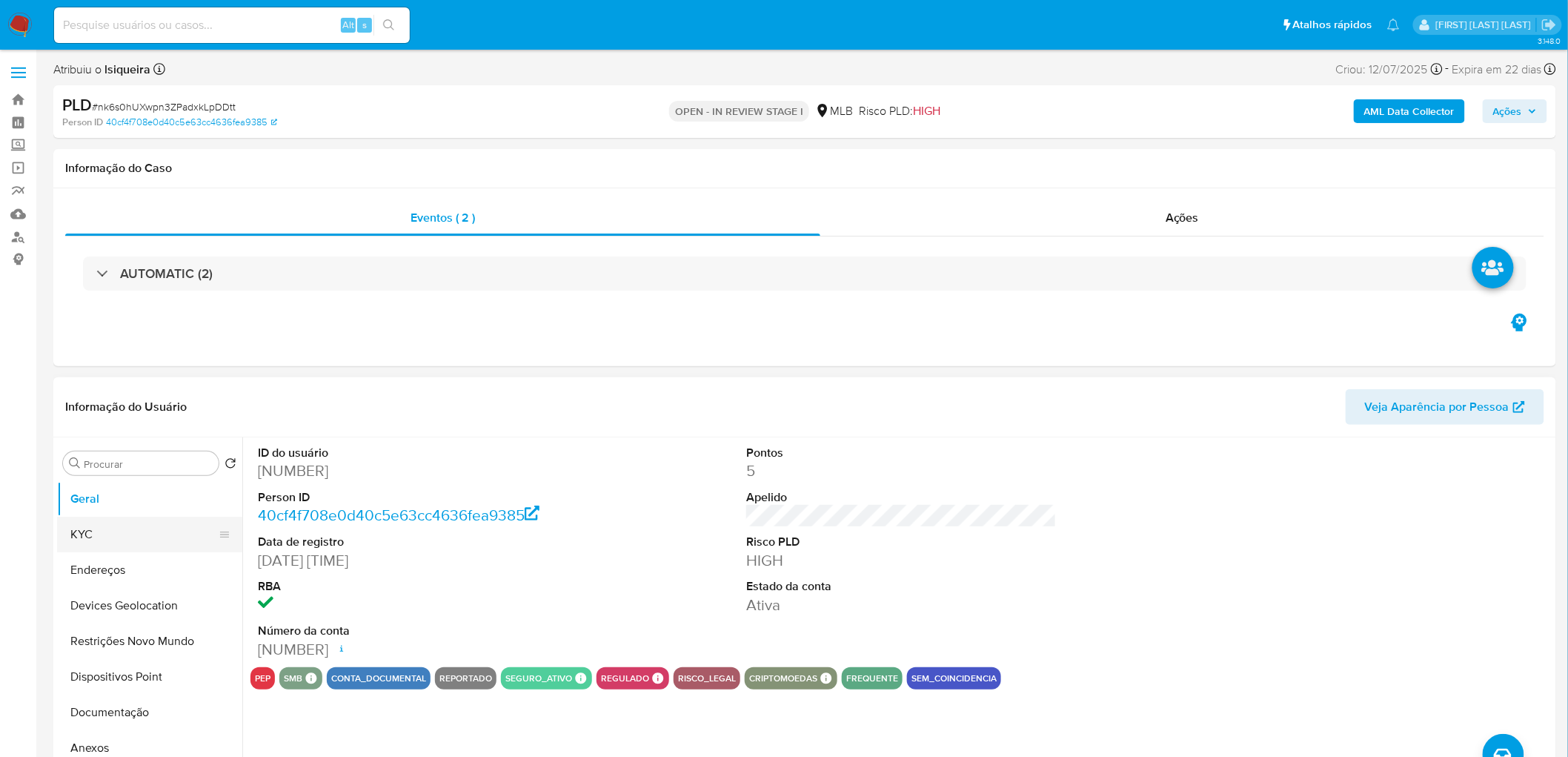 click on "KYC" at bounding box center [144, 535] 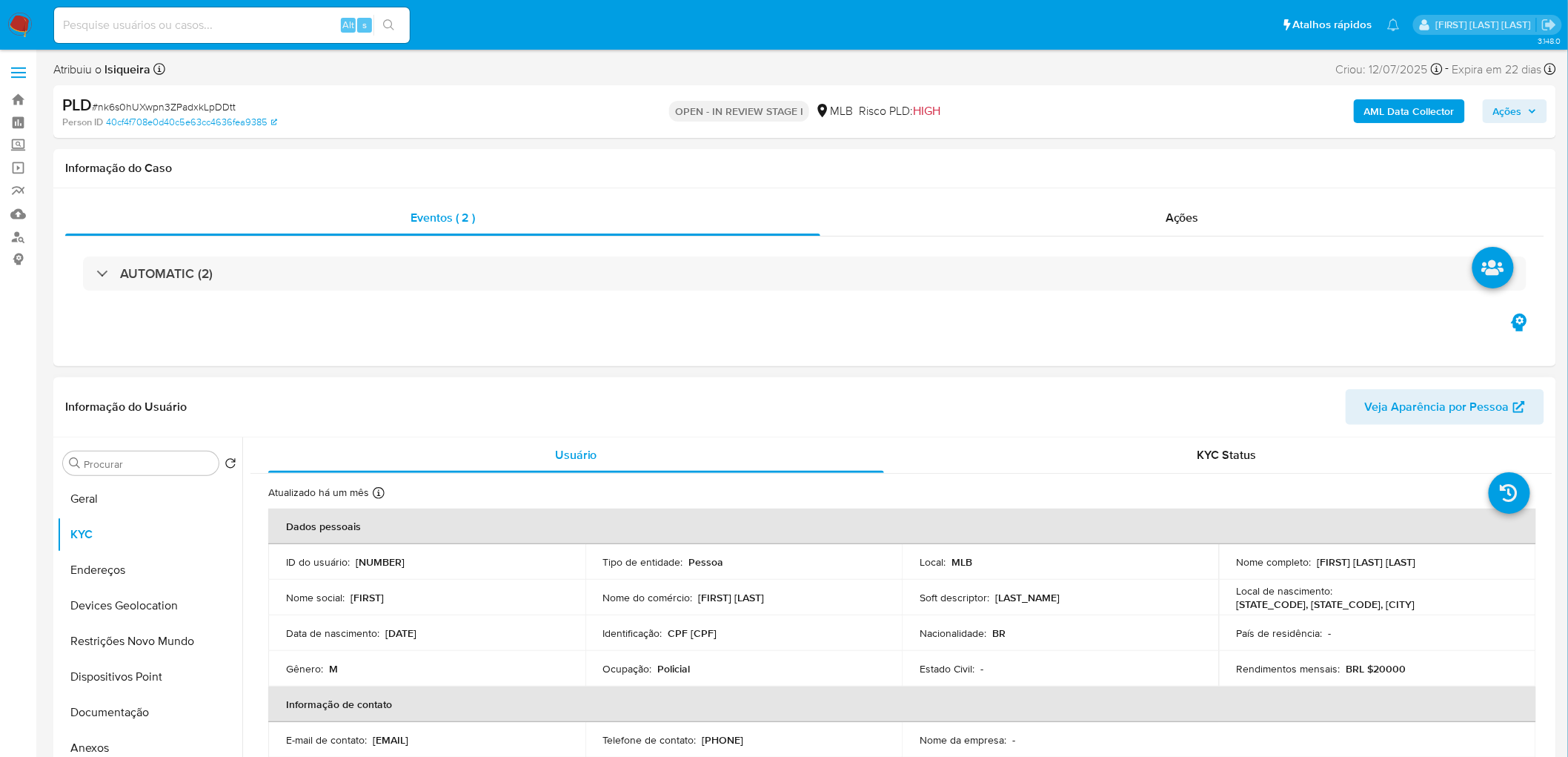 drag, startPoint x: 1447, startPoint y: 565, endPoint x: 1316, endPoint y: 562, distance: 131.0343 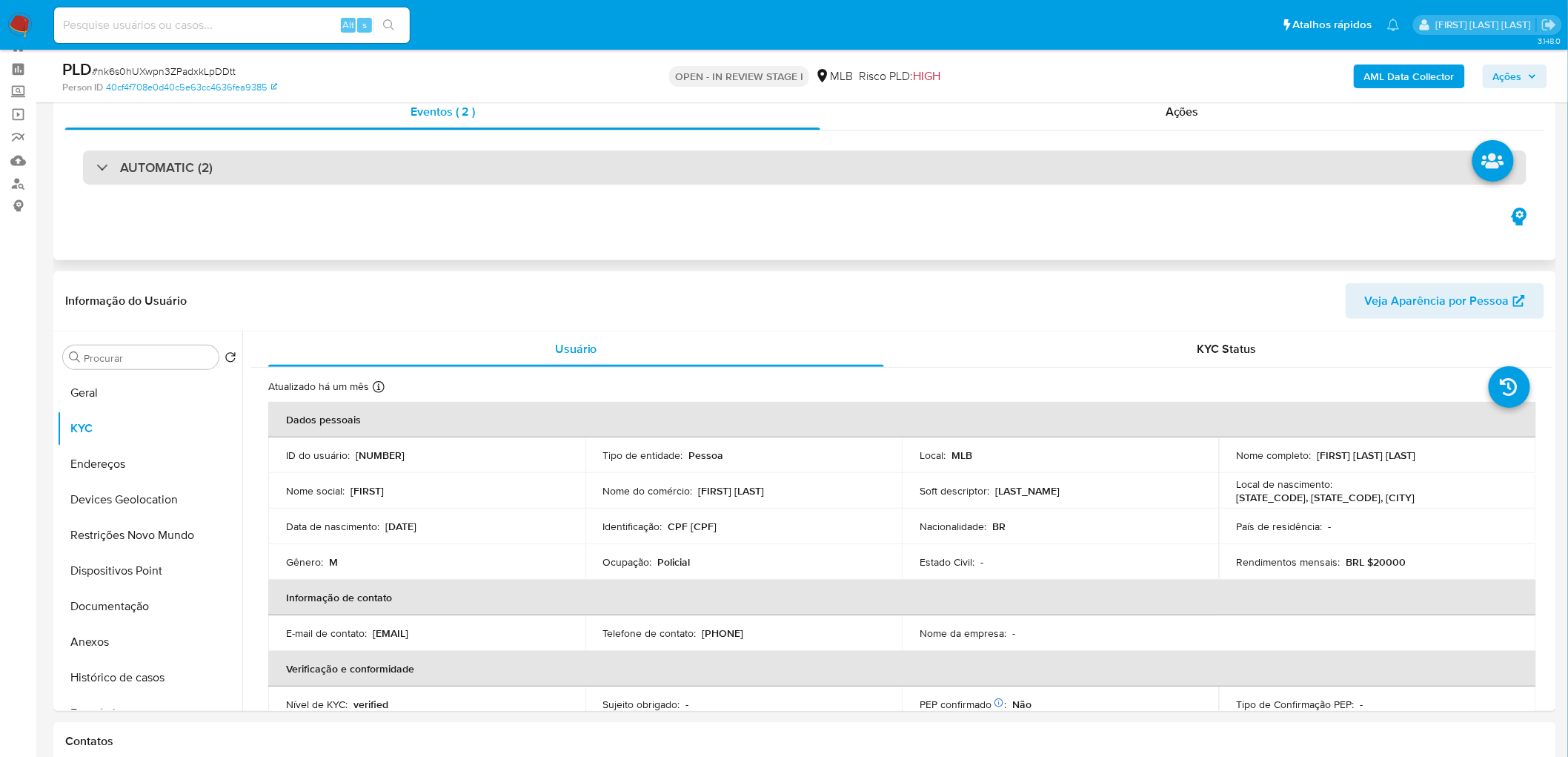 scroll, scrollTop: 247, scrollLeft: 0, axis: vertical 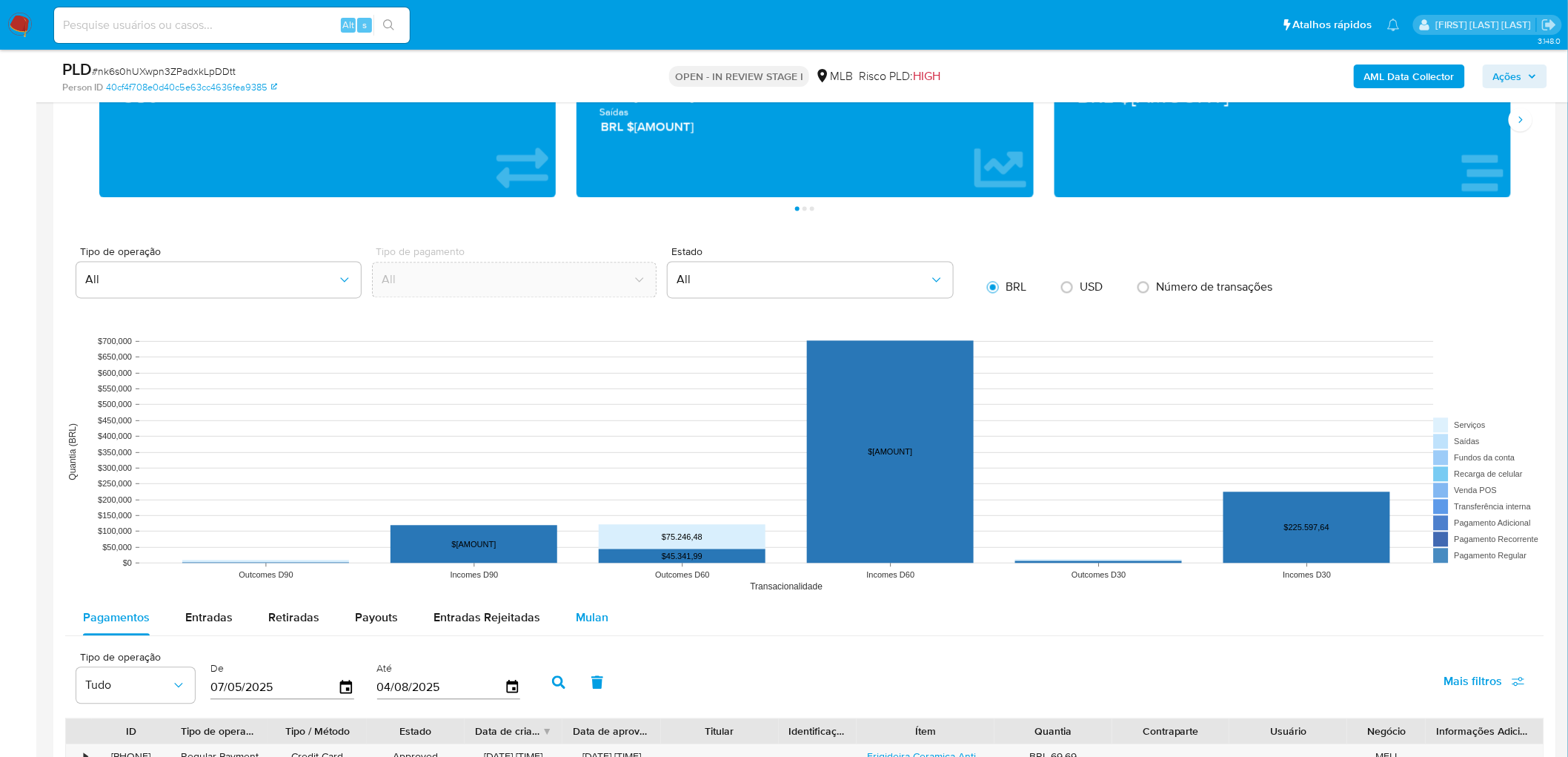 click on "Mulan" at bounding box center [592, 618] 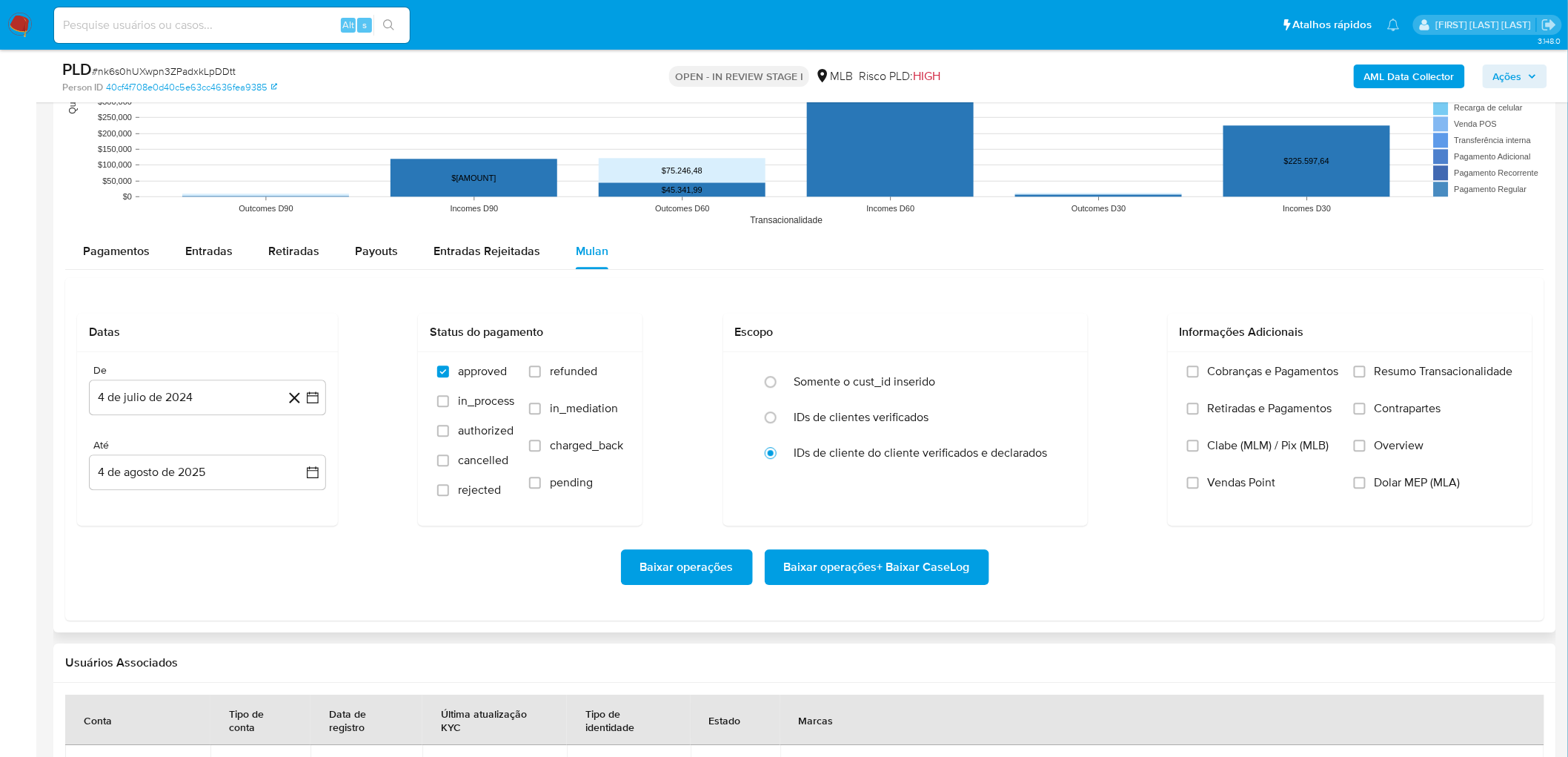 scroll, scrollTop: 1565, scrollLeft: 0, axis: vertical 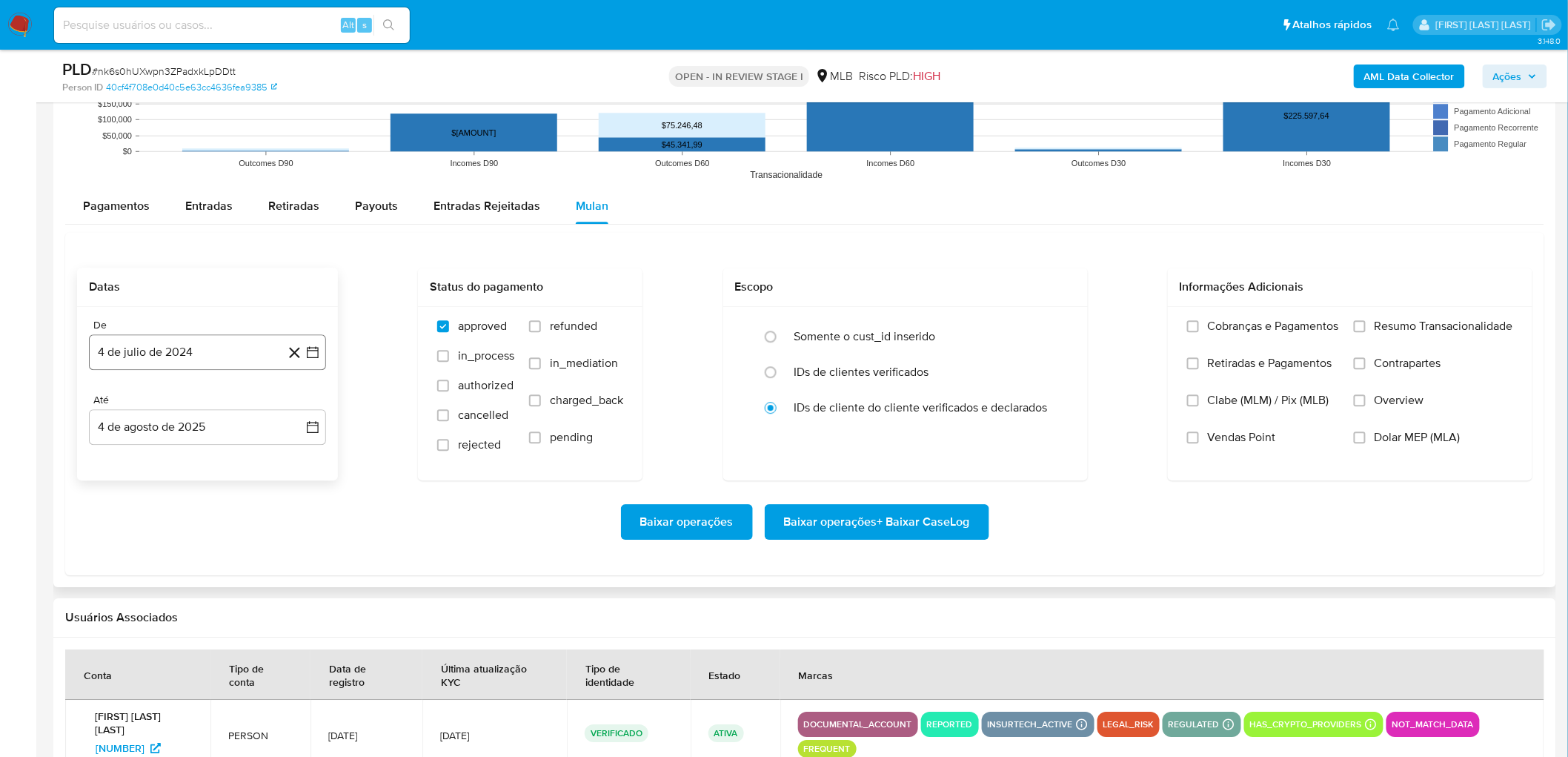click on "4 de julio de 2024" at bounding box center (207, 352) 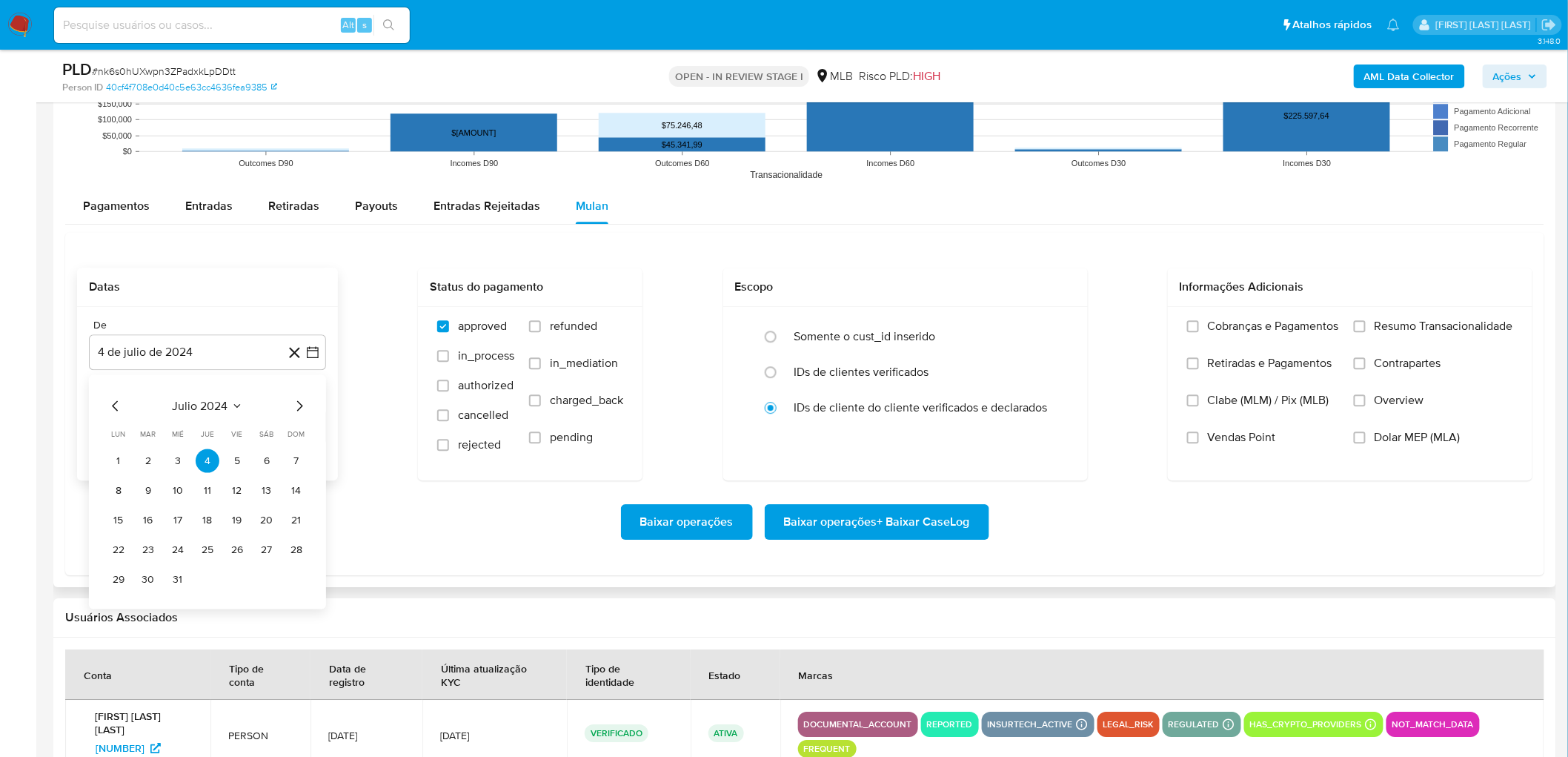 click on "julio 2024" at bounding box center (200, 406) 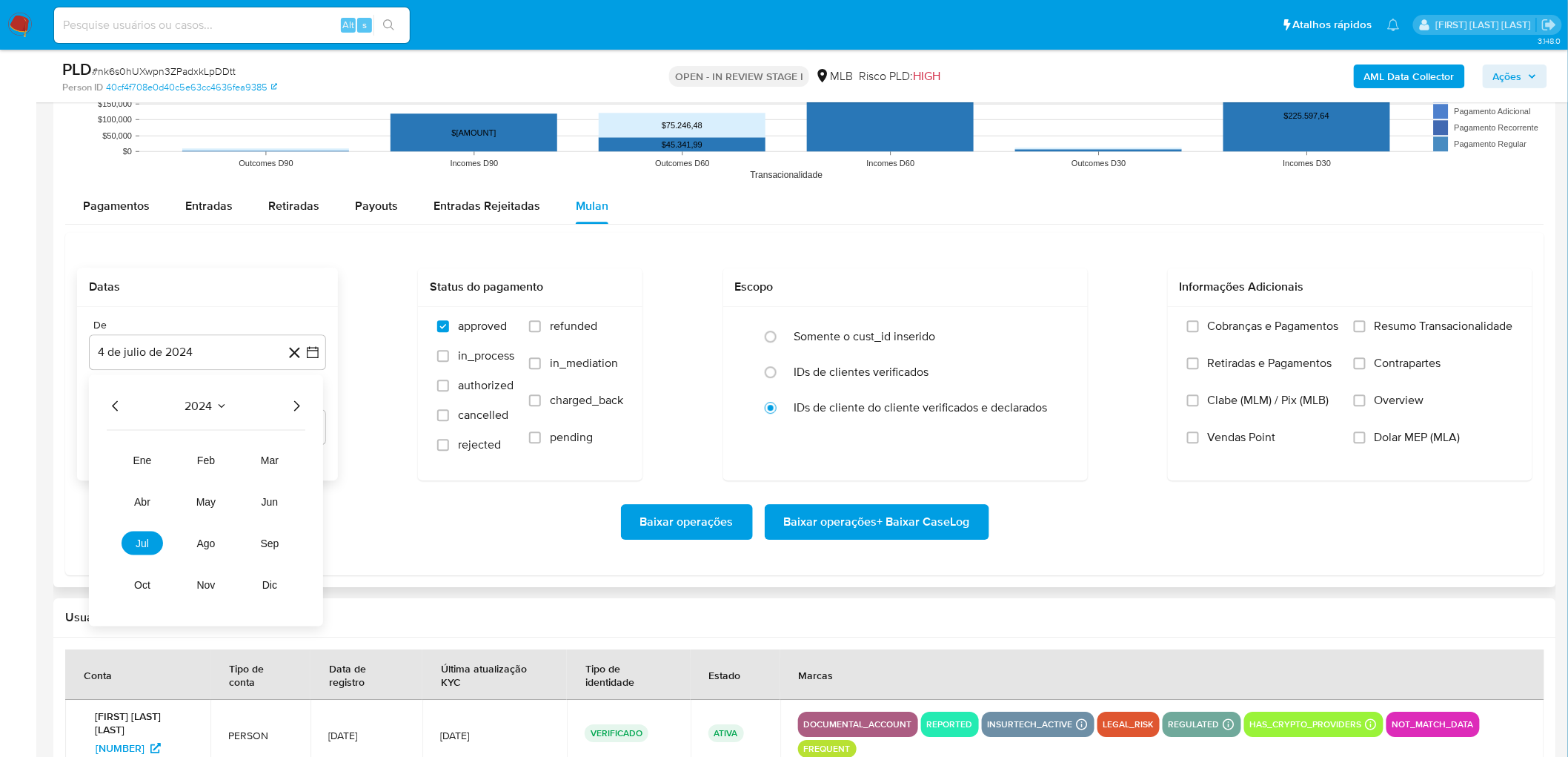 click 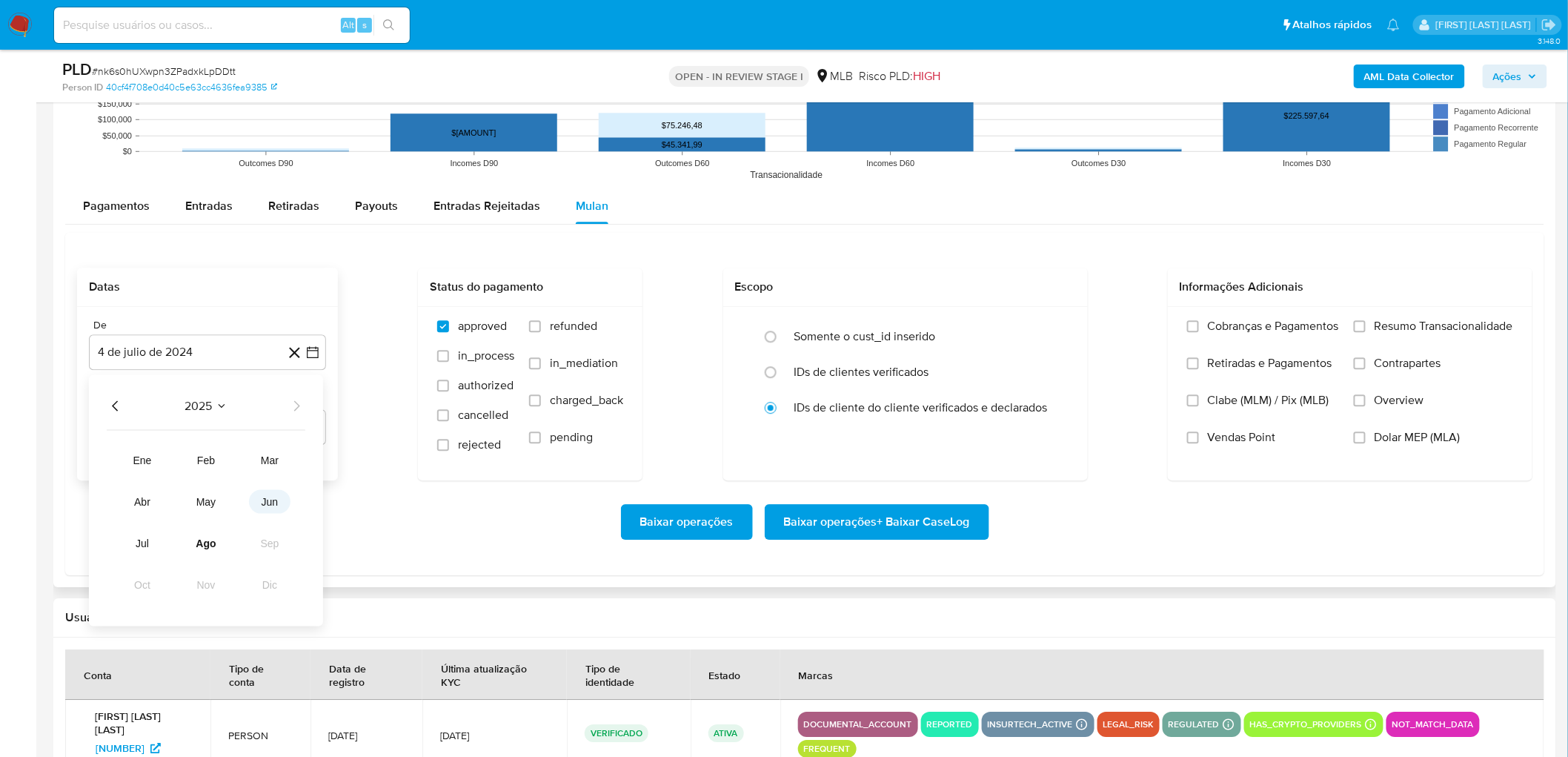 click on "jun" at bounding box center (270, 501) 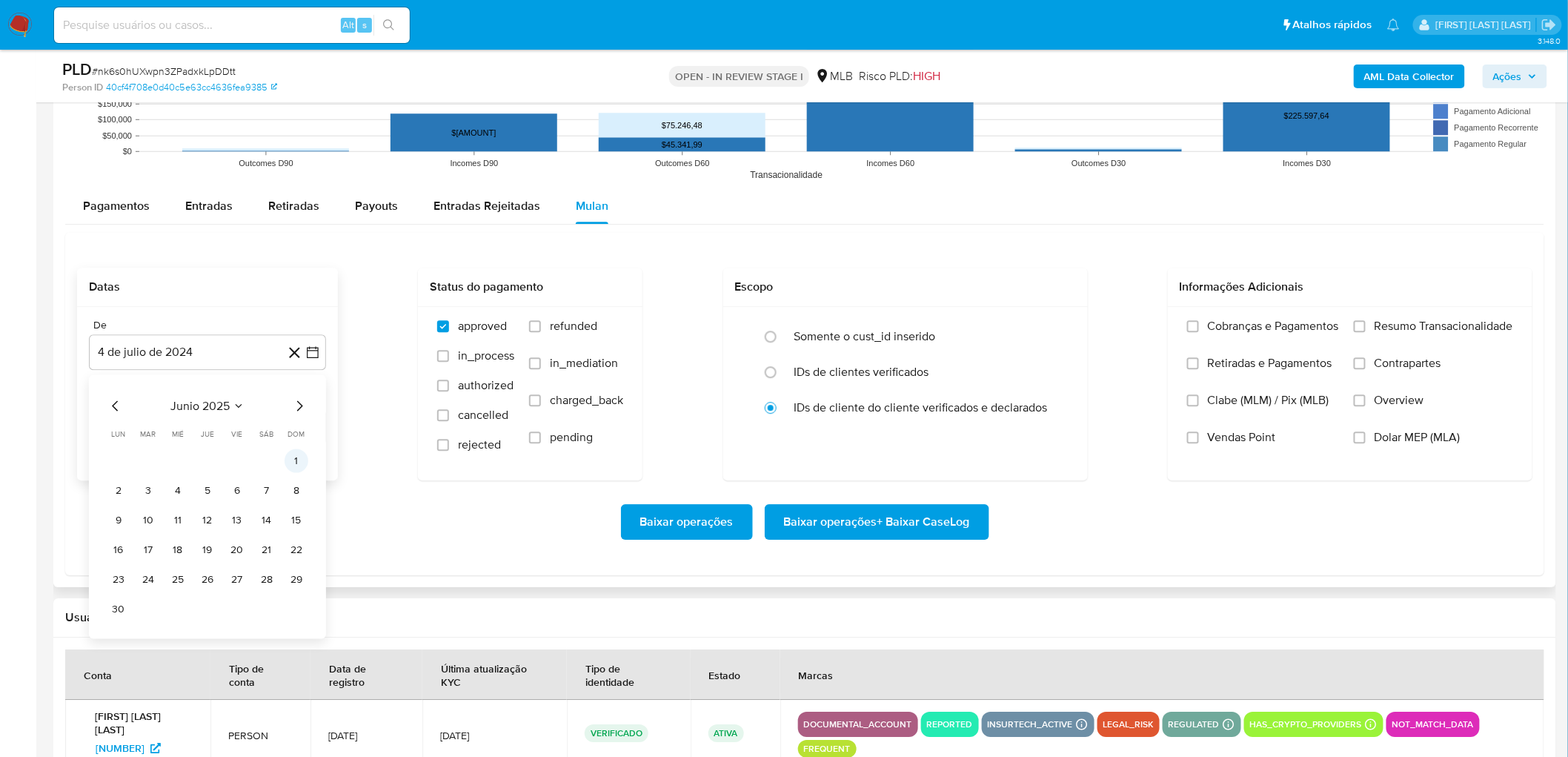 click on "1" at bounding box center (296, 460) 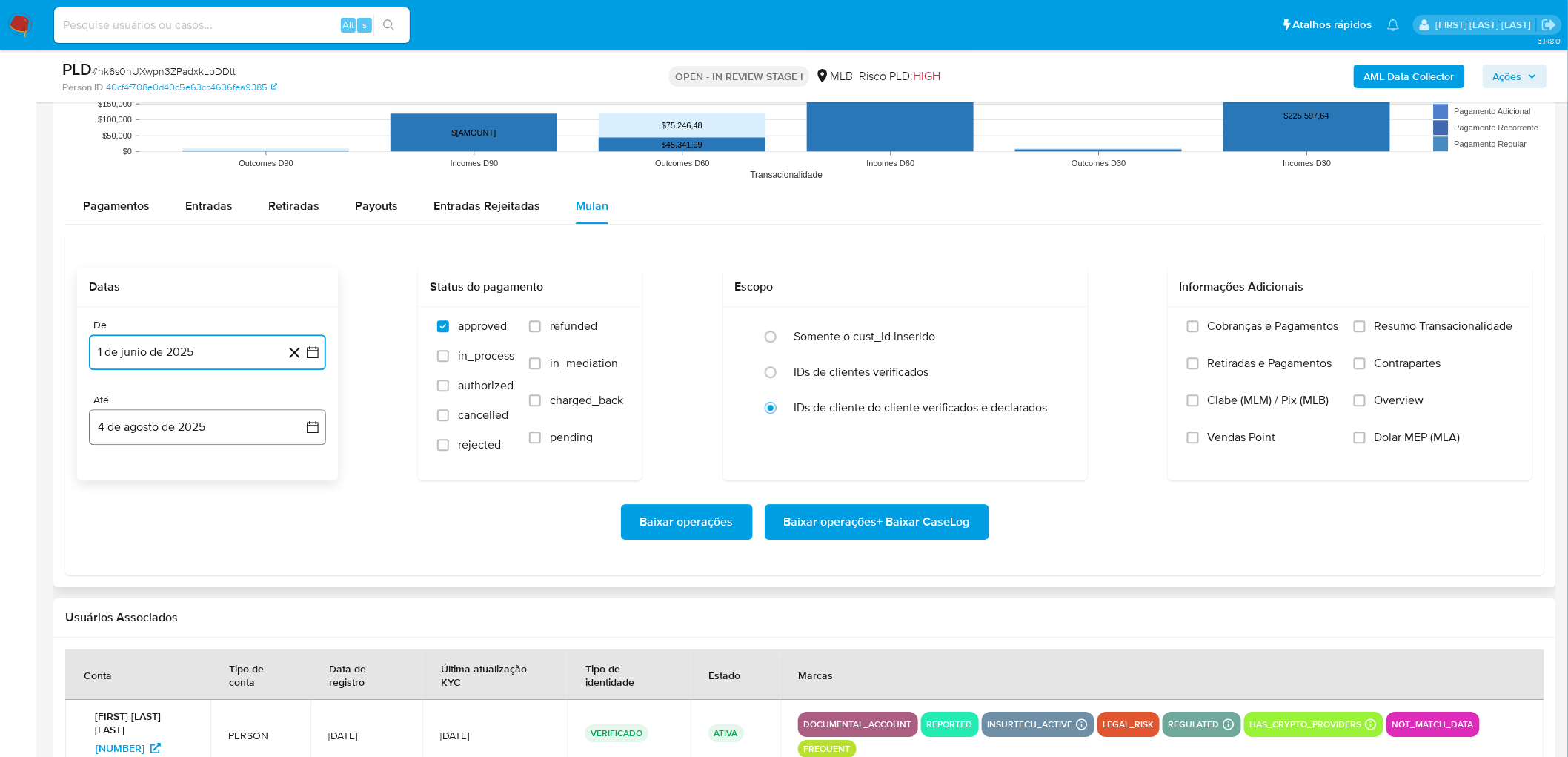 click on "4 de agosto de 2025" at bounding box center [207, 427] 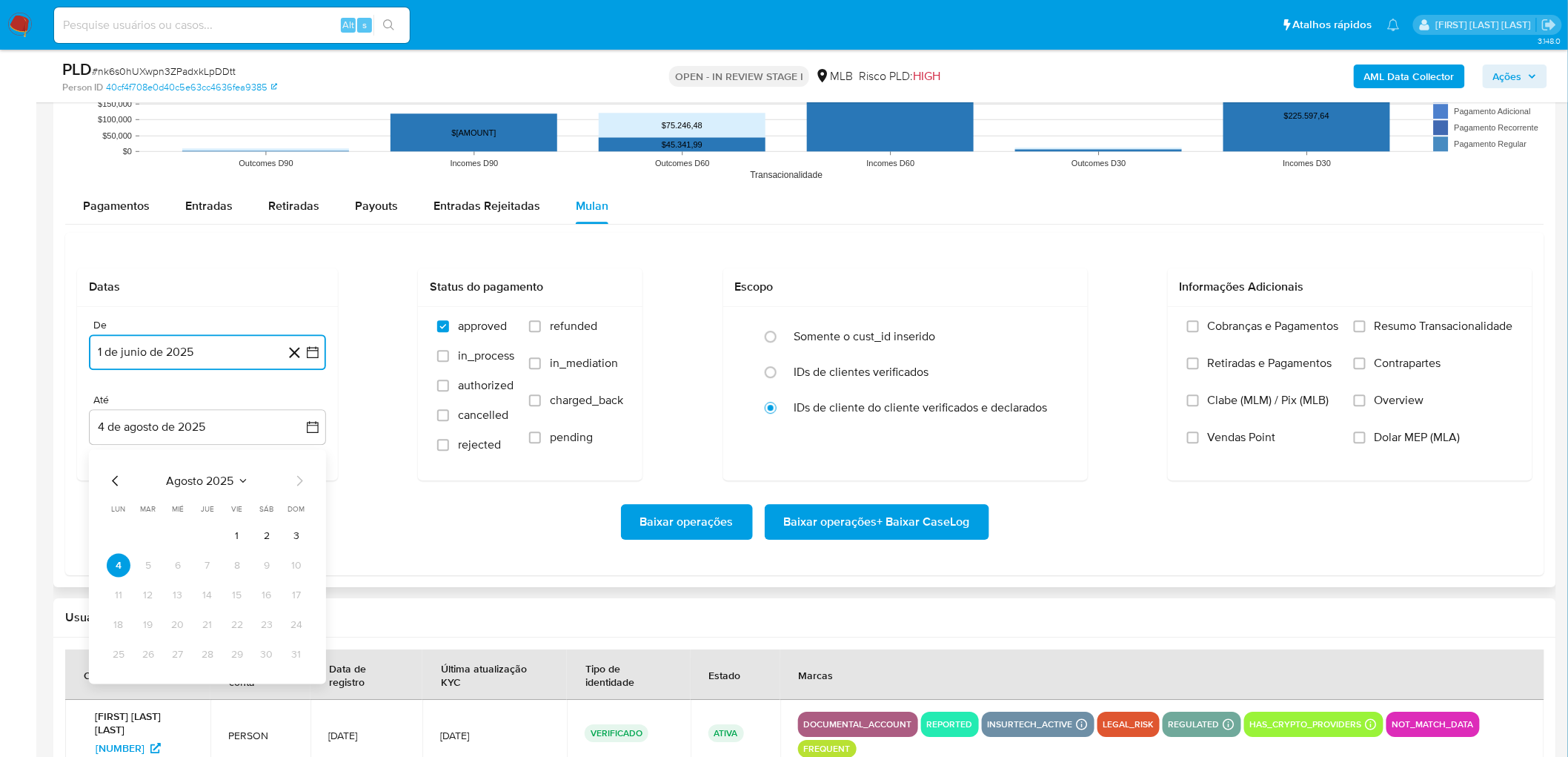 drag, startPoint x: 268, startPoint y: 537, endPoint x: 276, endPoint y: 530, distance: 10.63015 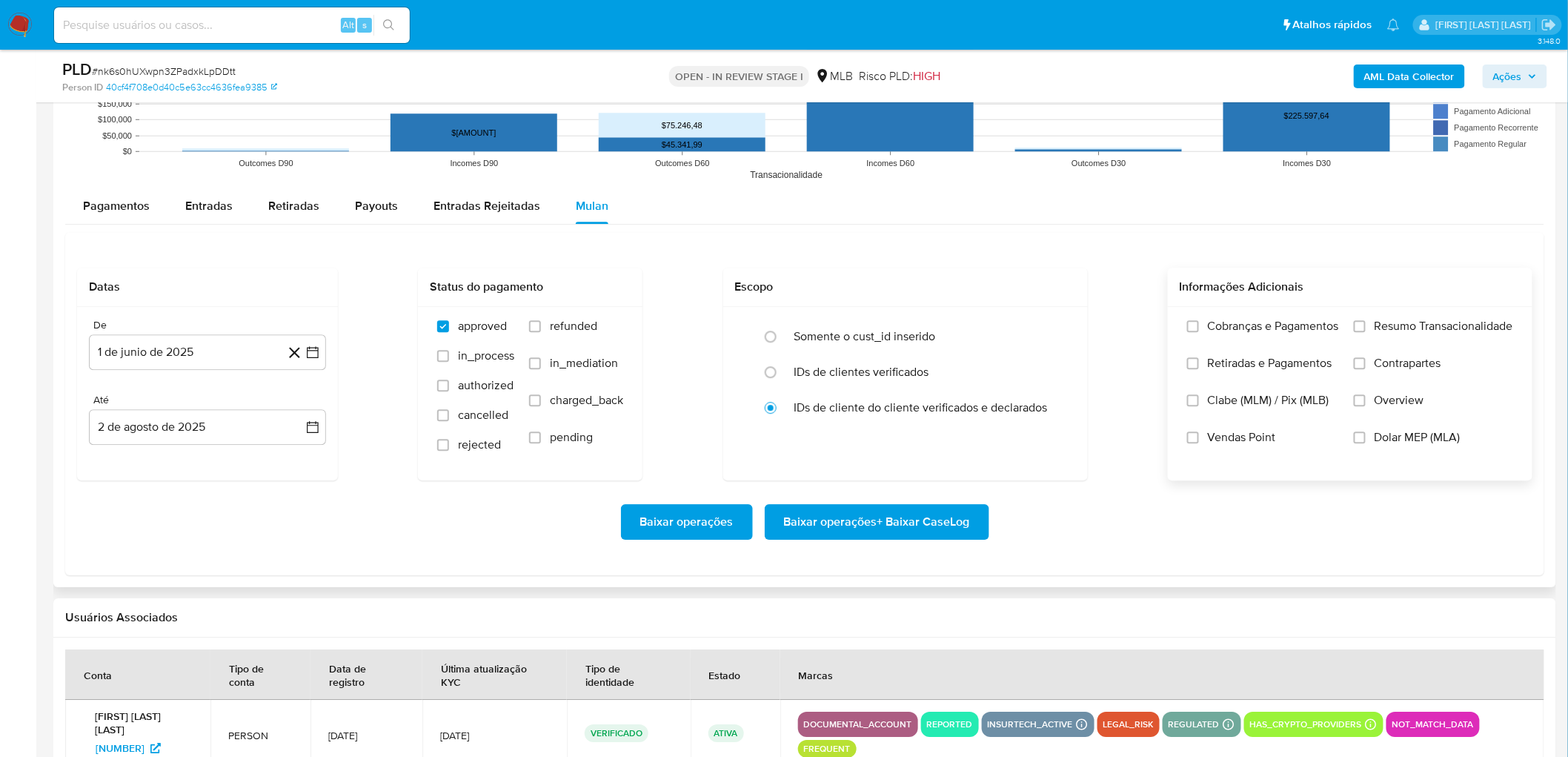 click on "Resumo Transacionalidade" at bounding box center [1444, 326] 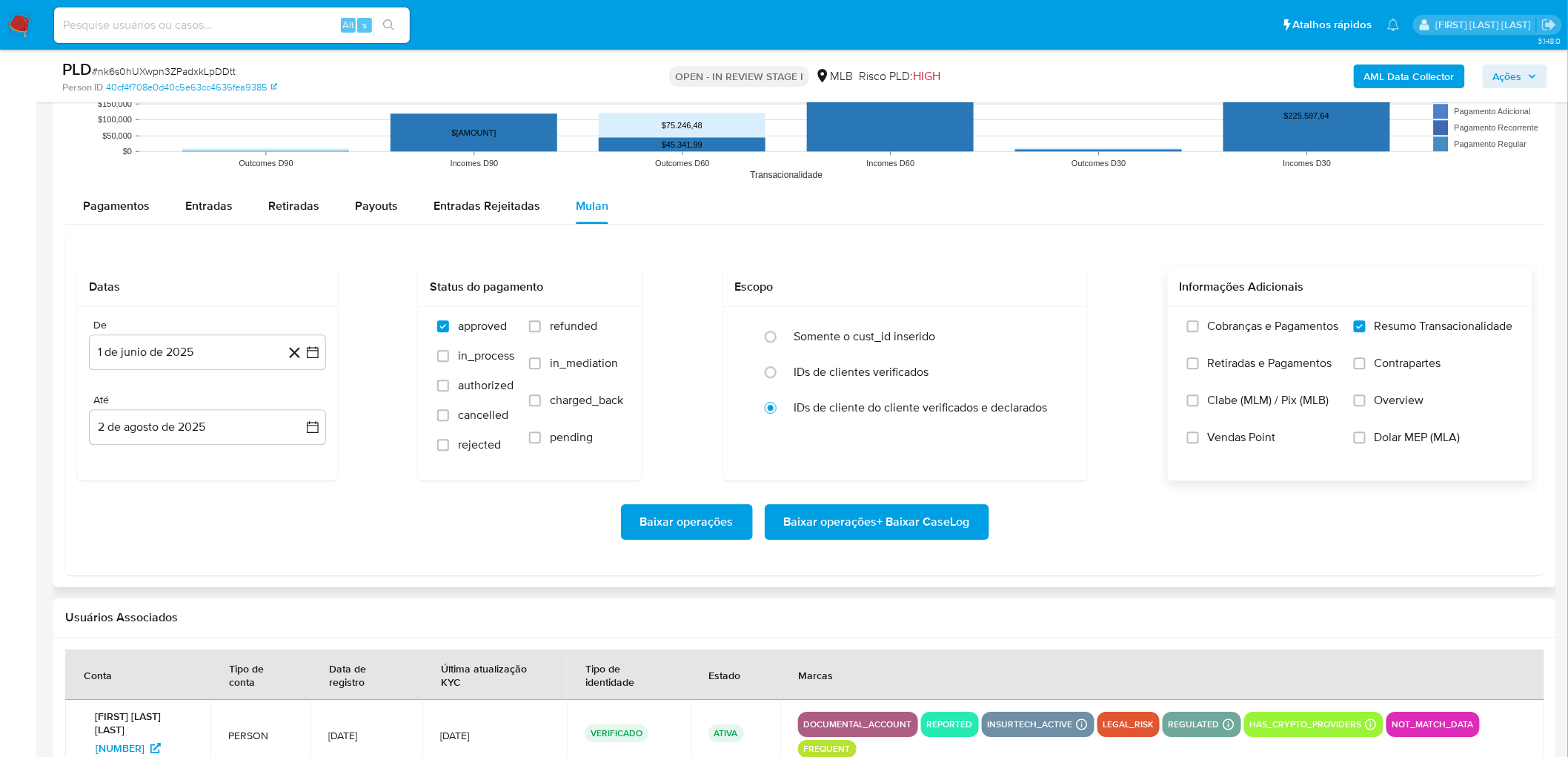click on "Vendas Point" at bounding box center [1242, 437] 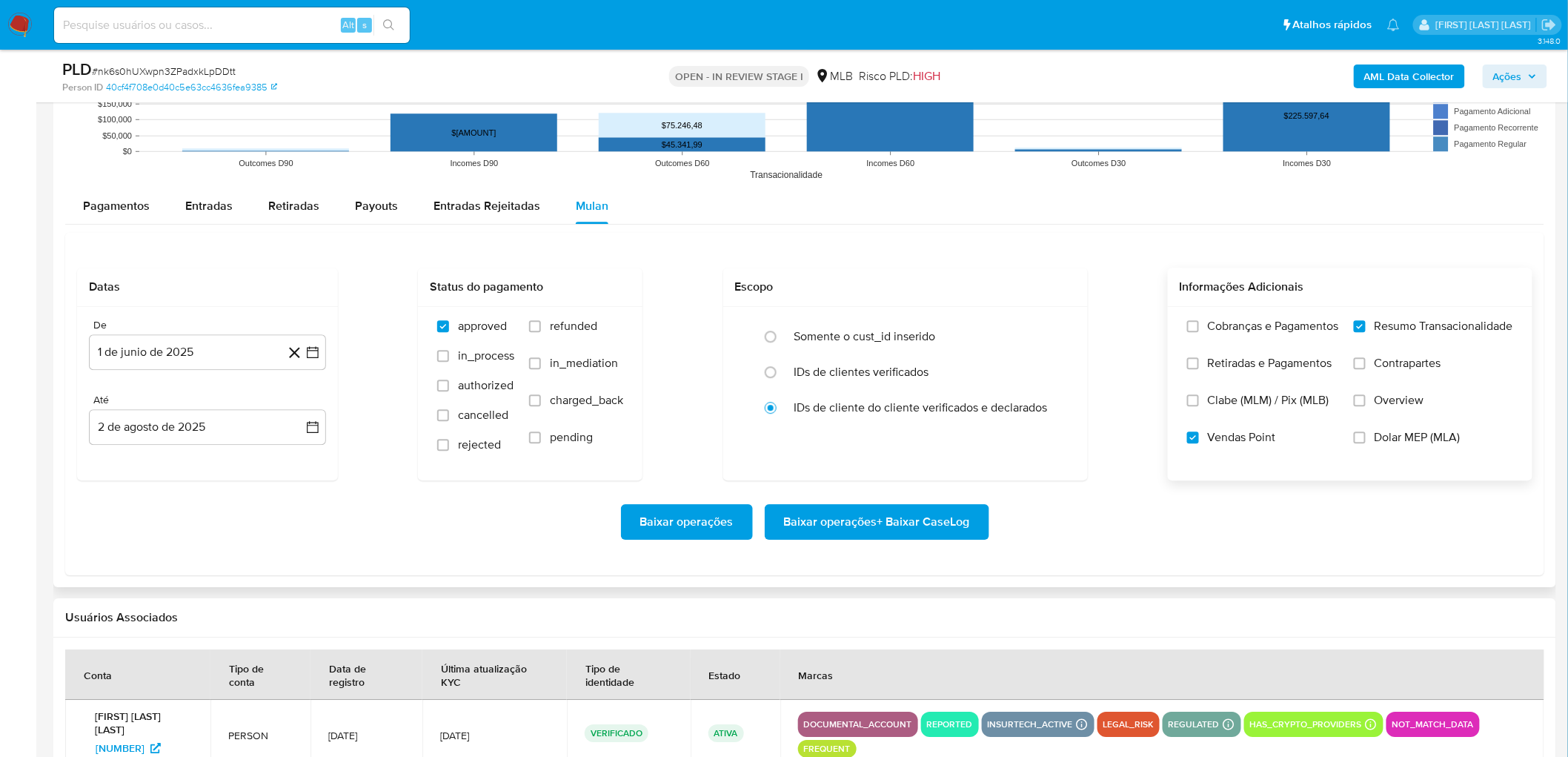 click on "Baixar operações  +   Baixar CaseLog" at bounding box center (877, 522) 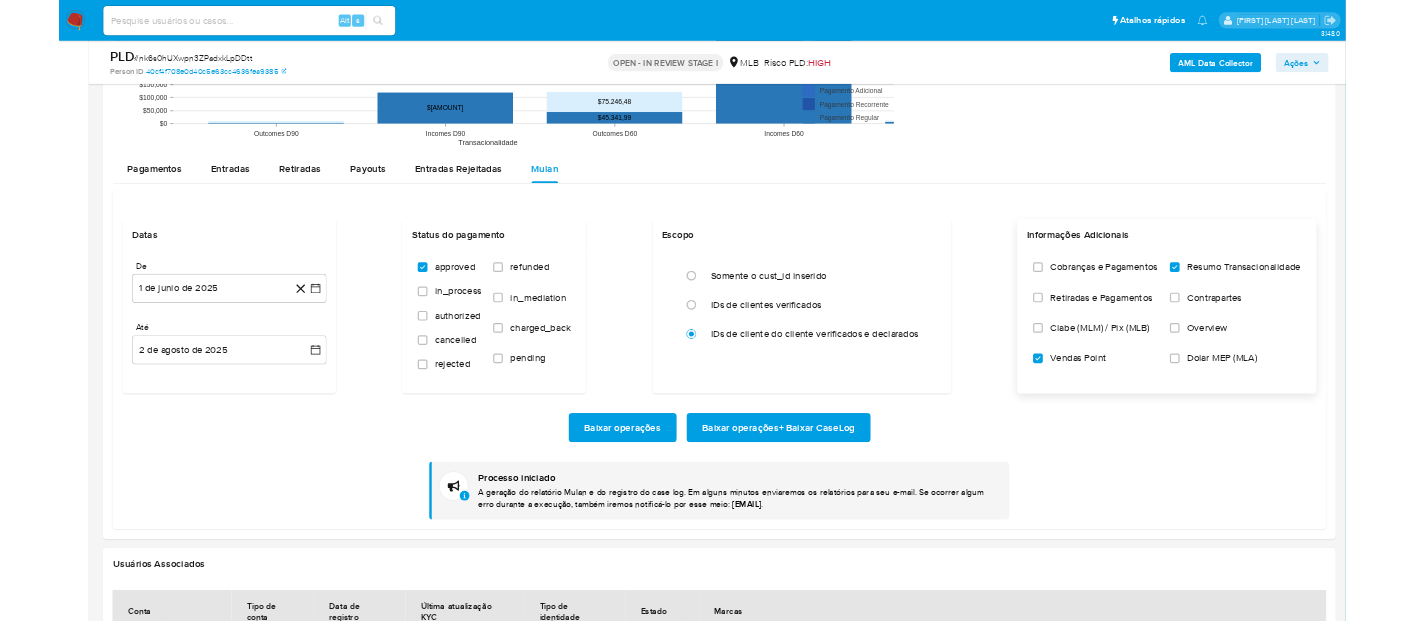 scroll, scrollTop: 2111, scrollLeft: 0, axis: vertical 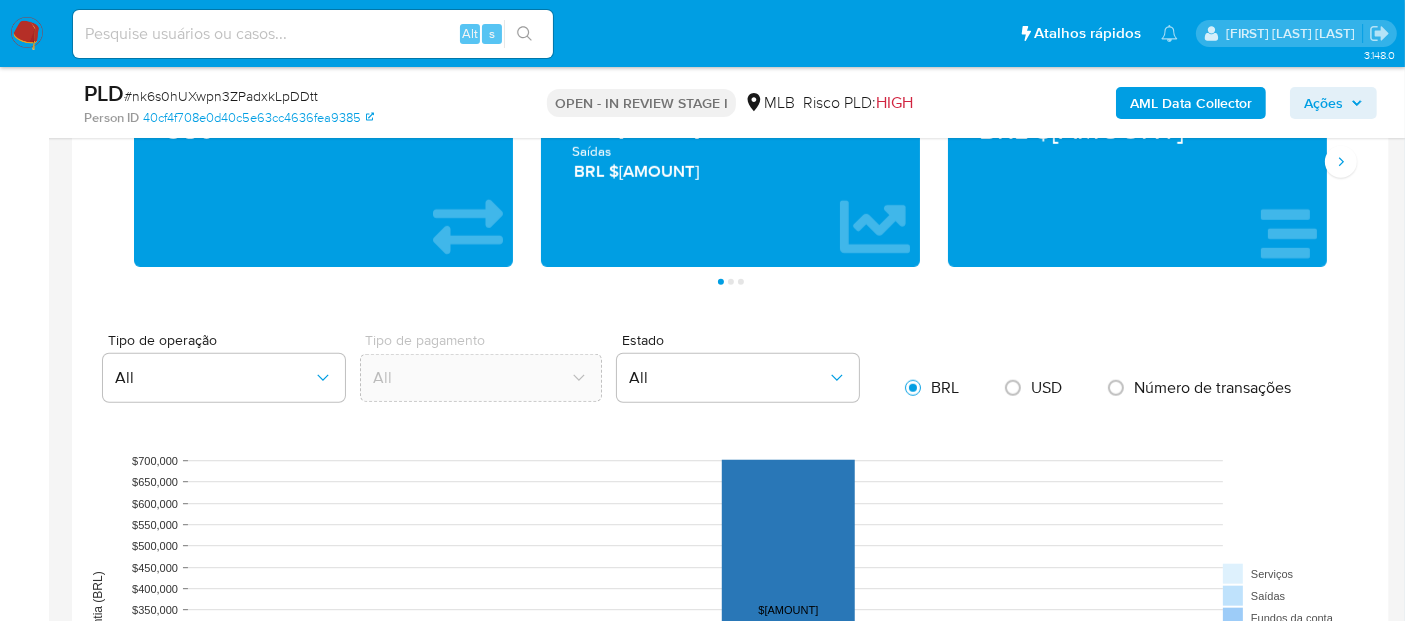 click on "USD   Alternar entre moeda local e dólar Transações 580 Transacionado Entradas BRL $1.046.787,73 Saídas BRL $143.477,41 Média BRL $2.052,18 Saldo MP Total BRL $135.779,60 Disponível BRL $135.779,60 Não disponível BRL $0,00 Saldo cripto MUSD Total BRL $158,08 Disponível BRL $154,23 Não disponível BRL $3,85 Saldo investimentos Nenhum saldo investimentos encontrado no balance do usuário Saldo reserva Nenhum saldo reserva encontrado no balance do usuário Página 1 Página 2 Página 3 Tipo de operação All Tipo de pagamento All Estado All BRL USD Número de transações Outcomes D90 Incomes D90 Outcomes D60 Incomes D60 Outcomes D30 Incomes D30 Transacionalidade $0 $50,000 $100,000 $150,000 $200,000 $250,000 $300,000 $350,000 $400,000 $450,000 $500,000 $550,000 $600,000 $650,000 $700,000 Quantia (BRL)  $118.728,24  $45.341,99  $702.331,53  $225.597,64  $75.246,48 Serviços Saídas Fundos da conta Recarga de celular Venda POS Transferência interna Pagamento Adicional Pagamento Recorrente" at bounding box center (730, 761) 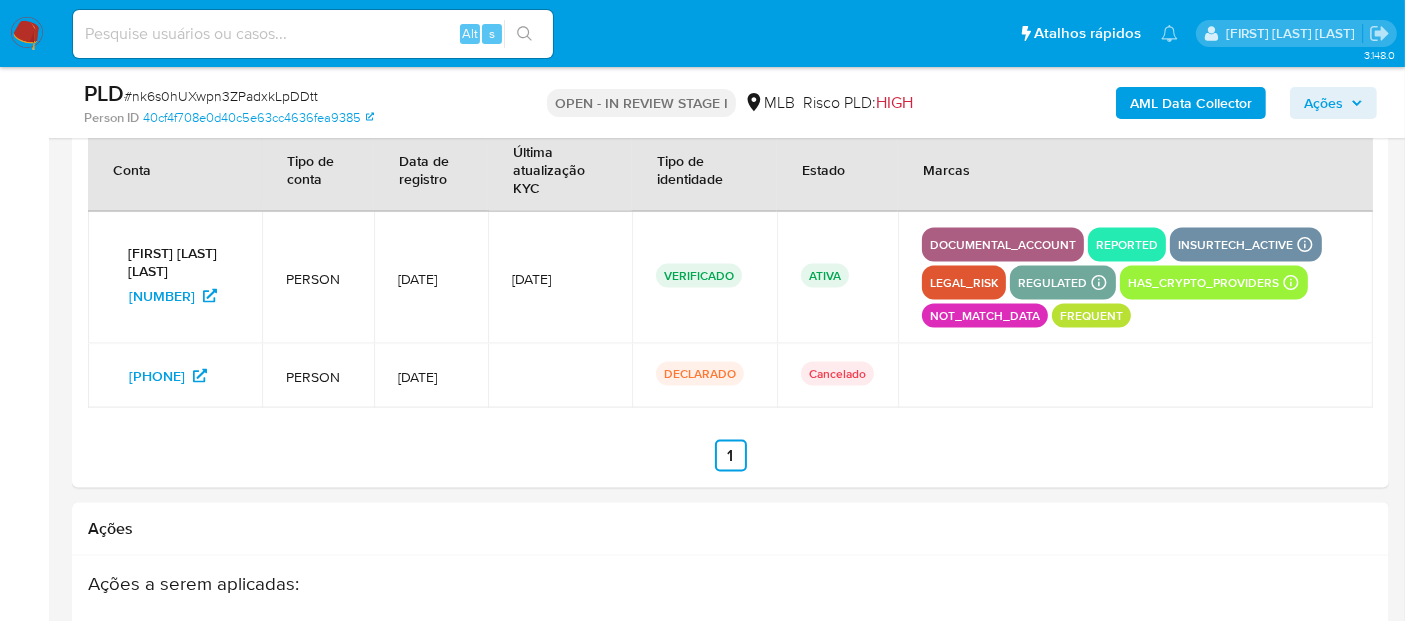 scroll, scrollTop: 374, scrollLeft: 0, axis: vertical 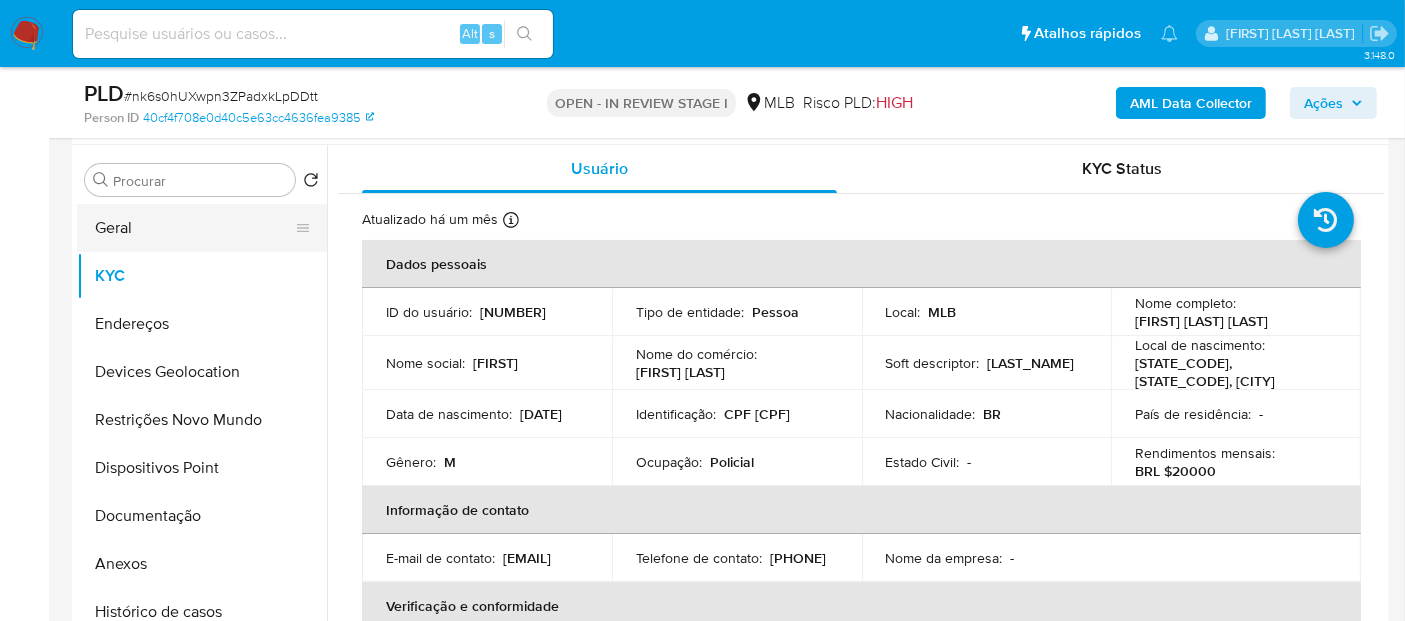 click on "Geral" at bounding box center (194, 228) 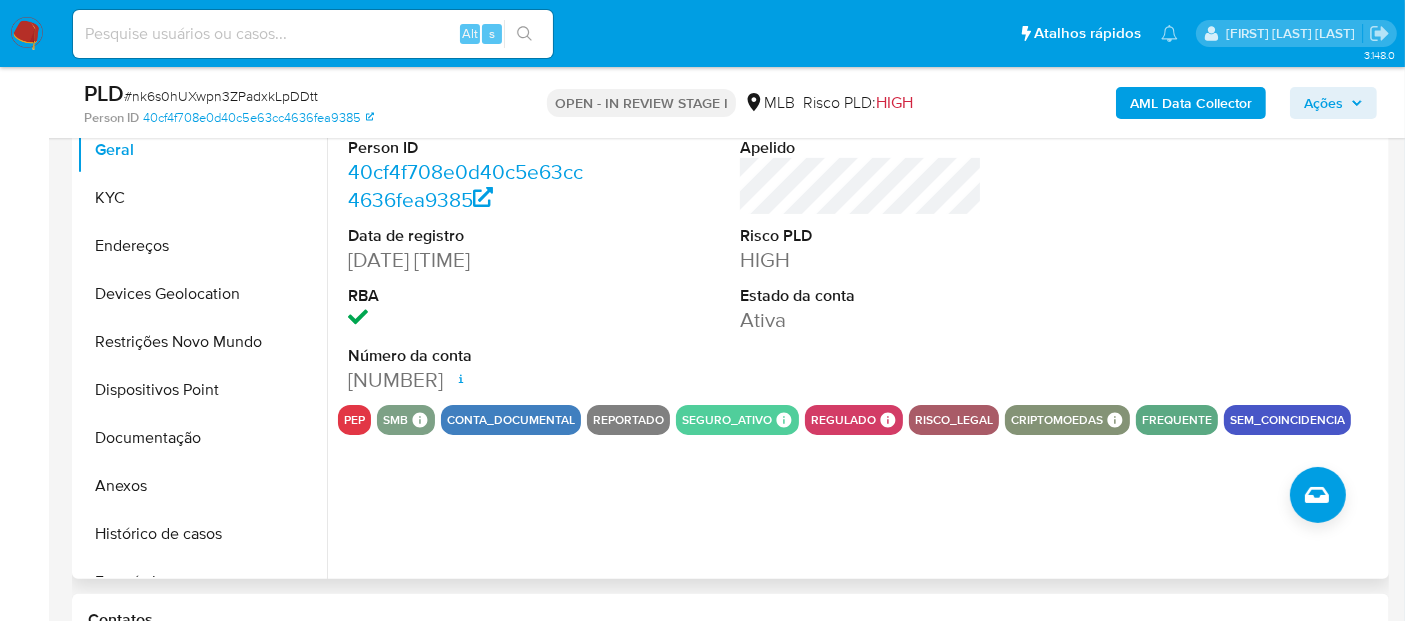 scroll, scrollTop: 485, scrollLeft: 0, axis: vertical 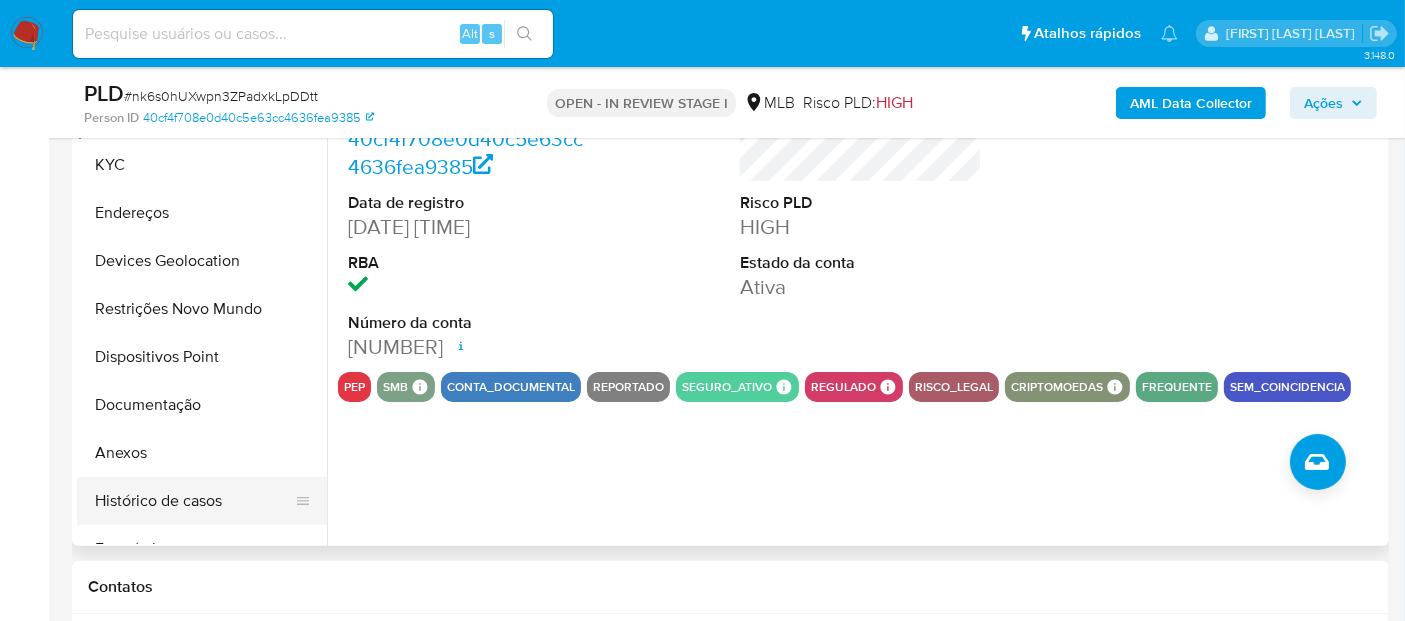 click on "Histórico de casos" at bounding box center [194, 501] 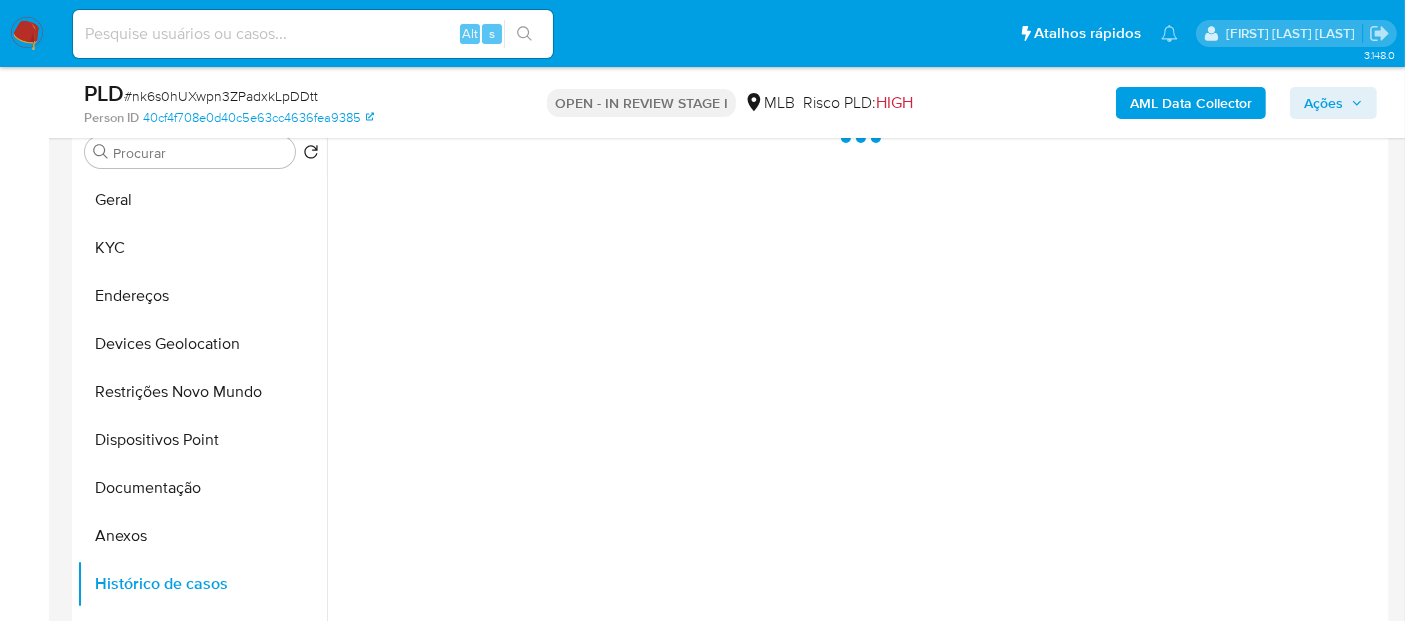 click at bounding box center [855, 373] 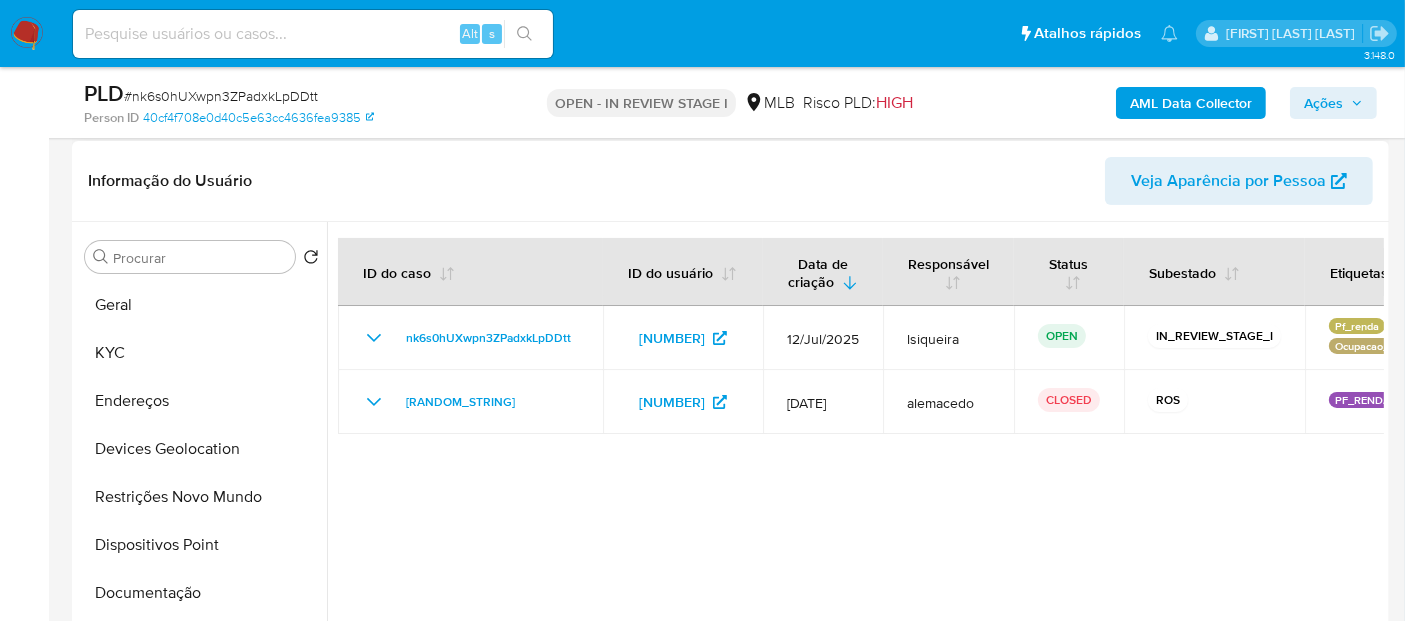 scroll, scrollTop: 374, scrollLeft: 0, axis: vertical 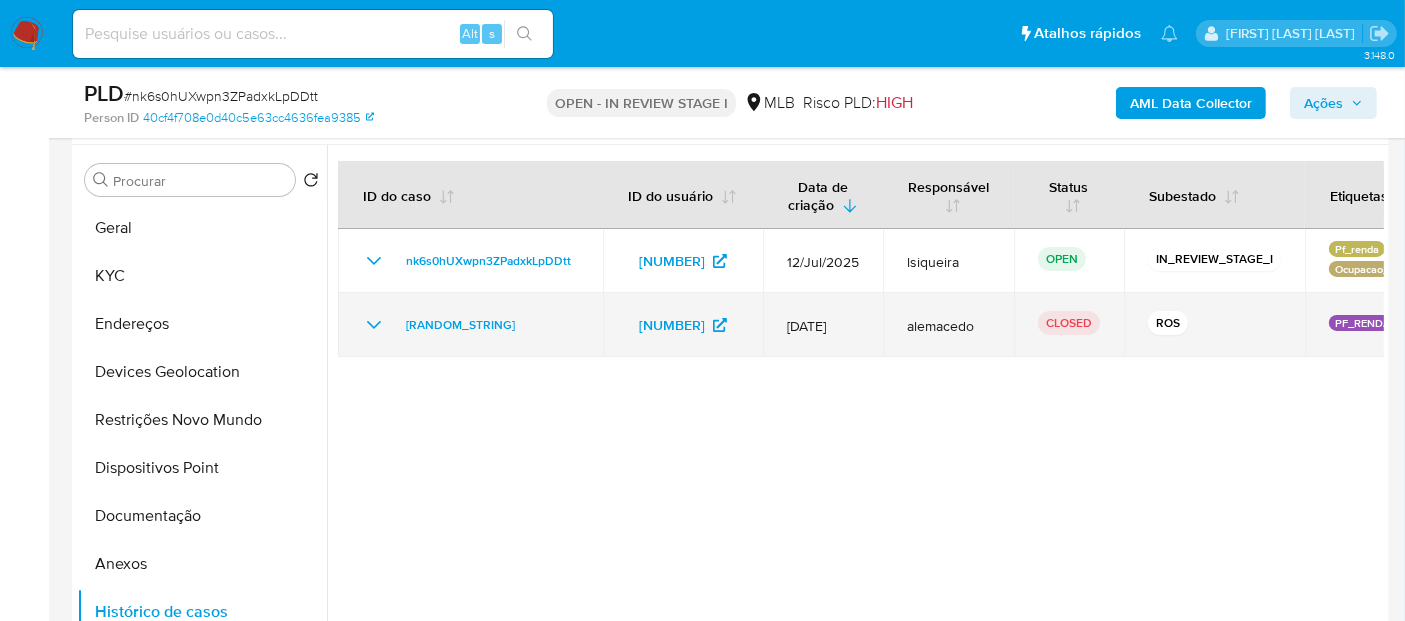 click 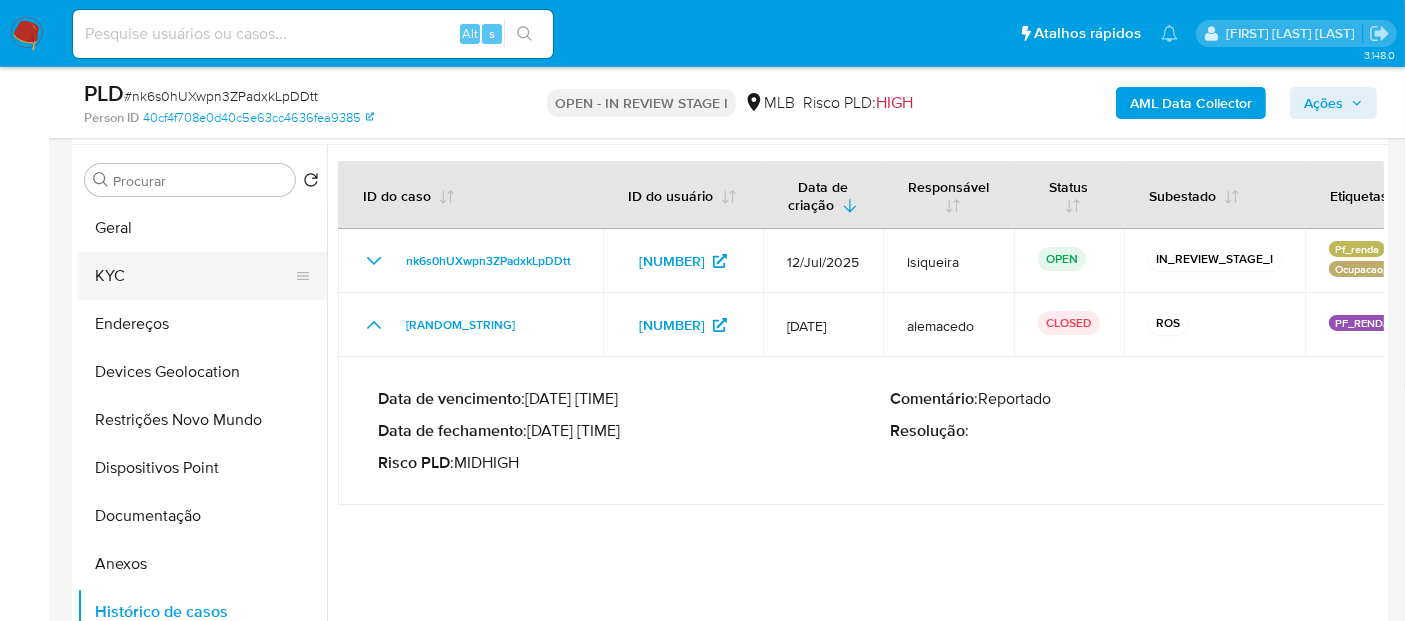 click on "KYC" at bounding box center [194, 276] 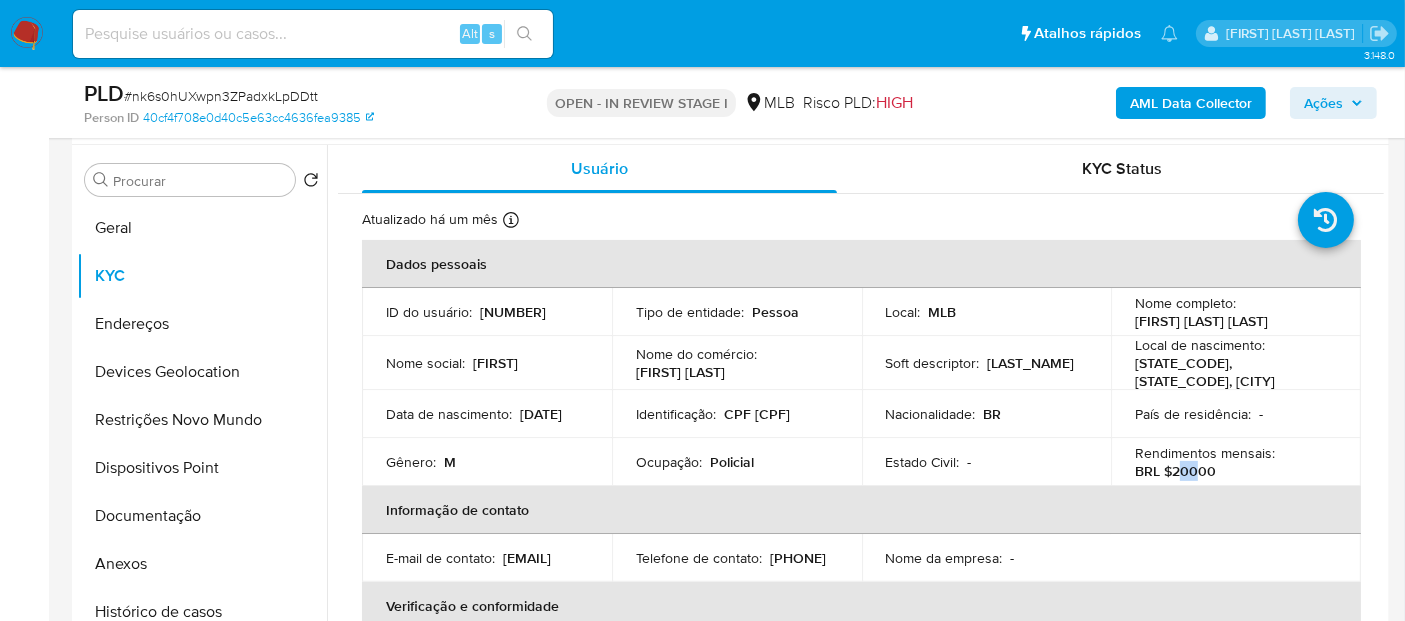 drag, startPoint x: 1177, startPoint y: 457, endPoint x: 1191, endPoint y: 457, distance: 14 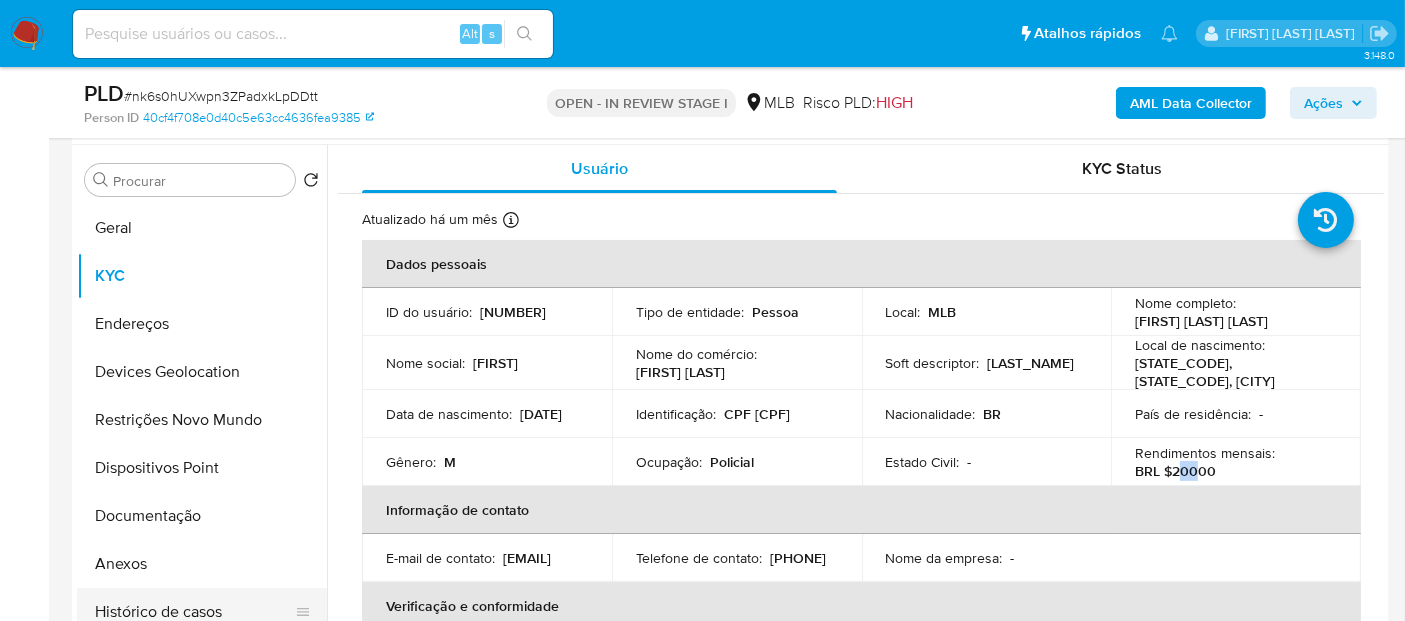 click on "Histórico de casos" at bounding box center (194, 612) 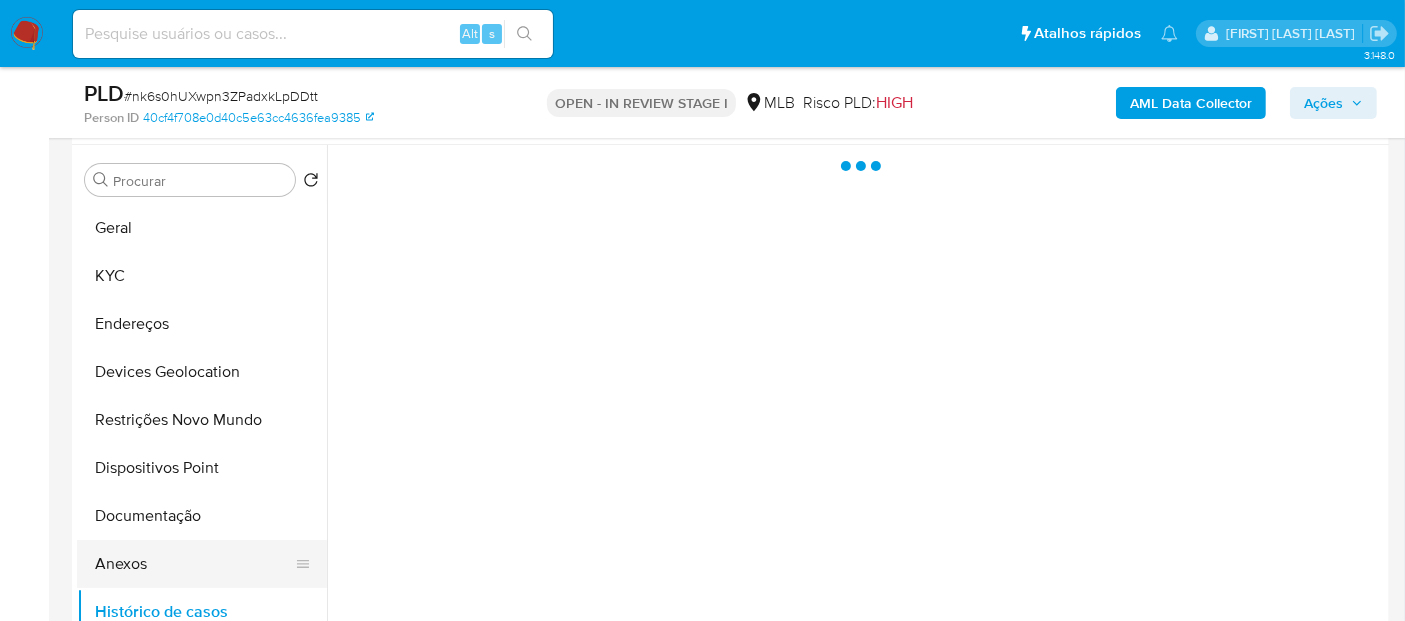 click on "Anexos" at bounding box center [194, 564] 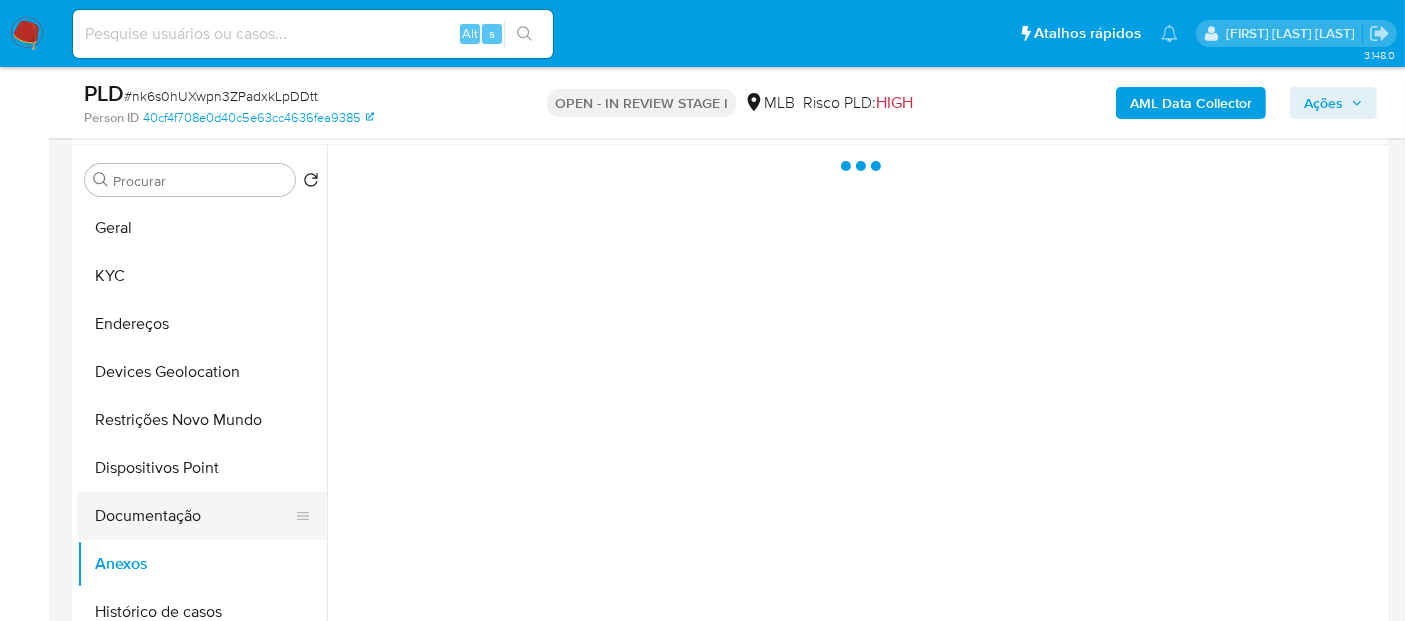 click on "Documentação" at bounding box center [194, 516] 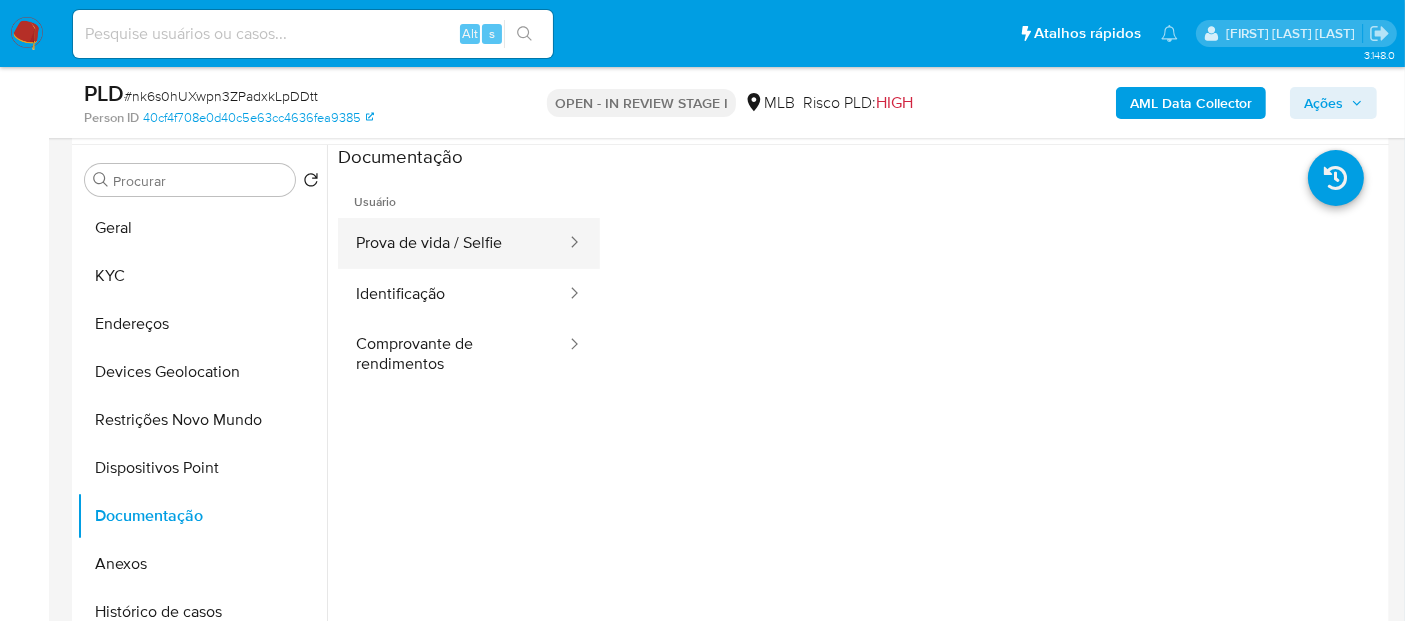 click on "Prova de vida / Selfie" at bounding box center [453, 243] 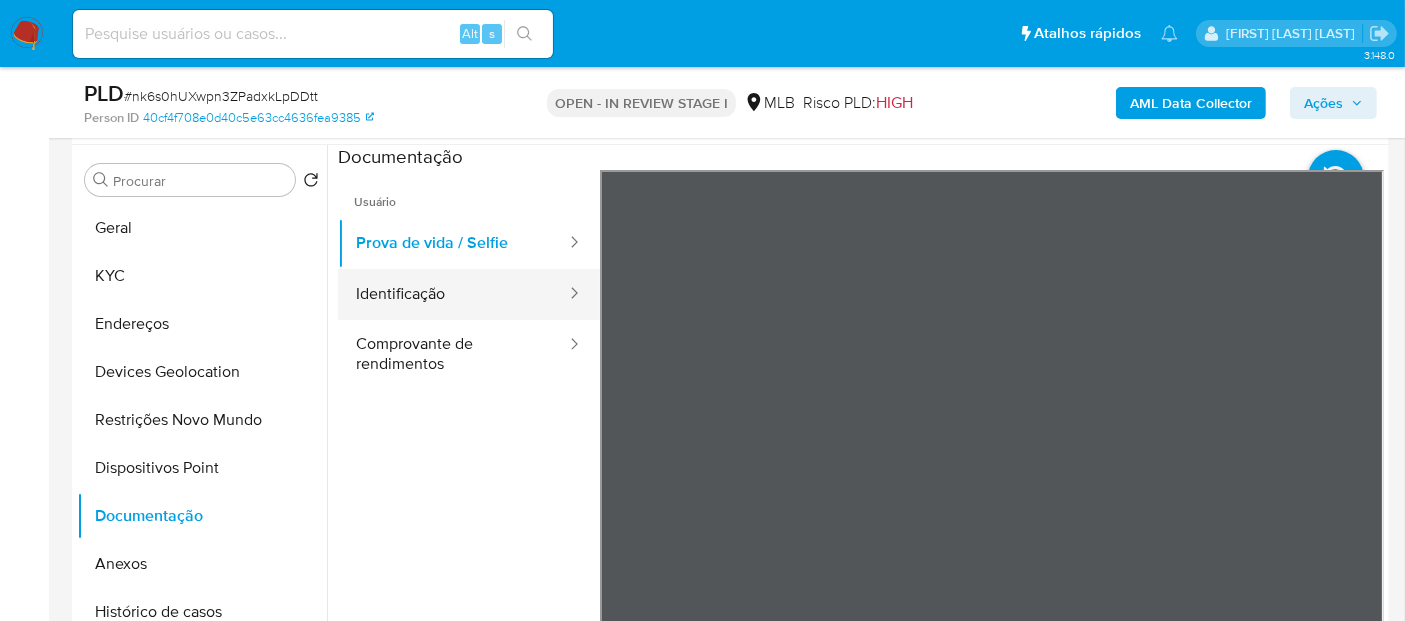 click on "Identificação" at bounding box center (453, 294) 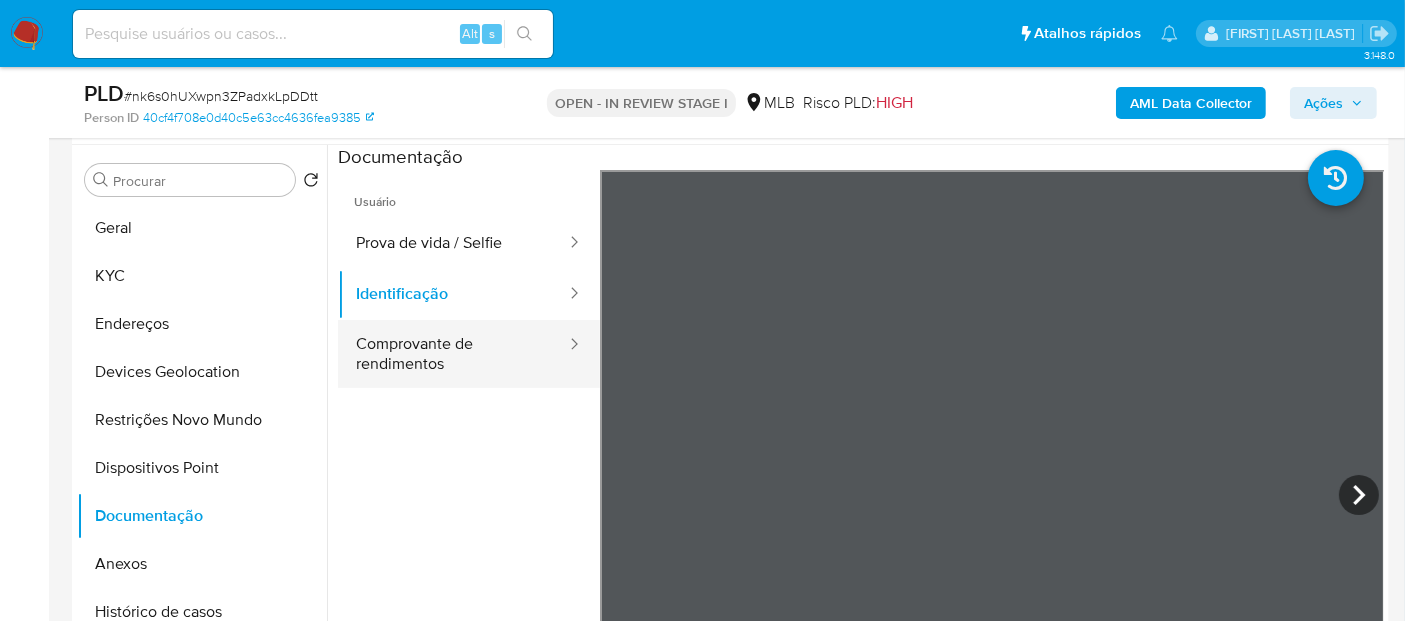 click on "Comprovante de rendimentos" at bounding box center [453, 354] 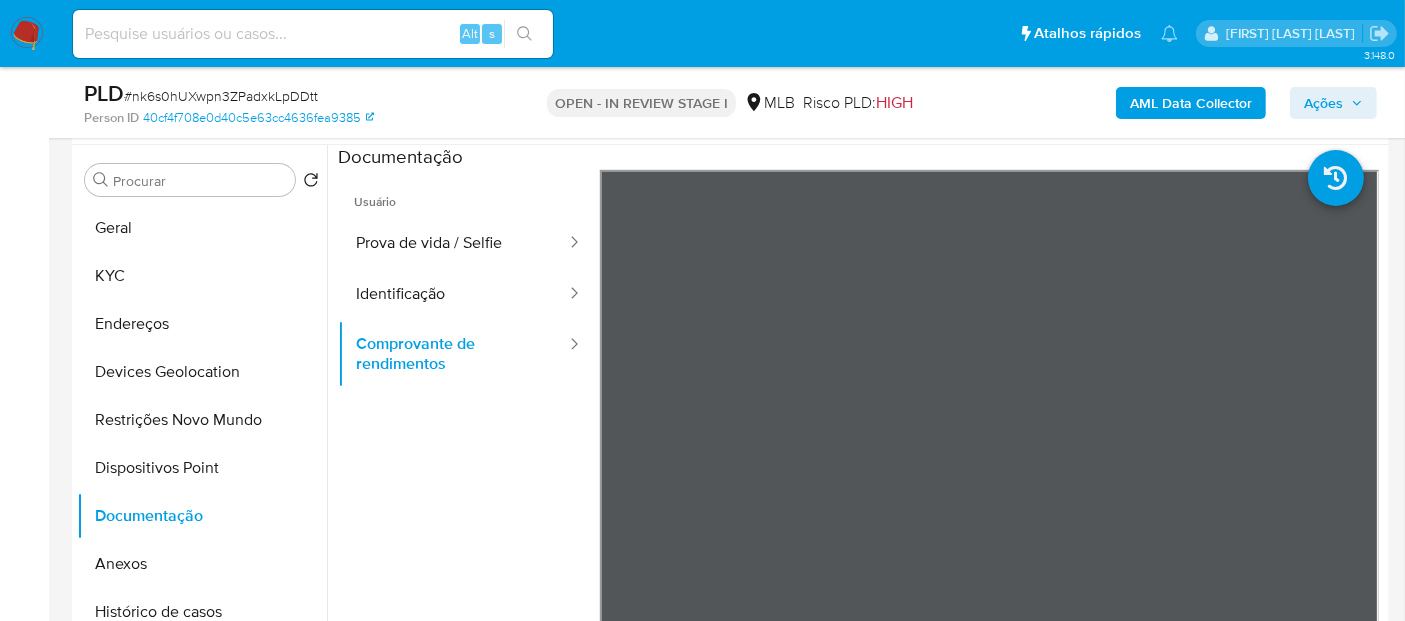 scroll, scrollTop: 174, scrollLeft: 0, axis: vertical 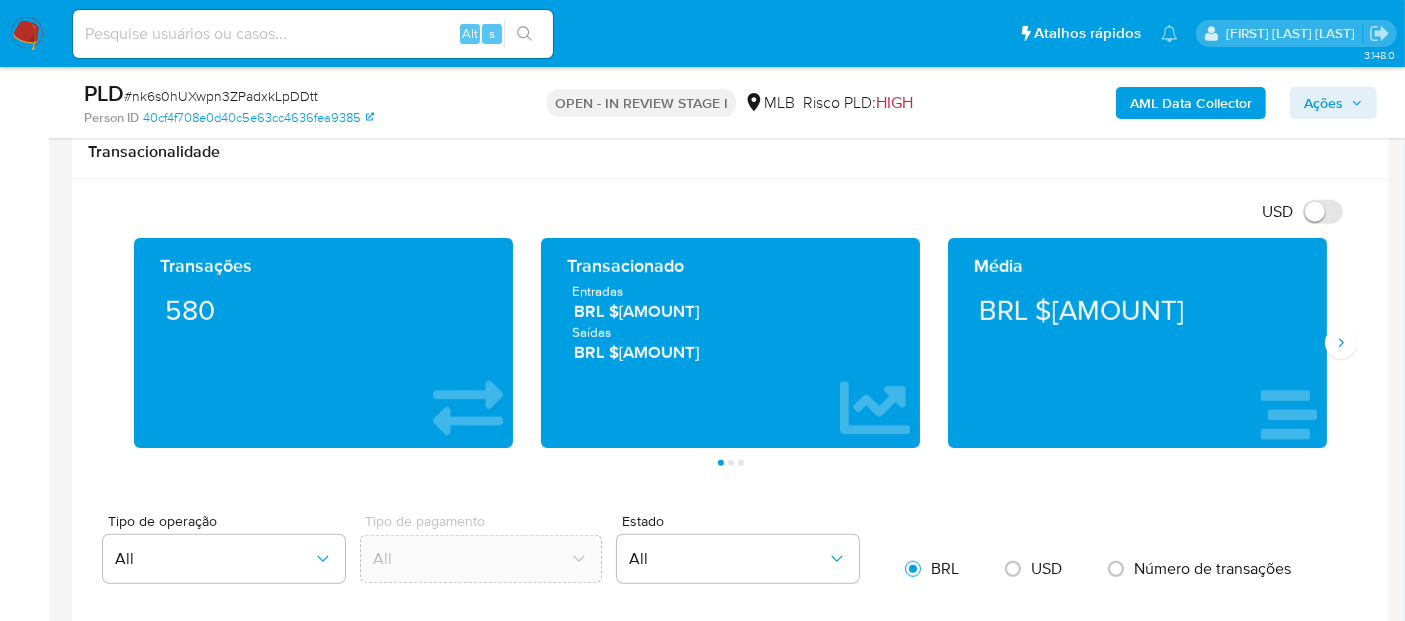 click on "Média BRL $2.052,18" at bounding box center (1137, 343) 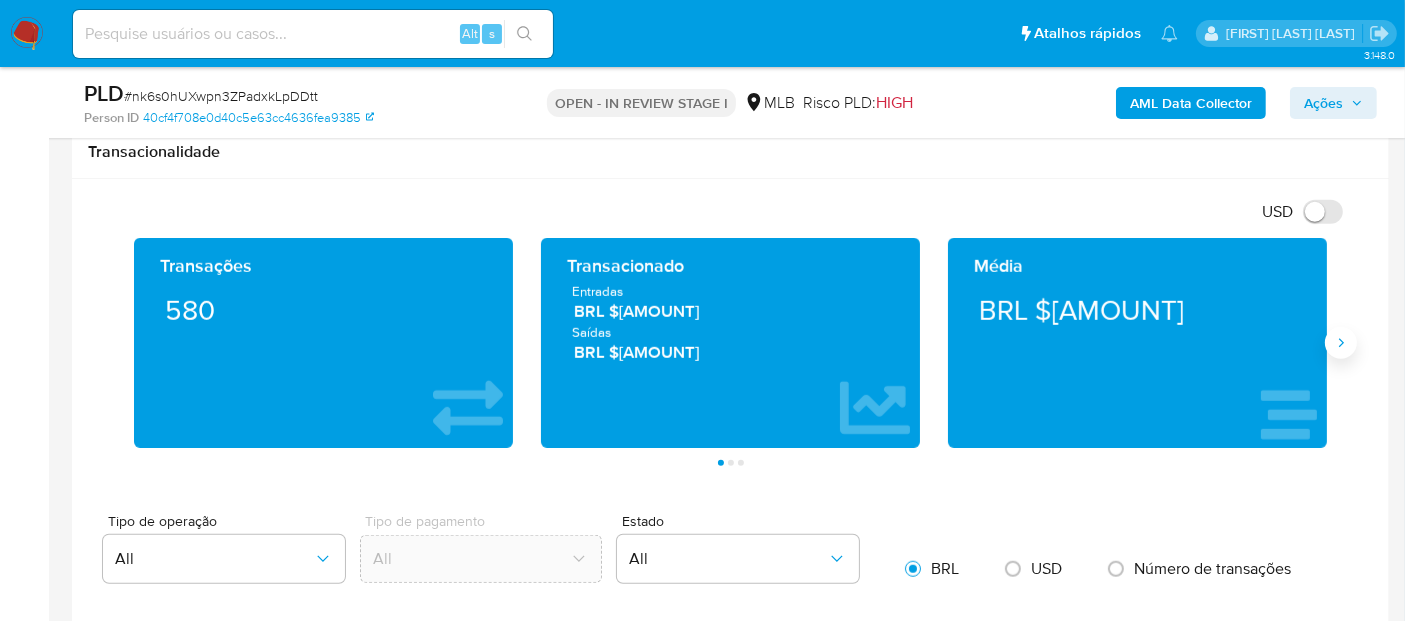 click at bounding box center [1341, 343] 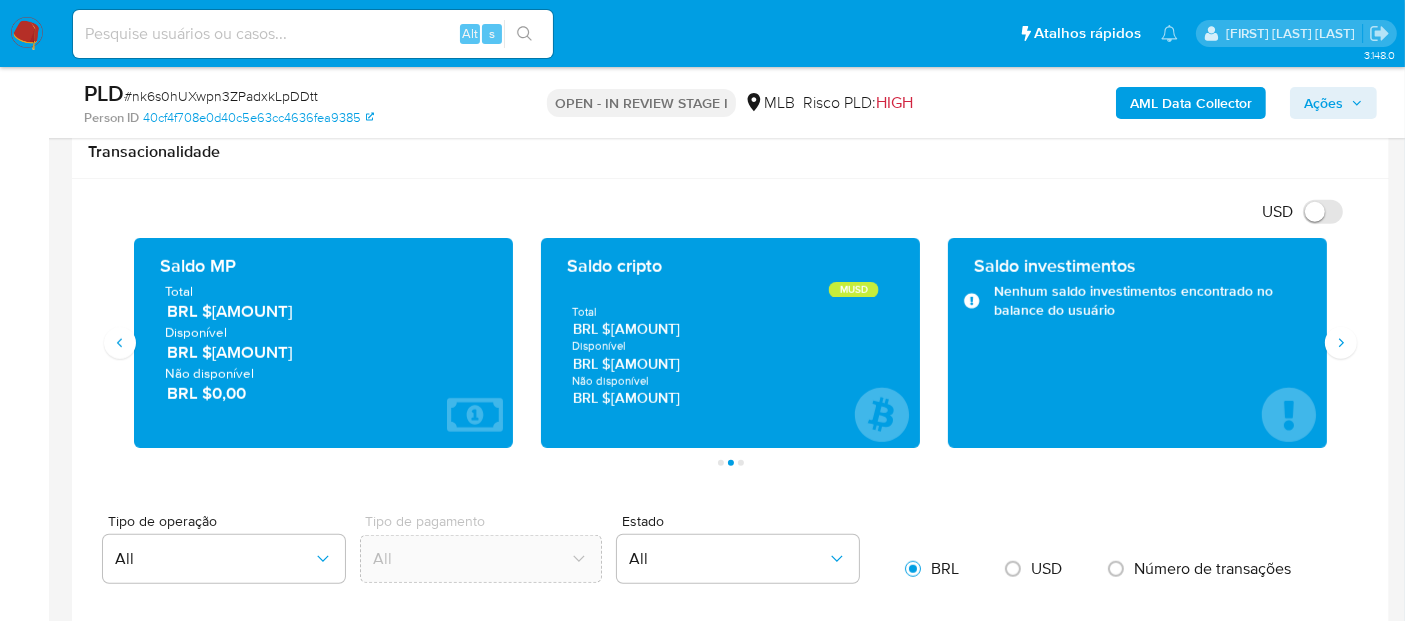 drag, startPoint x: 331, startPoint y: 352, endPoint x: 206, endPoint y: 356, distance: 125.06398 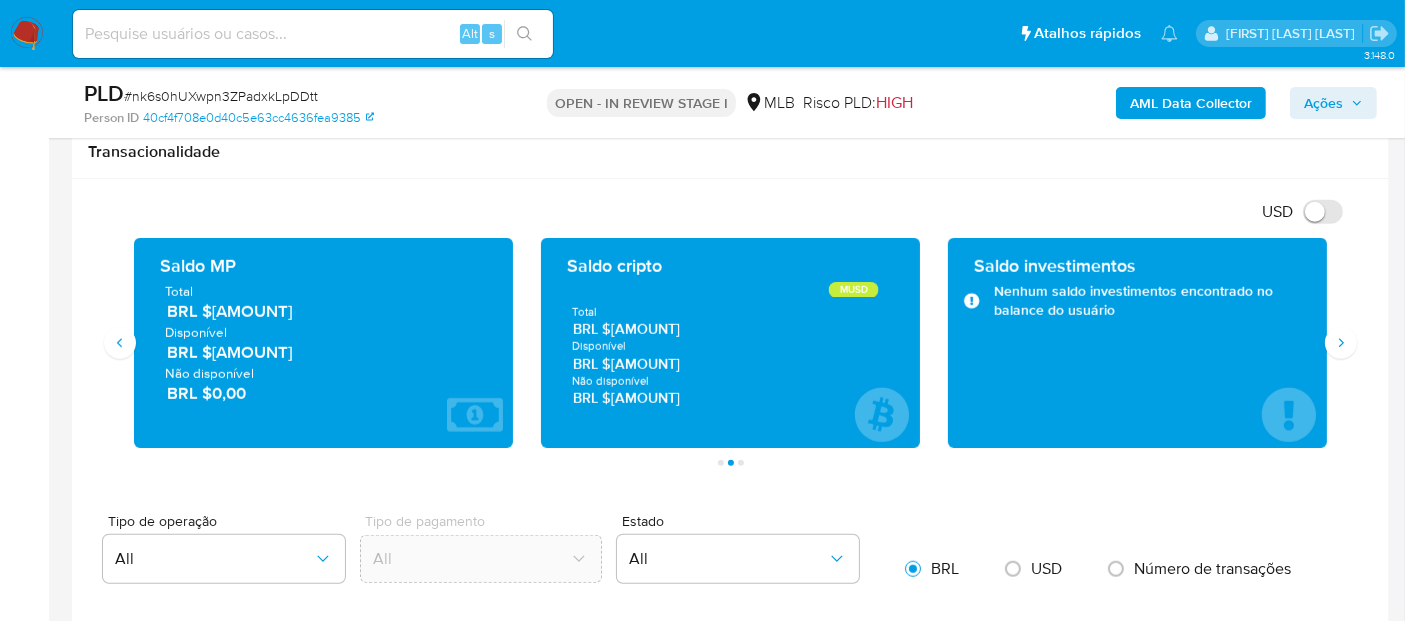 drag, startPoint x: 661, startPoint y: 365, endPoint x: 617, endPoint y: 356, distance: 44.911022 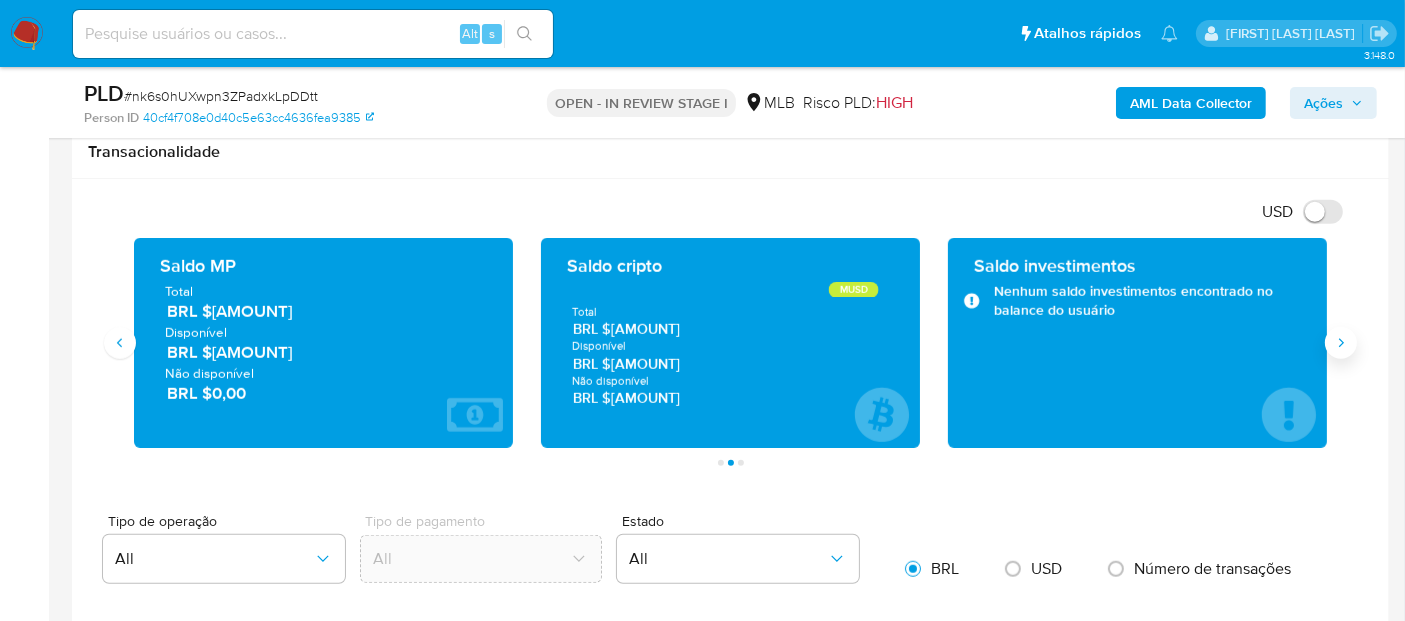 click at bounding box center [1341, 343] 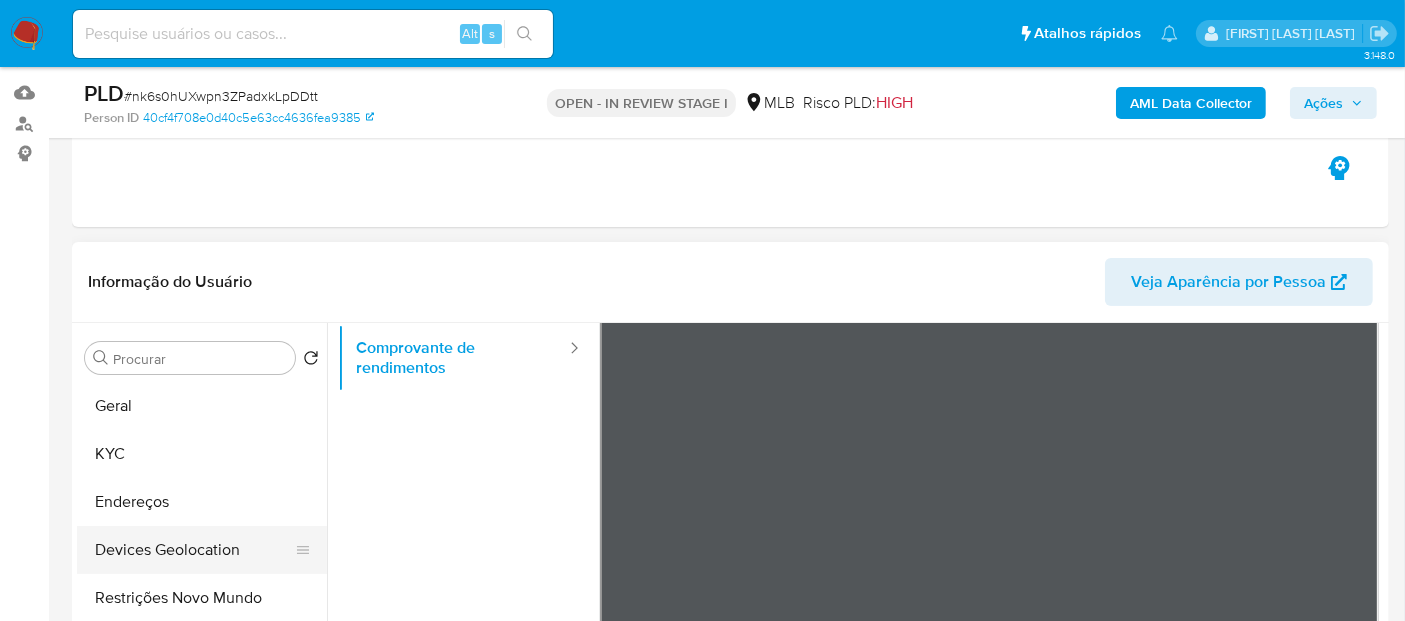 scroll, scrollTop: 263, scrollLeft: 0, axis: vertical 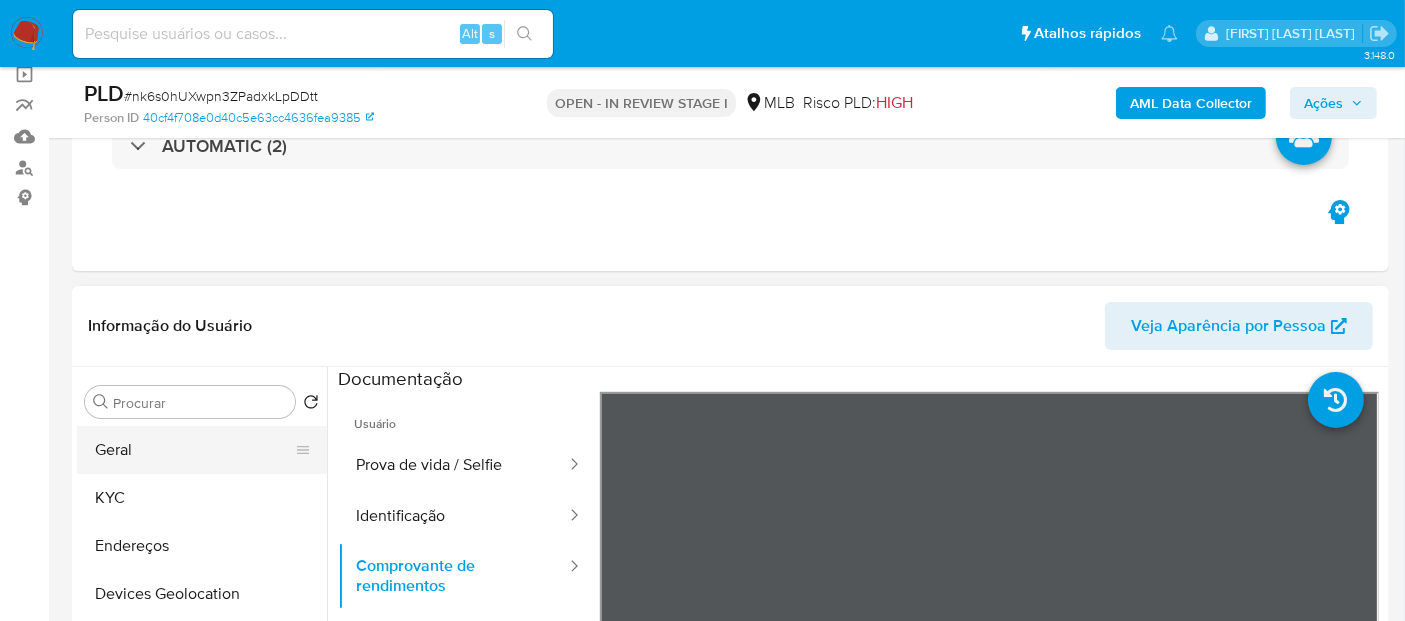 click on "Geral" at bounding box center [194, 450] 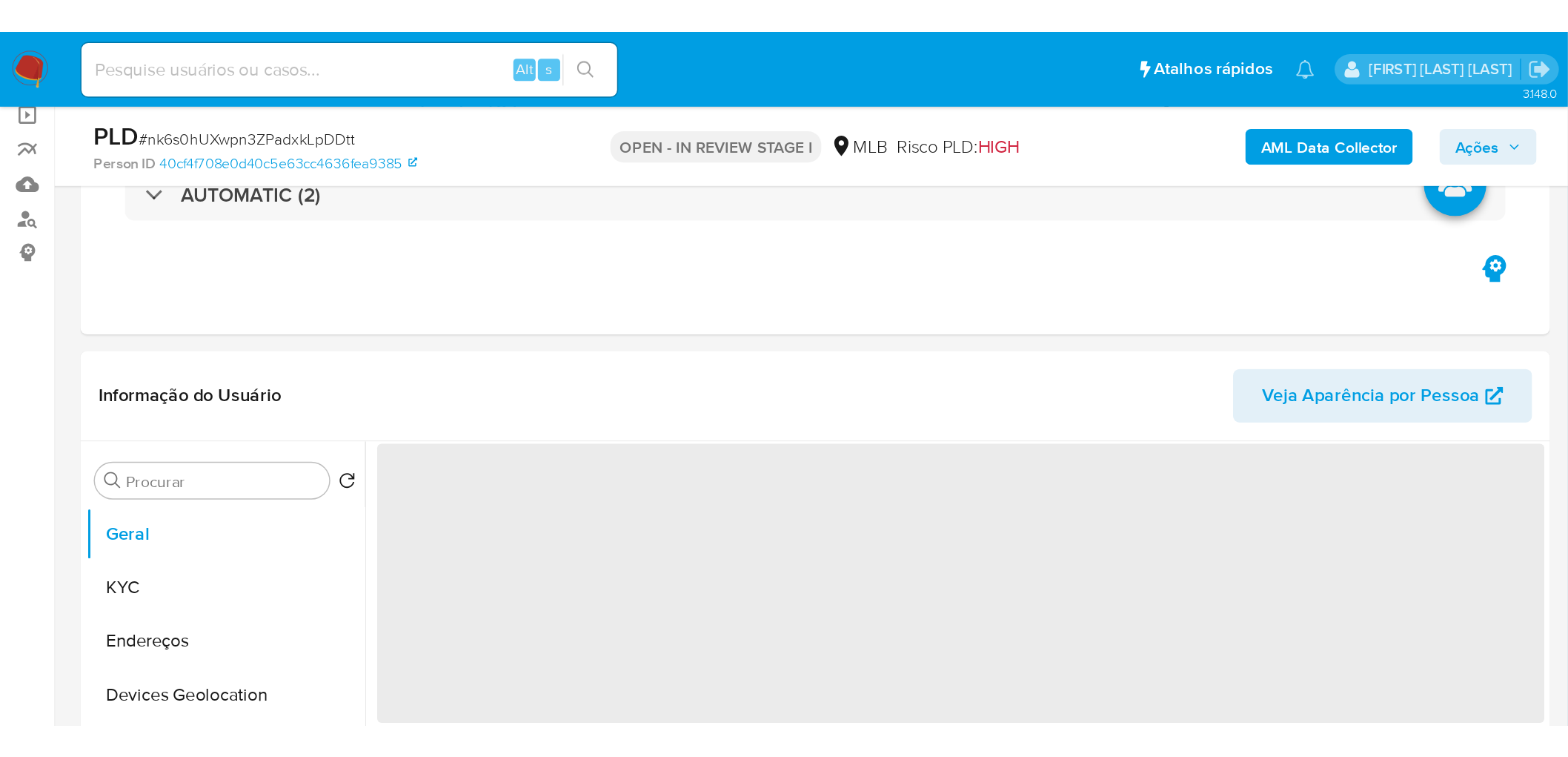 scroll, scrollTop: 113, scrollLeft: 0, axis: vertical 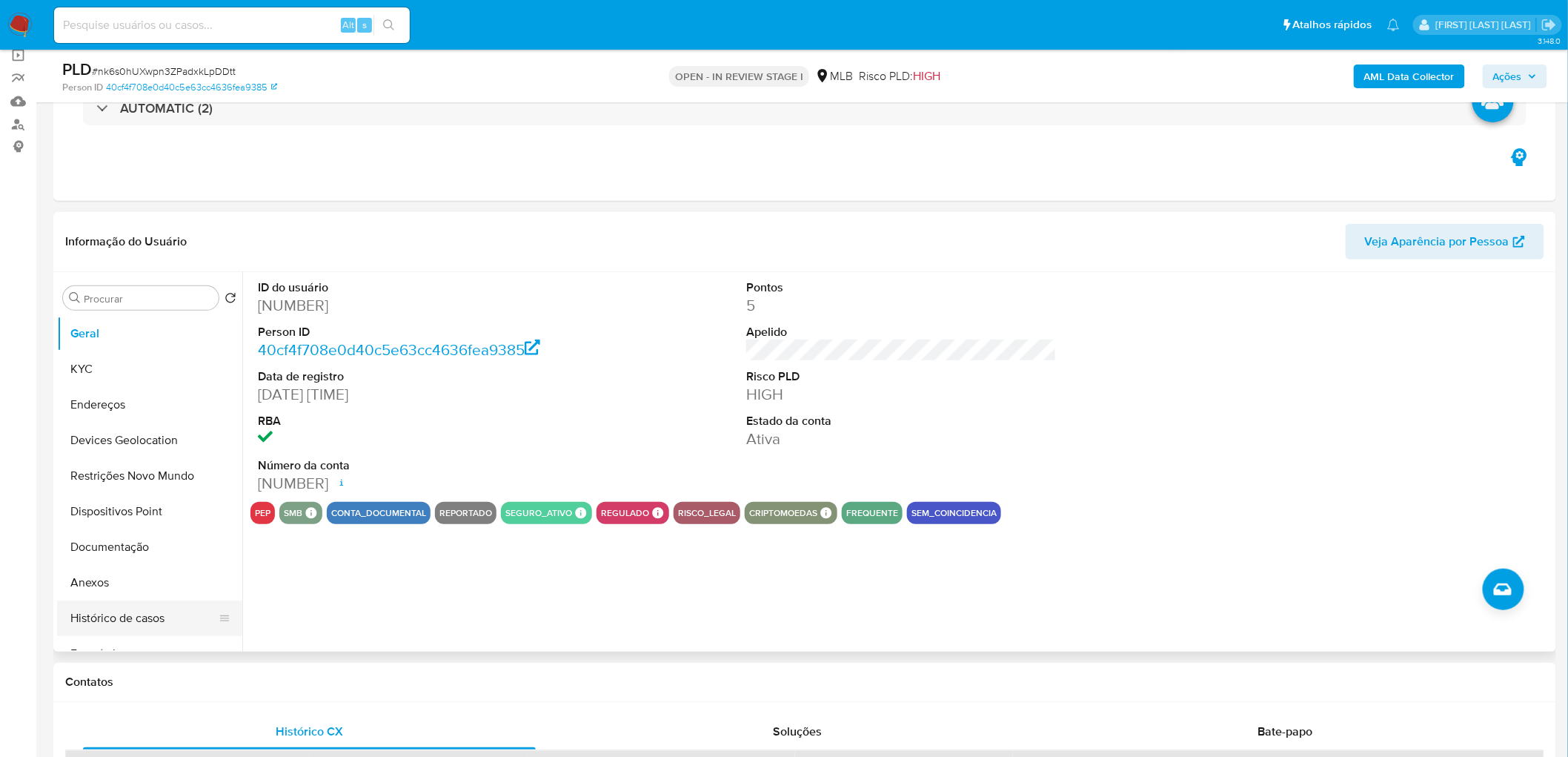 click on "Histórico de casos" at bounding box center (144, 618) 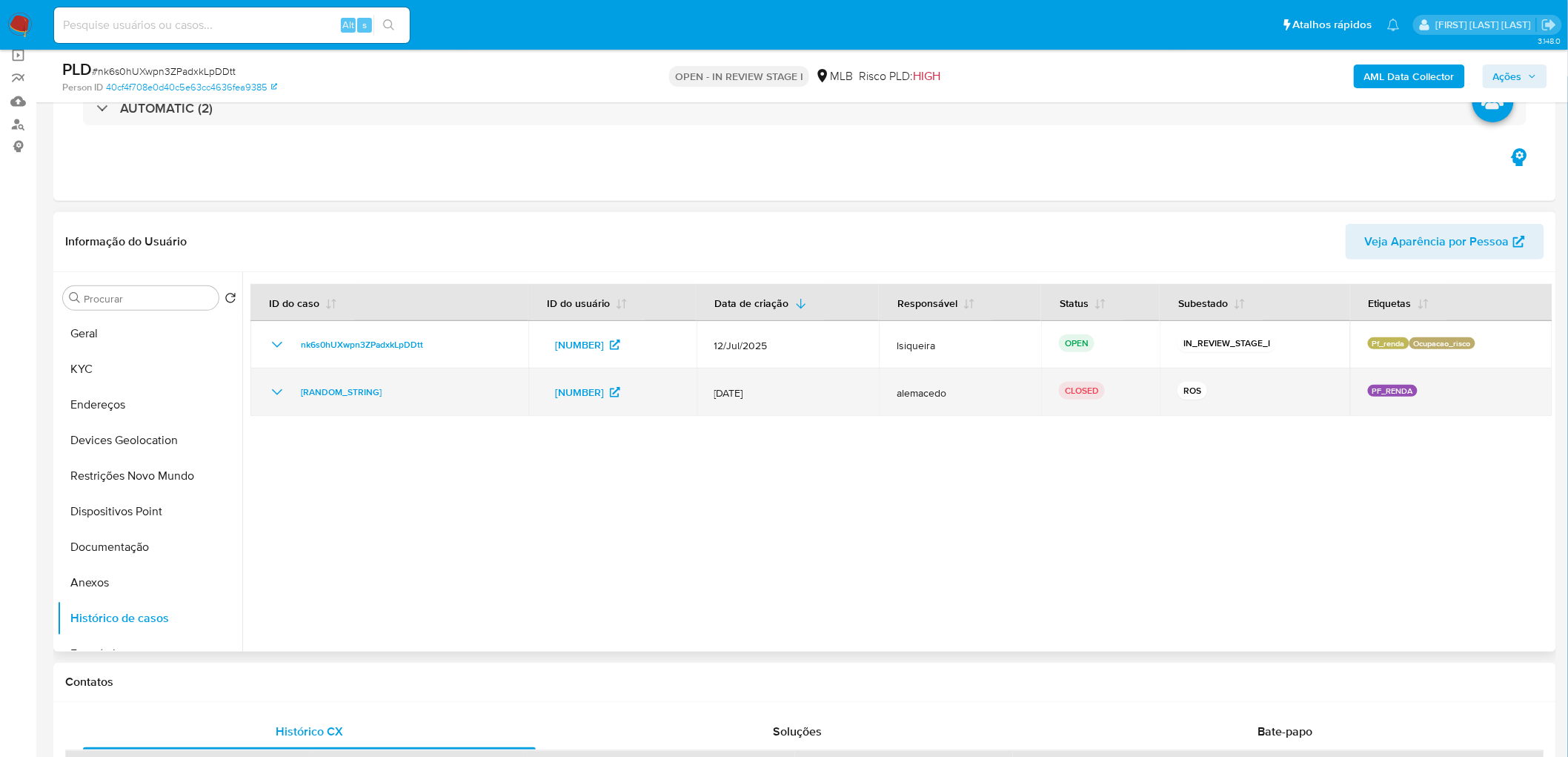 click 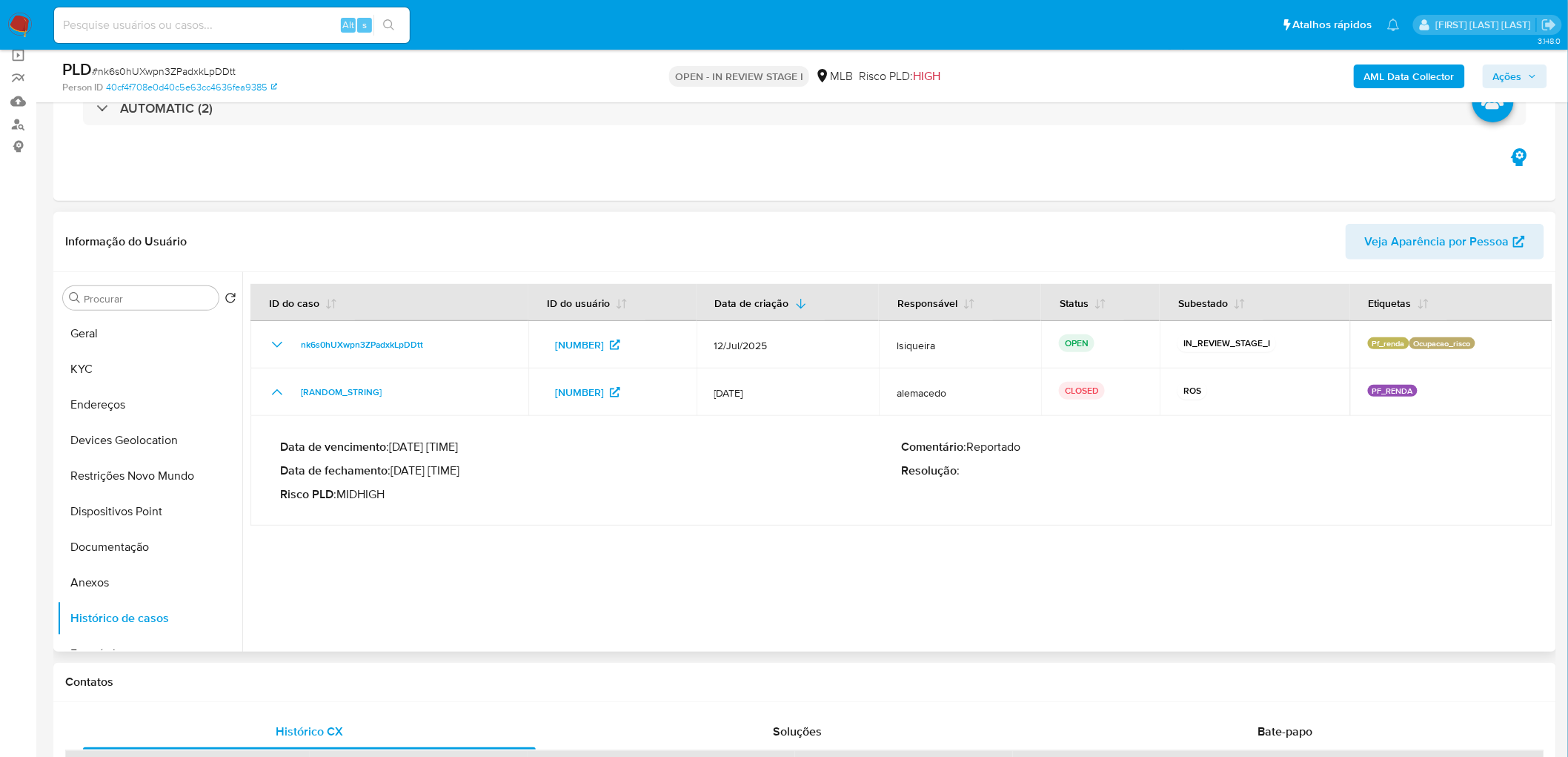 drag, startPoint x: 456, startPoint y: 472, endPoint x: 396, endPoint y: 466, distance: 60.29925 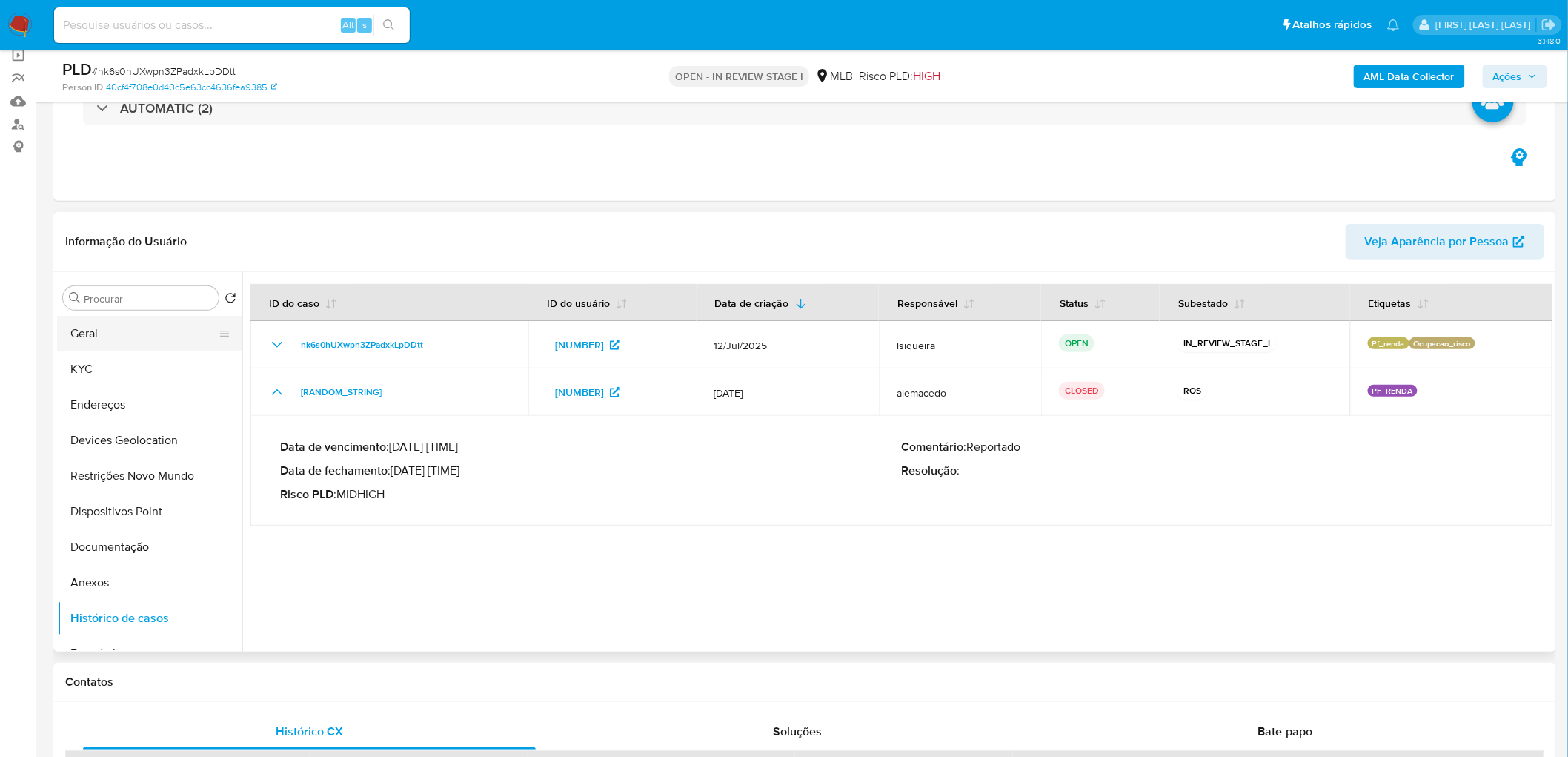 click on "Geral" at bounding box center (144, 334) 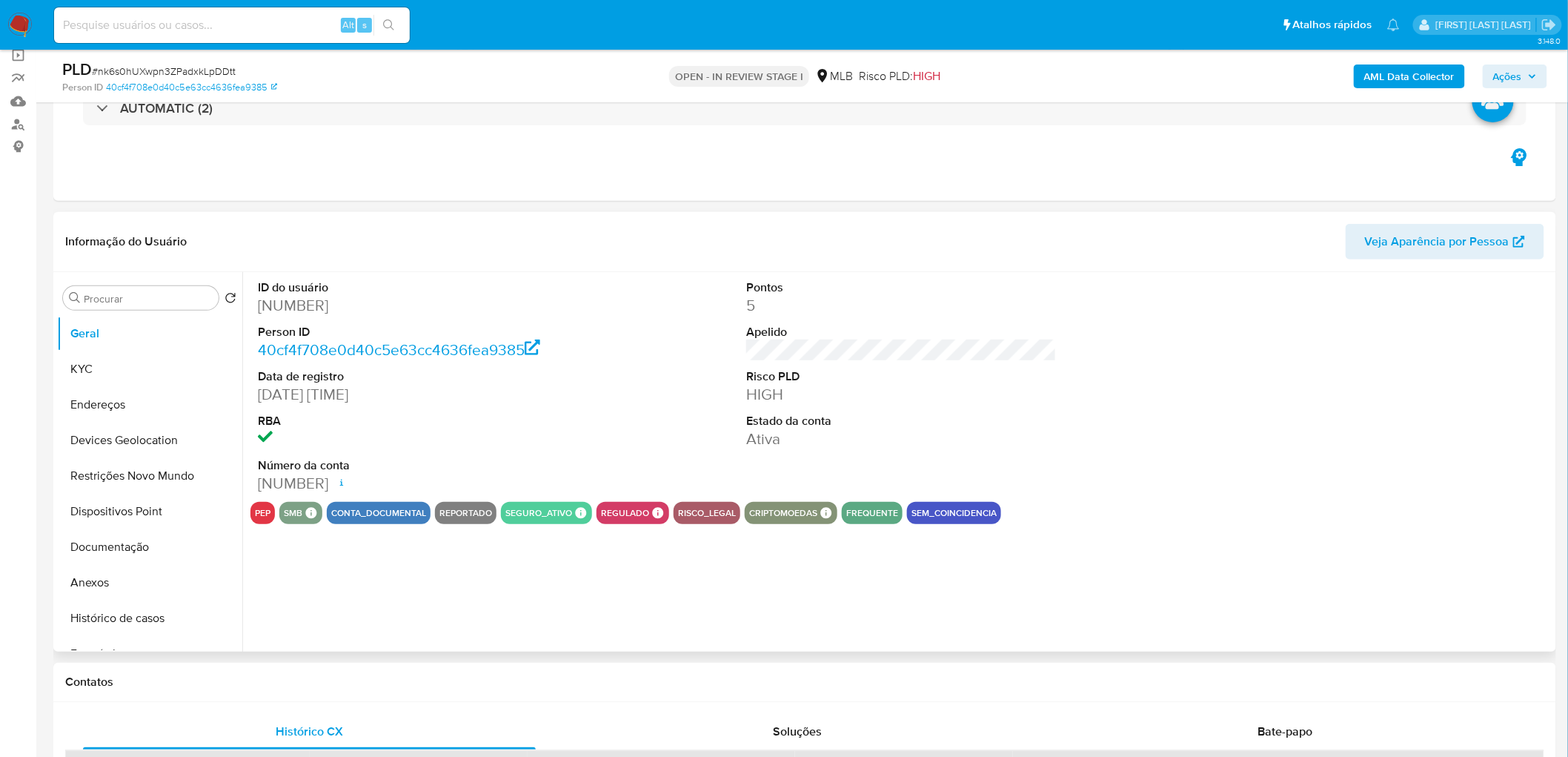 type 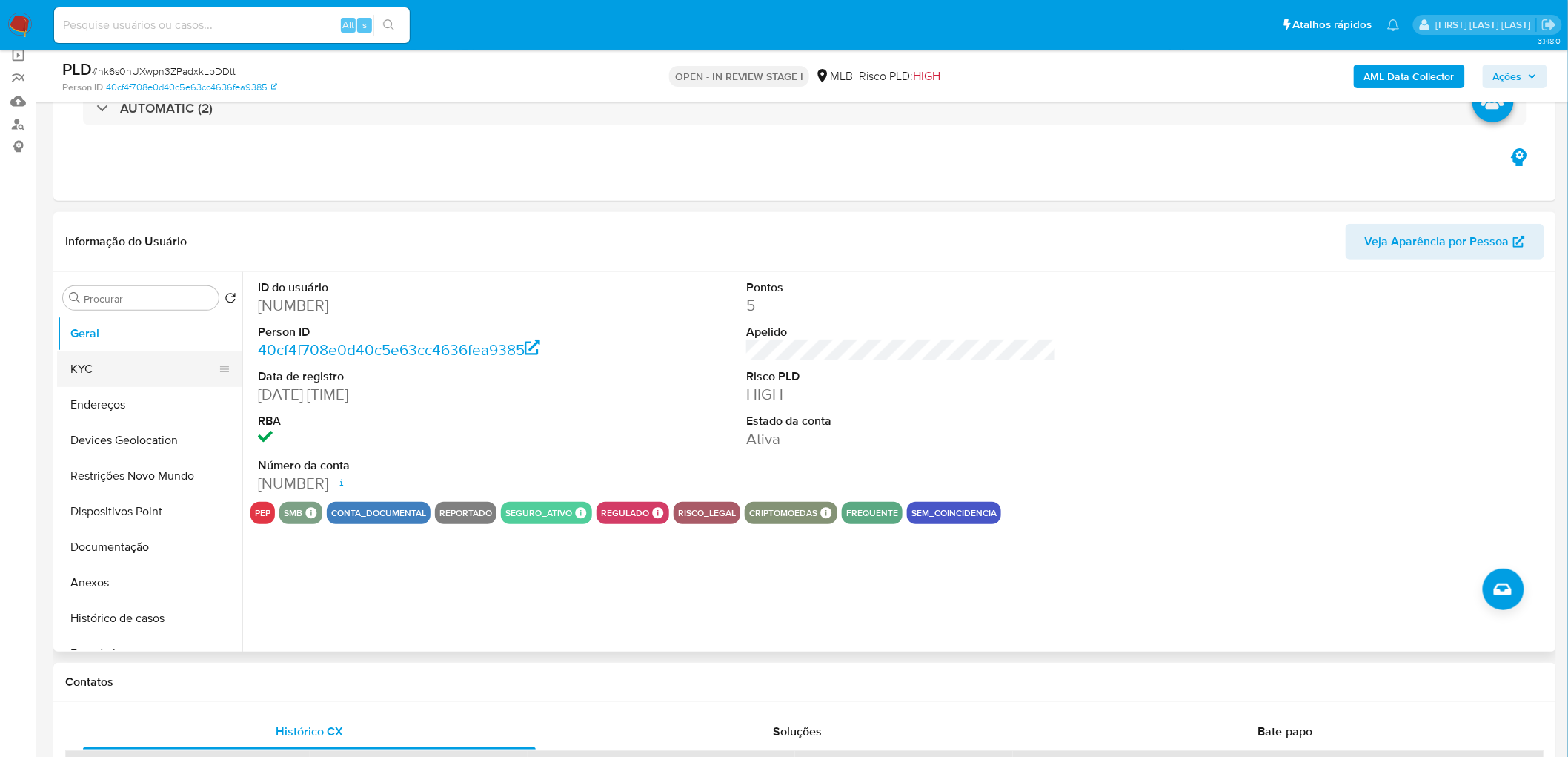 click on "KYC" at bounding box center (144, 369) 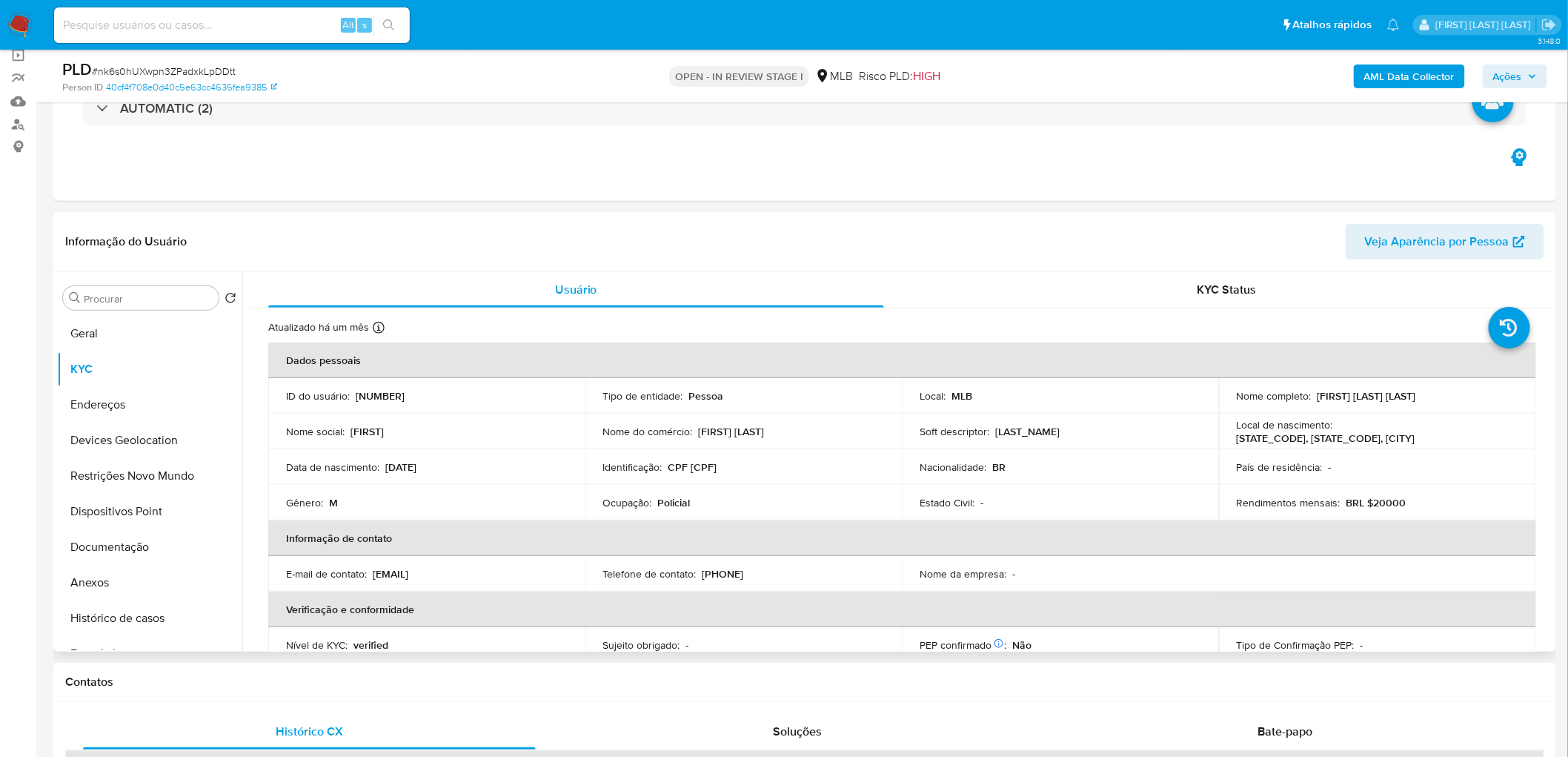 type 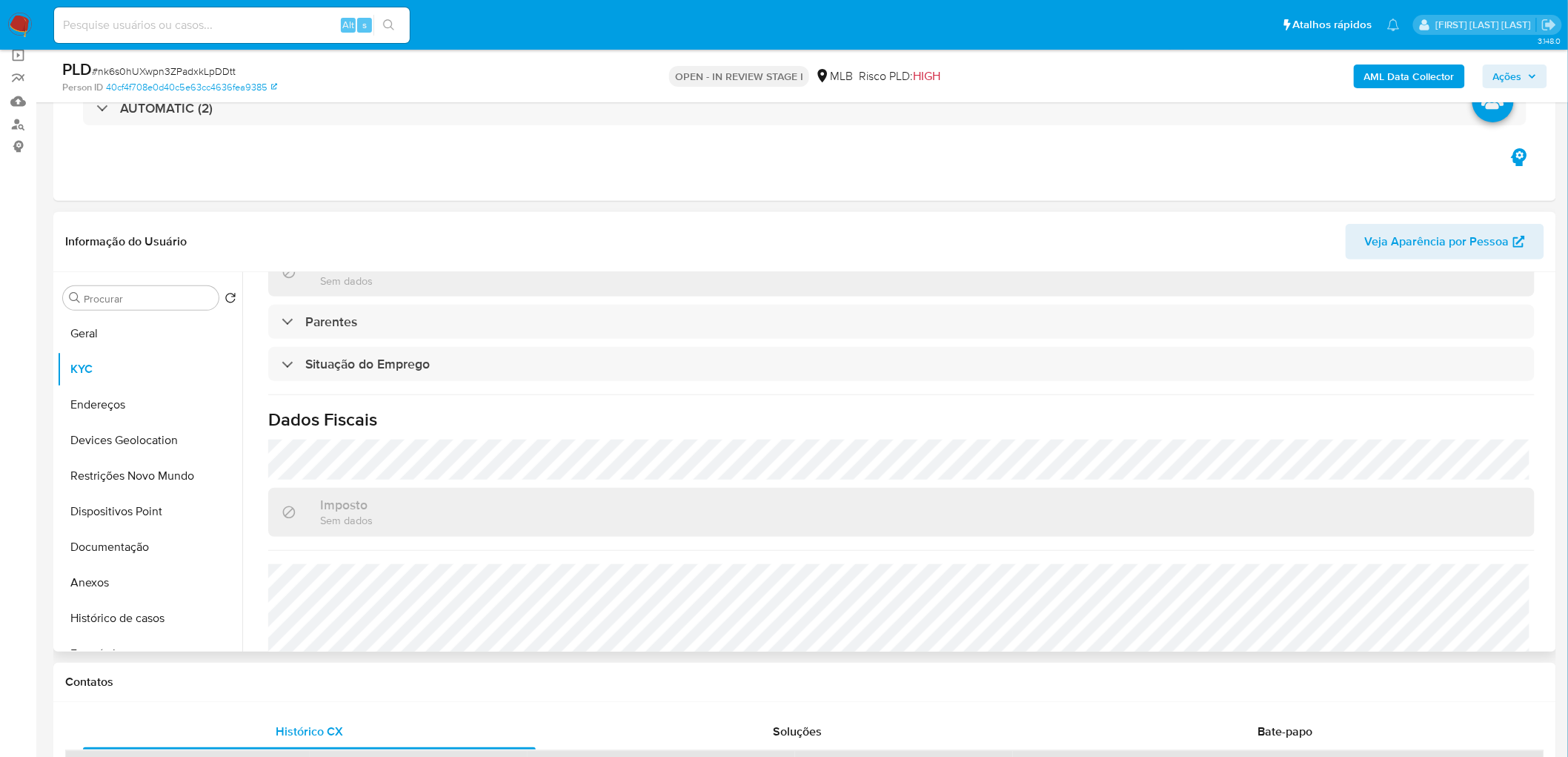 scroll, scrollTop: 617, scrollLeft: 0, axis: vertical 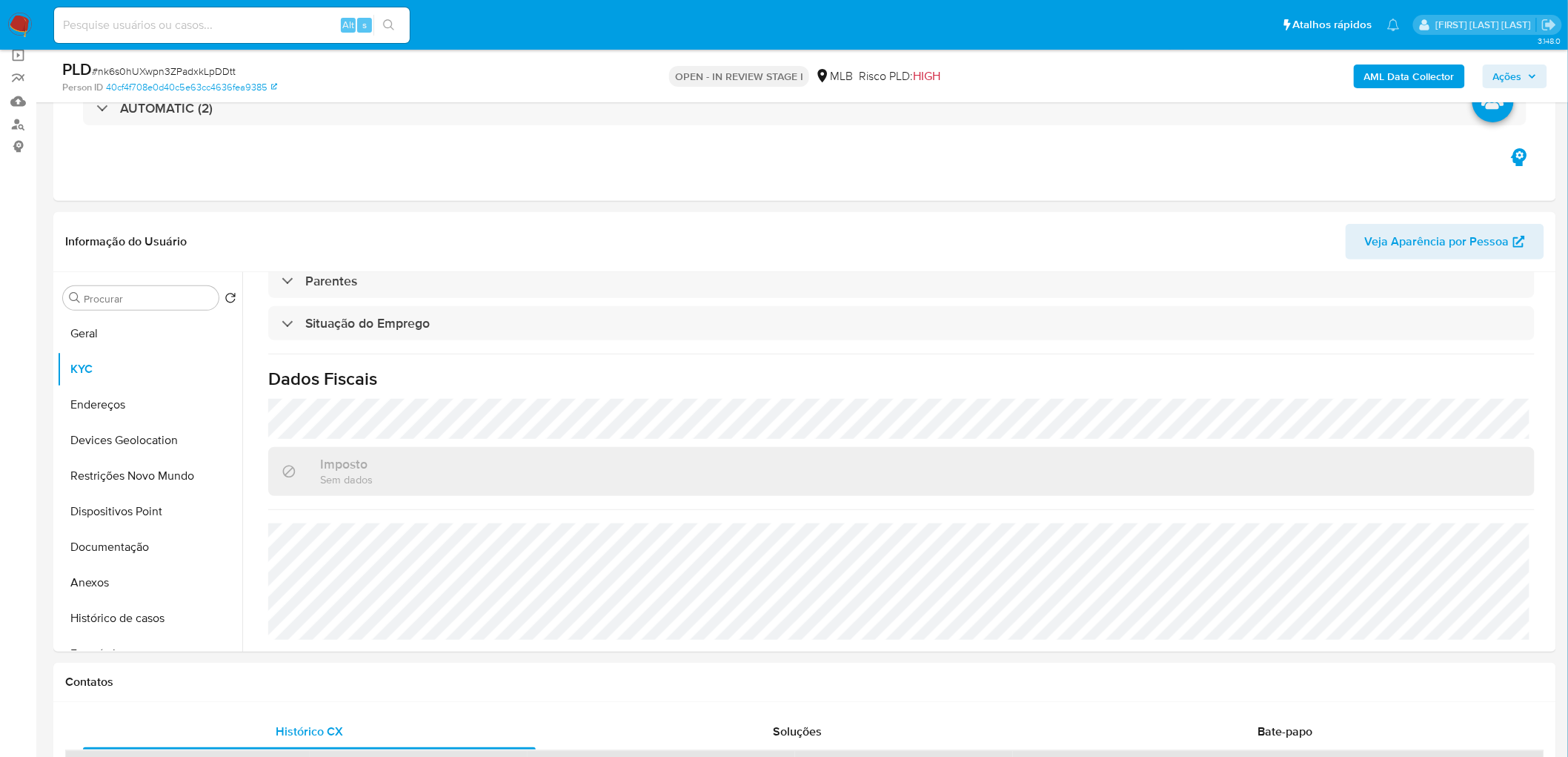 drag, startPoint x: 113, startPoint y: 414, endPoint x: 19, endPoint y: 420, distance: 94.191295 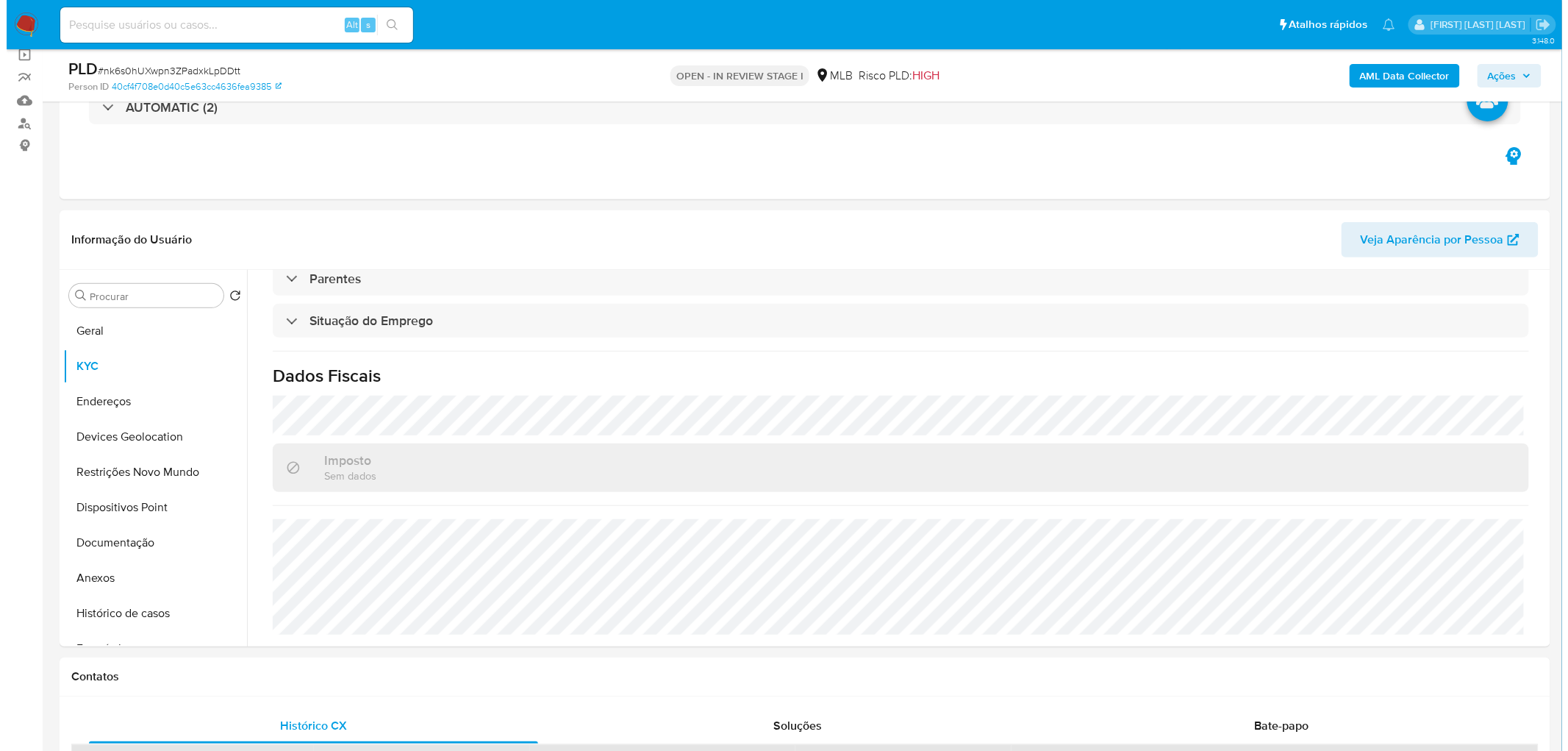 scroll, scrollTop: 0, scrollLeft: 0, axis: both 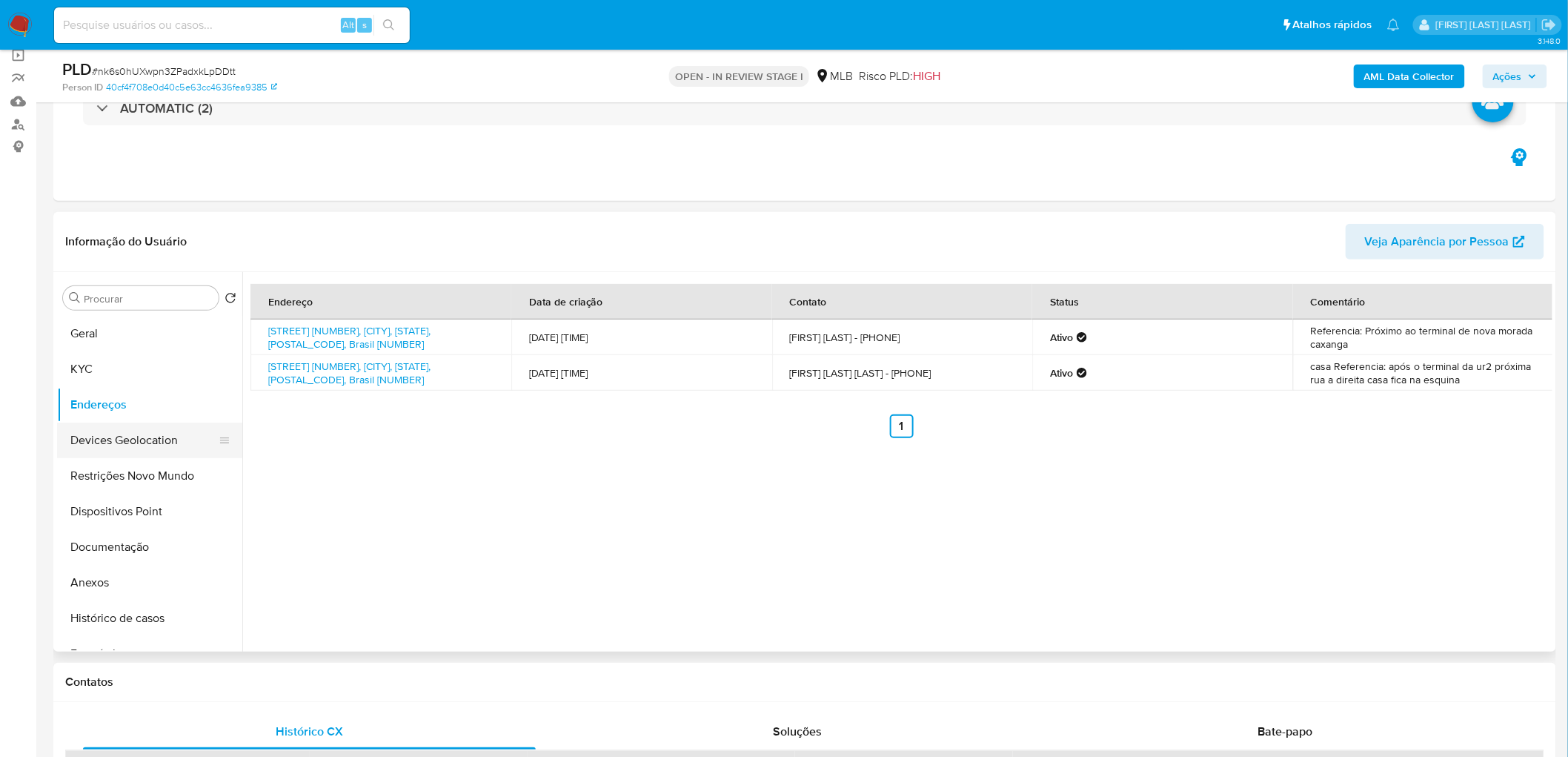 click on "Devices Geolocation" at bounding box center [144, 440] 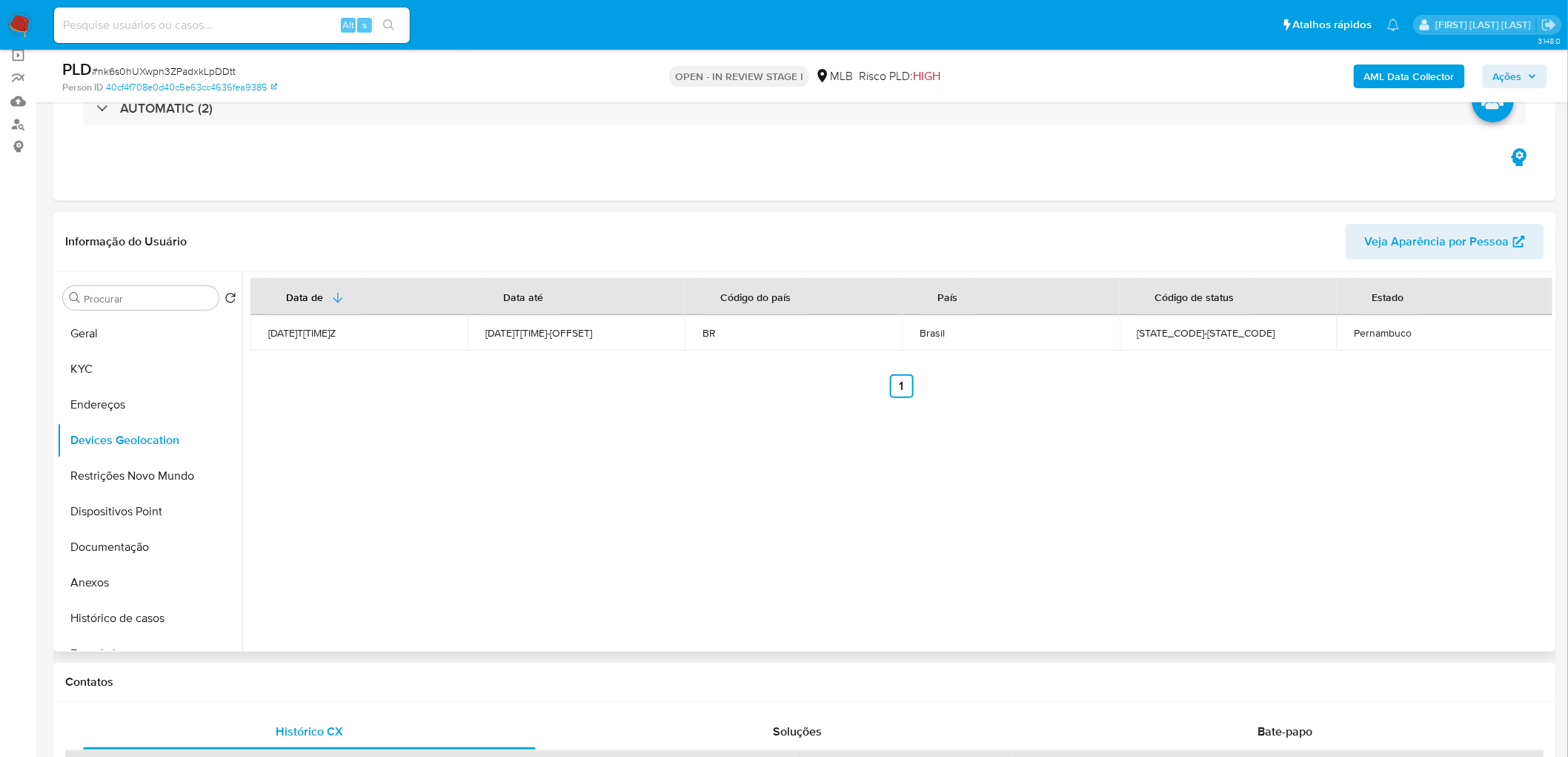 type 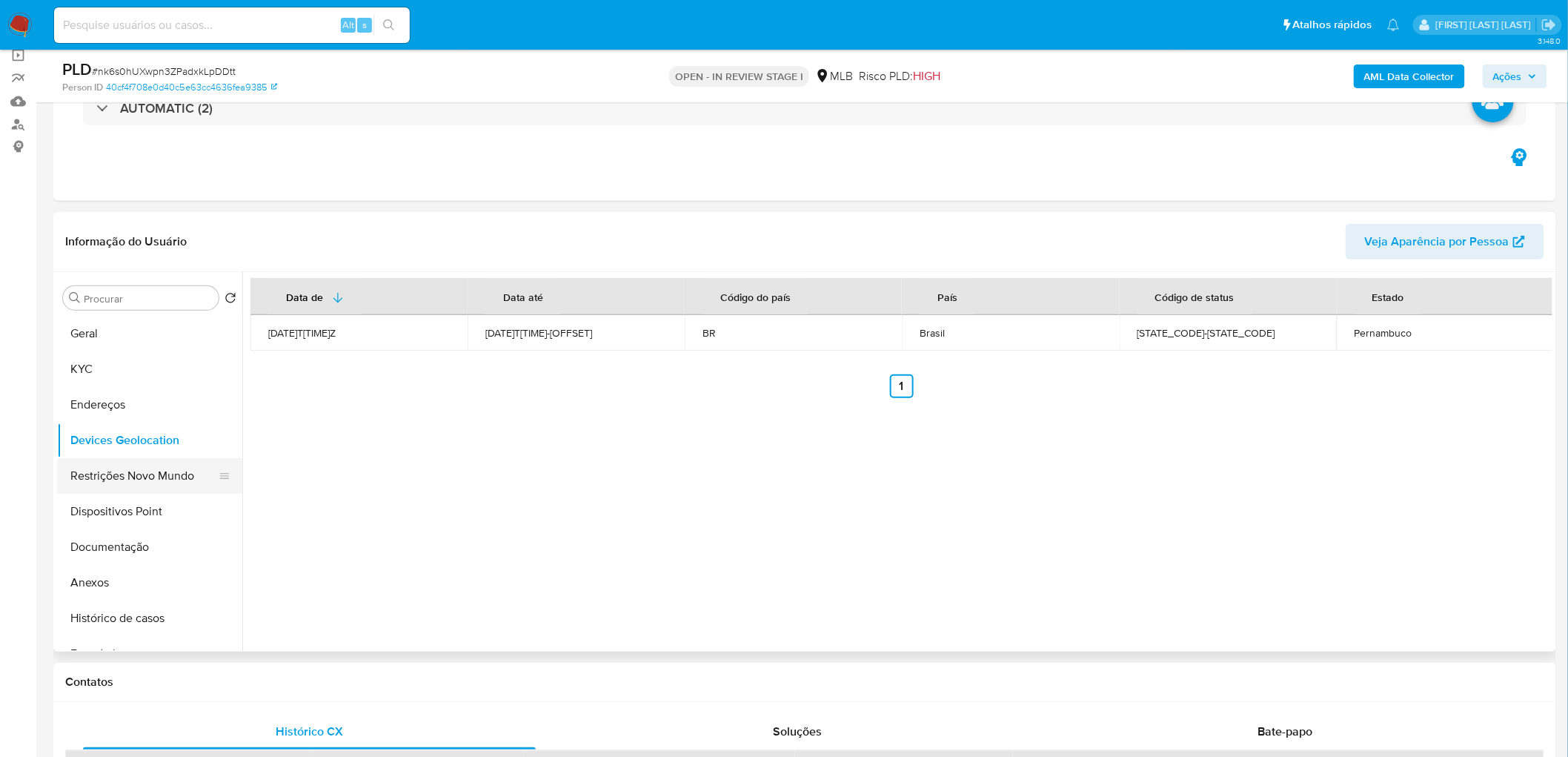 drag, startPoint x: 126, startPoint y: 475, endPoint x: 110, endPoint y: 479, distance: 16.492423 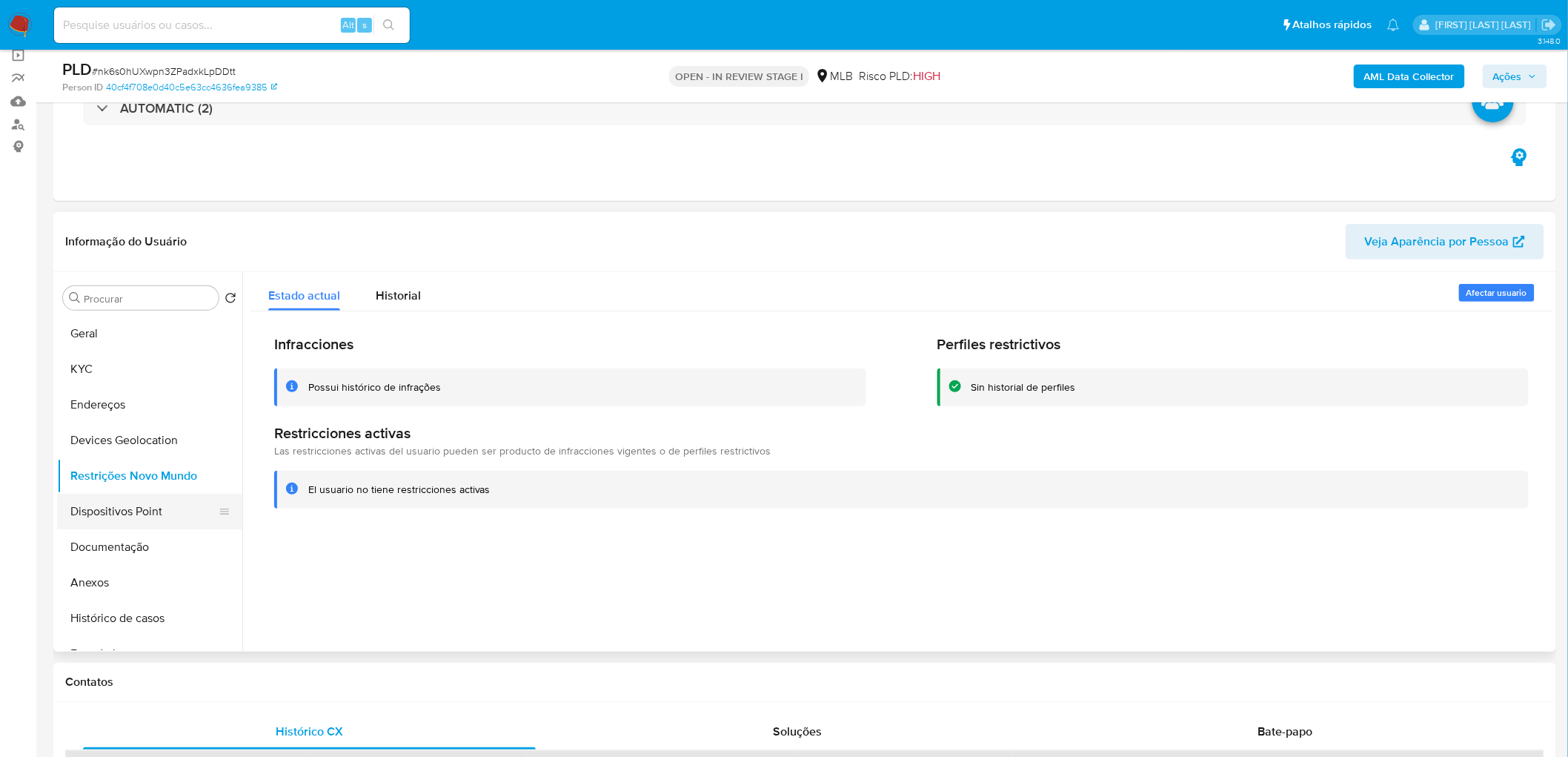click on "Dispositivos Point" at bounding box center (144, 512) 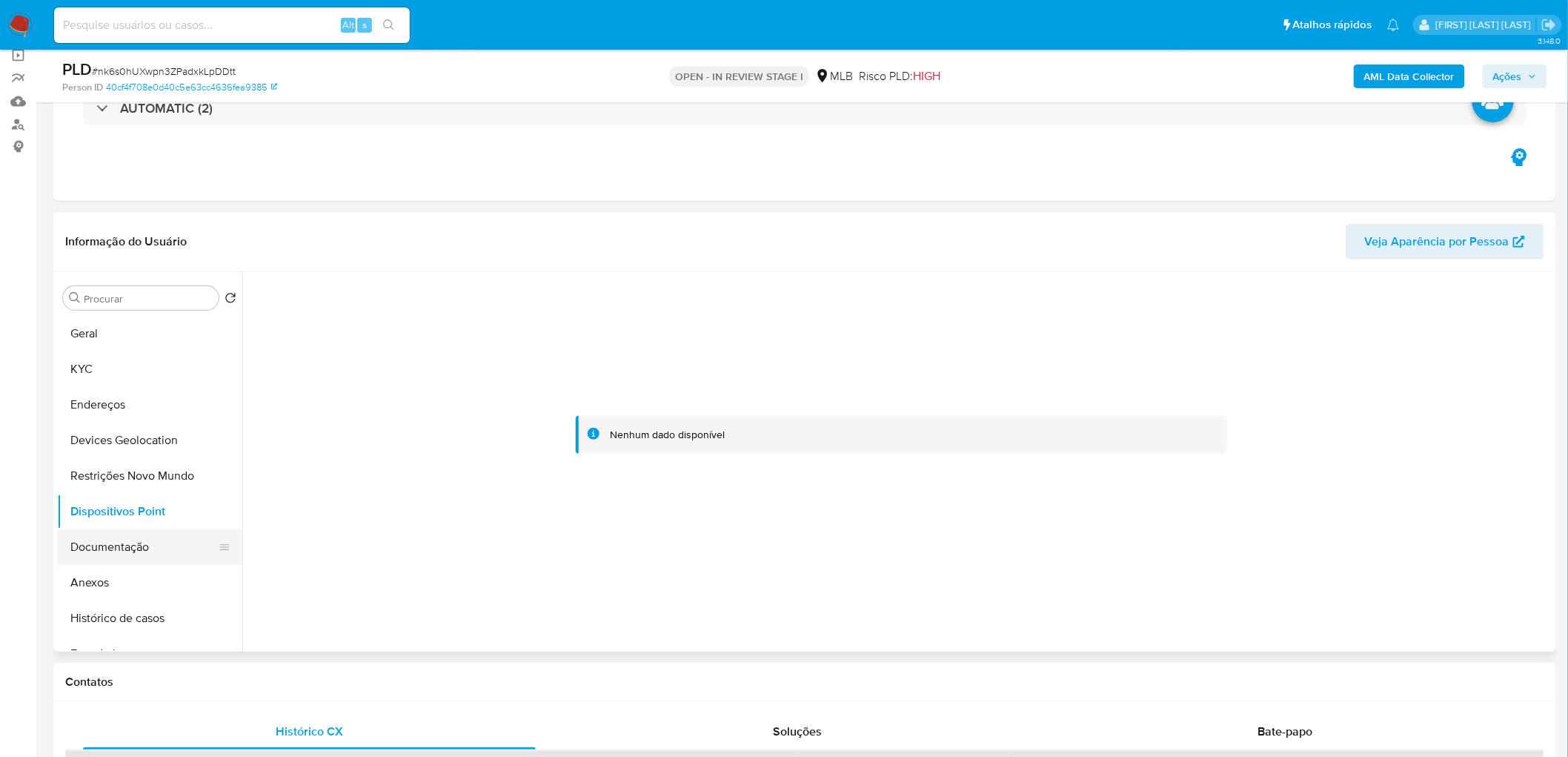 click on "Documentação" at bounding box center (144, 547) 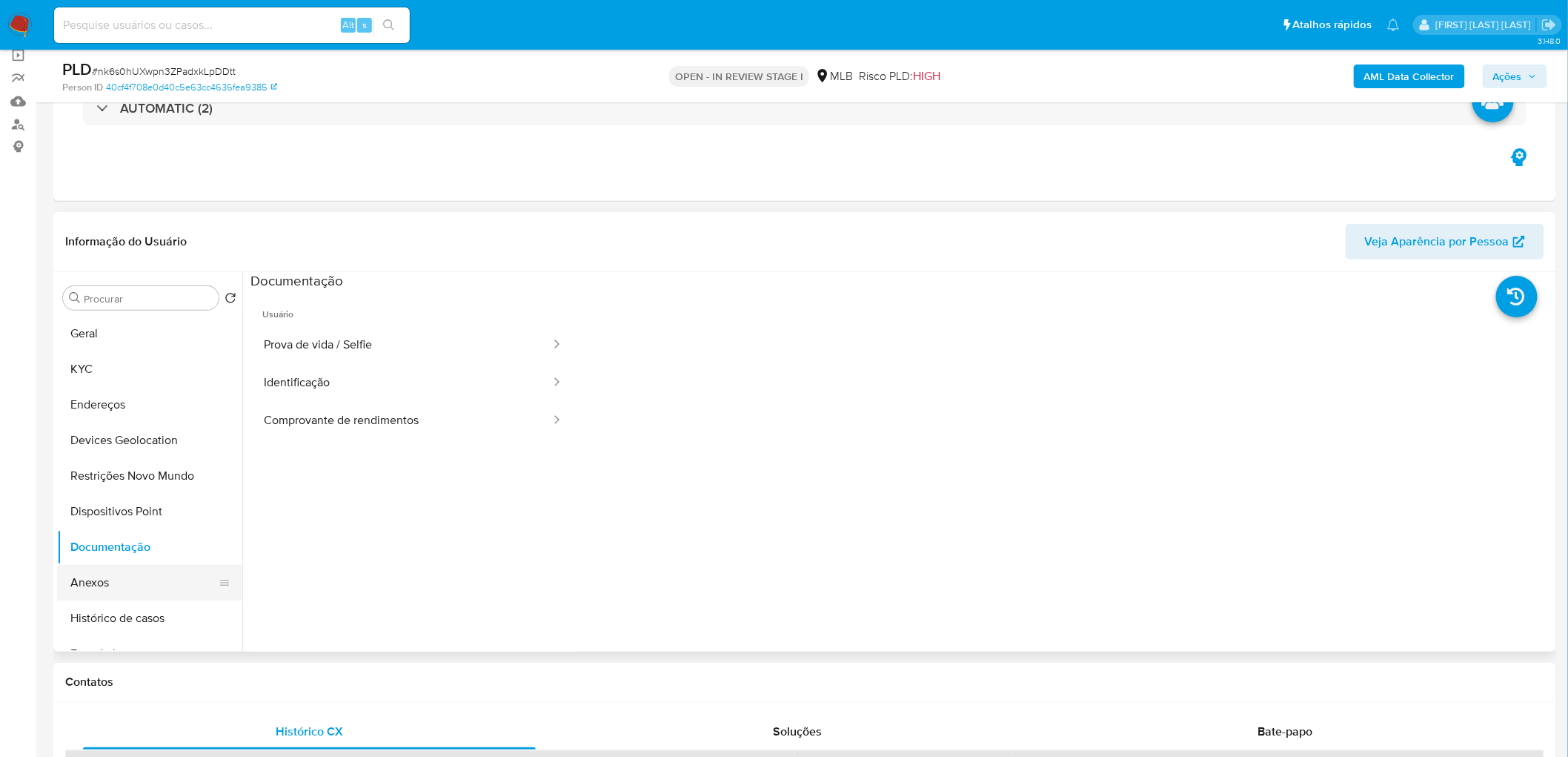 click on "Anexos" at bounding box center (144, 583) 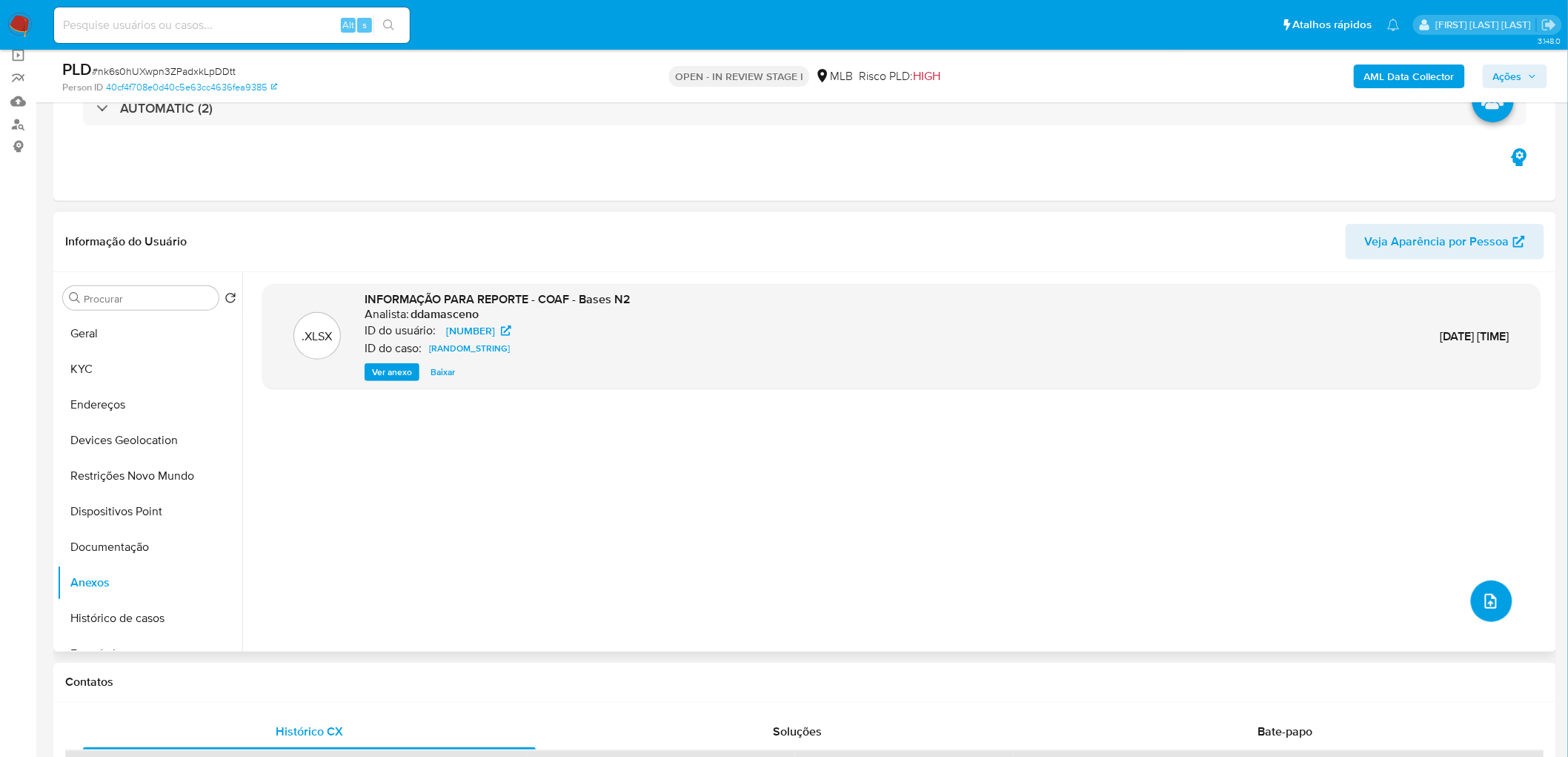 click 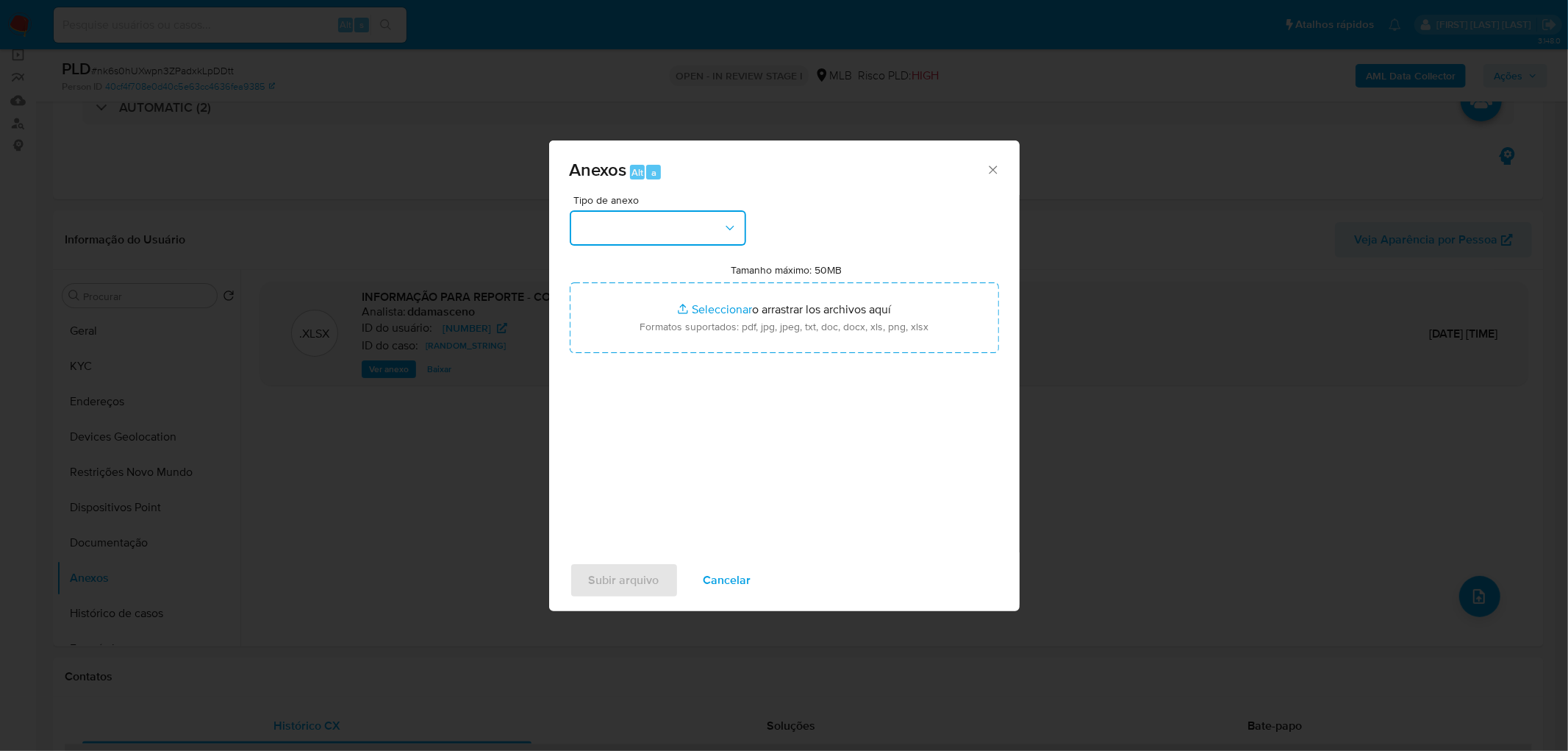 click at bounding box center [658, 228] 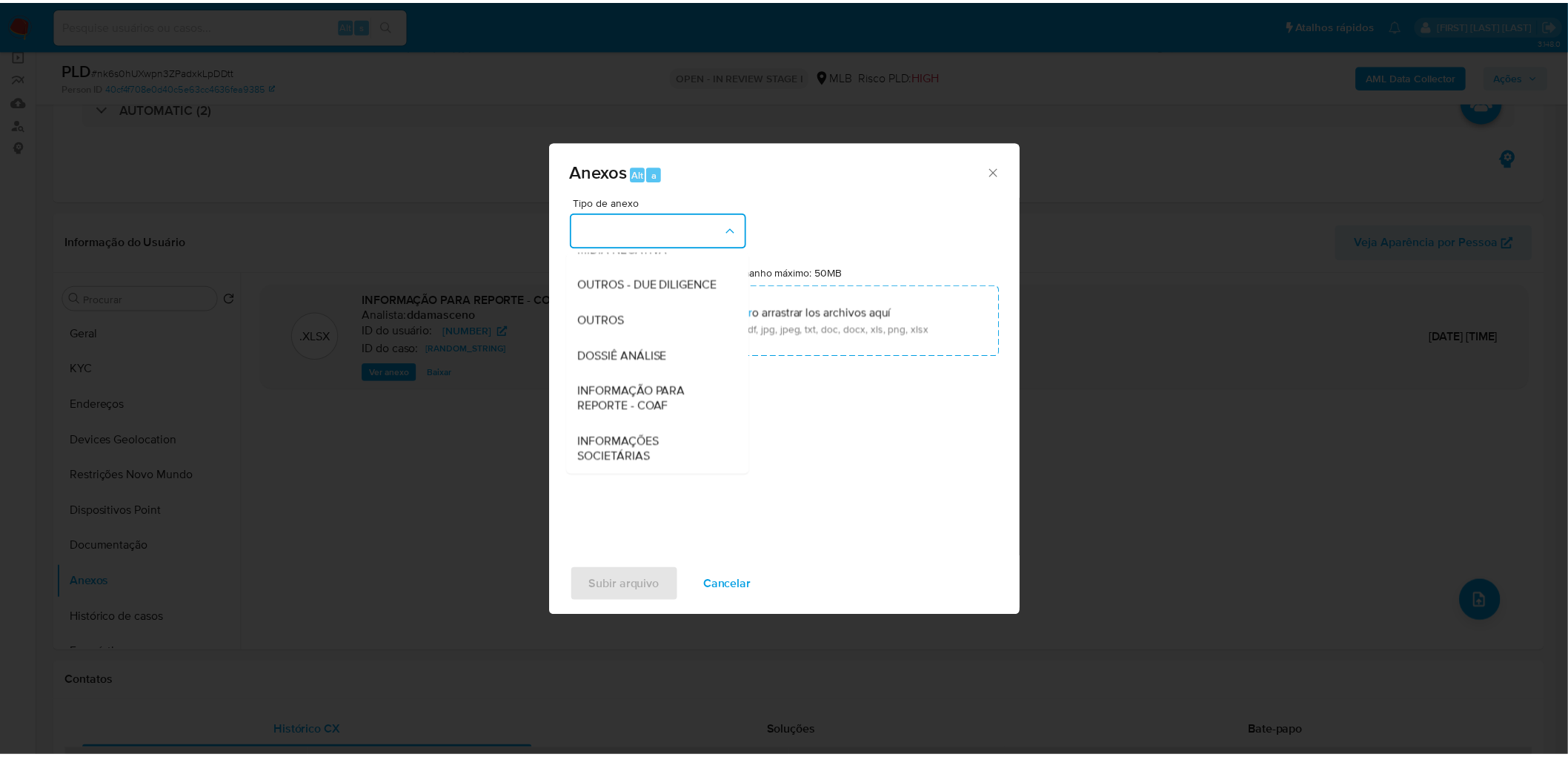 scroll, scrollTop: 228, scrollLeft: 0, axis: vertical 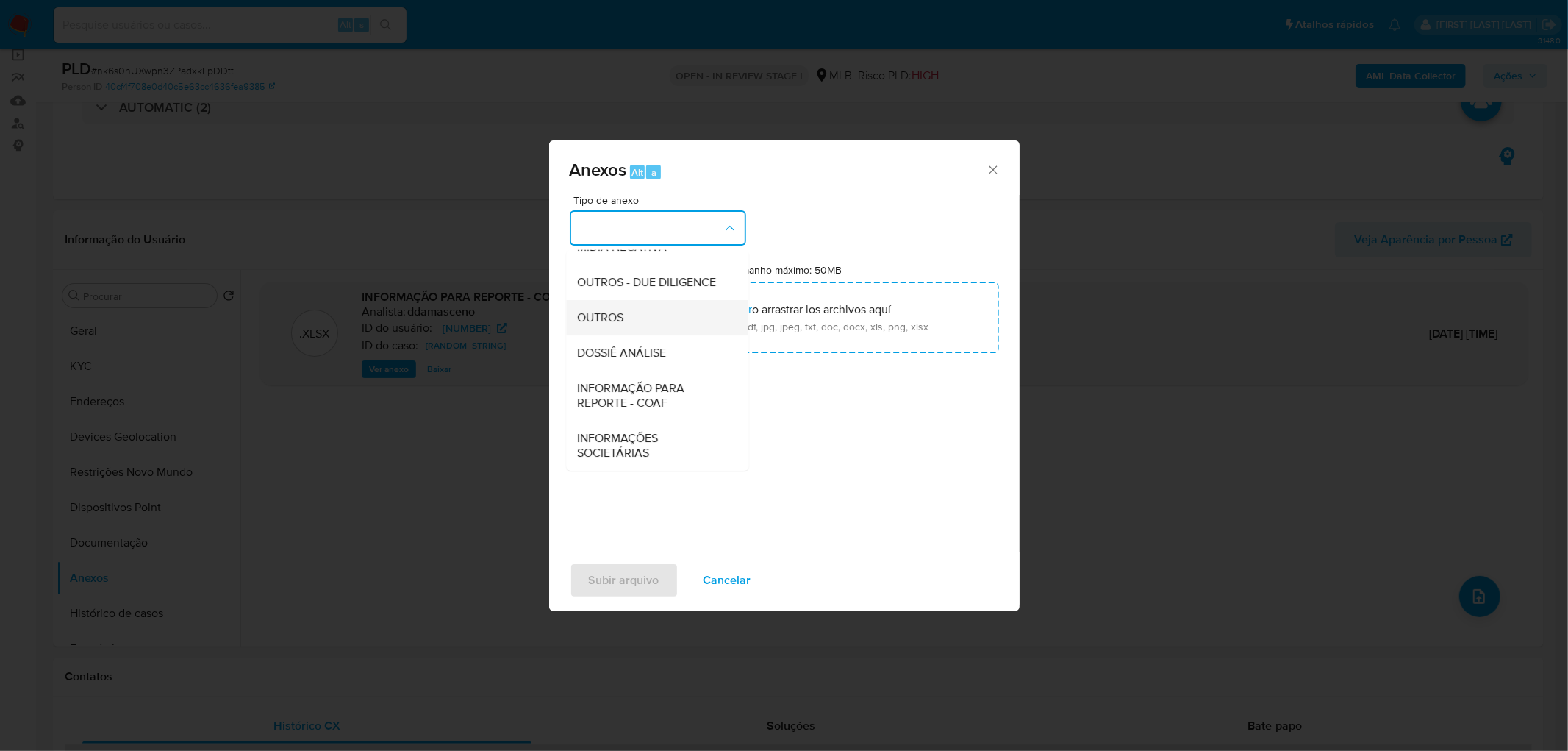 click on "OUTROS" at bounding box center (653, 318) 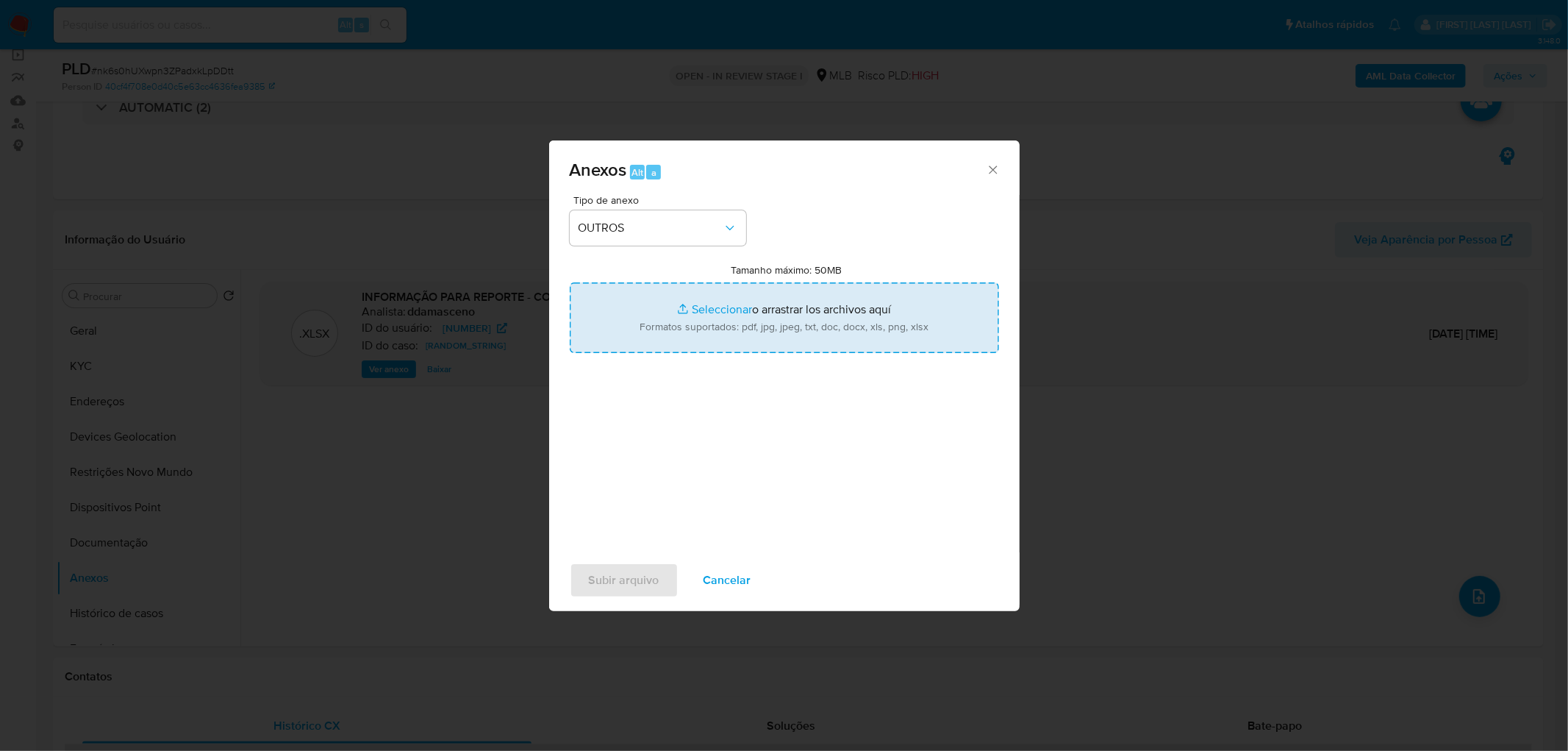 click on "Tamanho máximo: 50MB Seleccionar archivos" at bounding box center (784, 318) 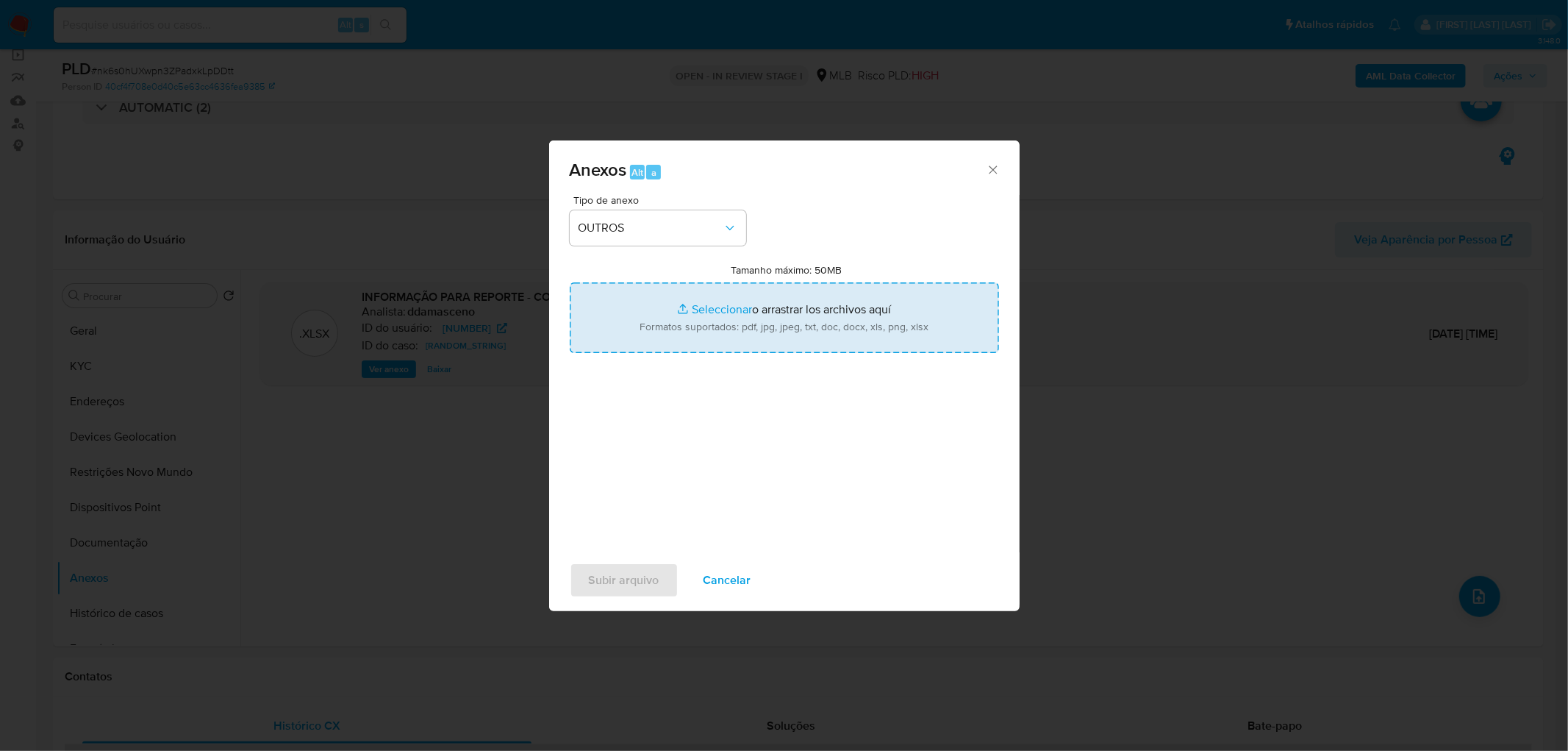 type on "C:\fakepath\Mulan 344391861_2025_08_04_08_10_21.xlsx" 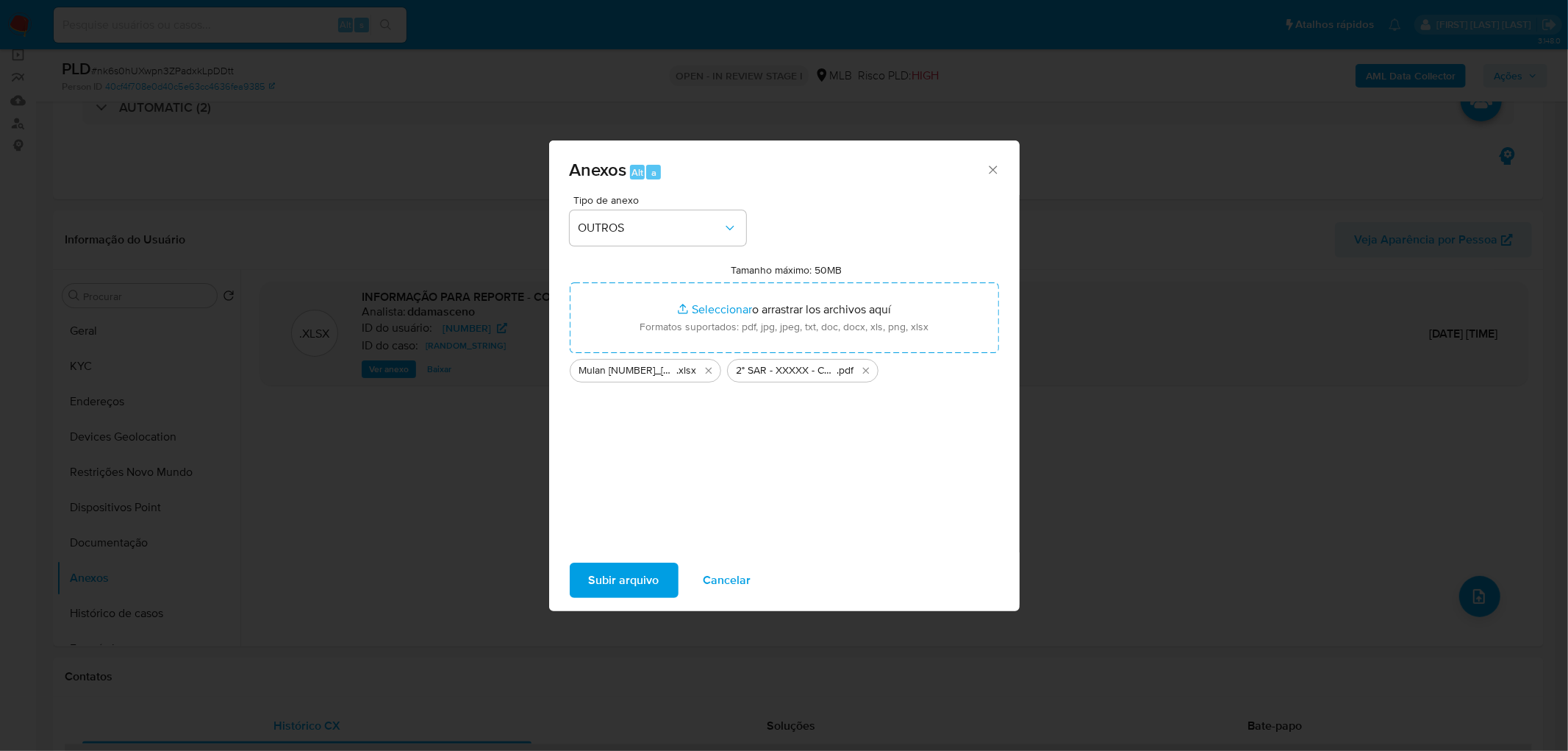 click on "Subir arquivo" at bounding box center [624, 580] 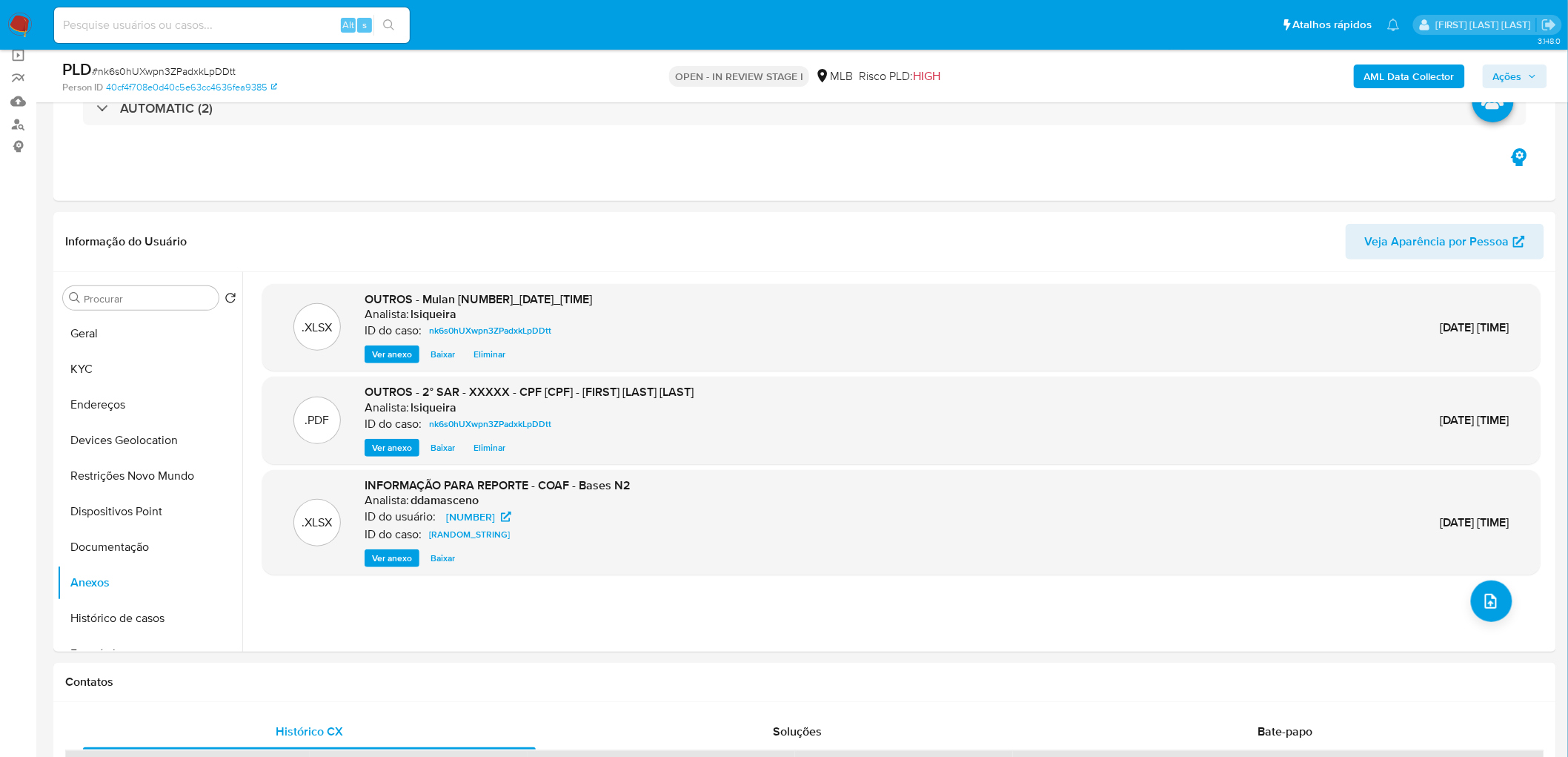 click on "Ações" at bounding box center [1507, 76] 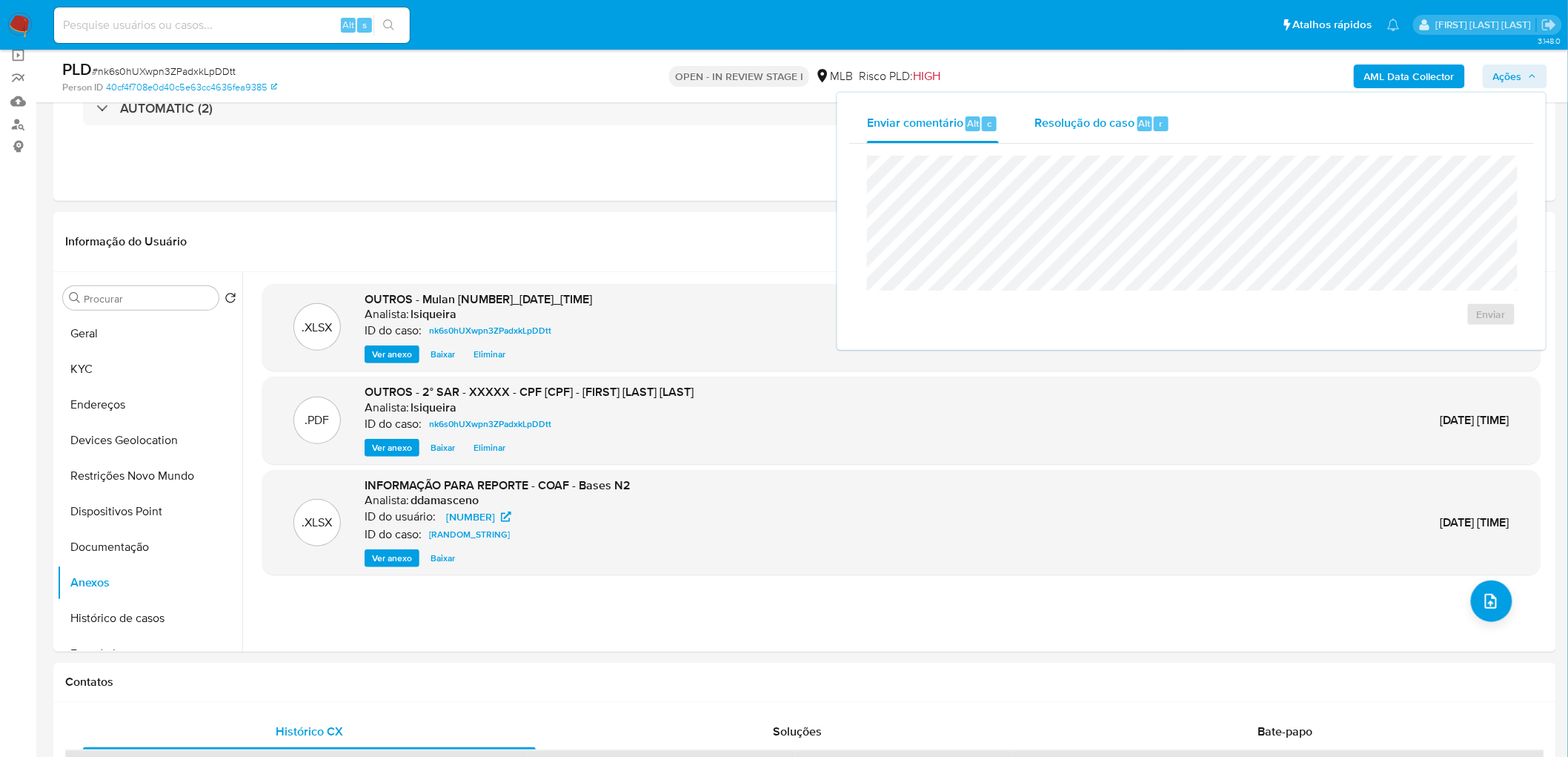 click on "Resolução do caso" at bounding box center (1084, 122) 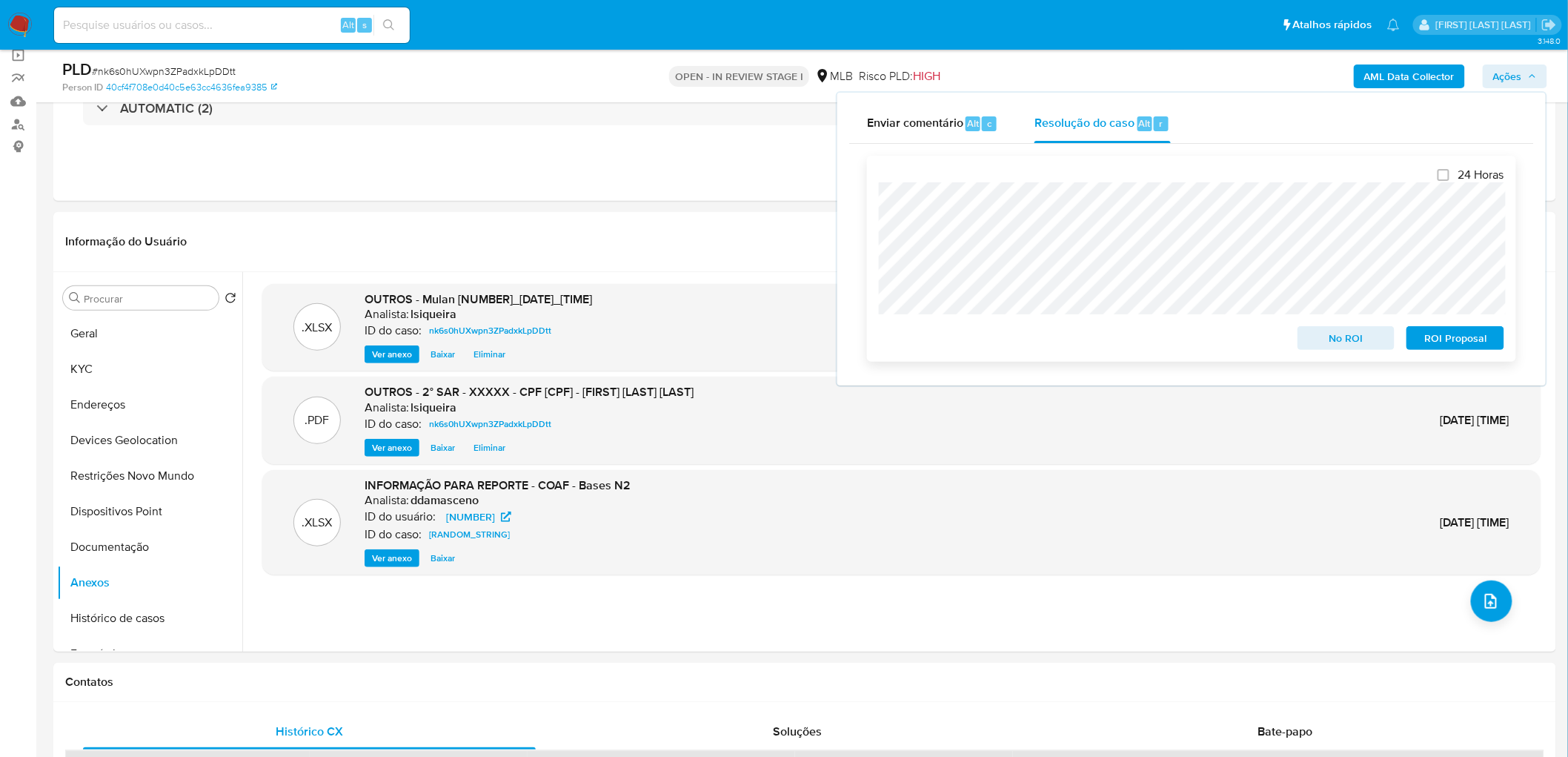 click on "ROI Proposal" at bounding box center (1455, 338) 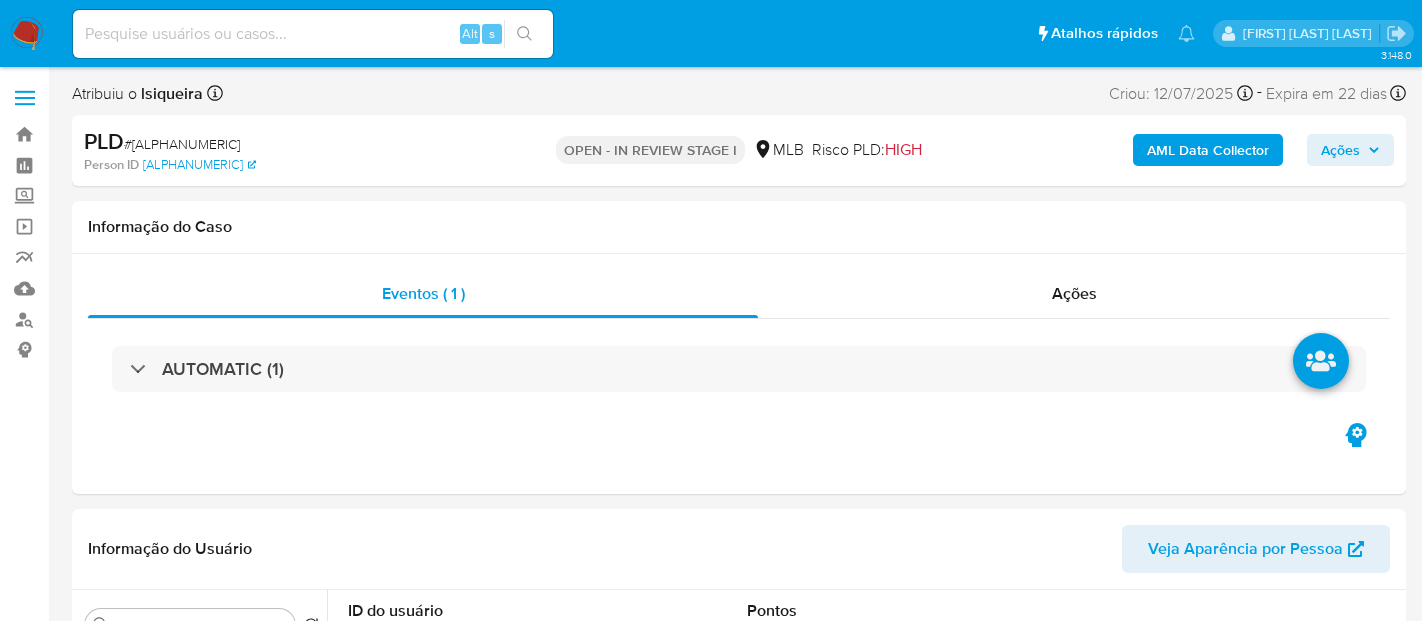 select on "10" 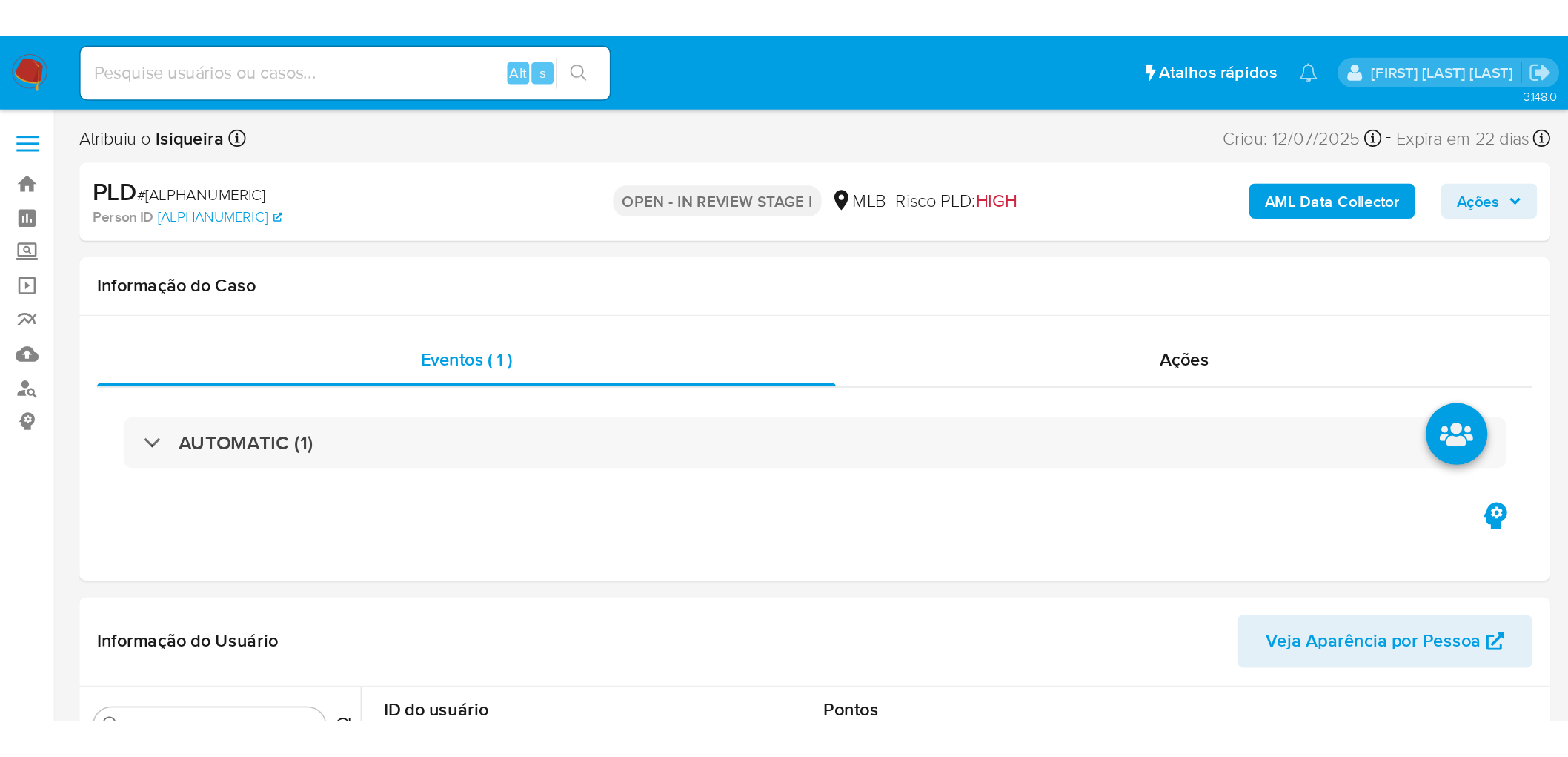 scroll, scrollTop: 0, scrollLeft: 0, axis: both 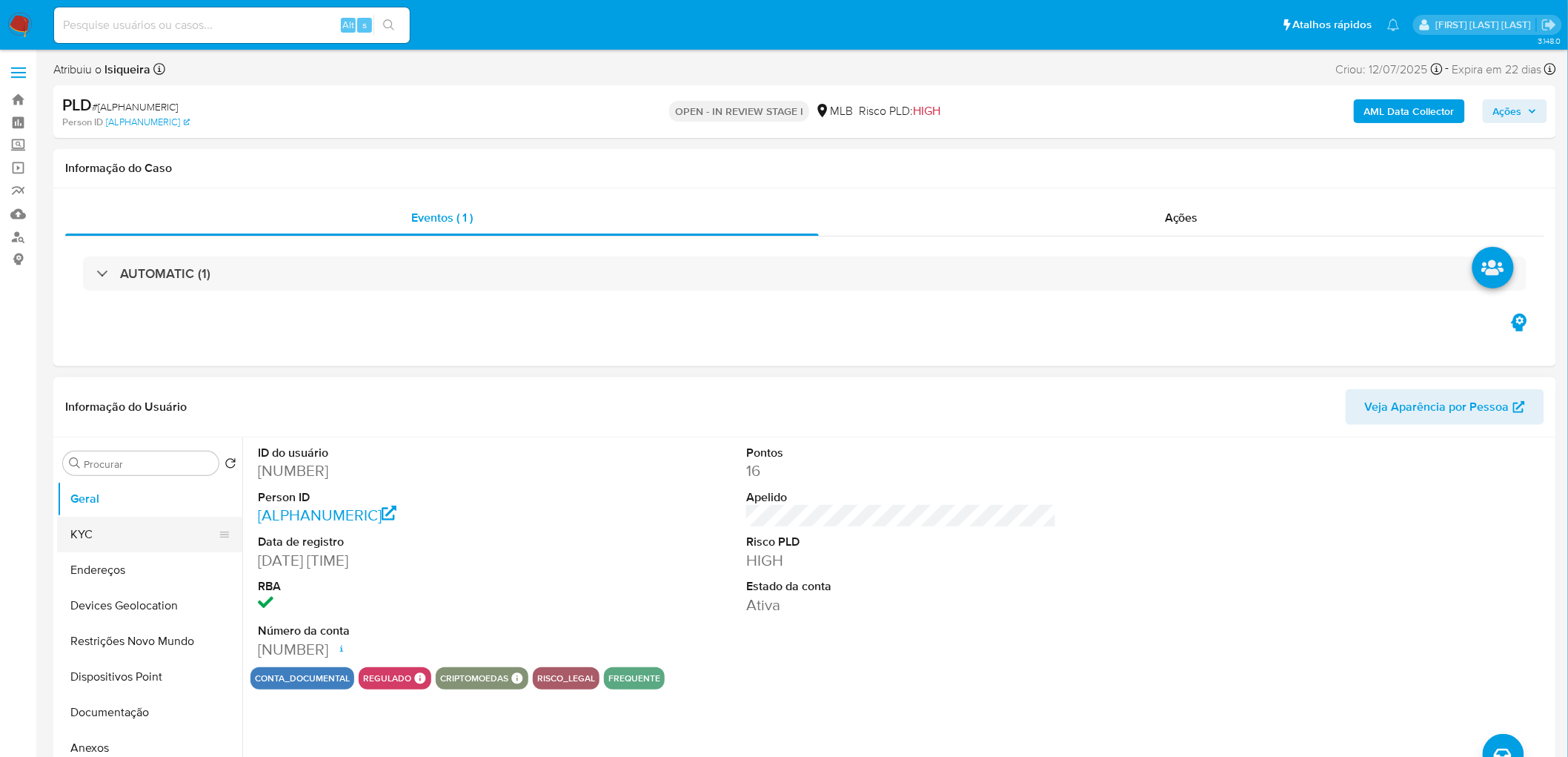 click on "KYC" at bounding box center (144, 535) 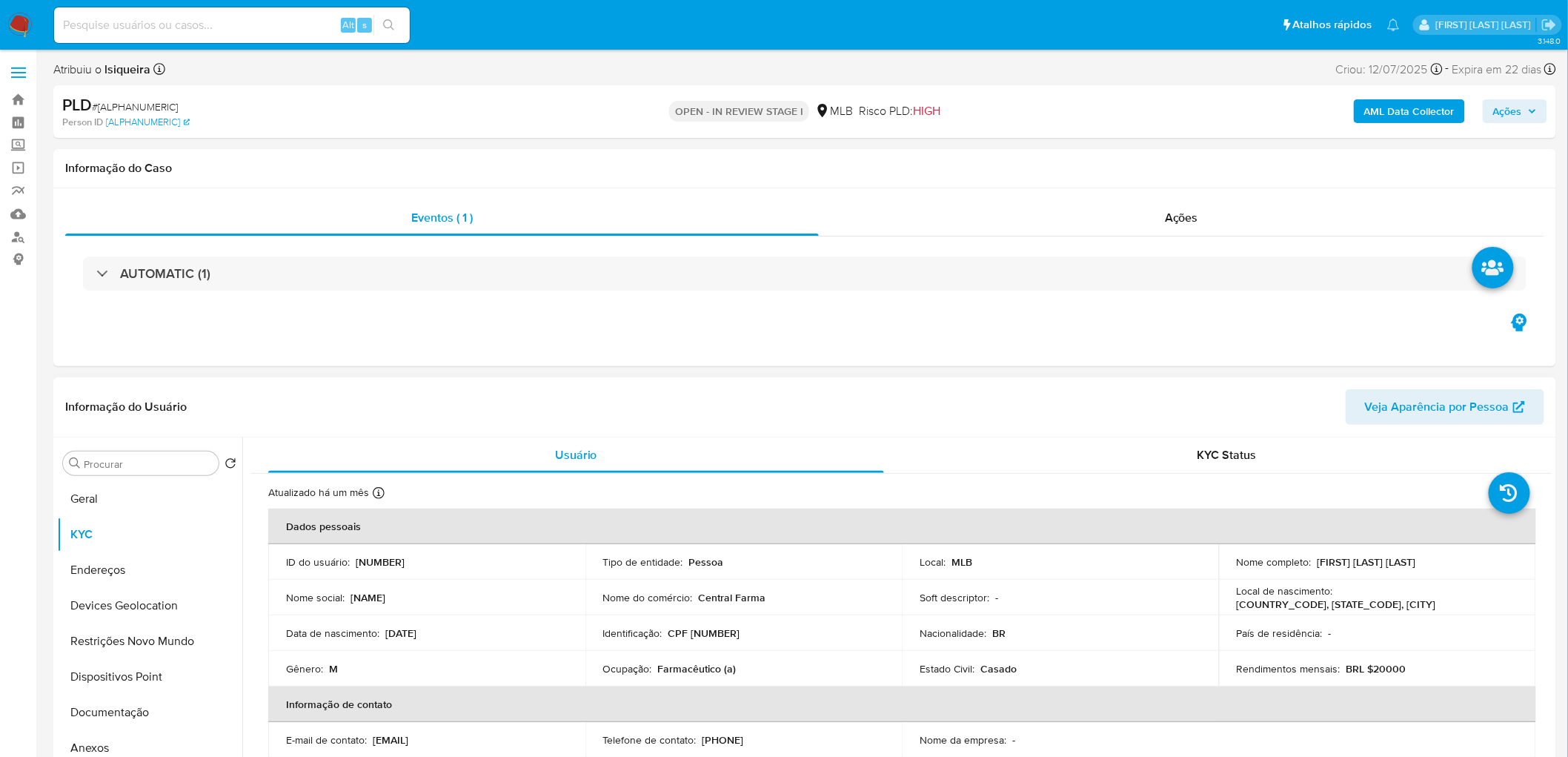 drag, startPoint x: 1501, startPoint y: 555, endPoint x: 1310, endPoint y: 558, distance: 191.02356 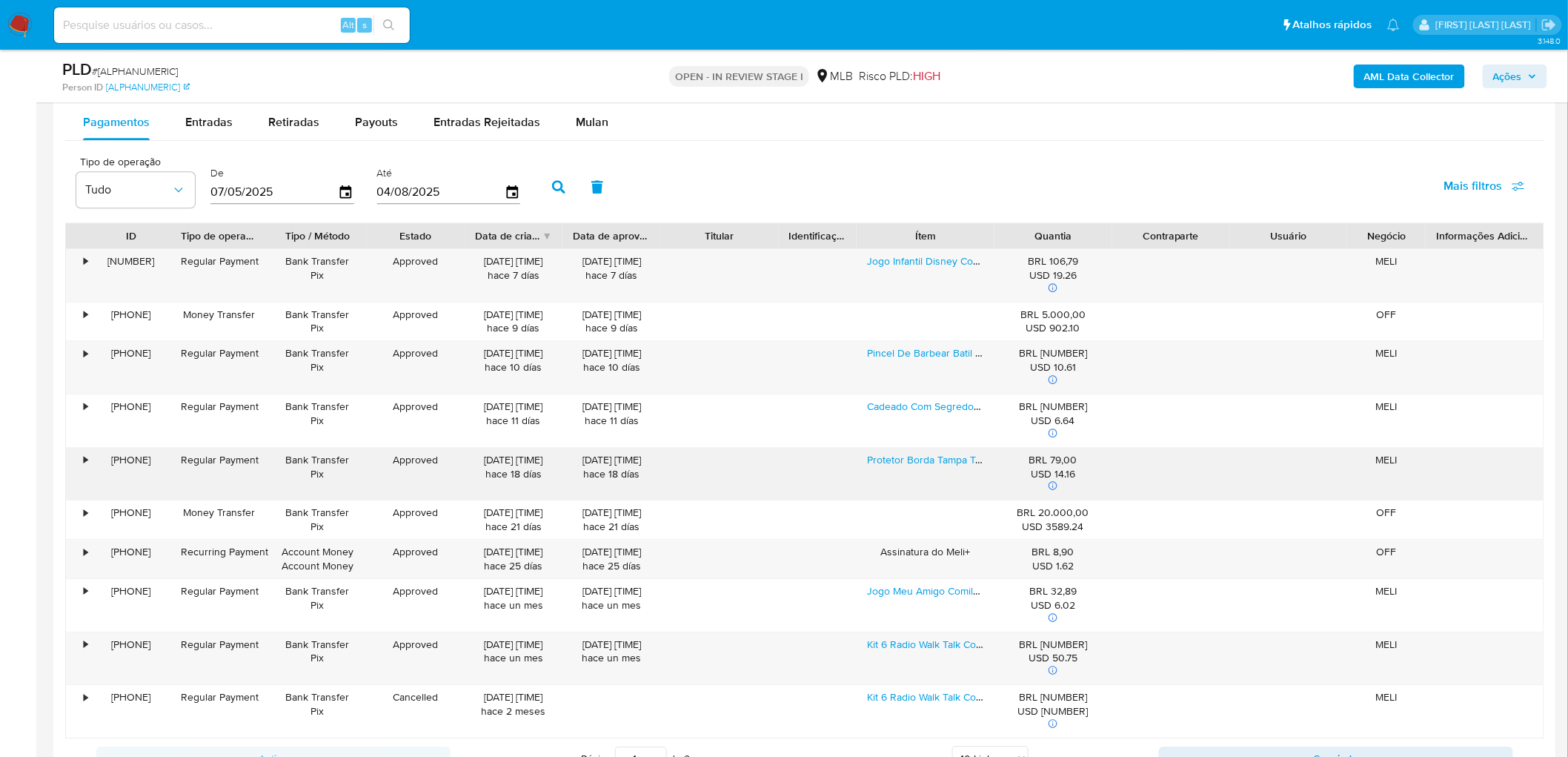 scroll, scrollTop: 1565, scrollLeft: 0, axis: vertical 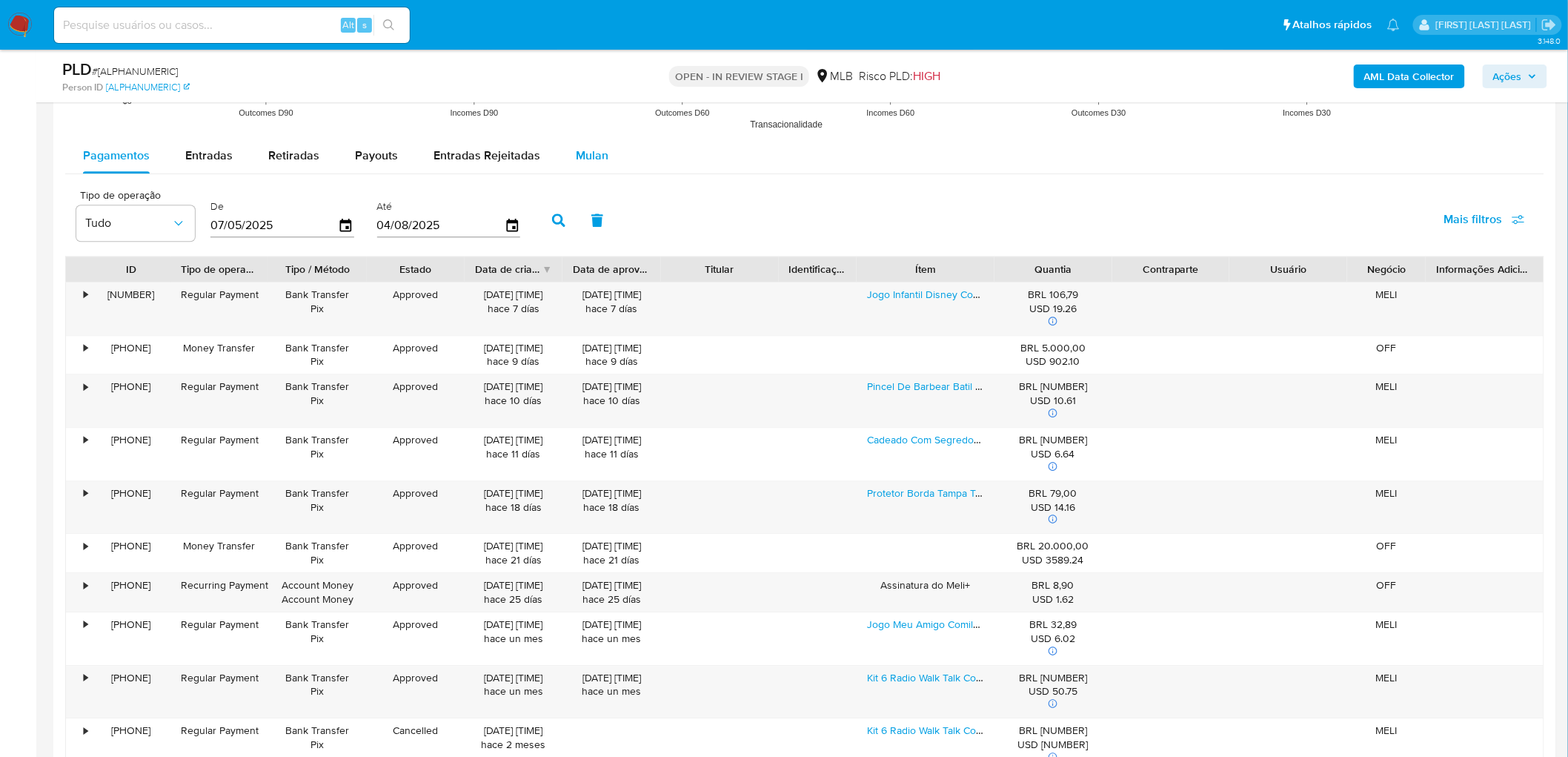 click on "Mulan" at bounding box center (592, 155) 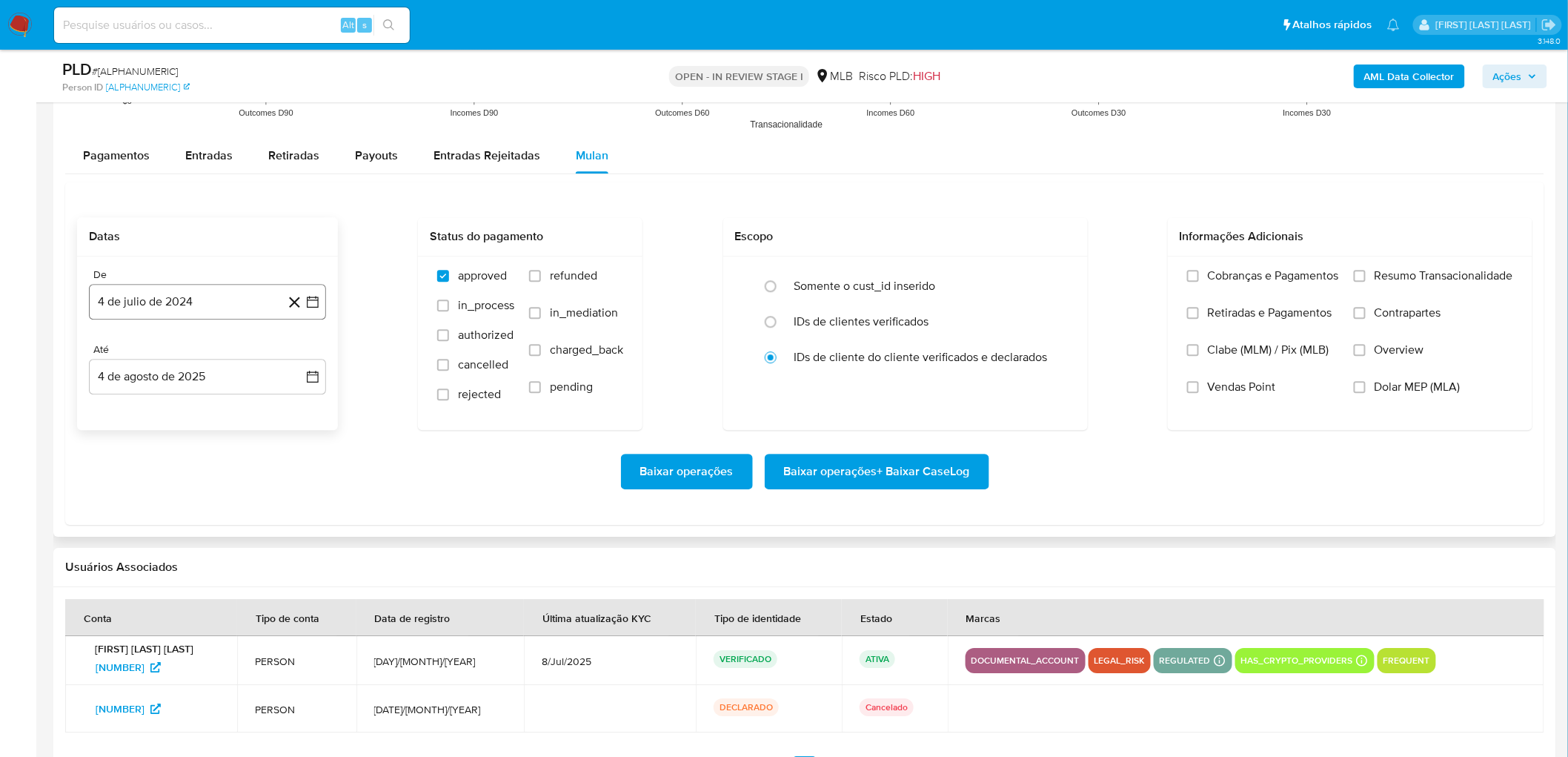 click on "4 de julio de 2024" at bounding box center (207, 302) 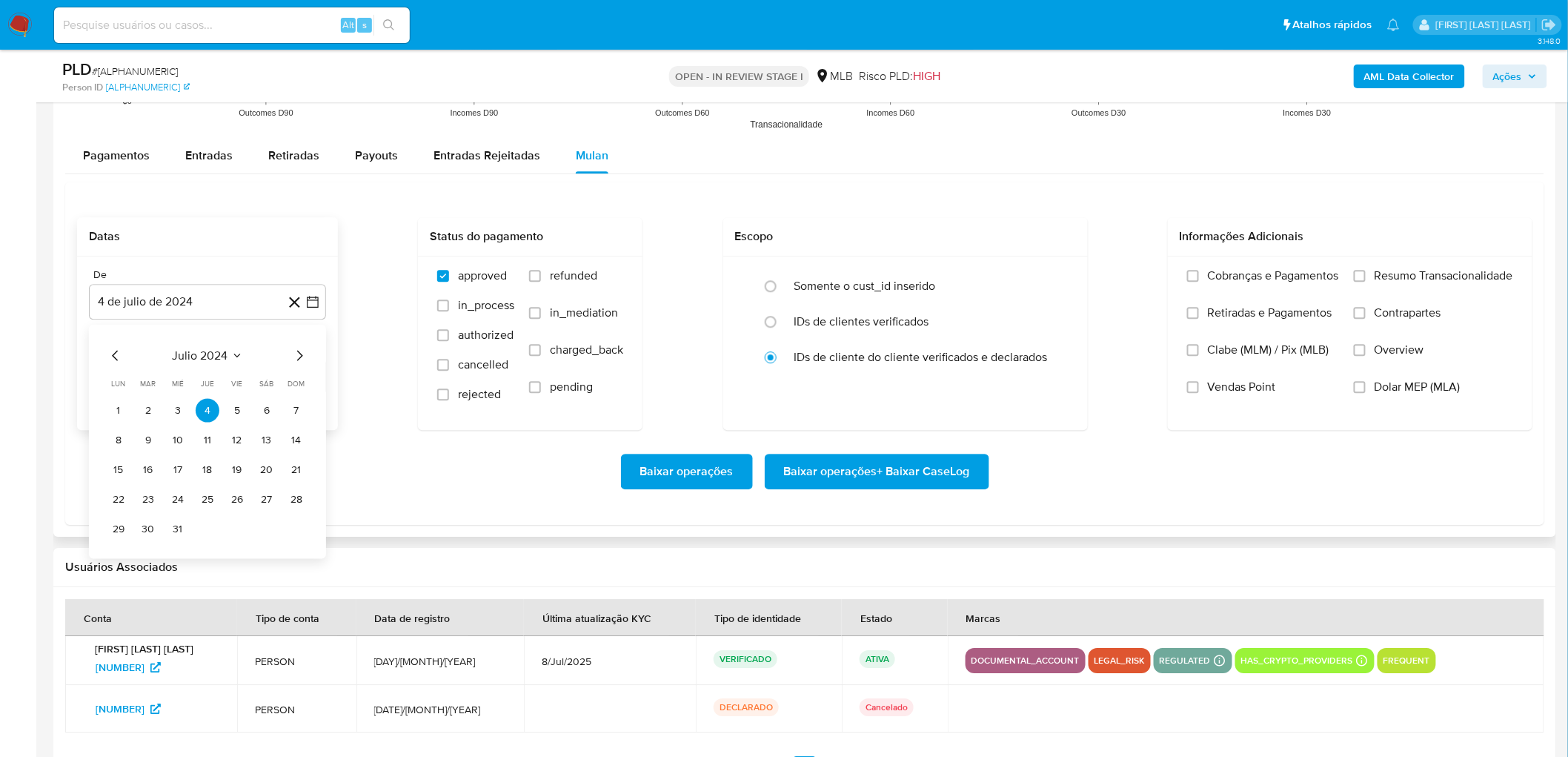 click on "julio 2024" at bounding box center (200, 355) 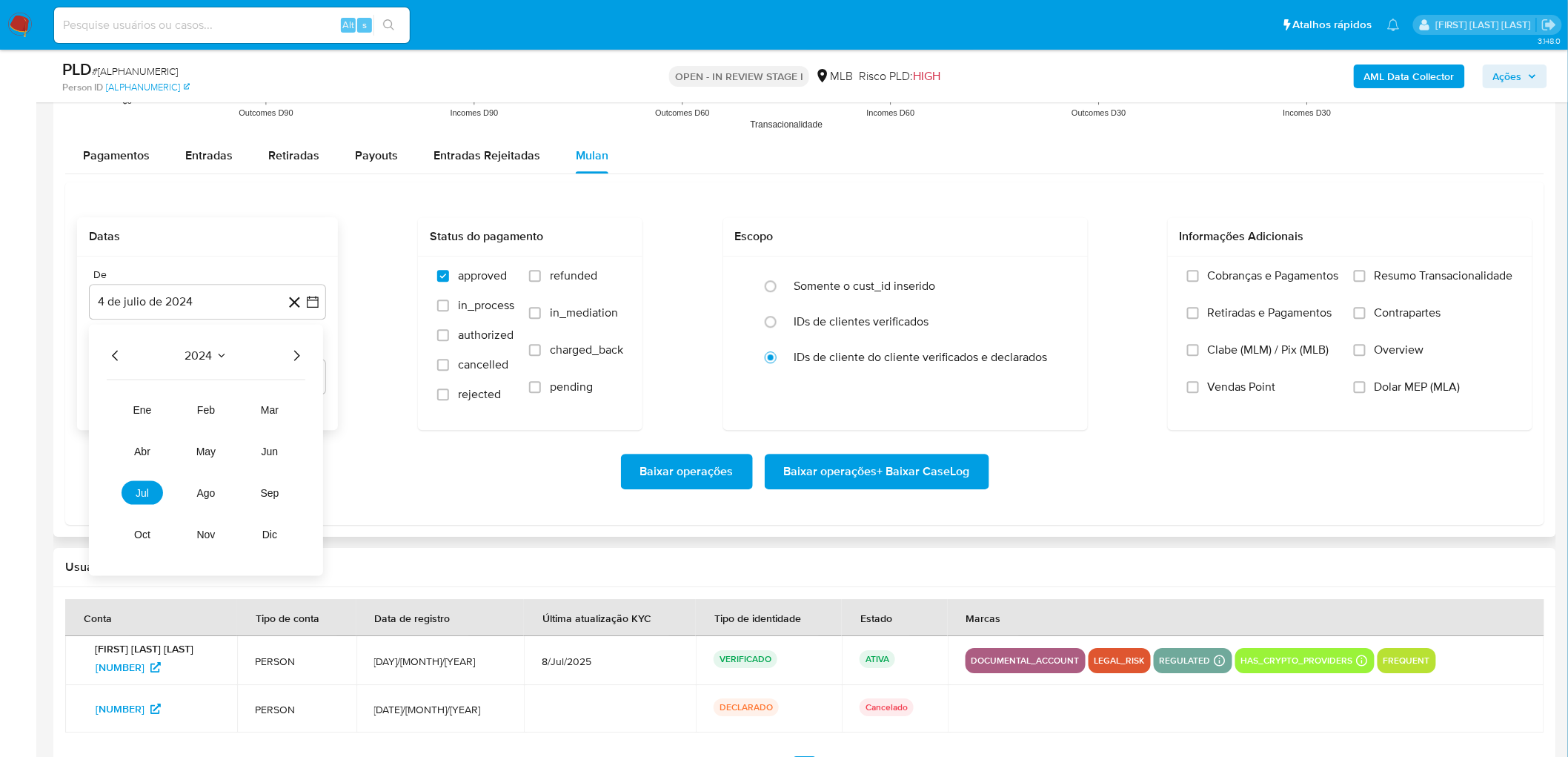 click 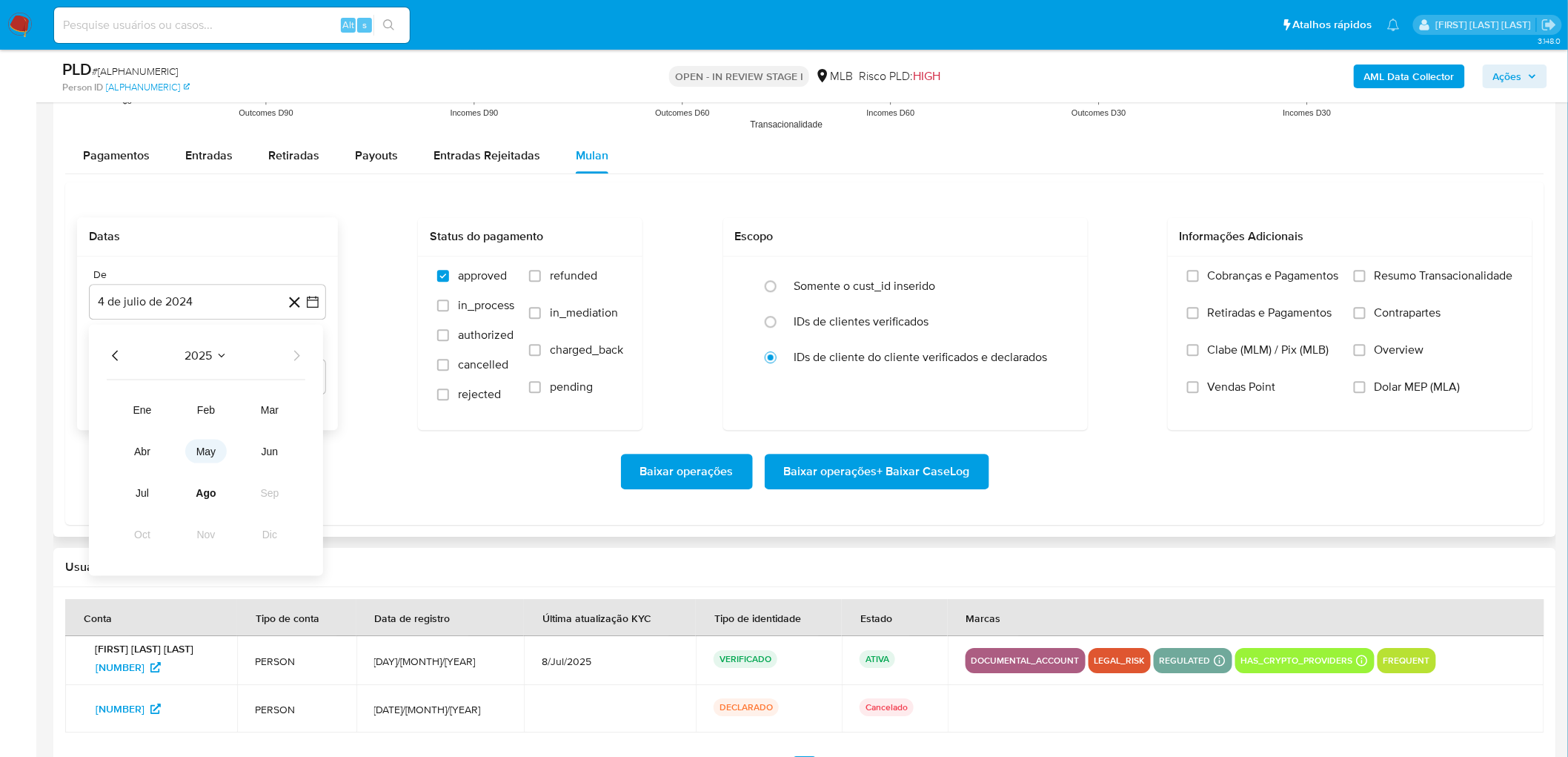 click on "may" at bounding box center [206, 451] 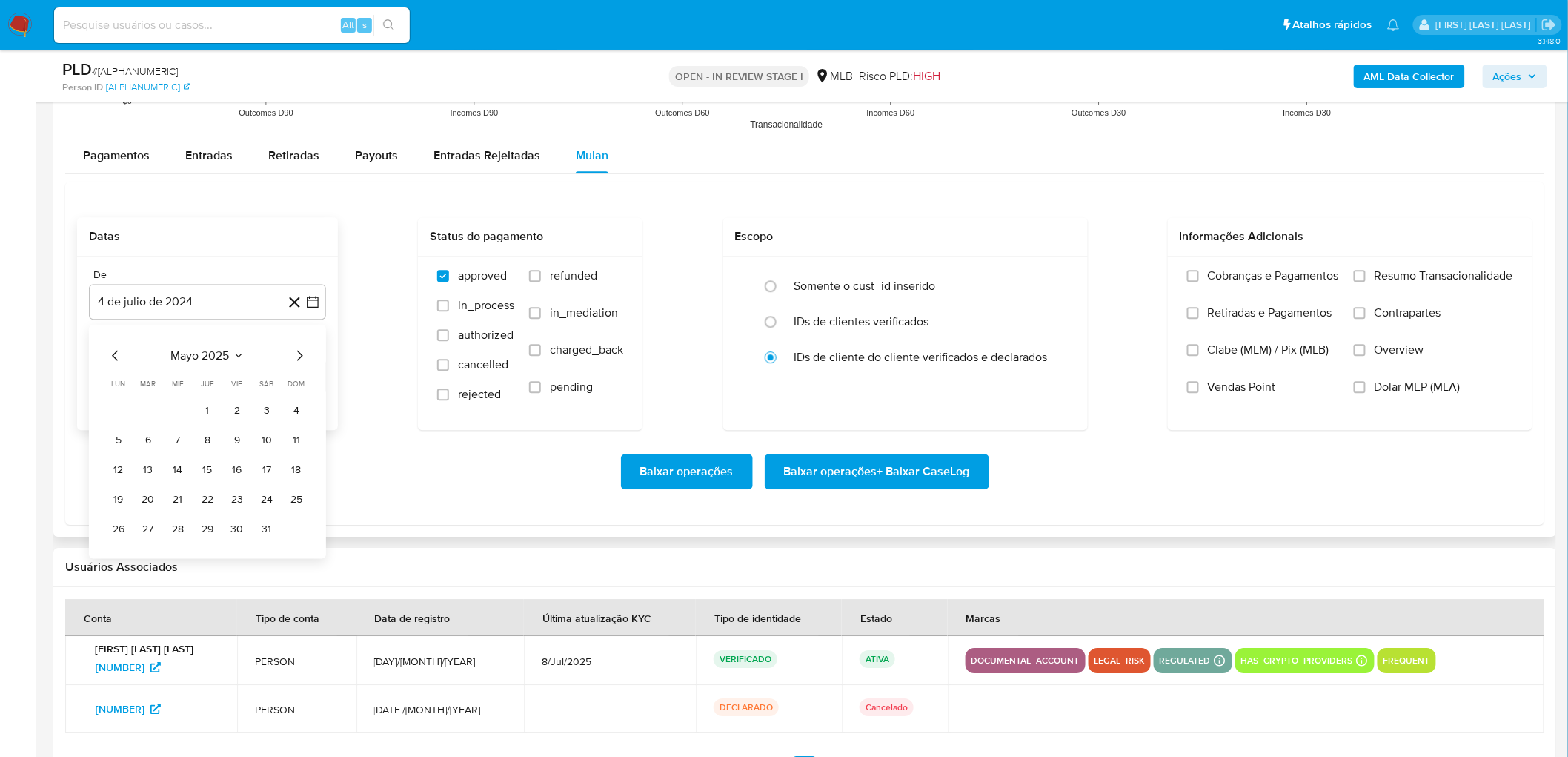 click 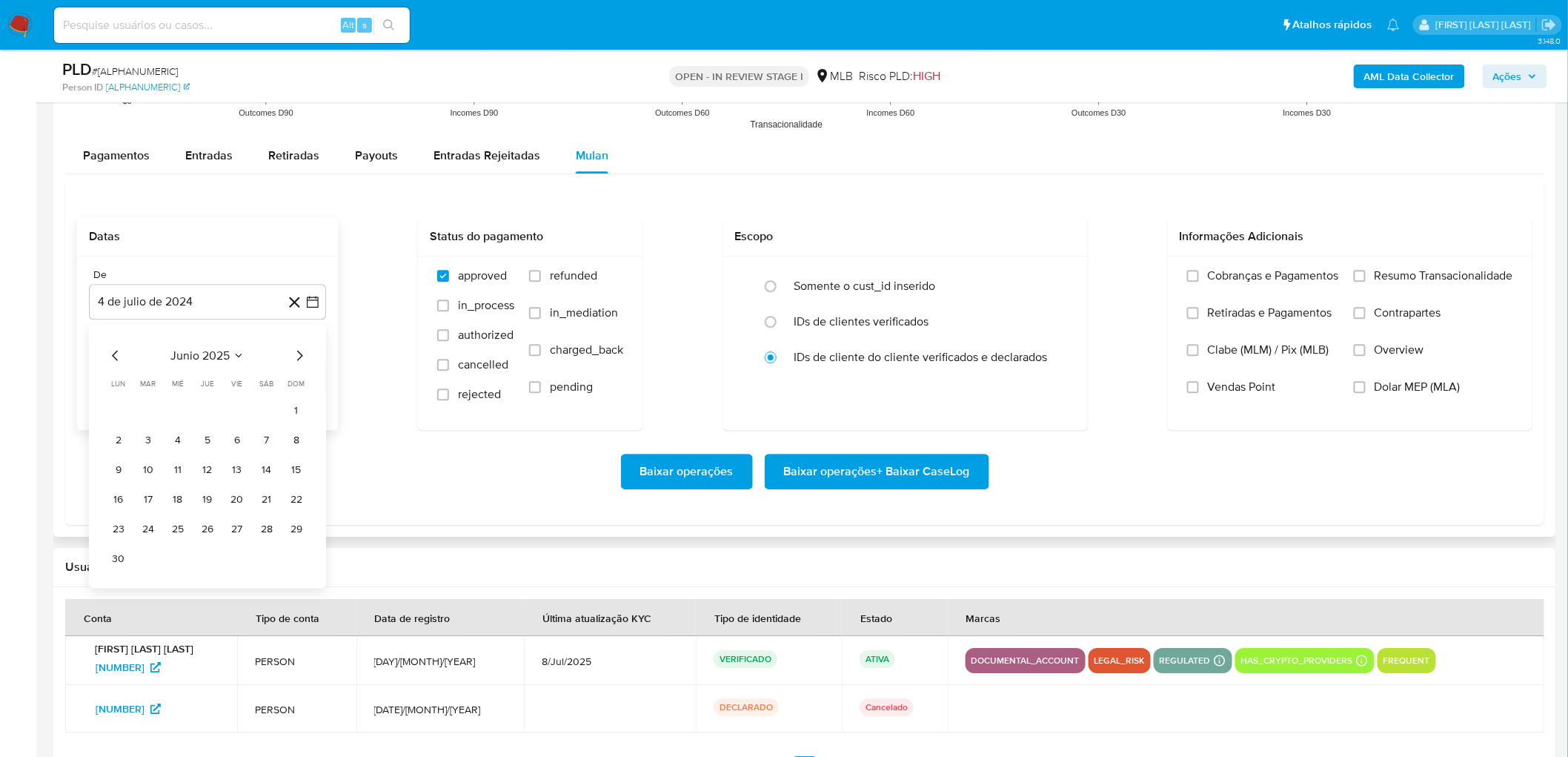 click on "1" at bounding box center (296, 410) 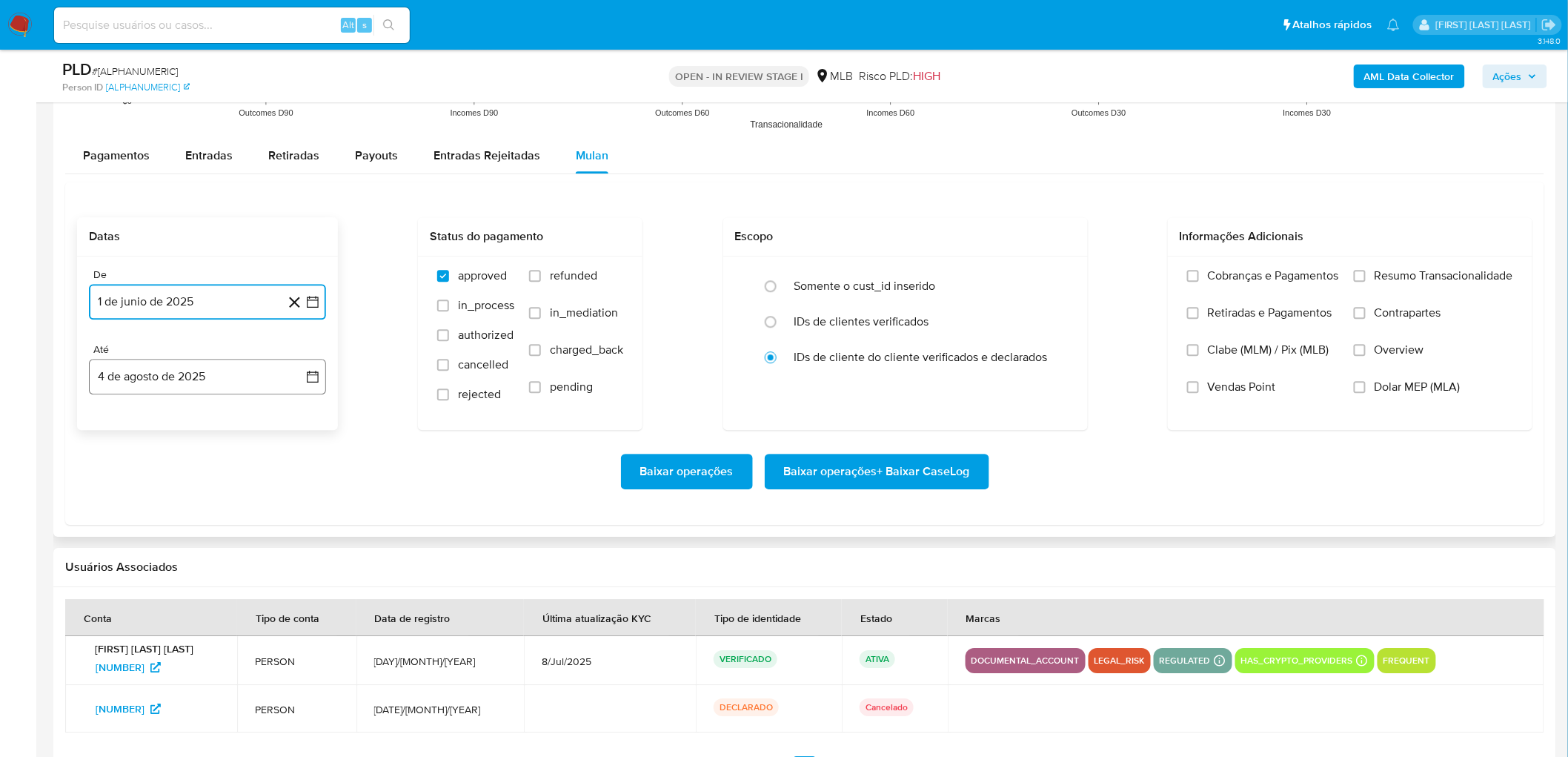 click on "4 de agosto de 2025" at bounding box center (207, 377) 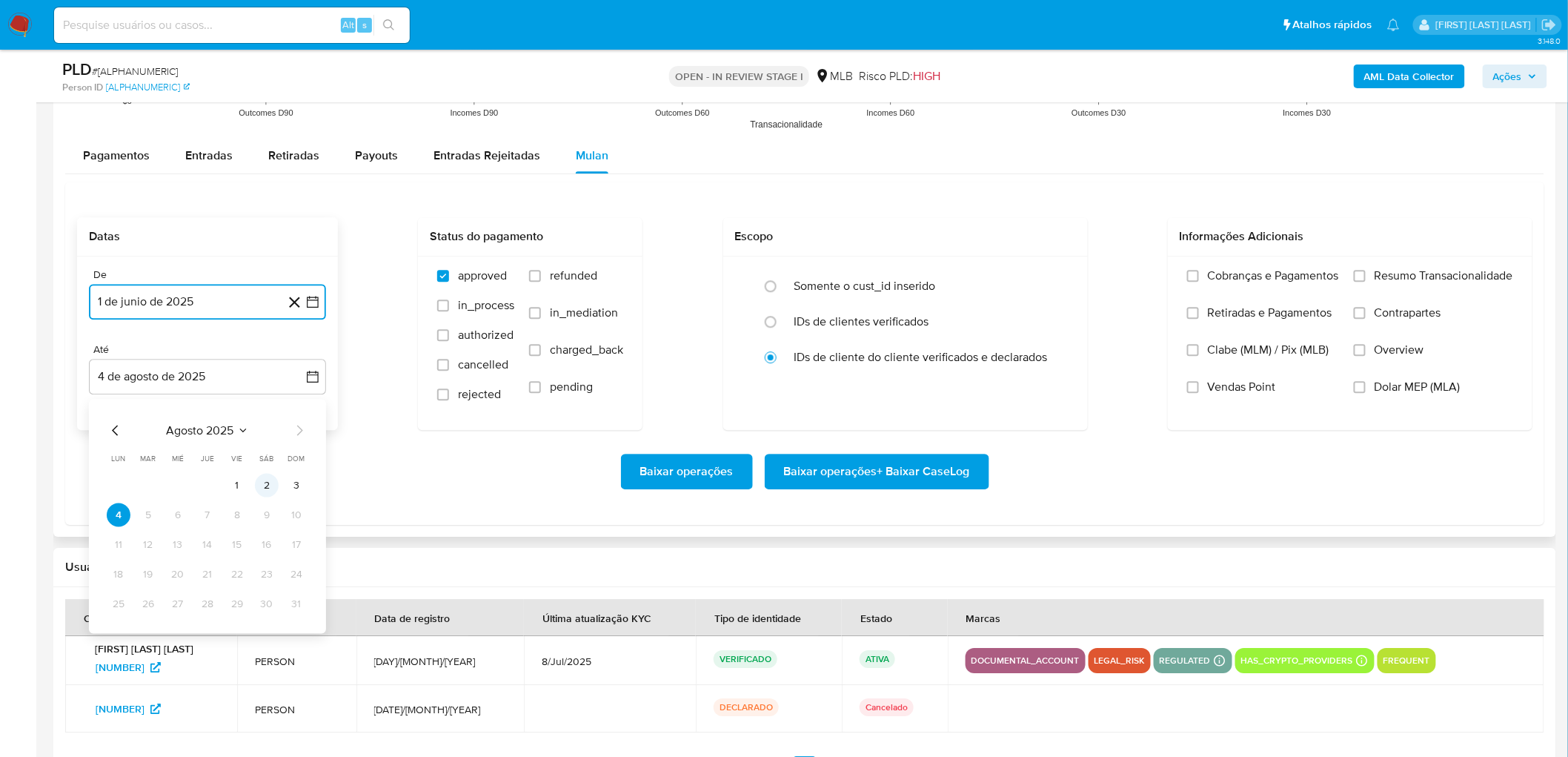 click on "2" at bounding box center (267, 485) 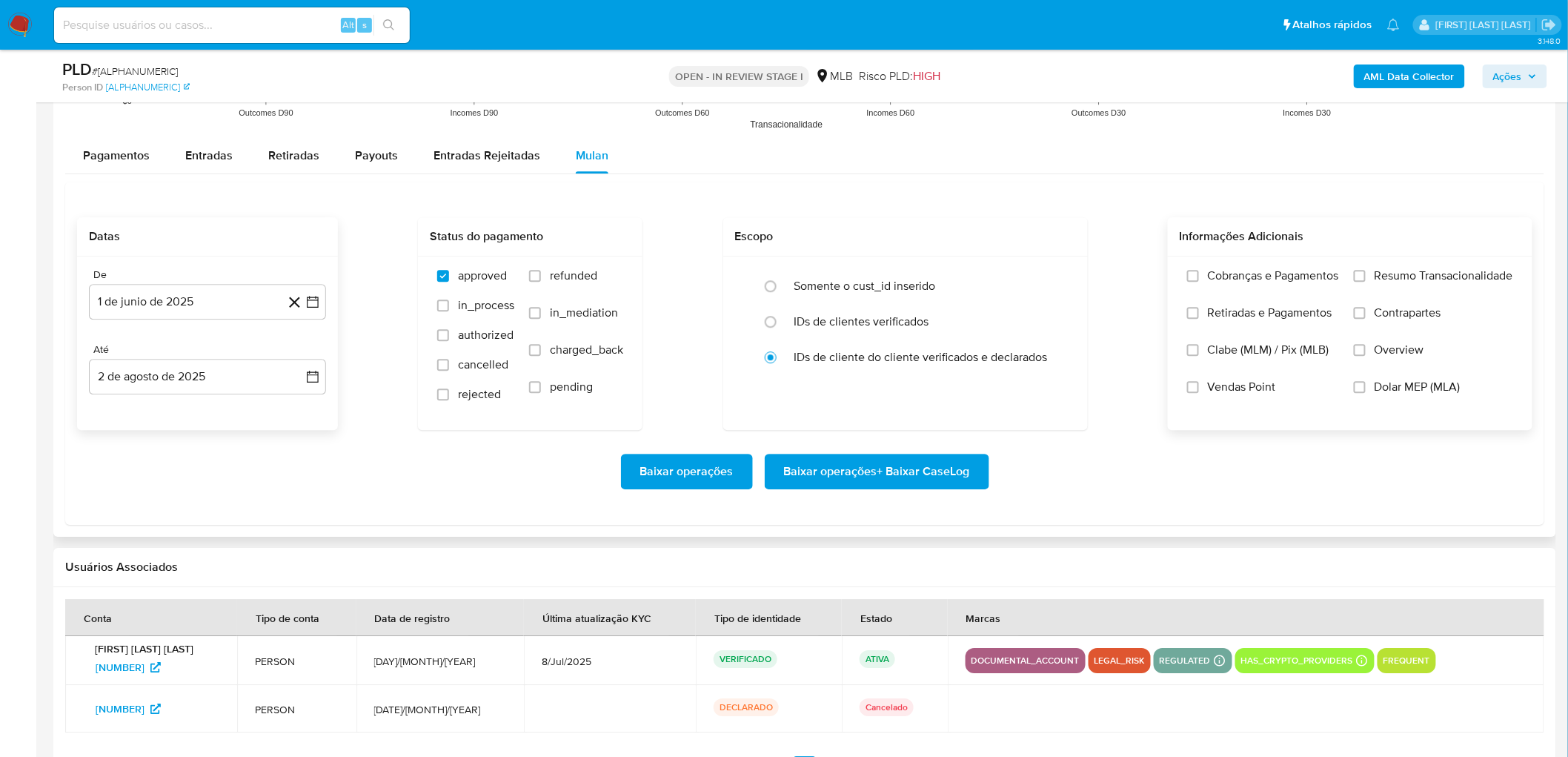 click on "Resumo Transacionalidade" at bounding box center (1433, 287) 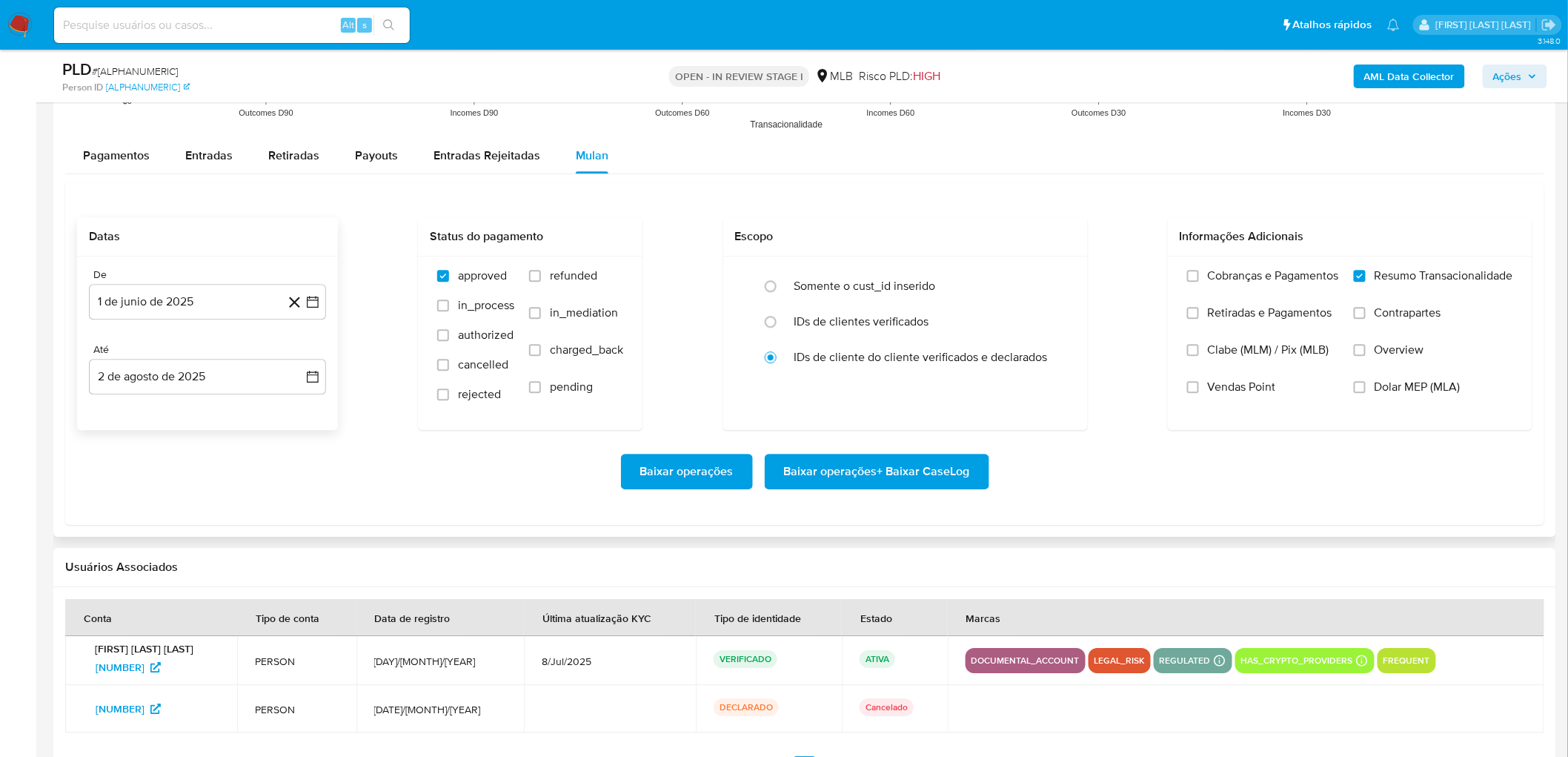 drag, startPoint x: 1208, startPoint y: 393, endPoint x: 1158, endPoint y: 411, distance: 53.141321 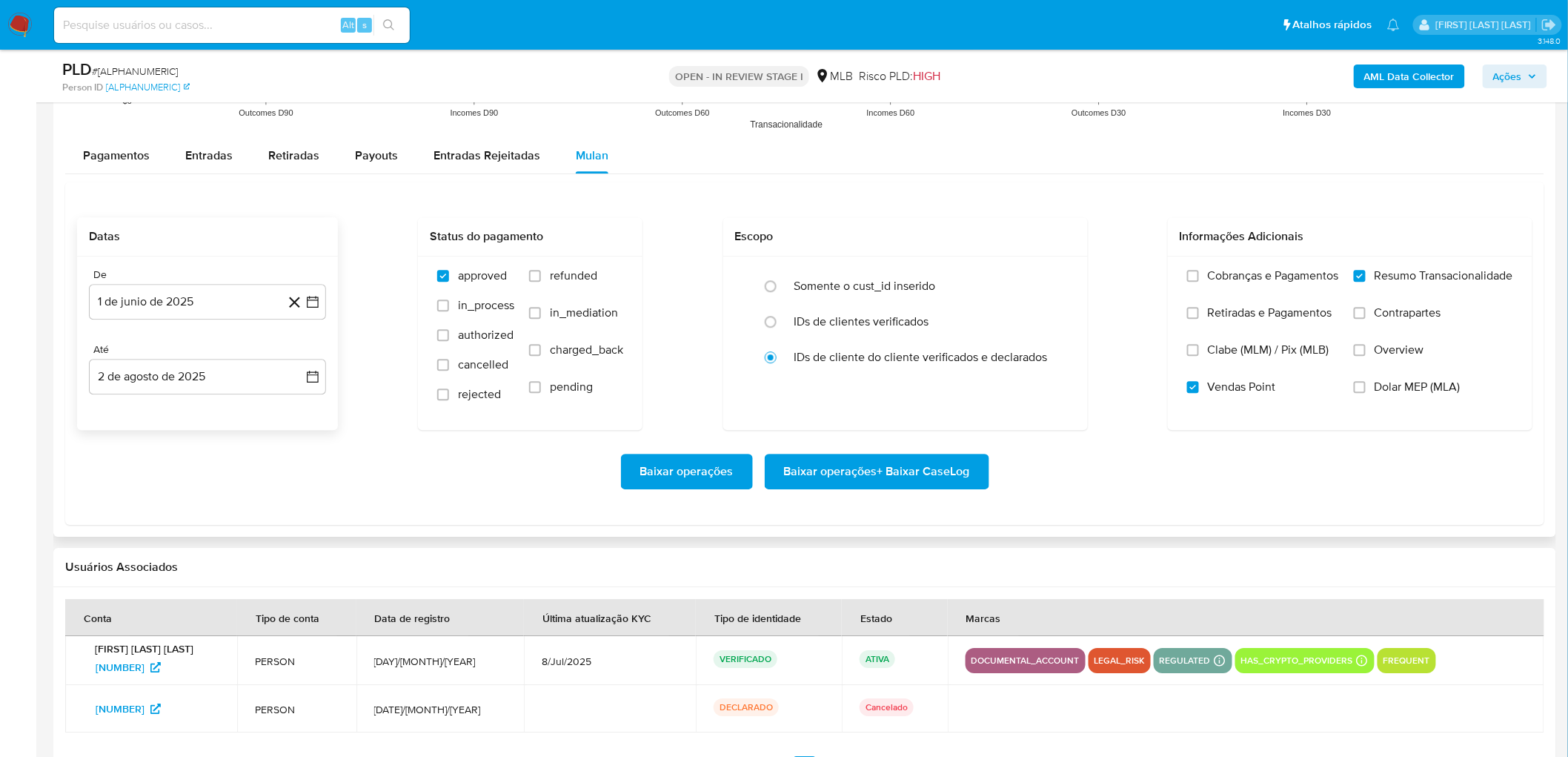 drag, startPoint x: 908, startPoint y: 469, endPoint x: 882, endPoint y: 485, distance: 30.528675 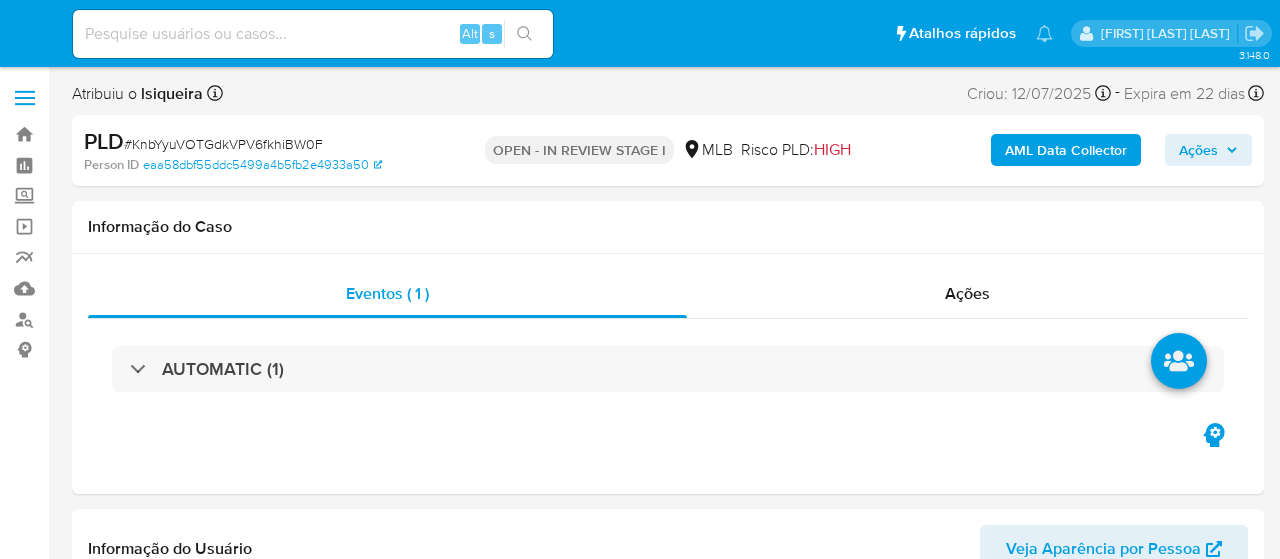 select on "10" 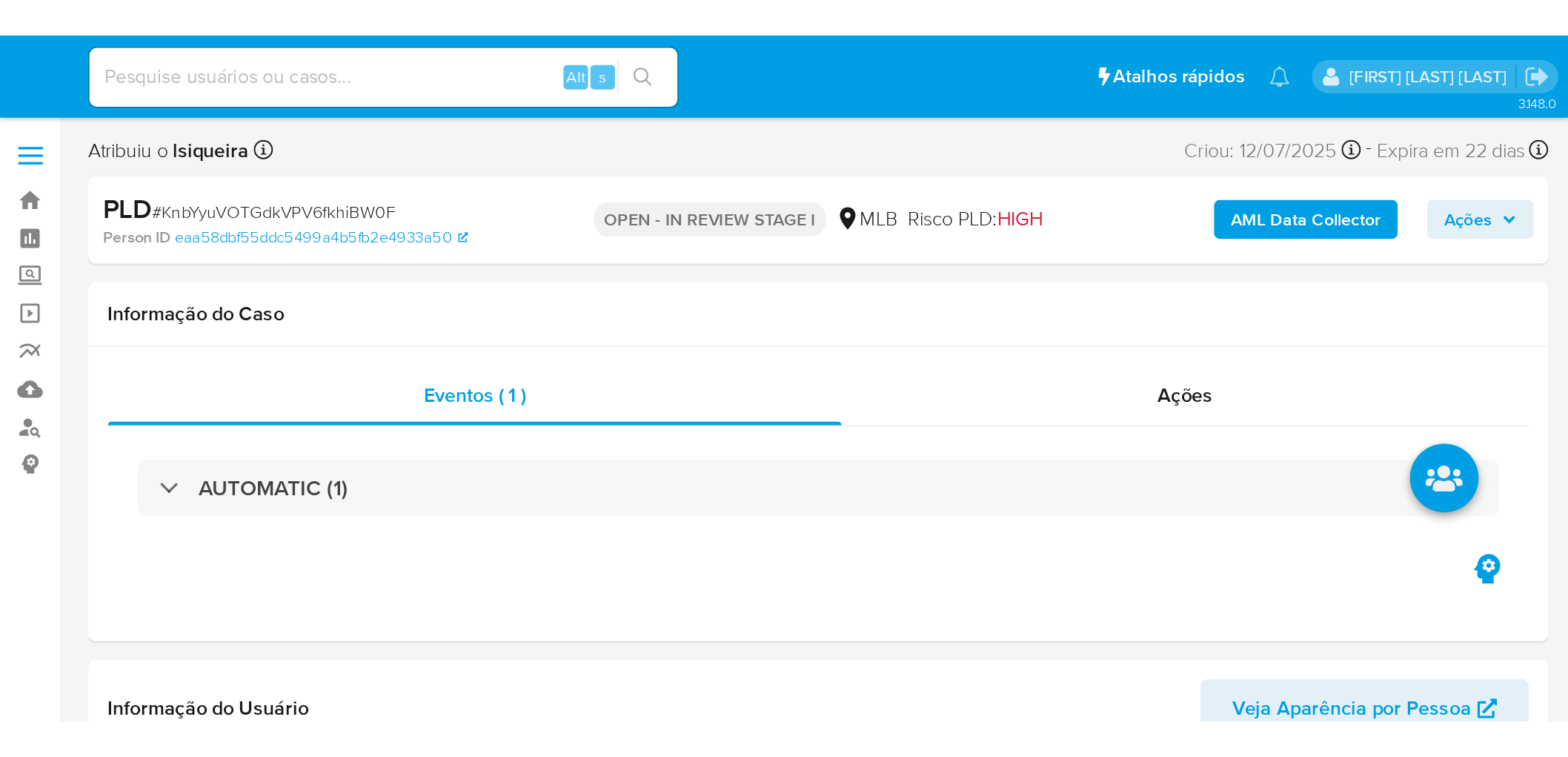 scroll, scrollTop: 0, scrollLeft: 0, axis: both 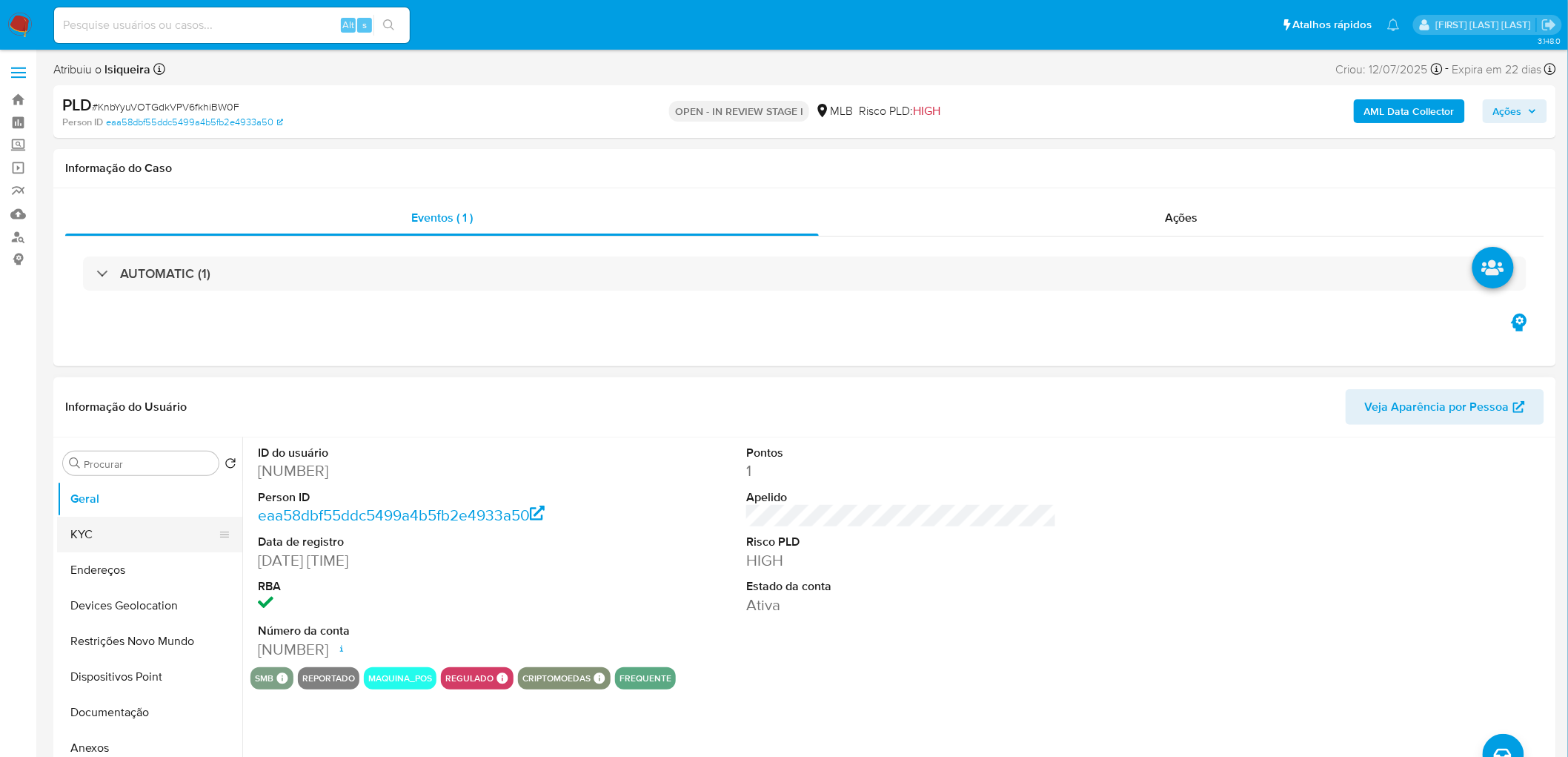 click on "KYC" at bounding box center [144, 535] 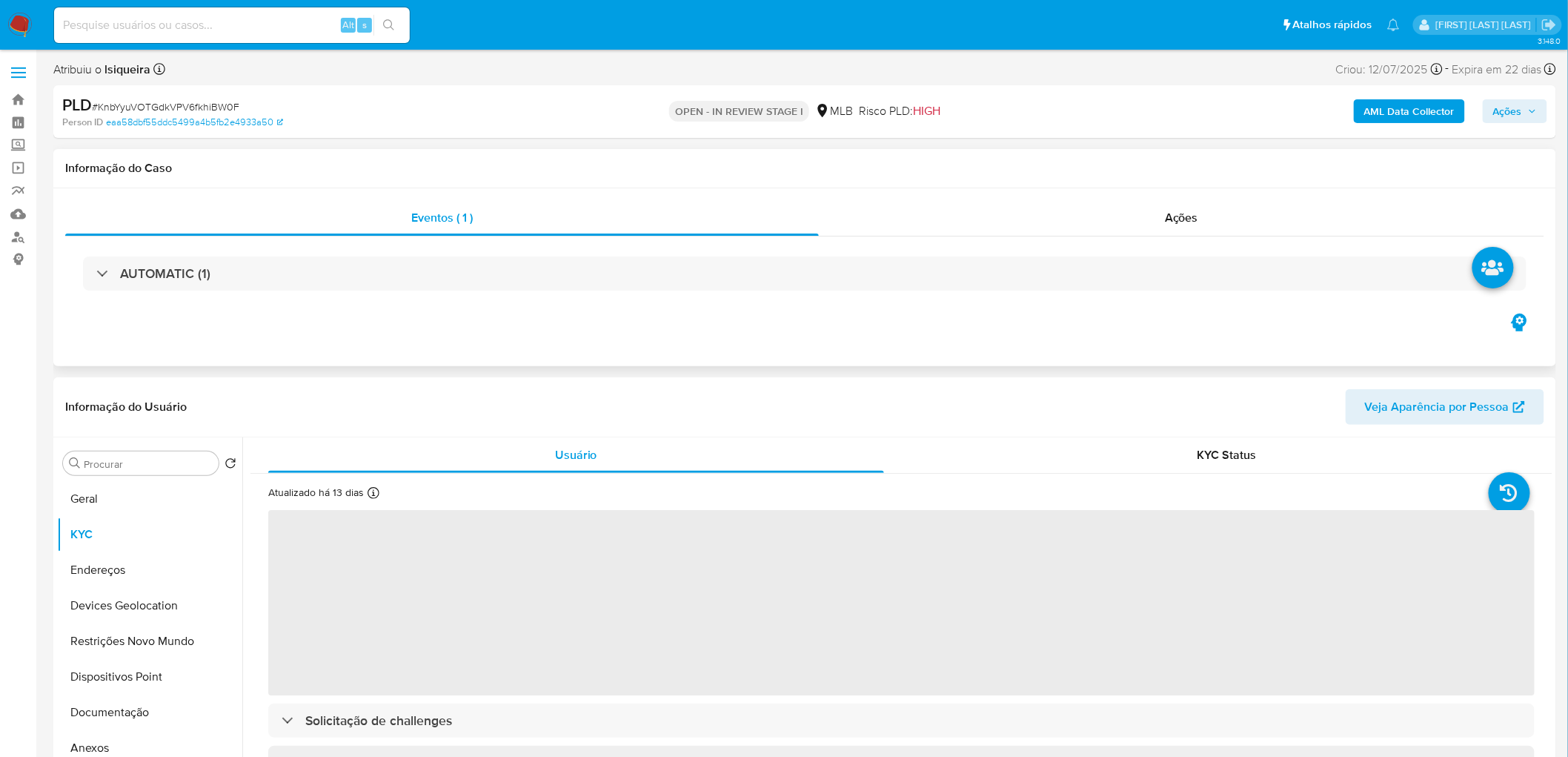 scroll, scrollTop: 82, scrollLeft: 0, axis: vertical 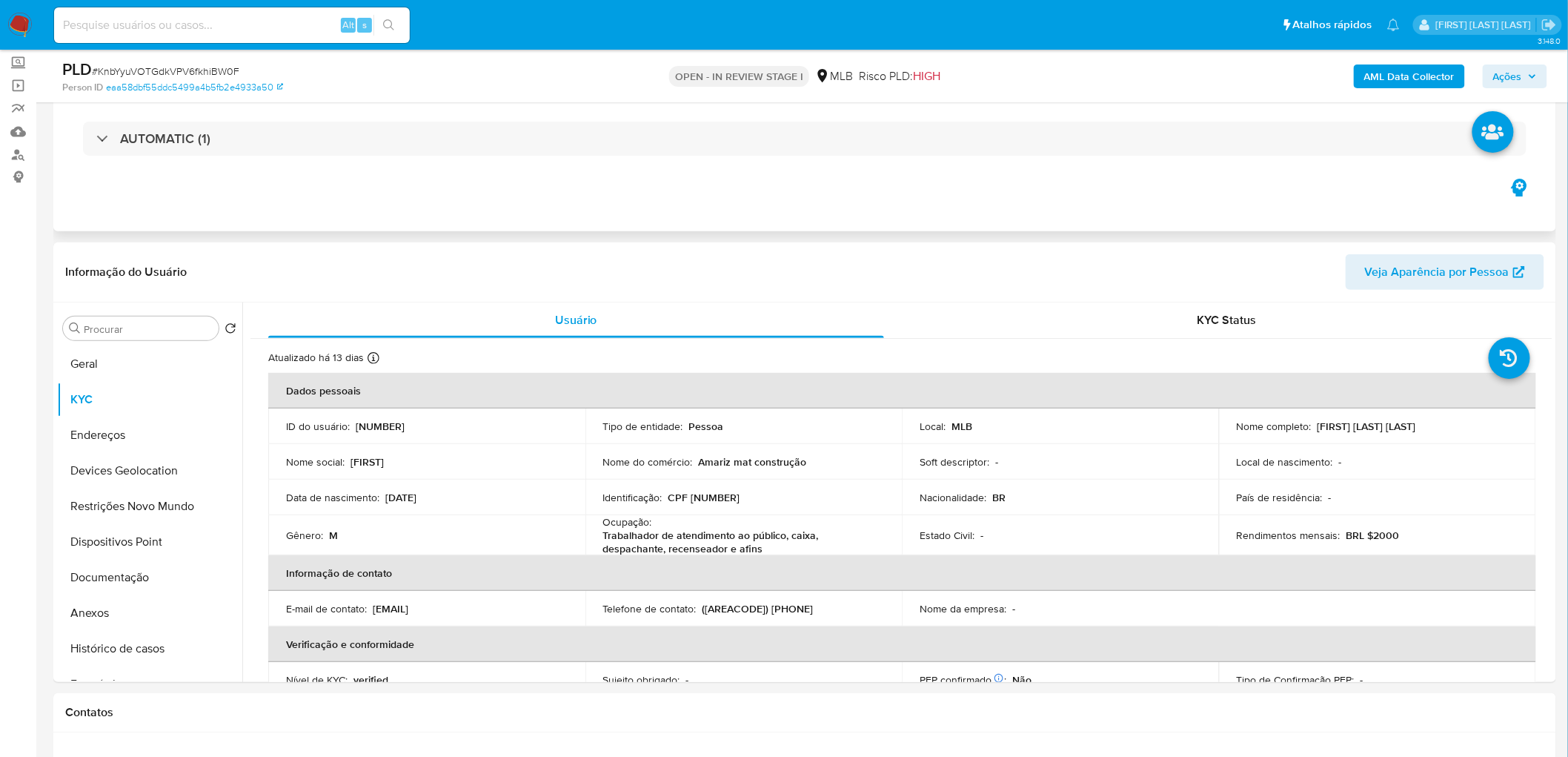 drag, startPoint x: 868, startPoint y: 334, endPoint x: 954, endPoint y: 173, distance: 182.52945 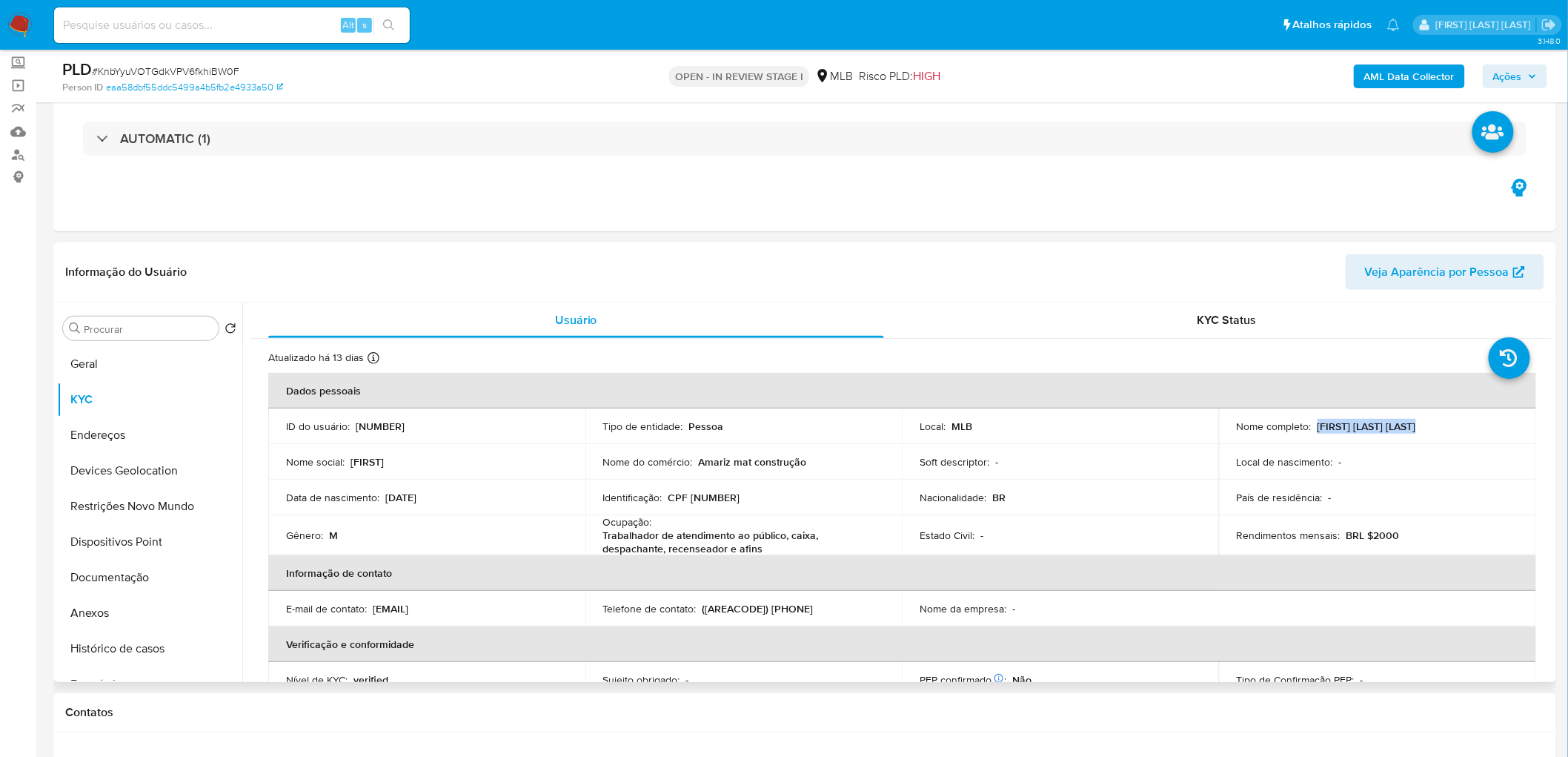 drag, startPoint x: 1427, startPoint y: 426, endPoint x: 1312, endPoint y: 427, distance: 115.00435 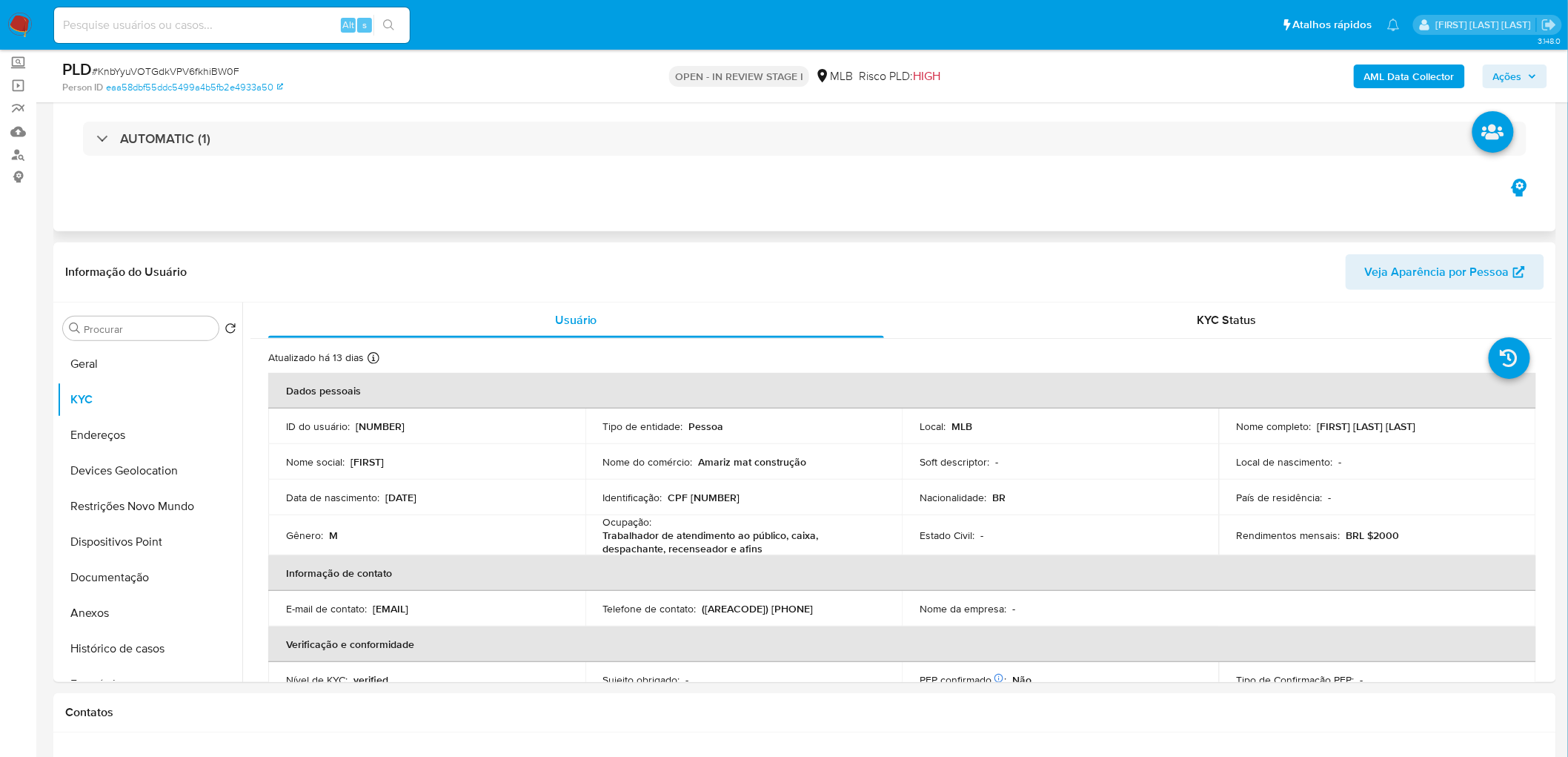click on "Eventos ( 1 ) Ações AUTOMATIC (1)" at bounding box center [805, 142] 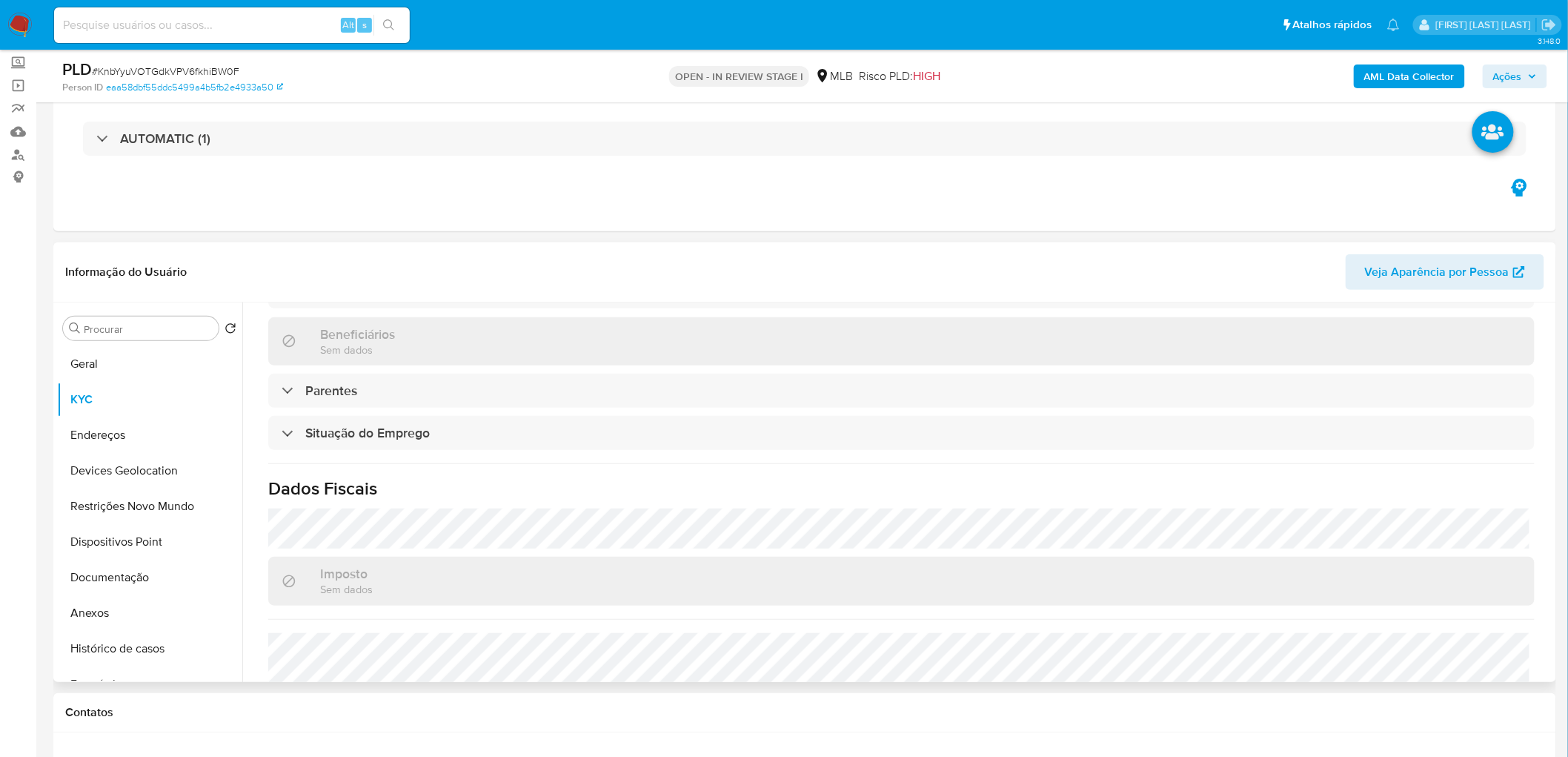 scroll, scrollTop: 621, scrollLeft: 0, axis: vertical 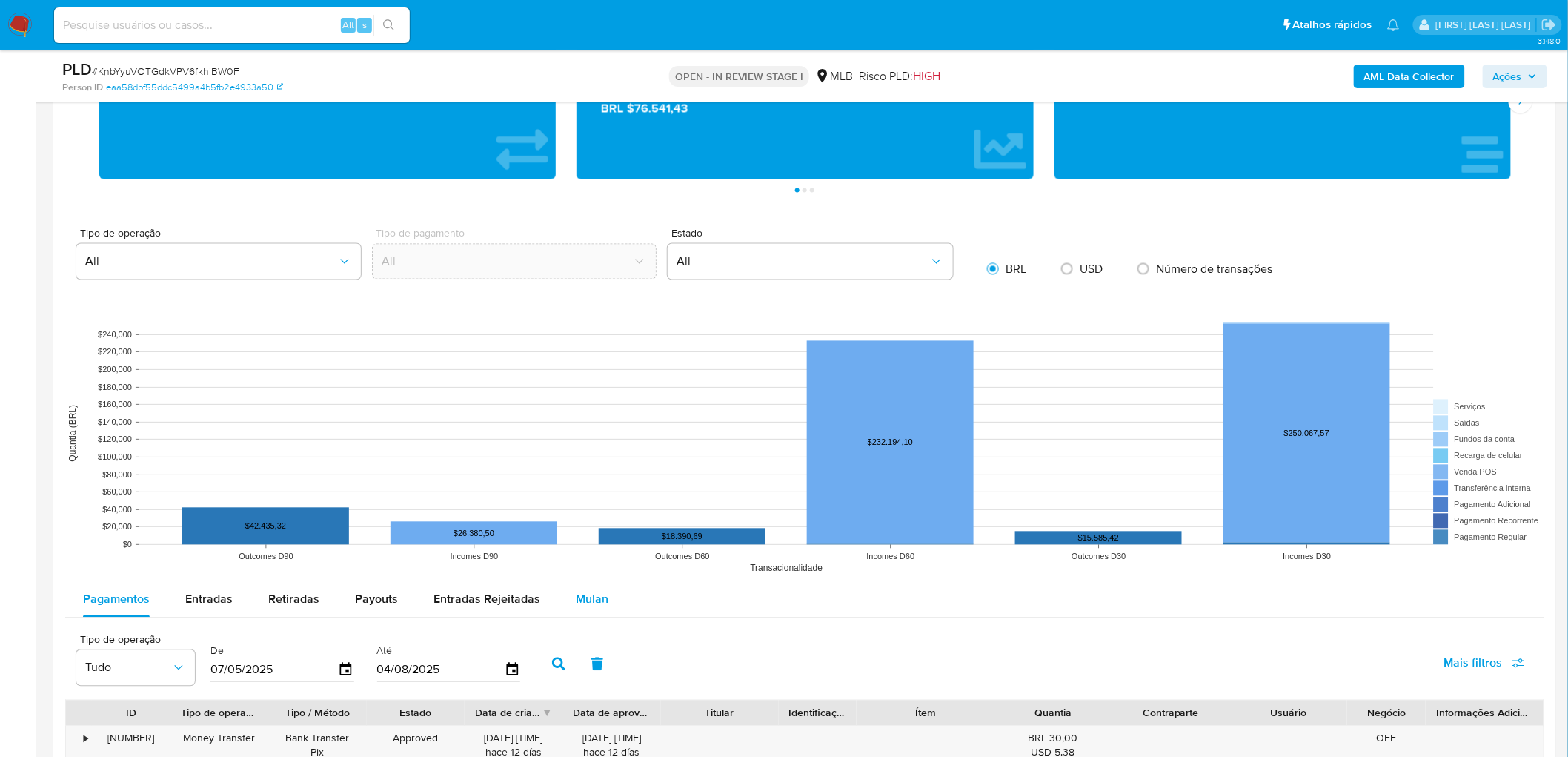 click on "Mulan" at bounding box center (592, 600) 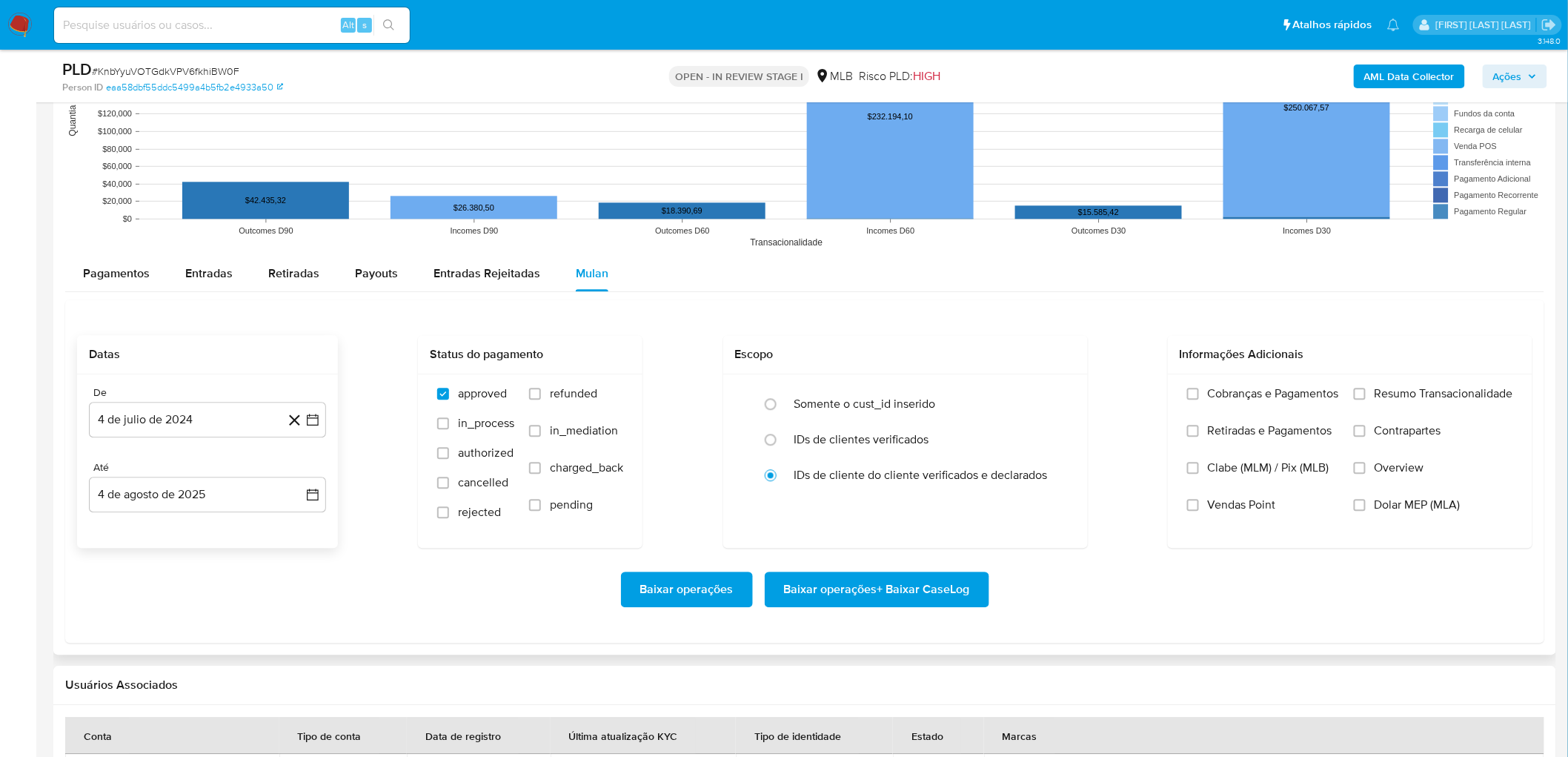 scroll, scrollTop: 1400, scrollLeft: 0, axis: vertical 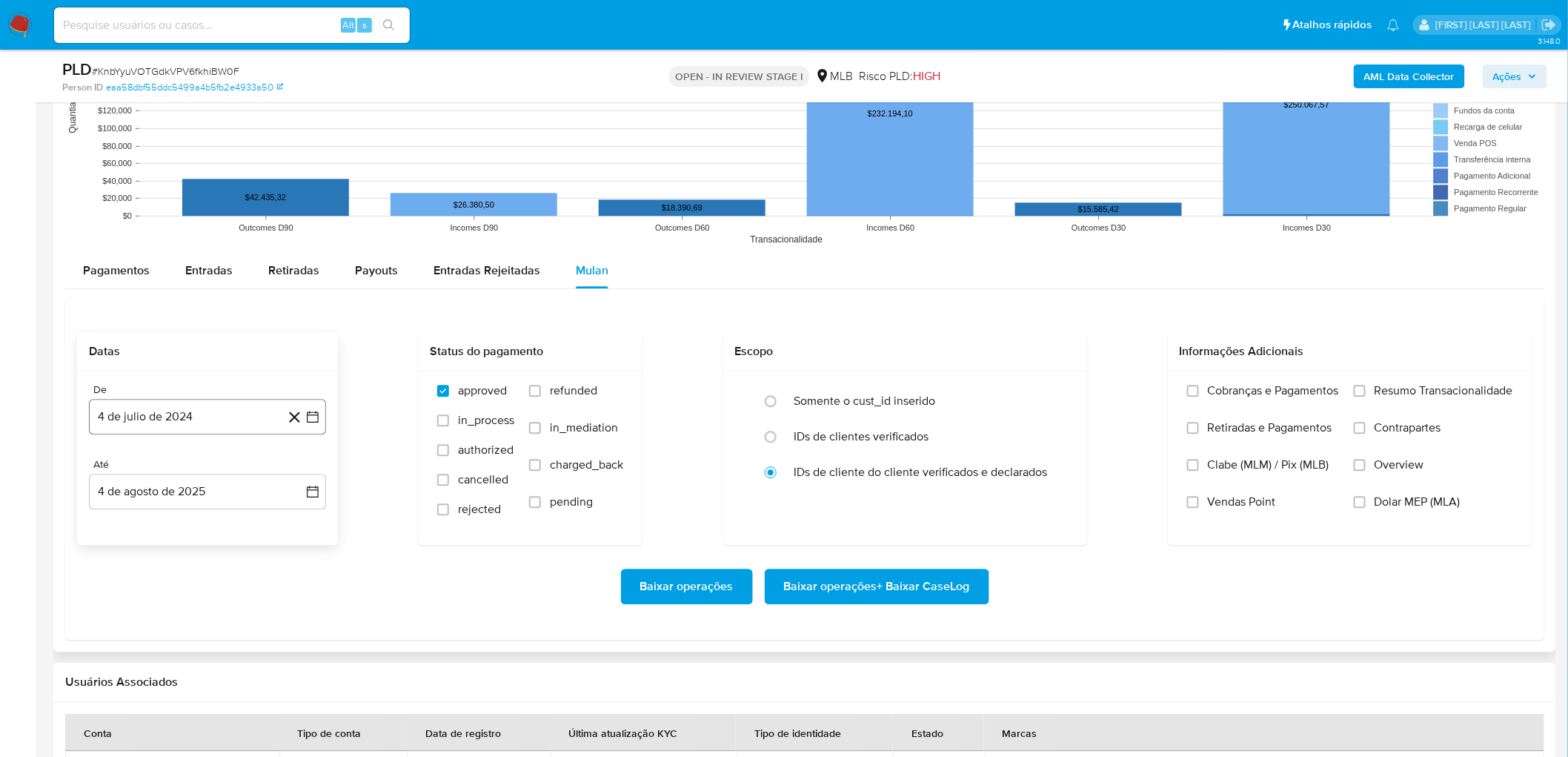 click on "4 de julio de 2024" at bounding box center [207, 417] 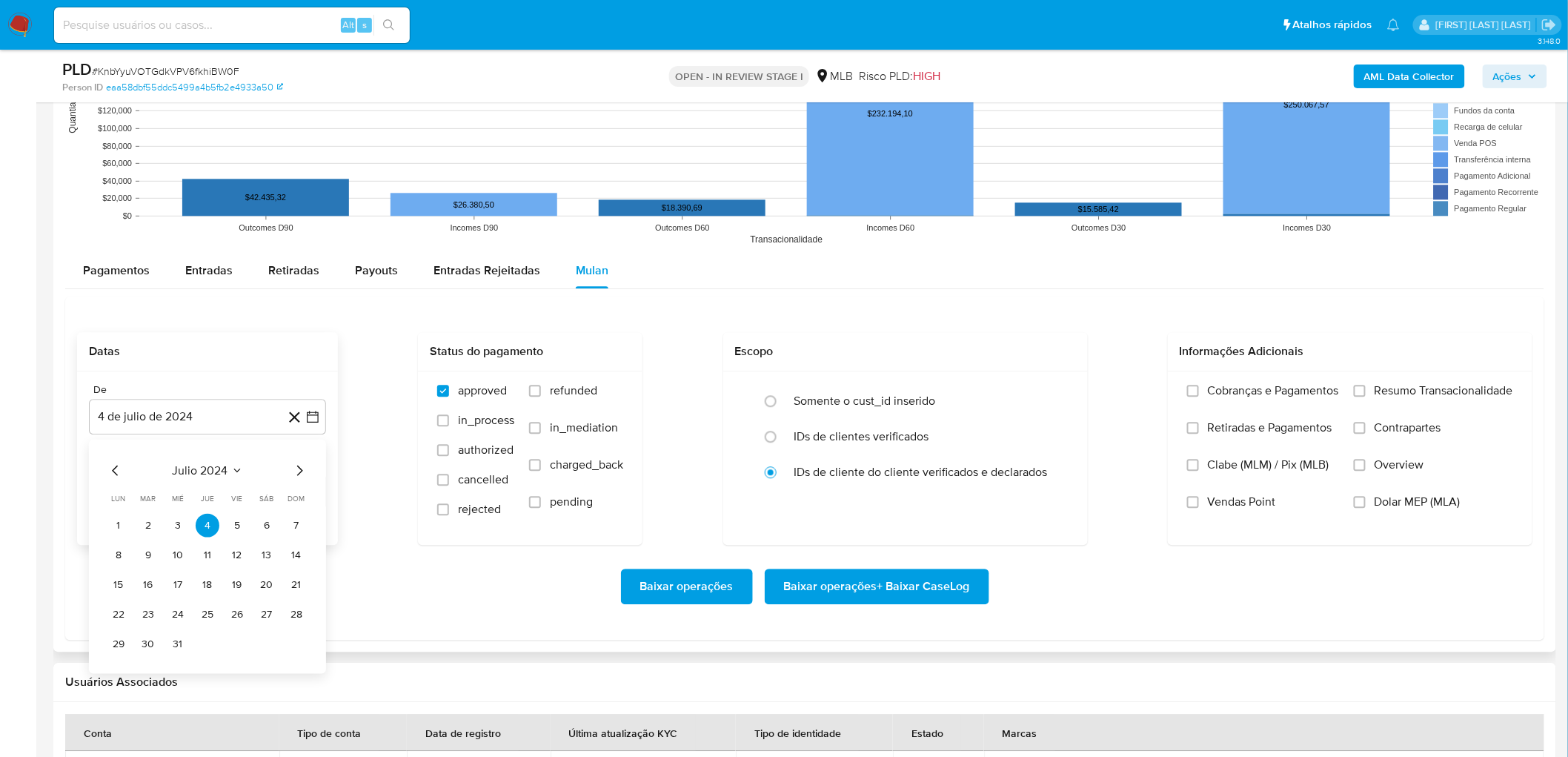 click on "julio 2024" at bounding box center (200, 471) 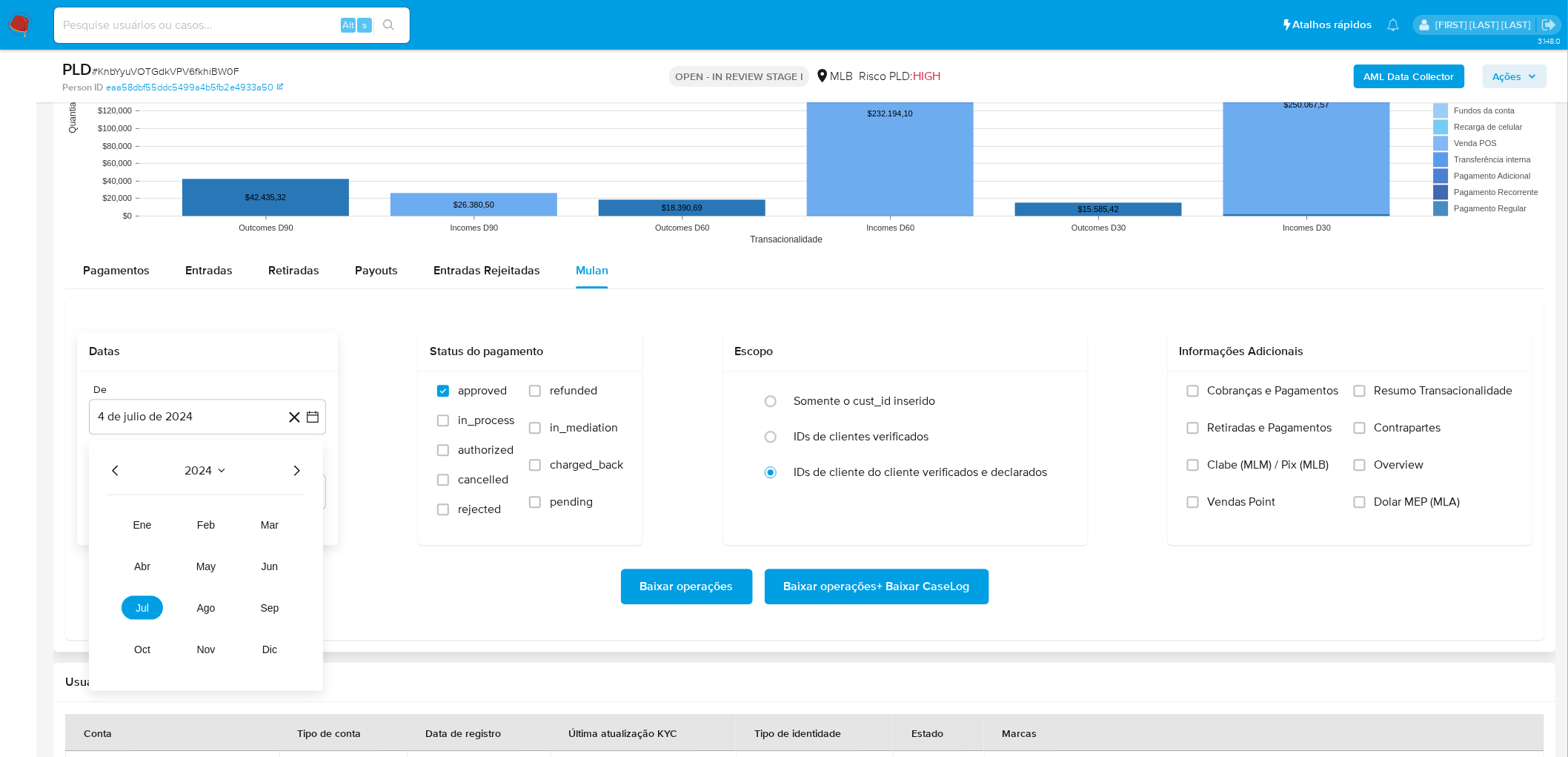 click on "2024 2024 ene feb mar abr may jun jul ago sep oct nov dic" at bounding box center [206, 565] 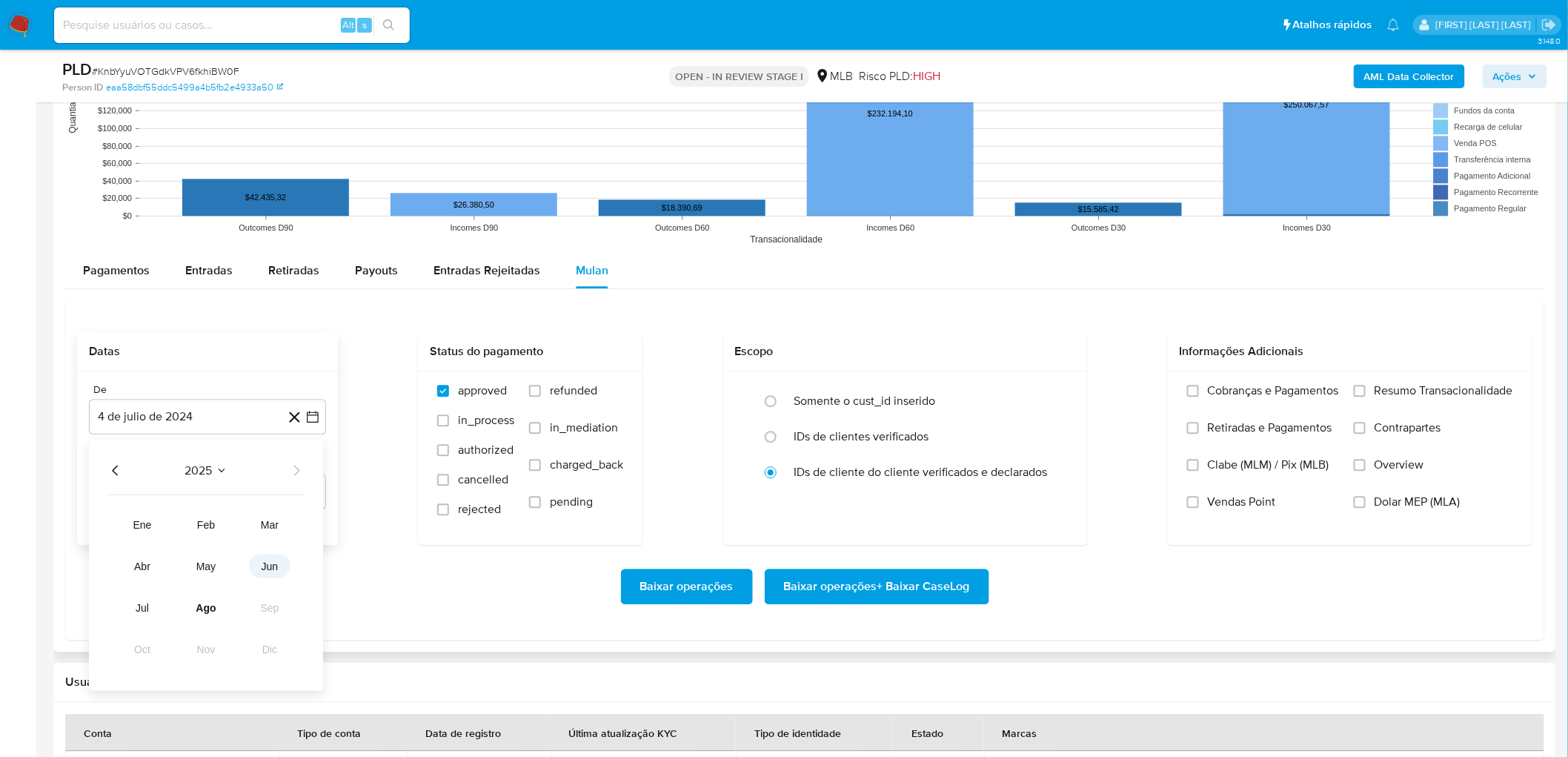 click on "jun" at bounding box center [270, 566] 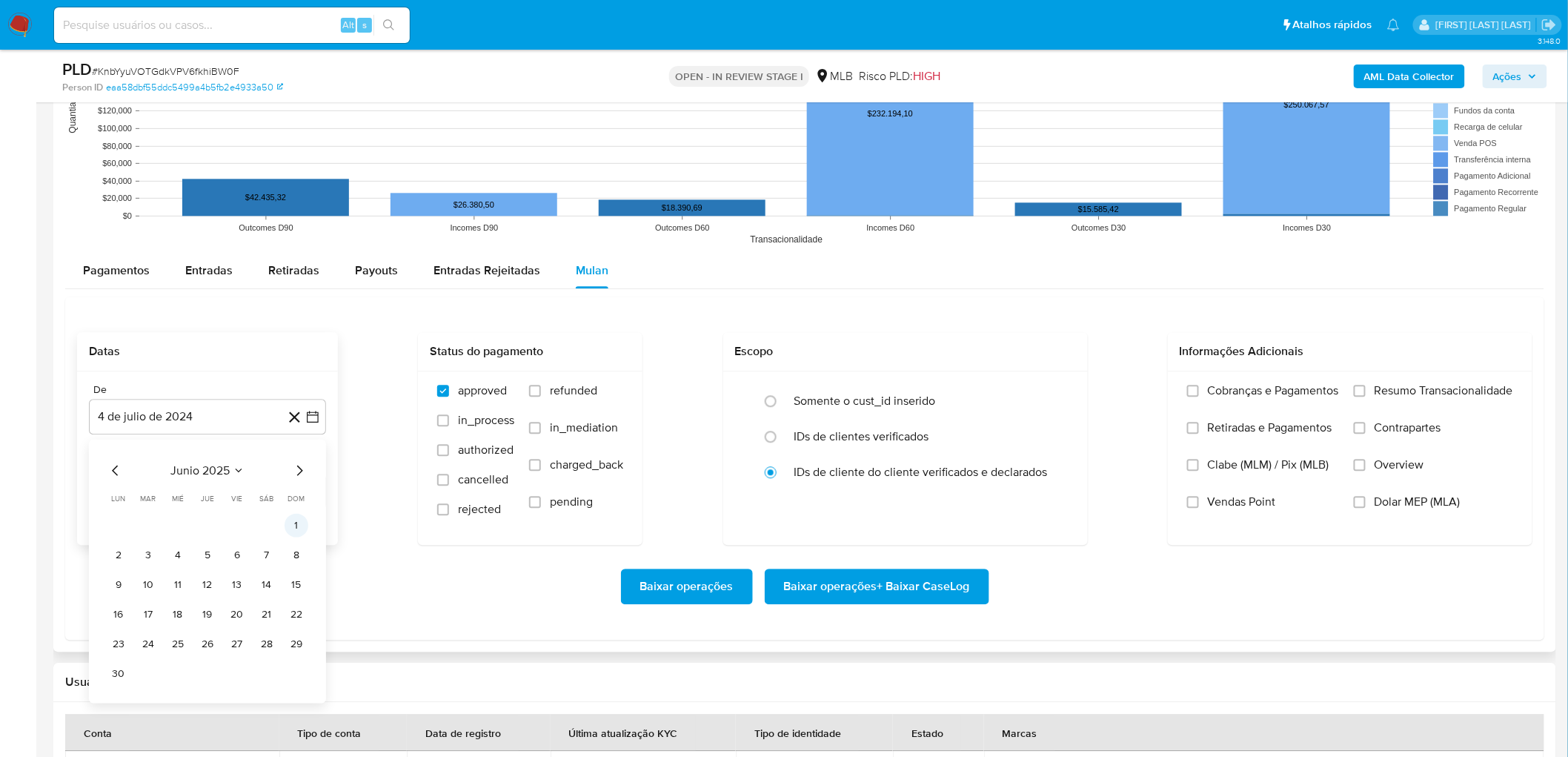 click on "1" at bounding box center (296, 526) 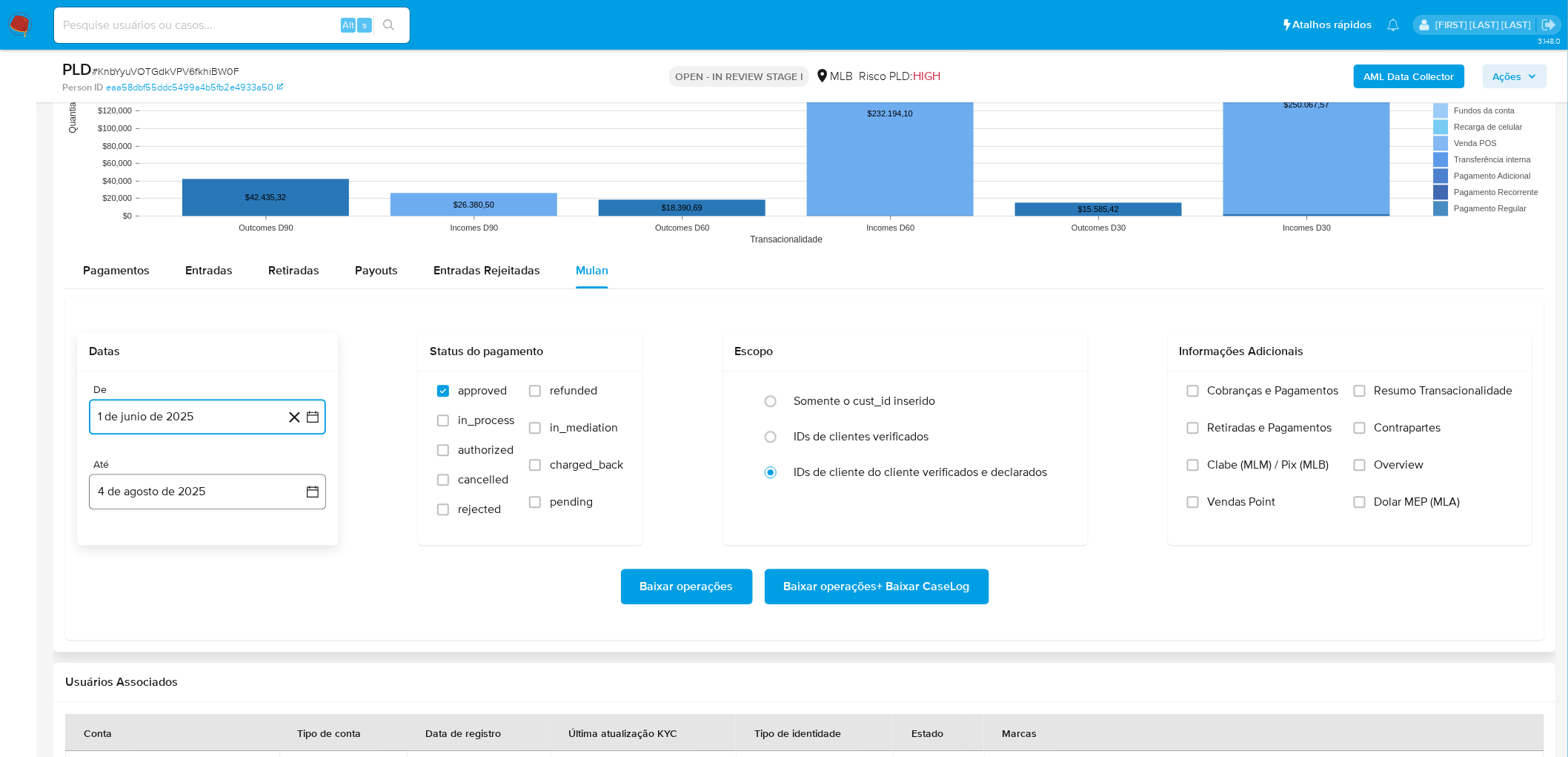 click on "4 de agosto de 2025" at bounding box center [207, 492] 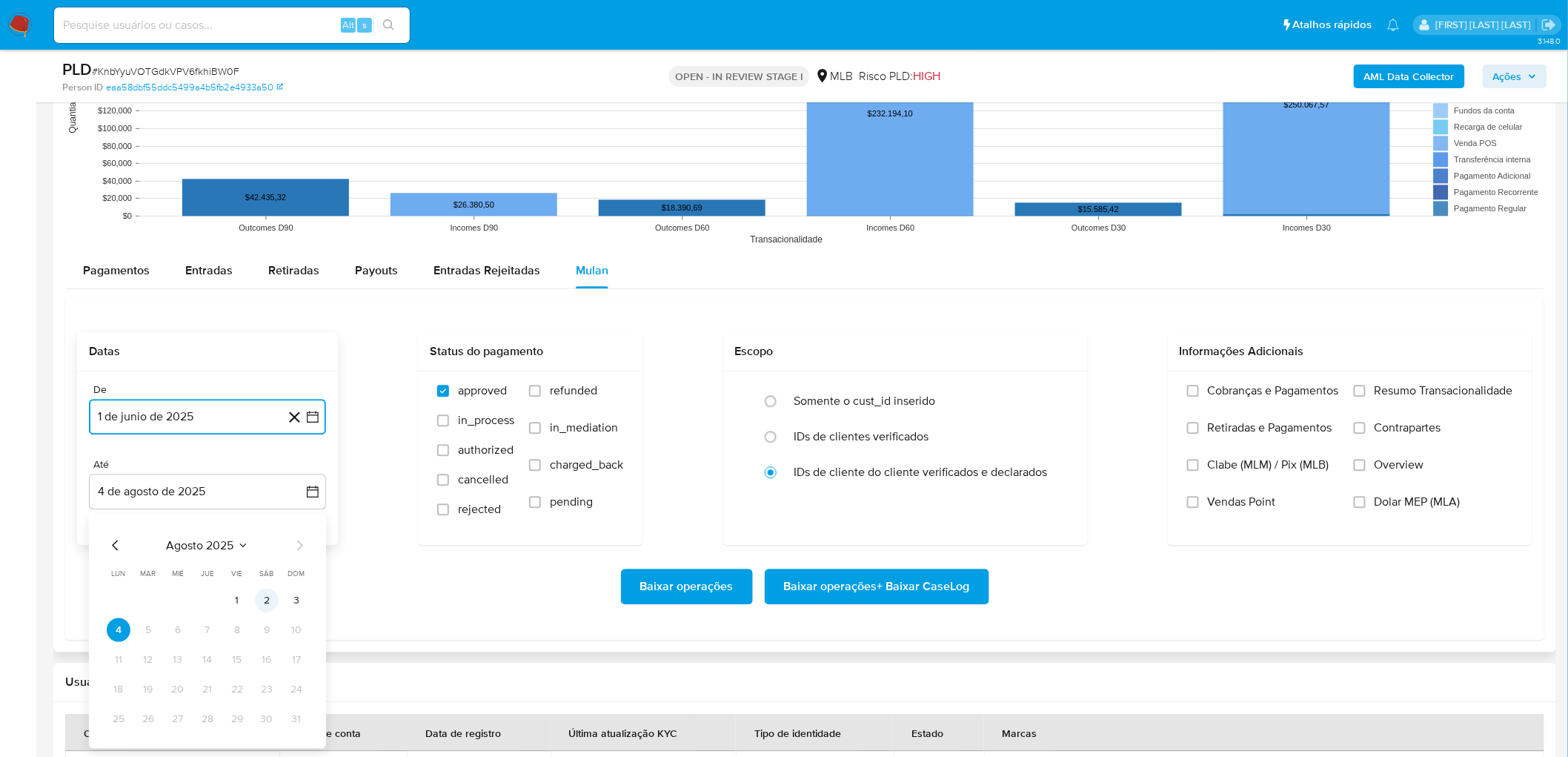 click on "2" at bounding box center (267, 601) 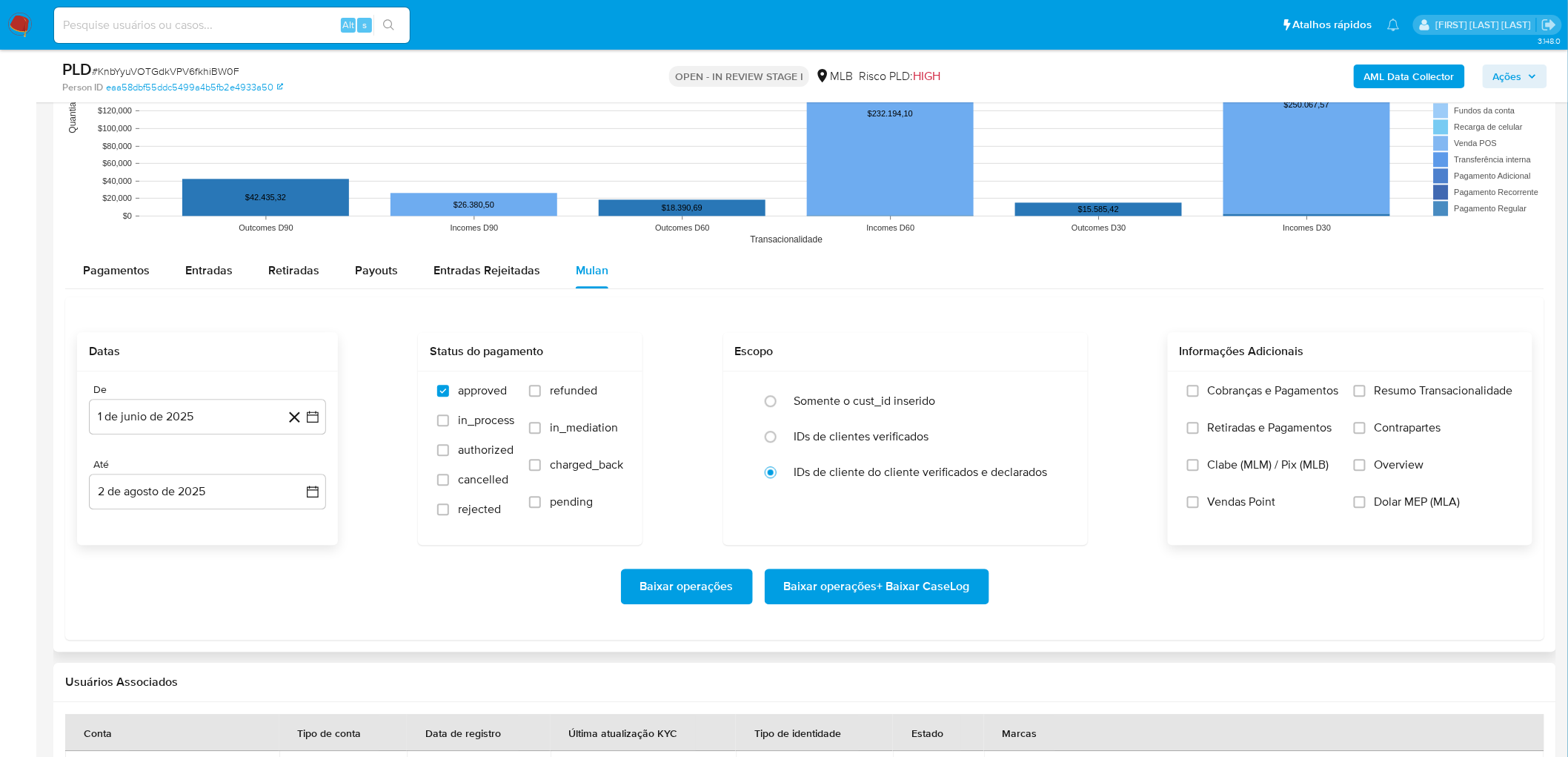 click on "Resumo Transacionalidade" at bounding box center [1444, 391] 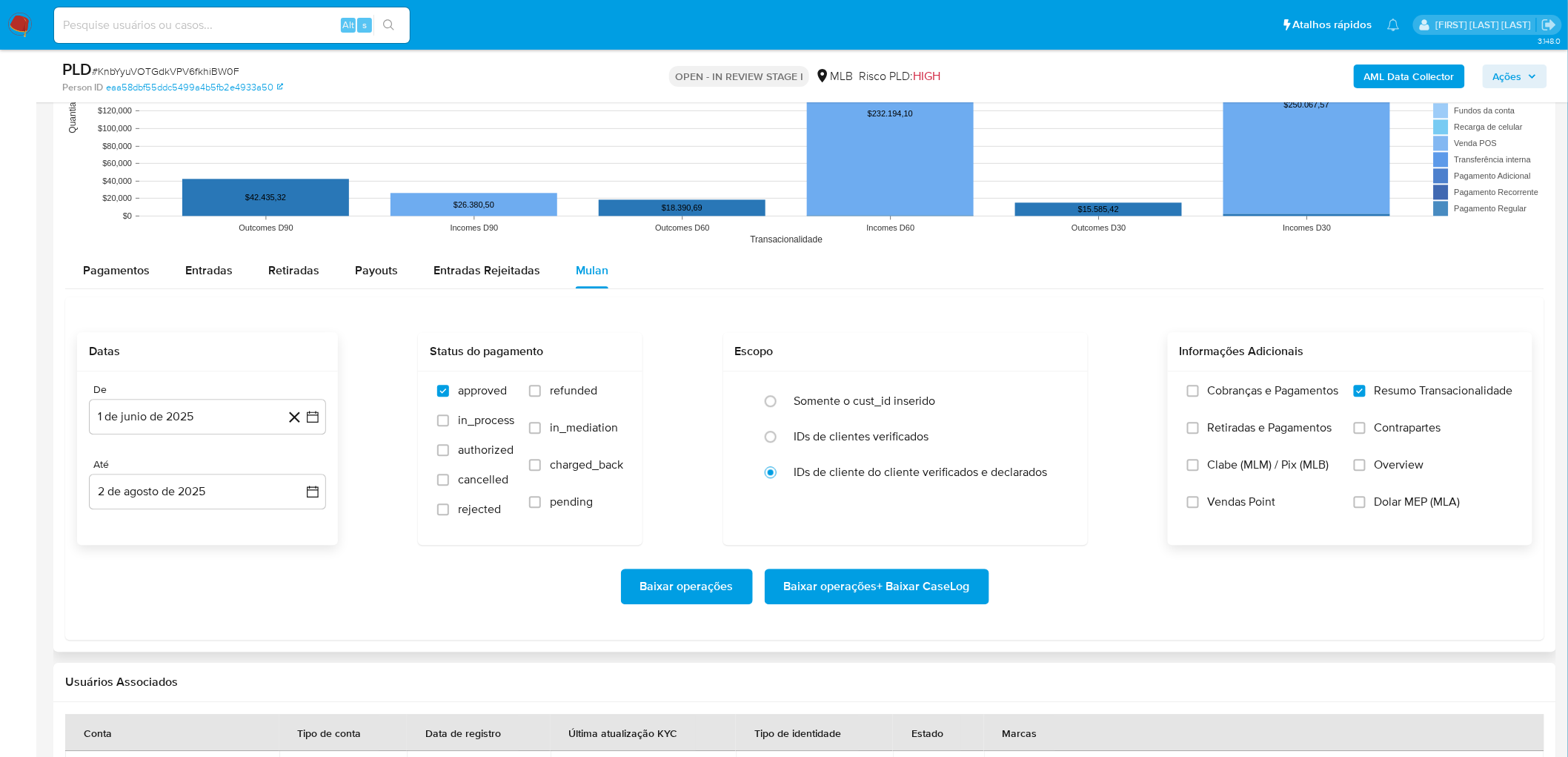 click on "Vendas Point" at bounding box center (1242, 502) 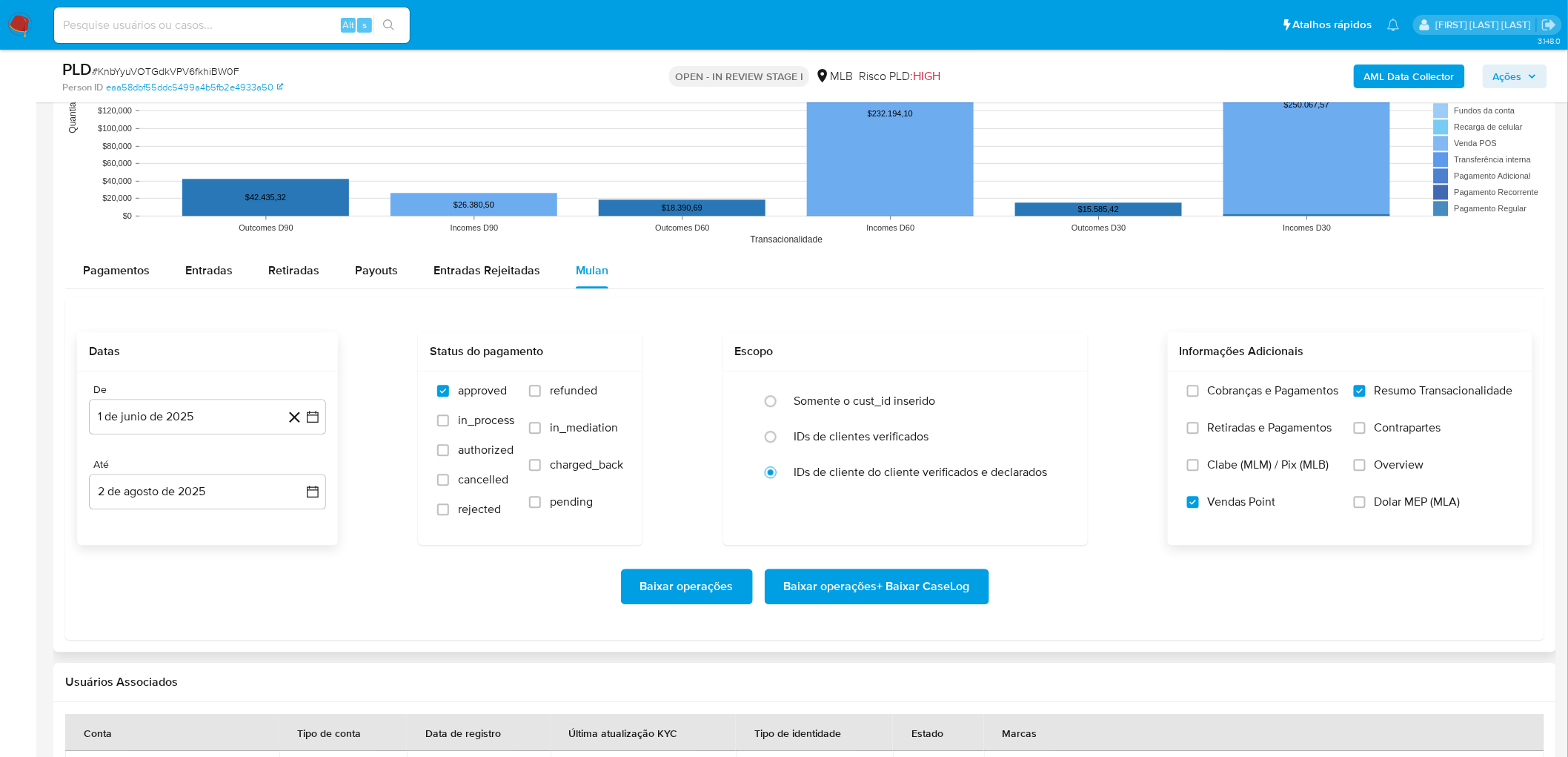 click on "Baixar operações  +   Baixar CaseLog" at bounding box center (877, 586) 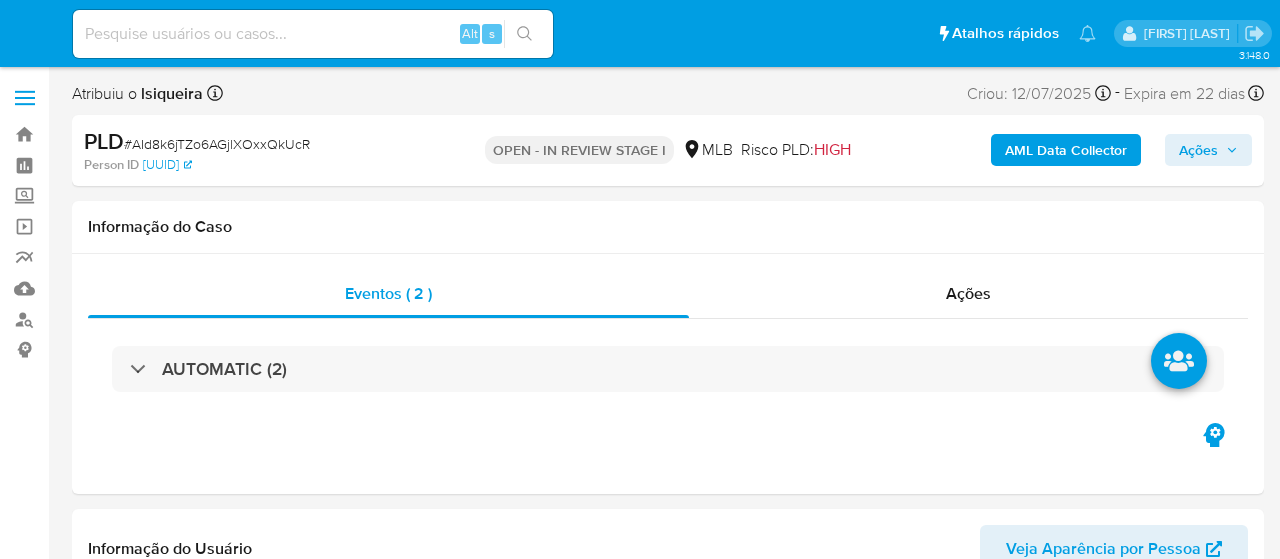 select on "10" 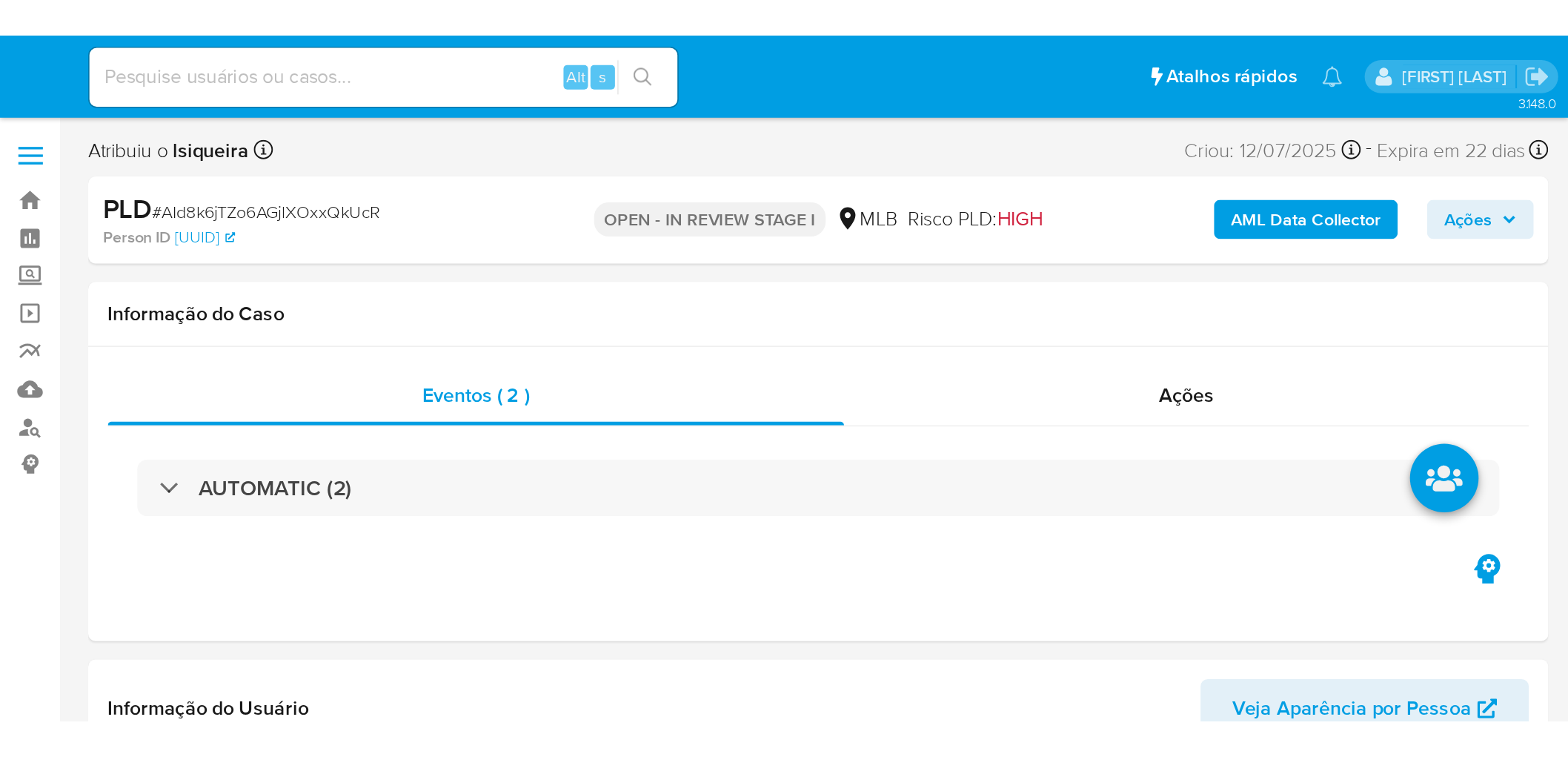 scroll, scrollTop: 0, scrollLeft: 0, axis: both 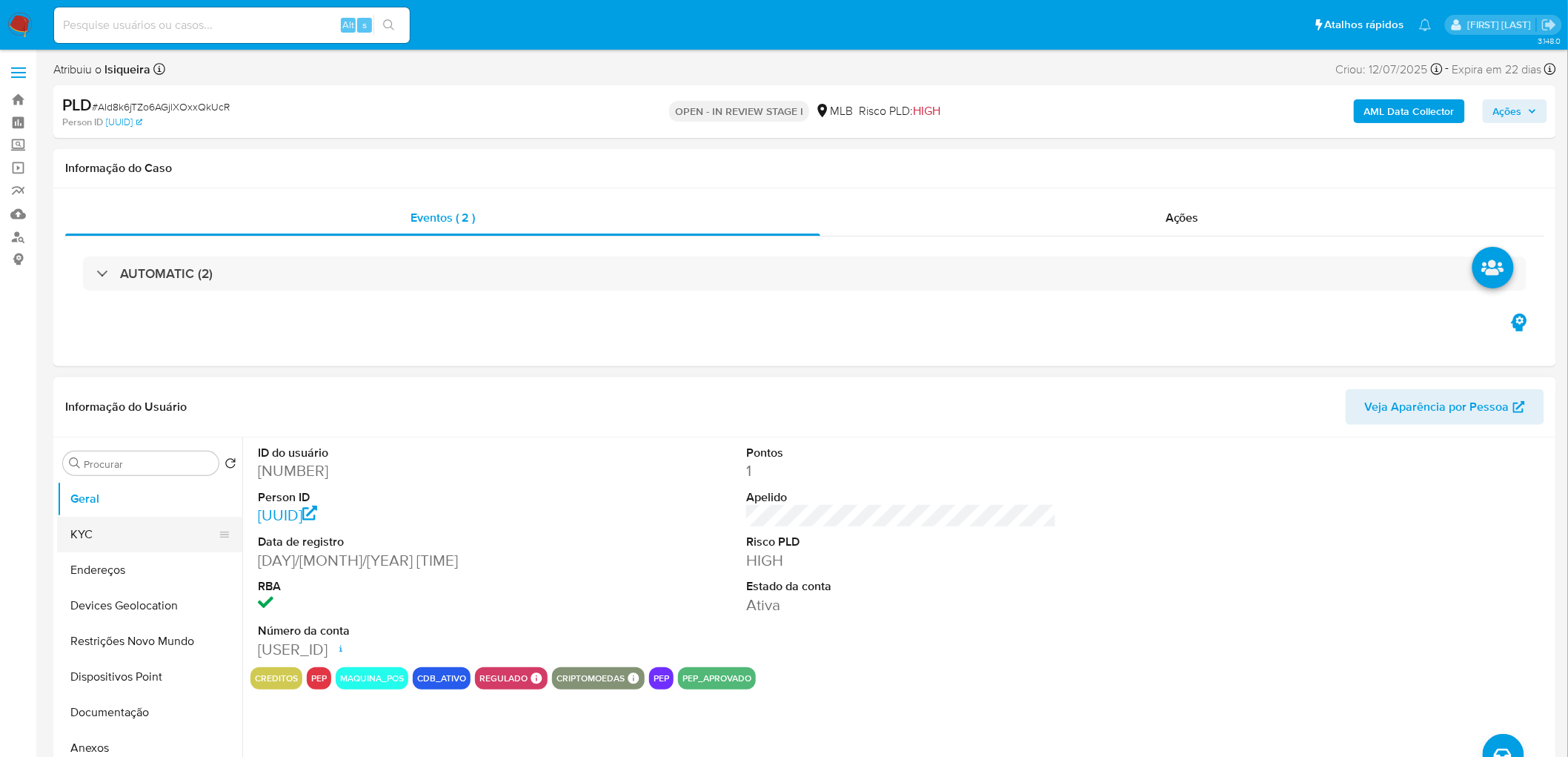 click on "KYC" at bounding box center (144, 535) 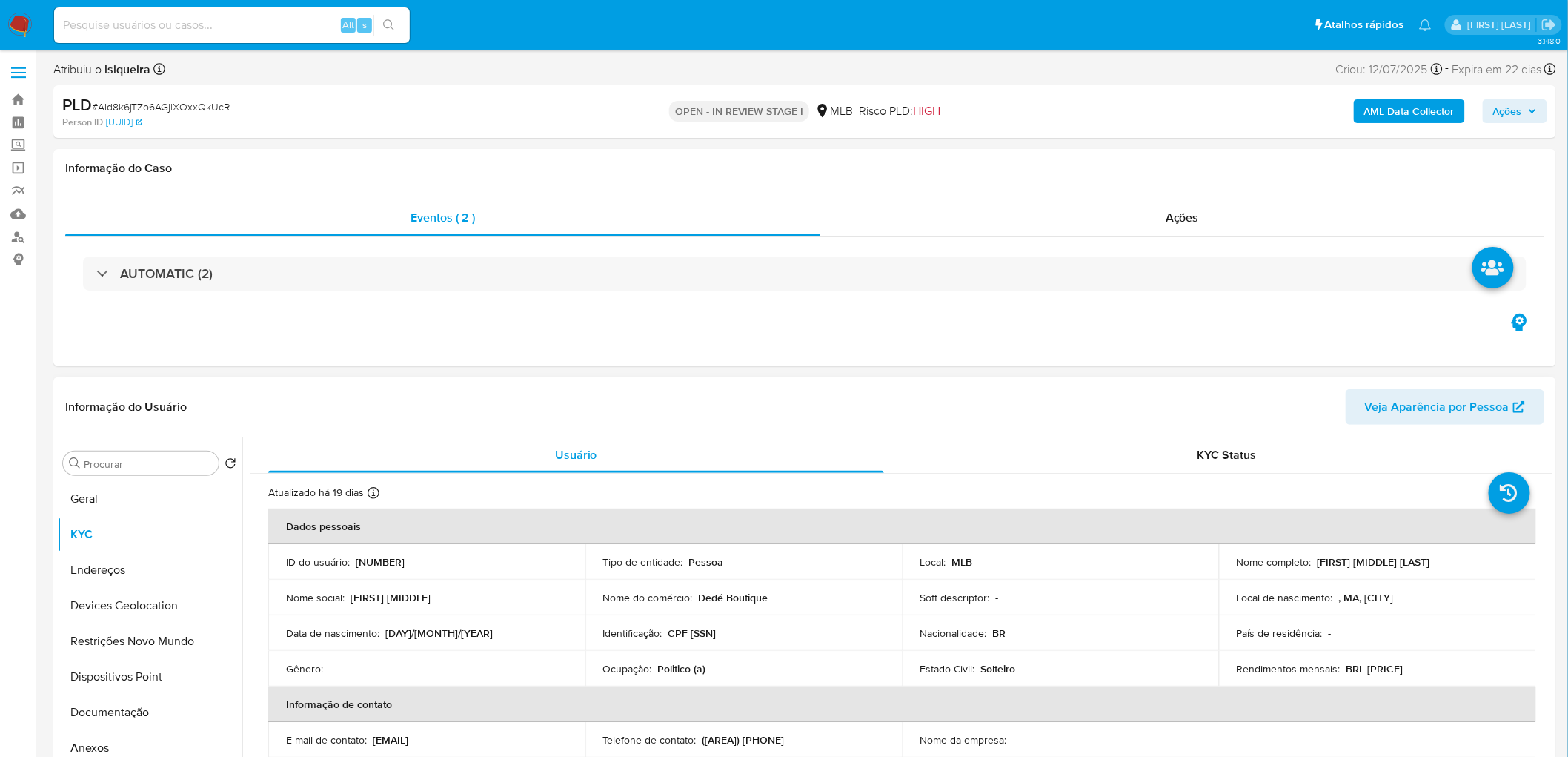 drag, startPoint x: 1481, startPoint y: 565, endPoint x: 1308, endPoint y: 561, distance: 173.04624 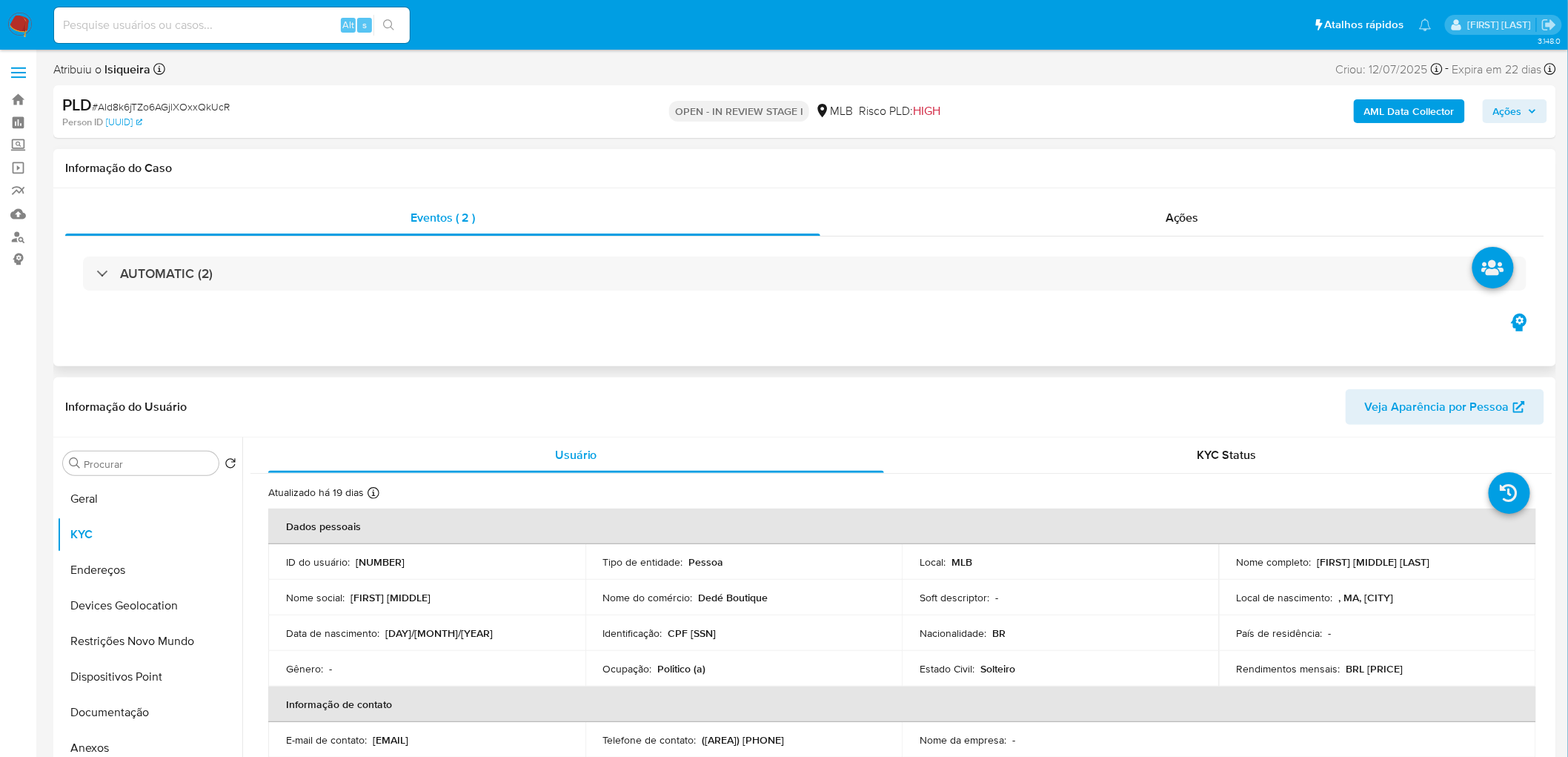 click on "Eventos ( 2 ) Ações AUTOMATIC (2)" at bounding box center (805, 277) 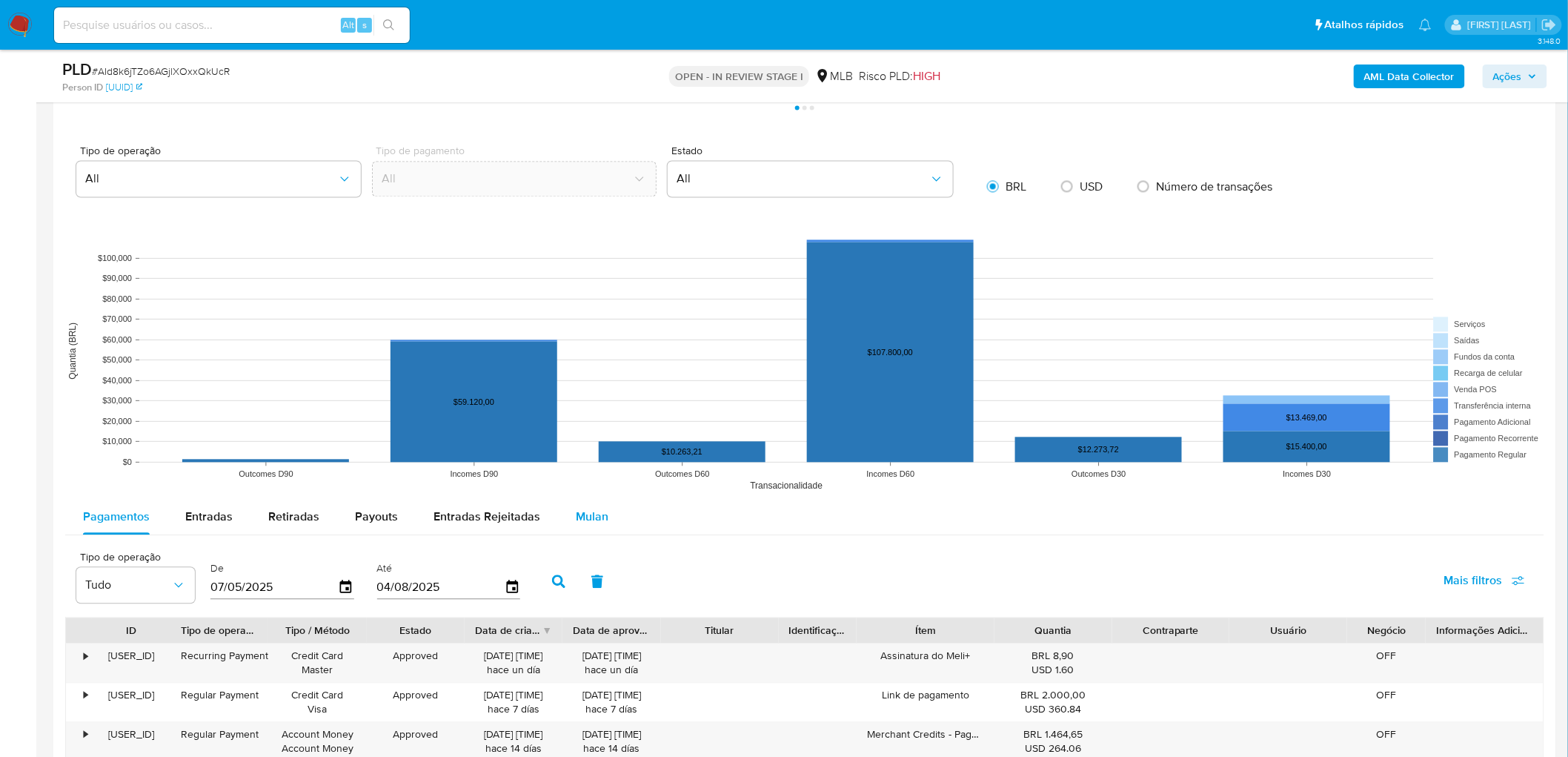 click on "Mulan" at bounding box center [592, 518] 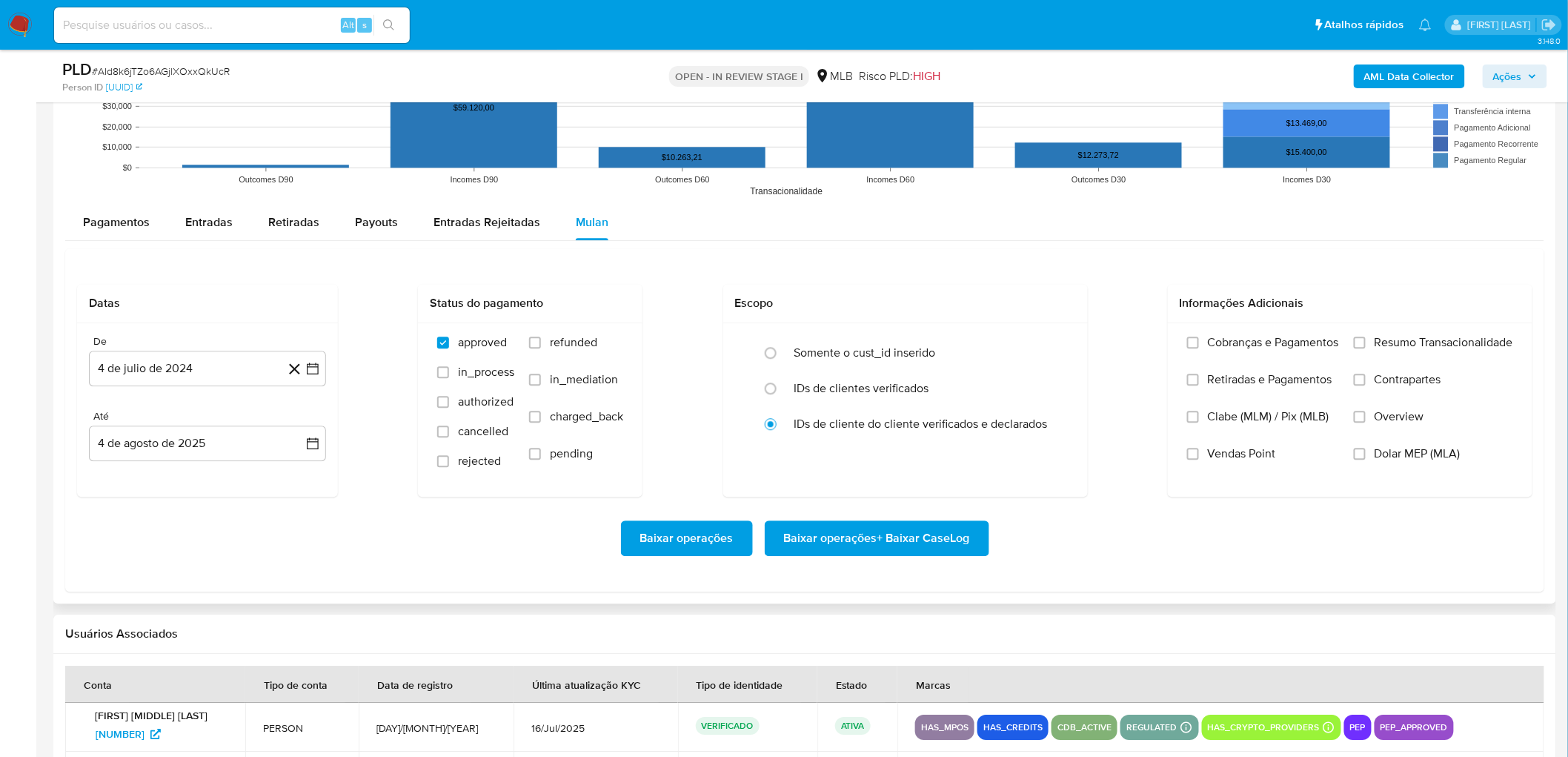 scroll, scrollTop: 1483, scrollLeft: 0, axis: vertical 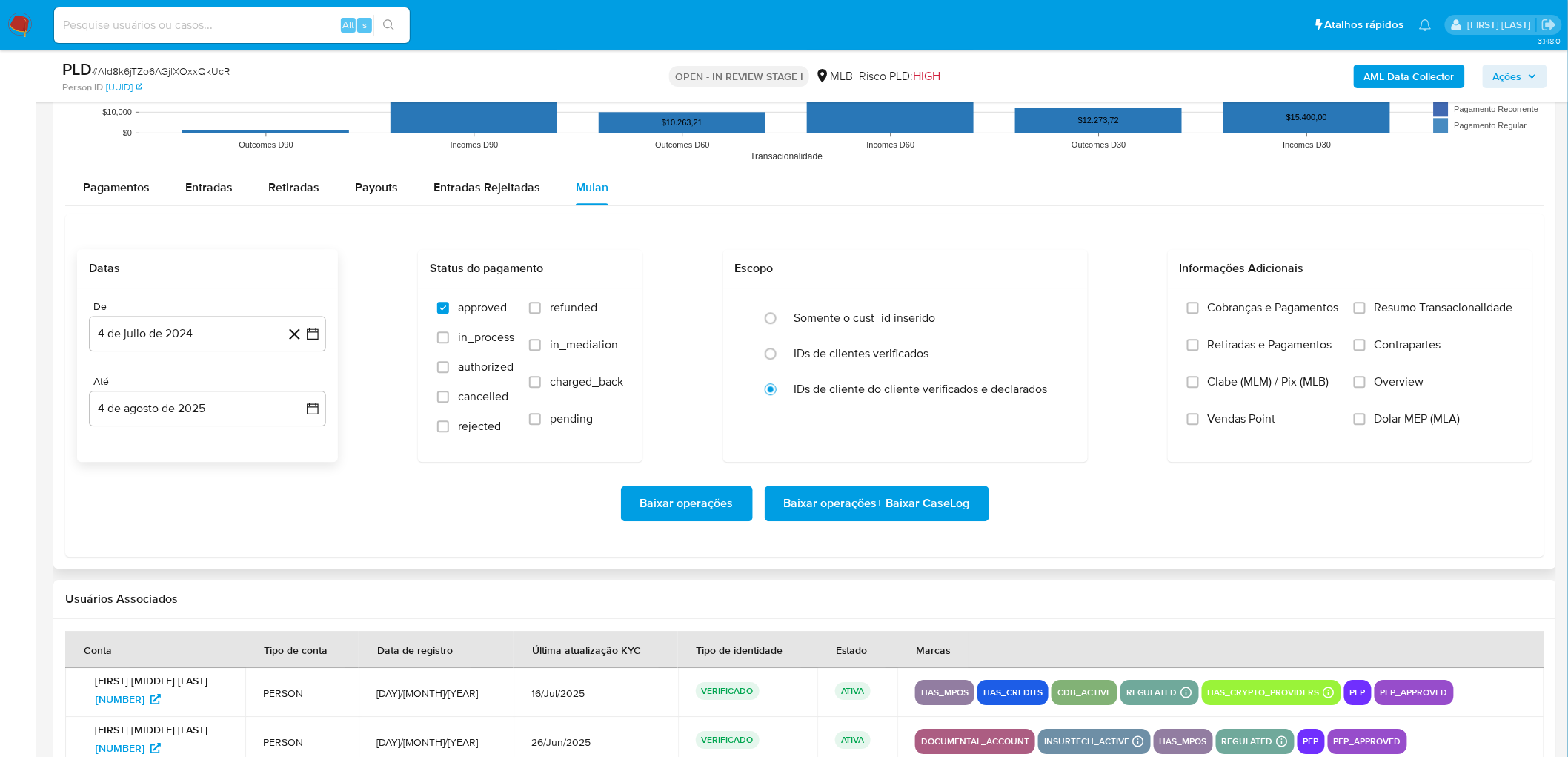 click on "De" at bounding box center (207, 307) 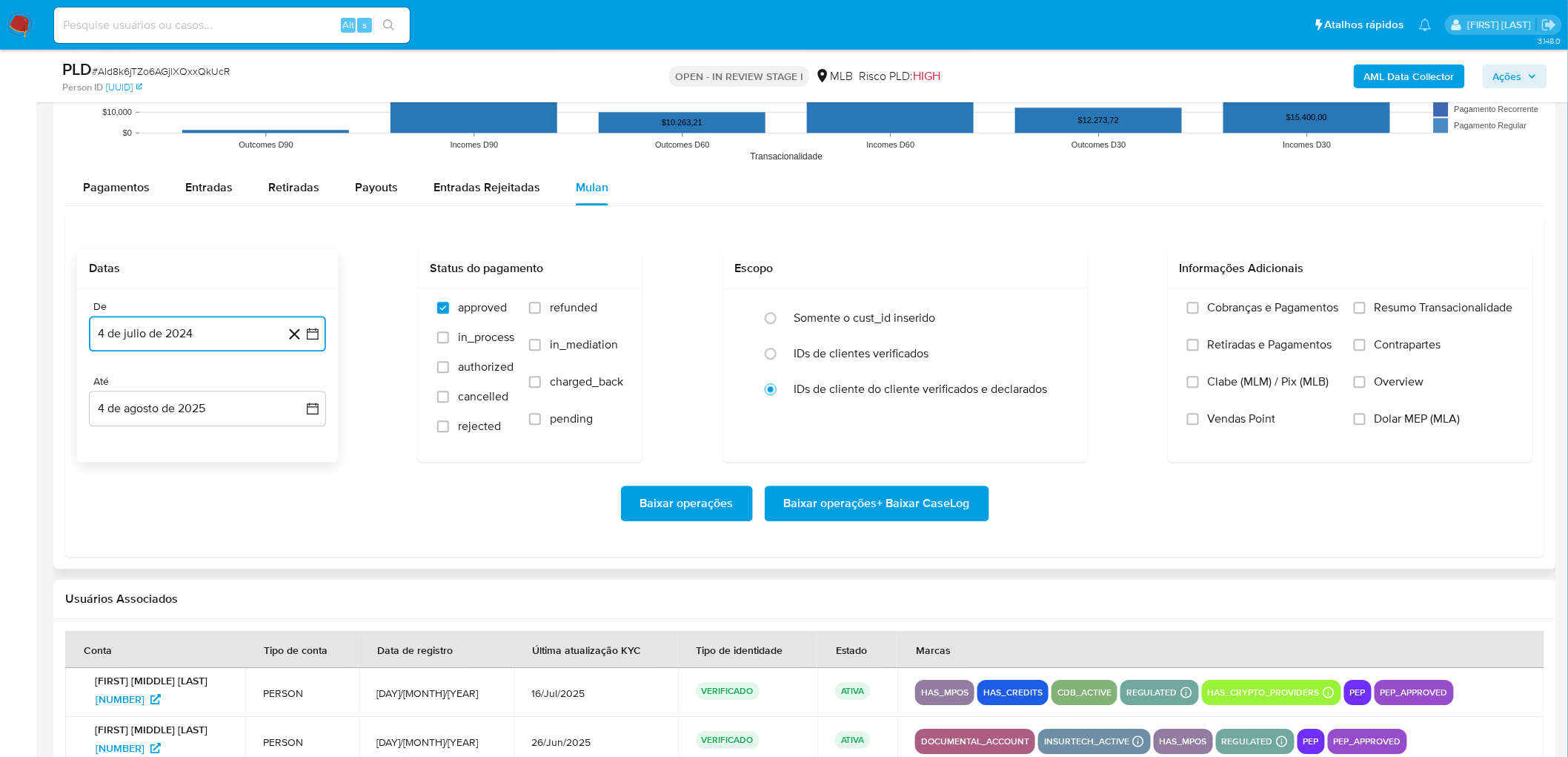 click on "4 de julio de 2024" at bounding box center [207, 334] 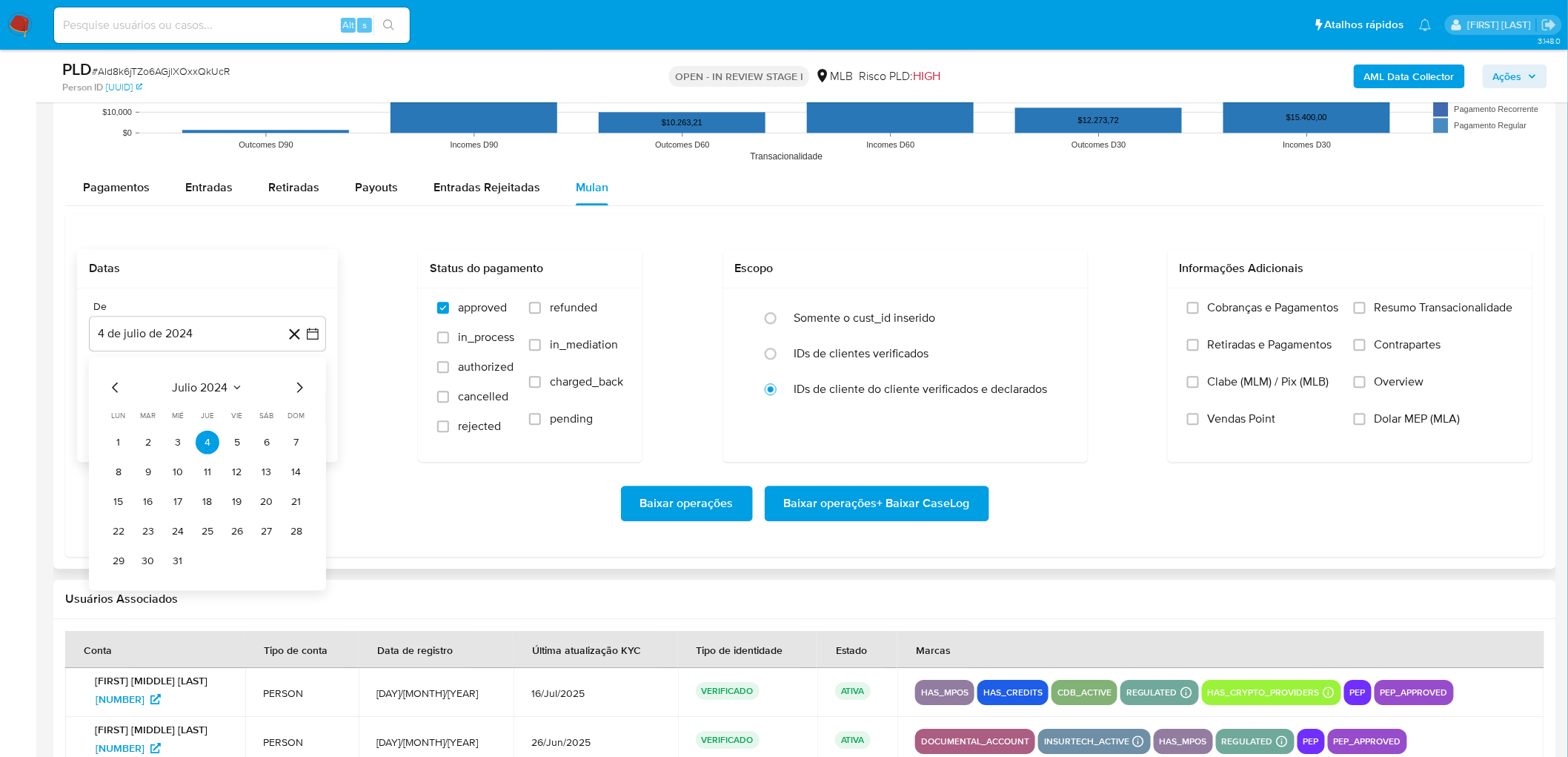 click on "julio 2024 julio 2024 lun lunes mar martes mié miércoles jue jueves vie viernes sáb sábado dom domingo 1 2 3 4 5 6 7 8 9 10 11 12 13 14 15 16 17 18 19 20 21 22 23 24 25 26 27 28 29 30 31" at bounding box center [207, 476] 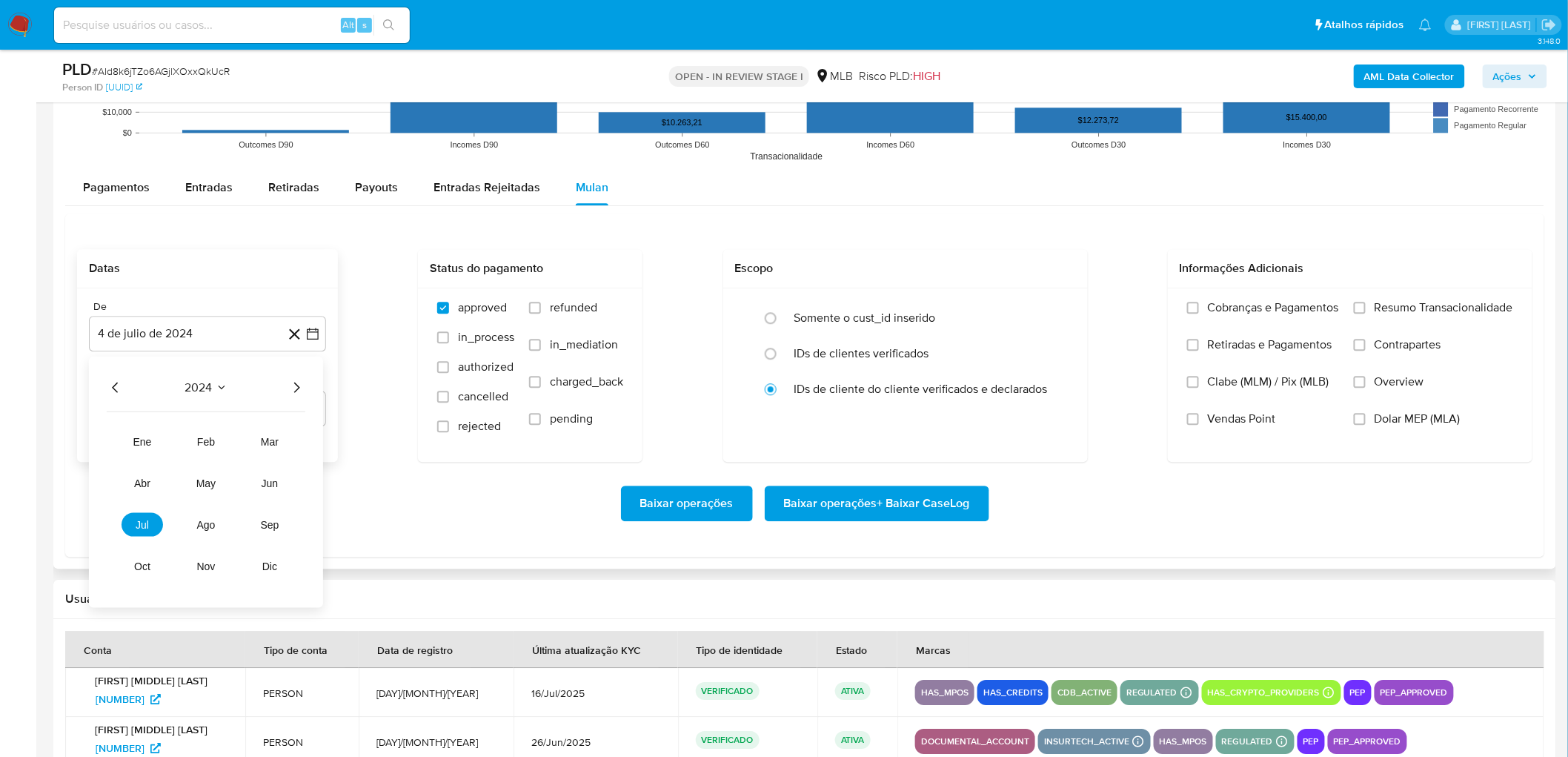 click 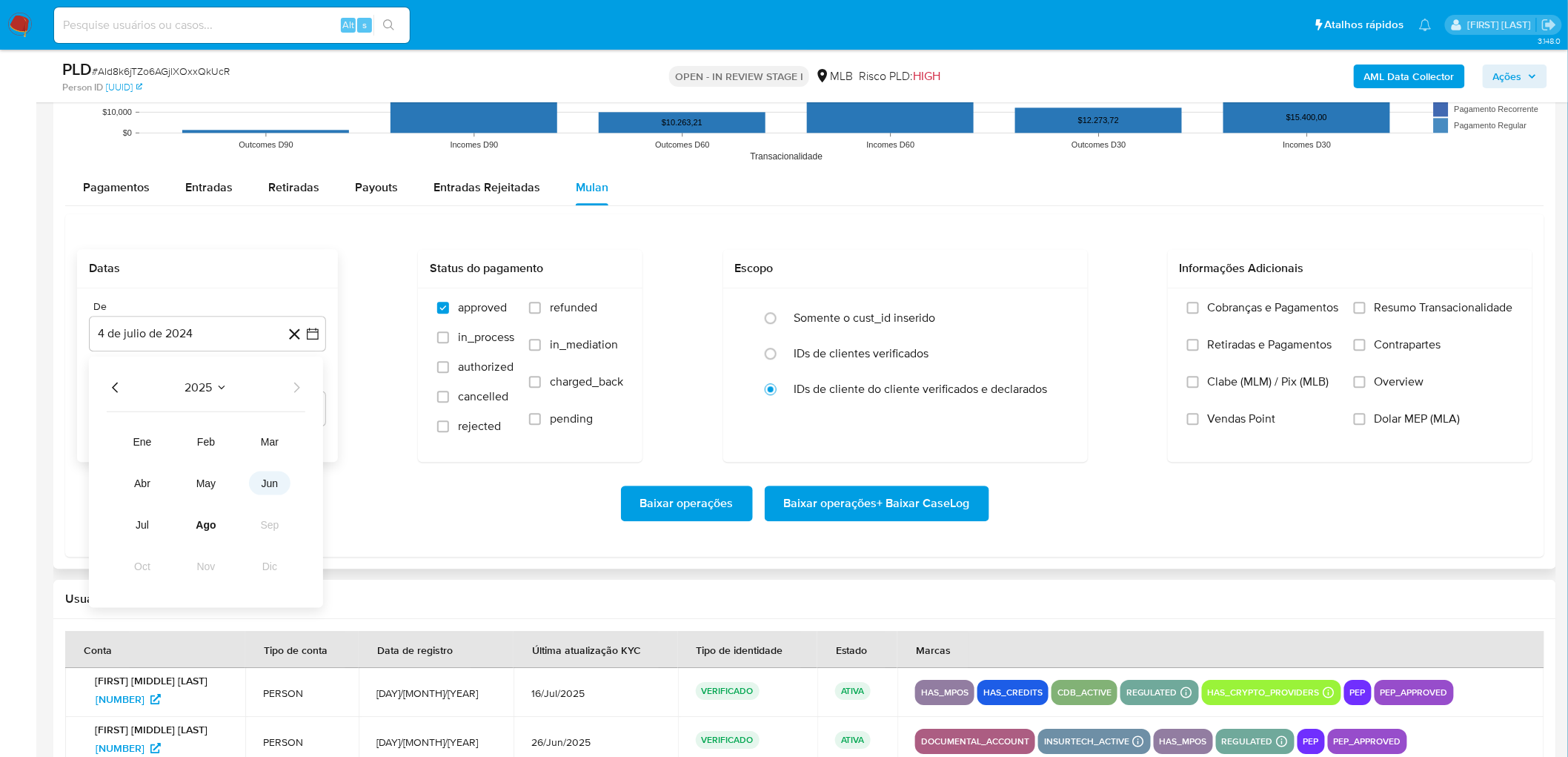 click on "jun" at bounding box center (270, 483) 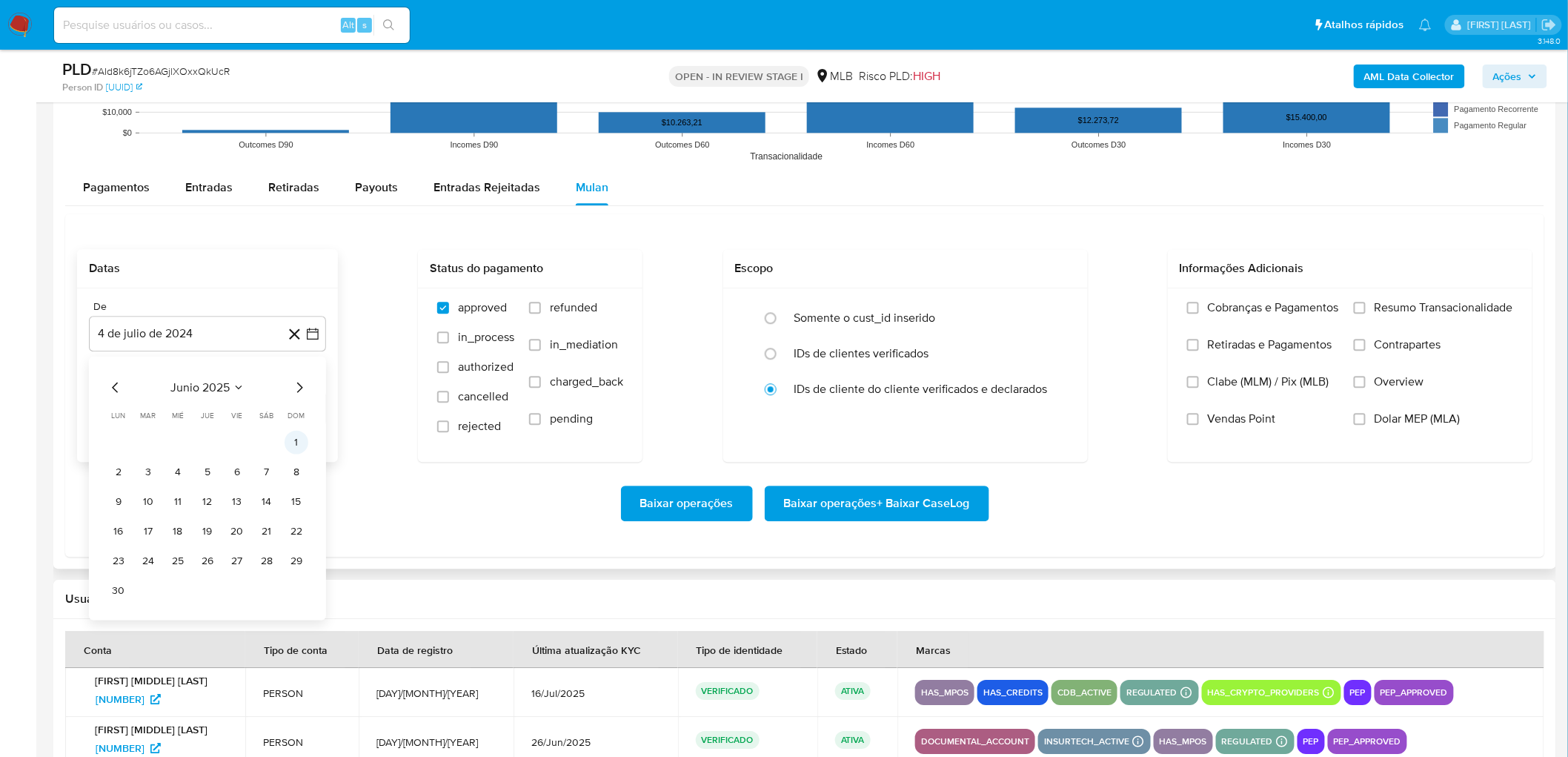 click on "1" at bounding box center (296, 443) 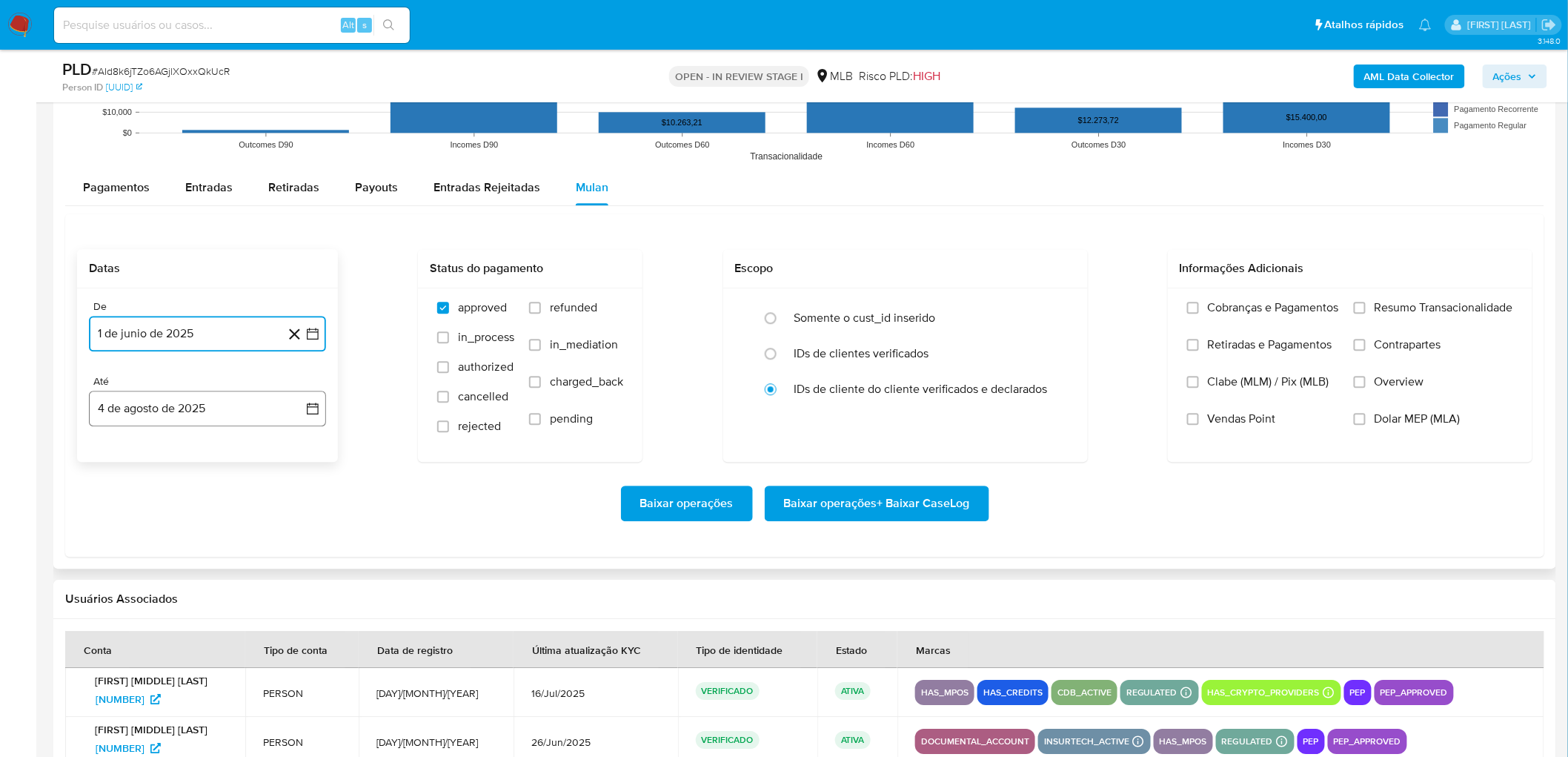 click on "4 de agosto de 2025" at bounding box center [207, 409] 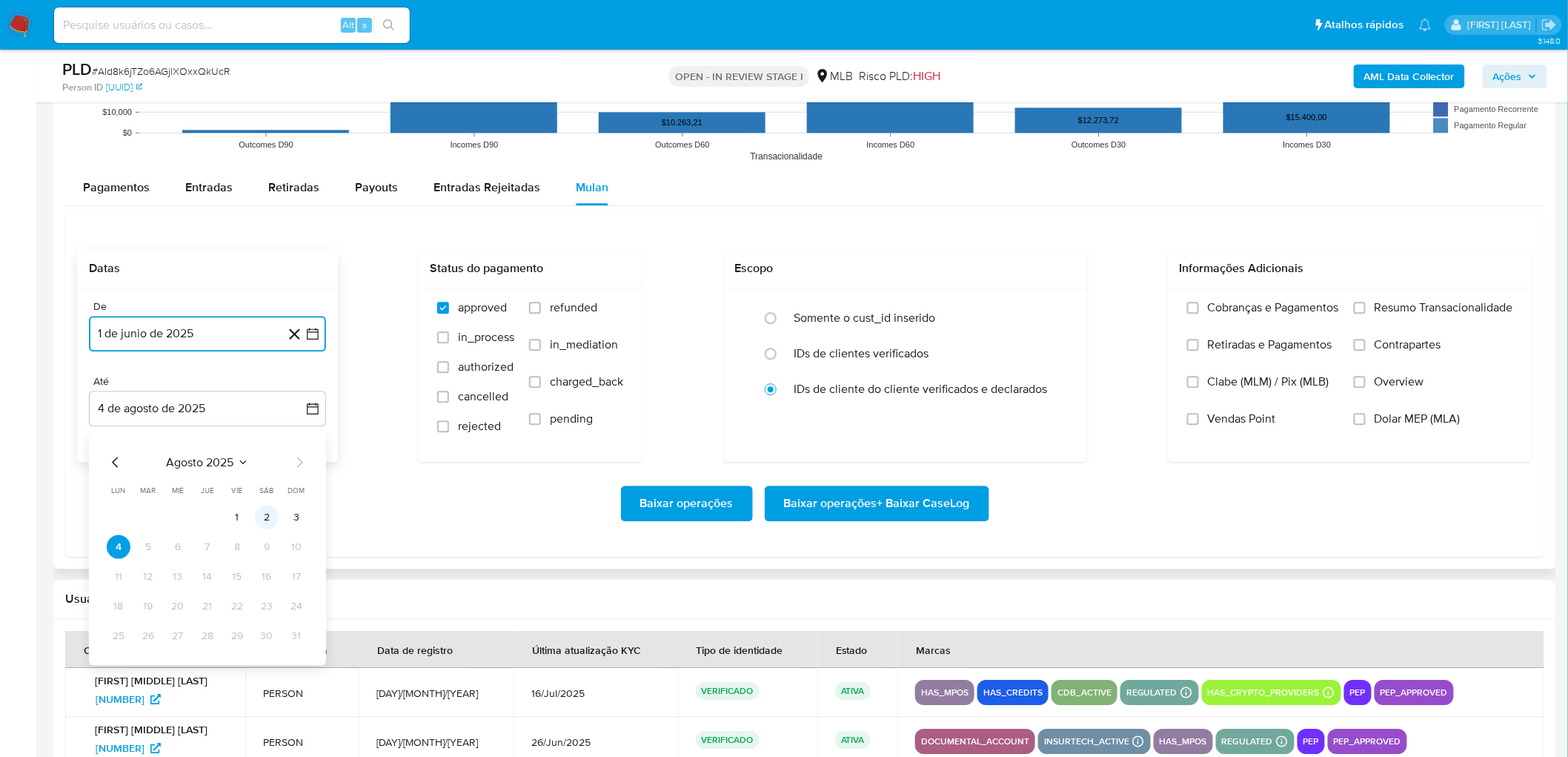 click on "2" at bounding box center [267, 518] 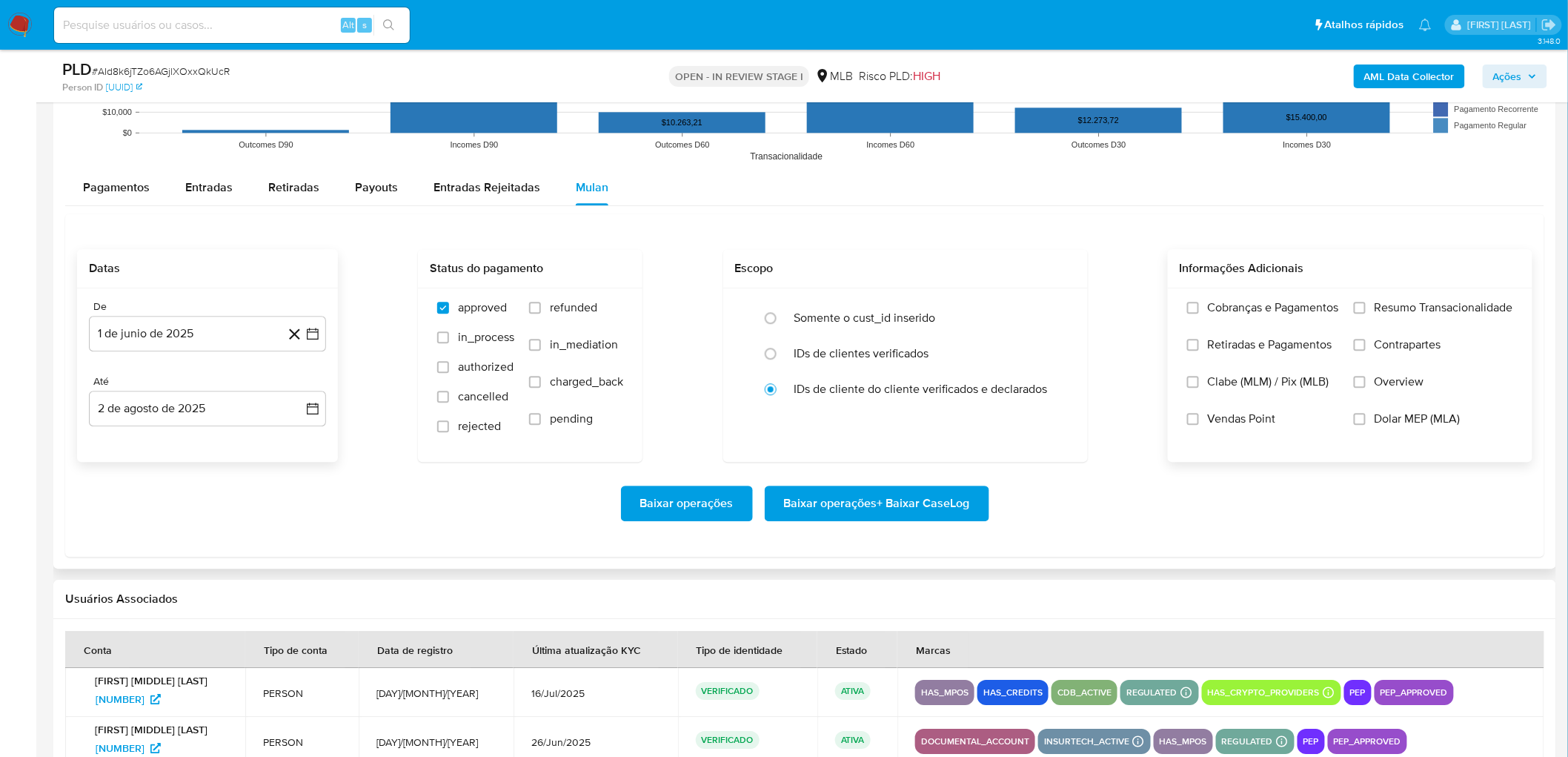 click on "Resumo Transacionalidade" at bounding box center [1444, 308] 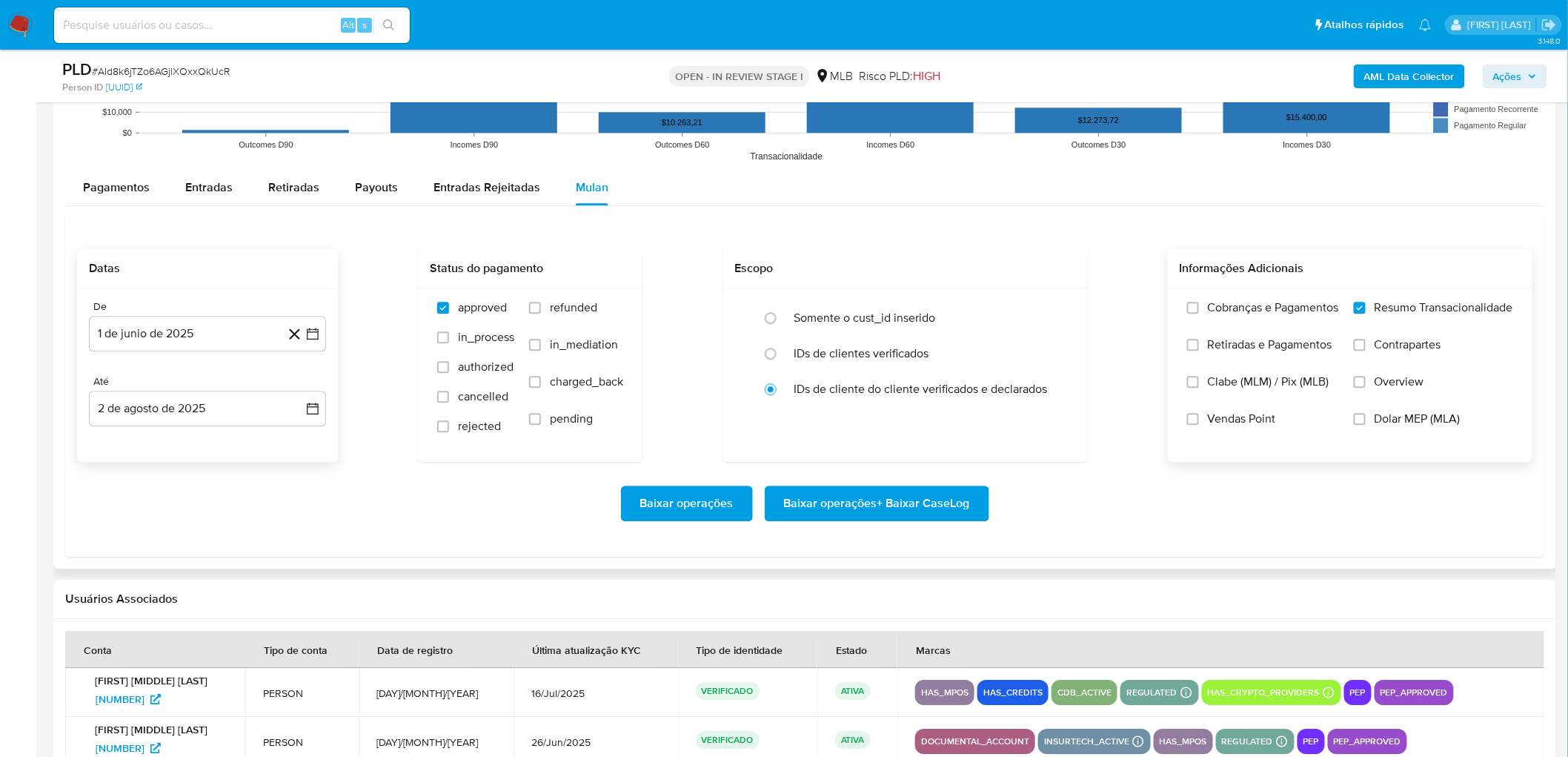 click on "Vendas Point" at bounding box center [1242, 419] 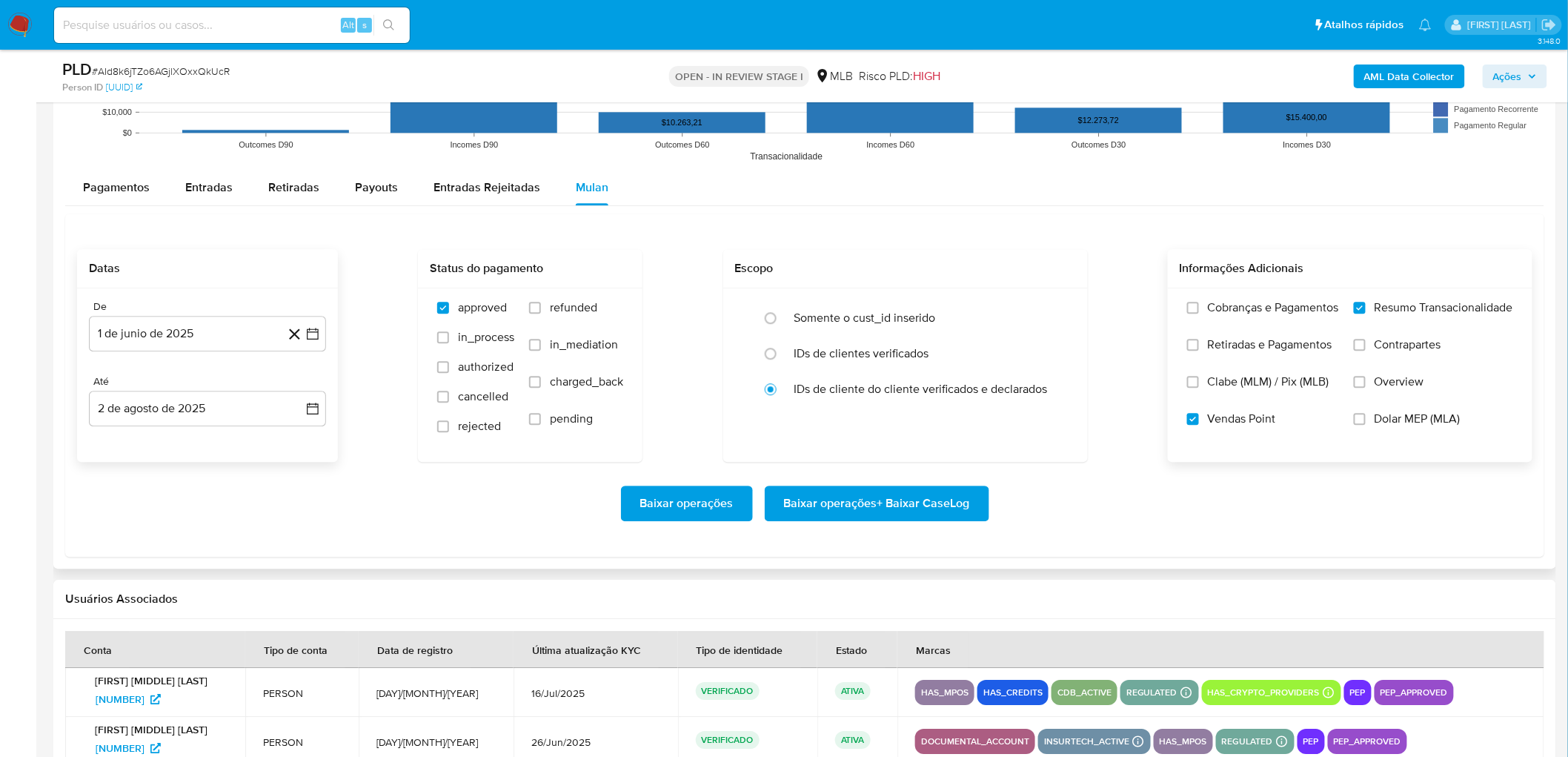 click on "Baixar operações  +   Baixar CaseLog" at bounding box center [877, 503] 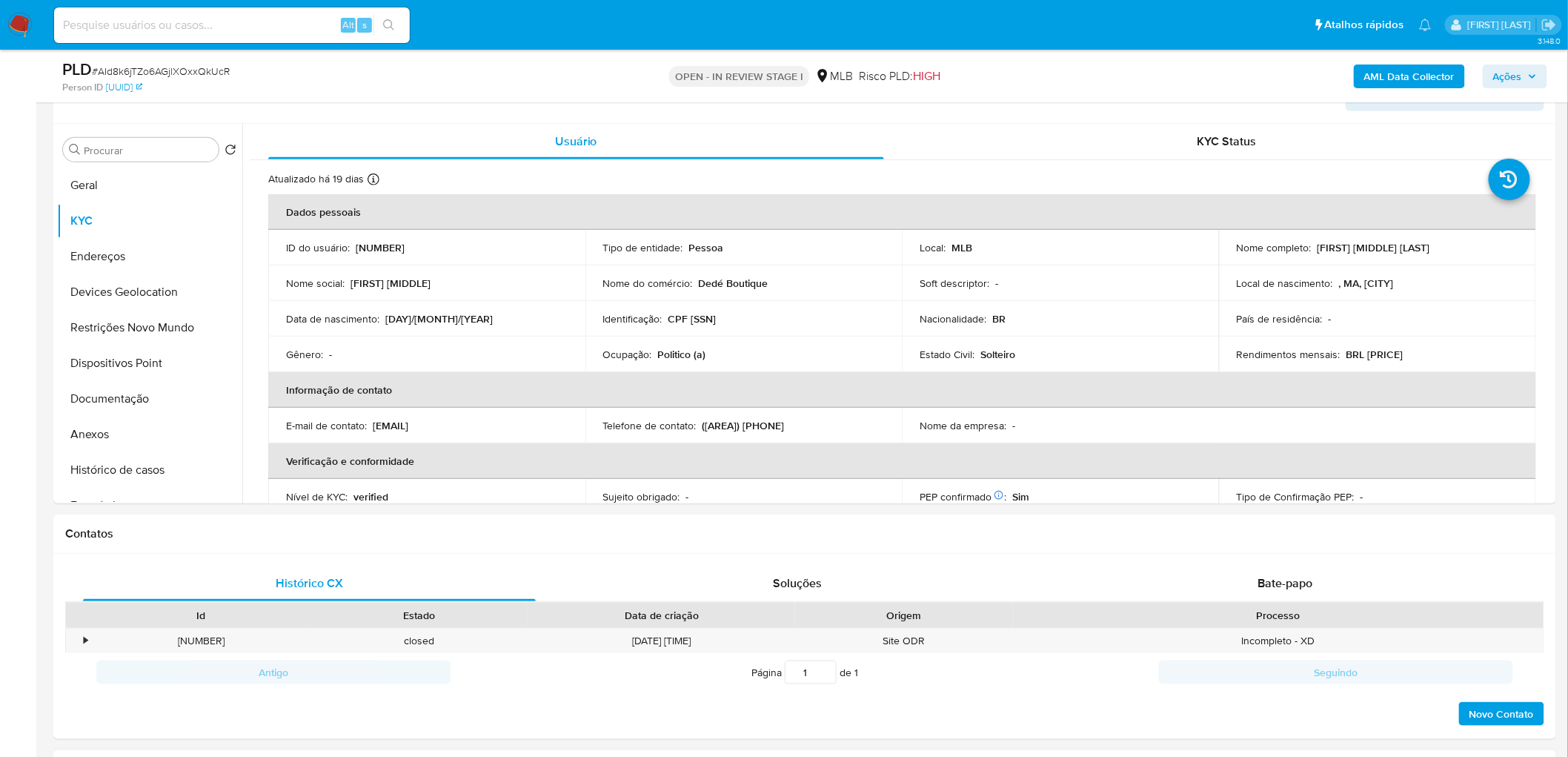 scroll, scrollTop: 247, scrollLeft: 0, axis: vertical 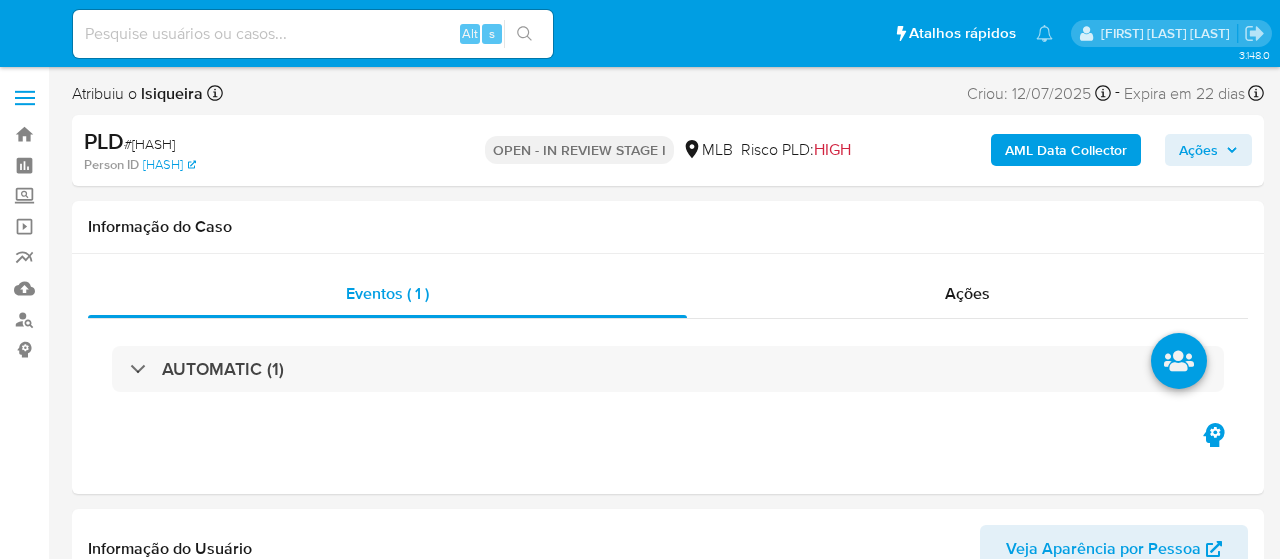 select on "10" 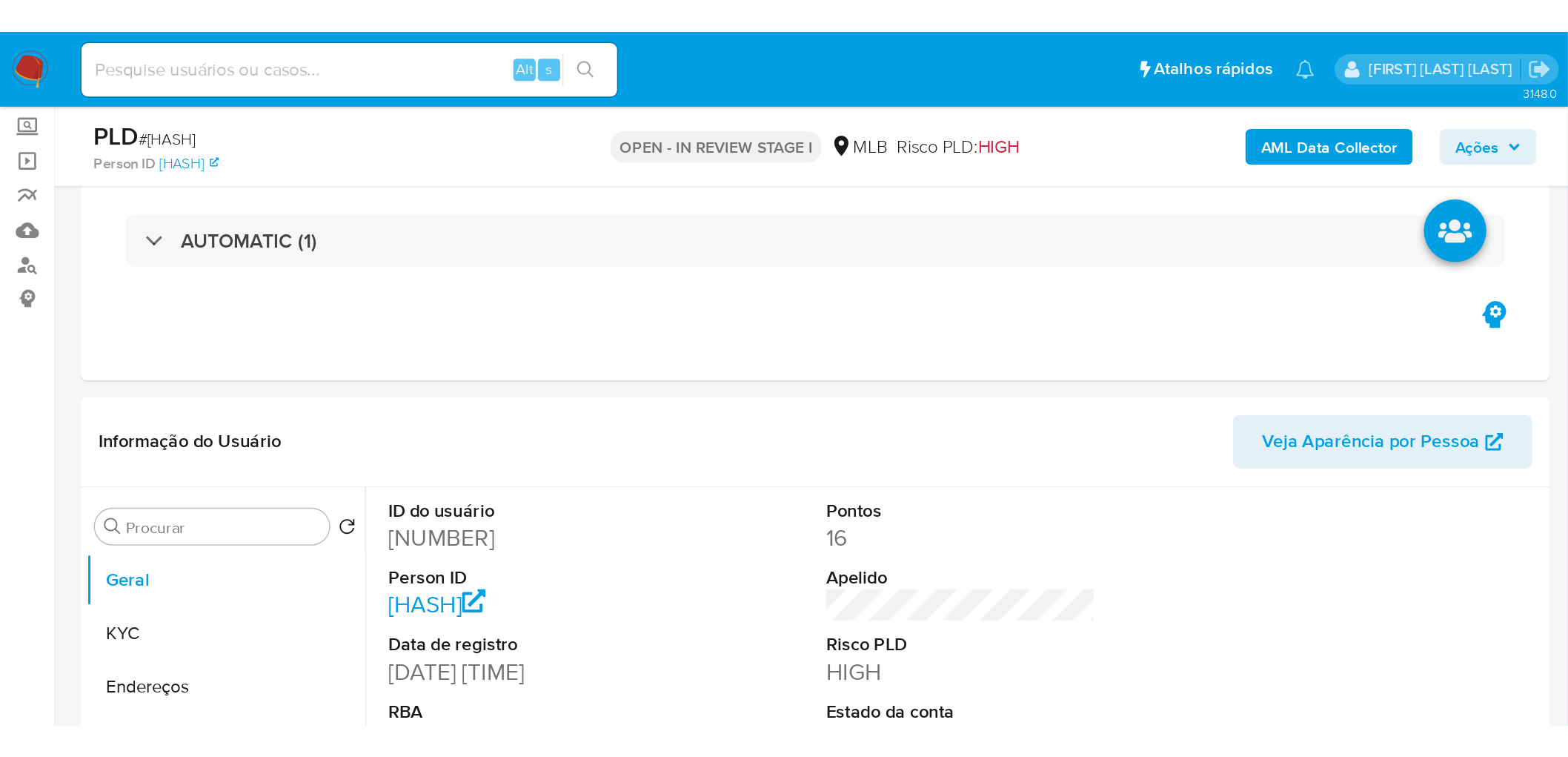 scroll, scrollTop: 82, scrollLeft: 0, axis: vertical 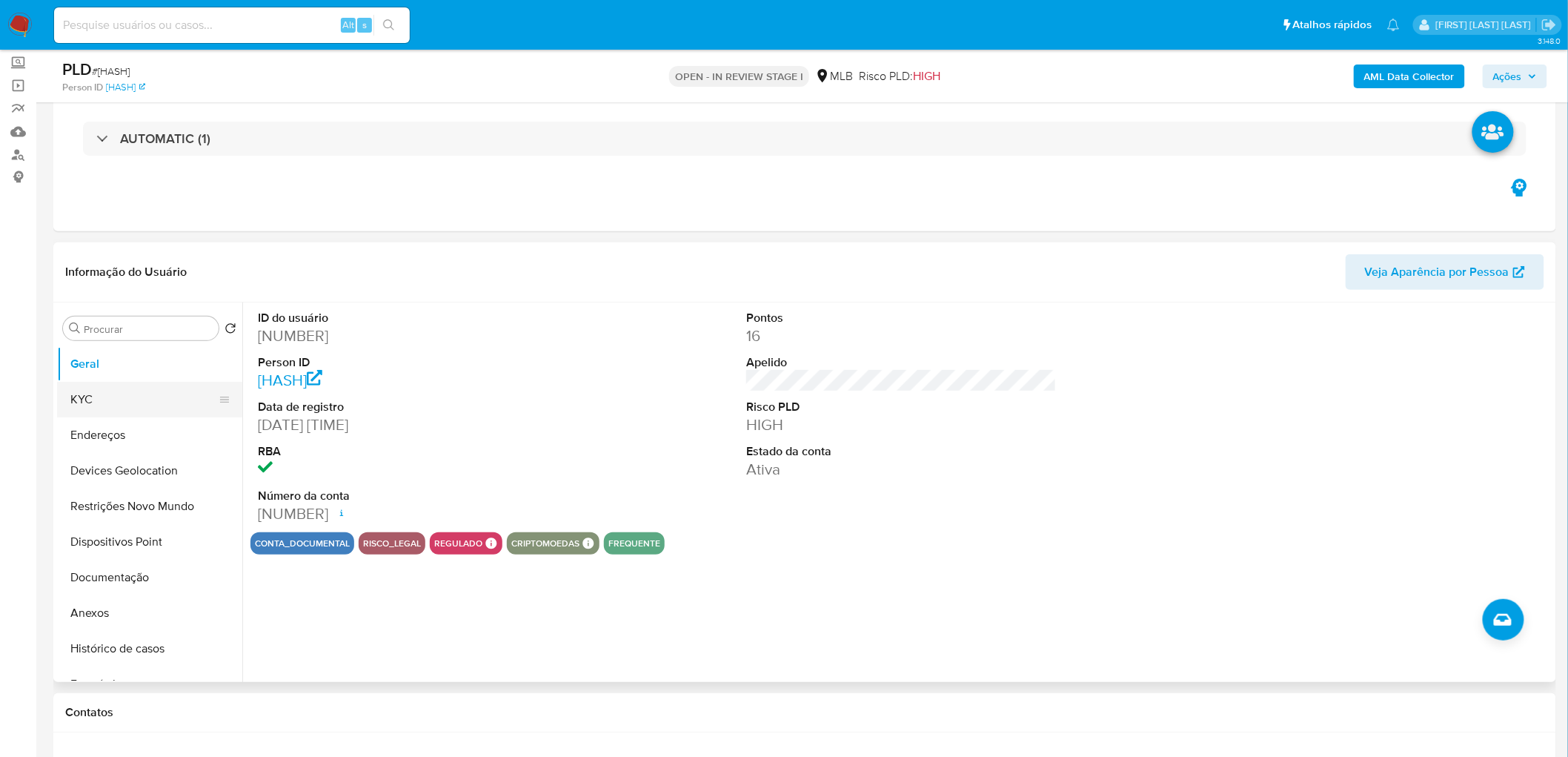 click on "KYC" at bounding box center (144, 400) 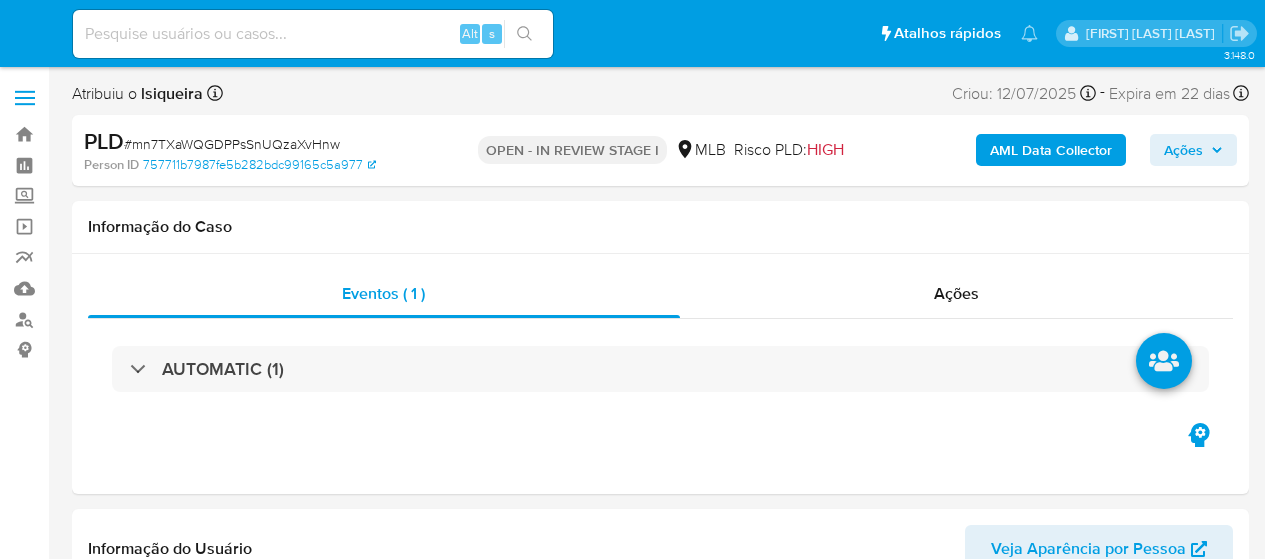select on "10" 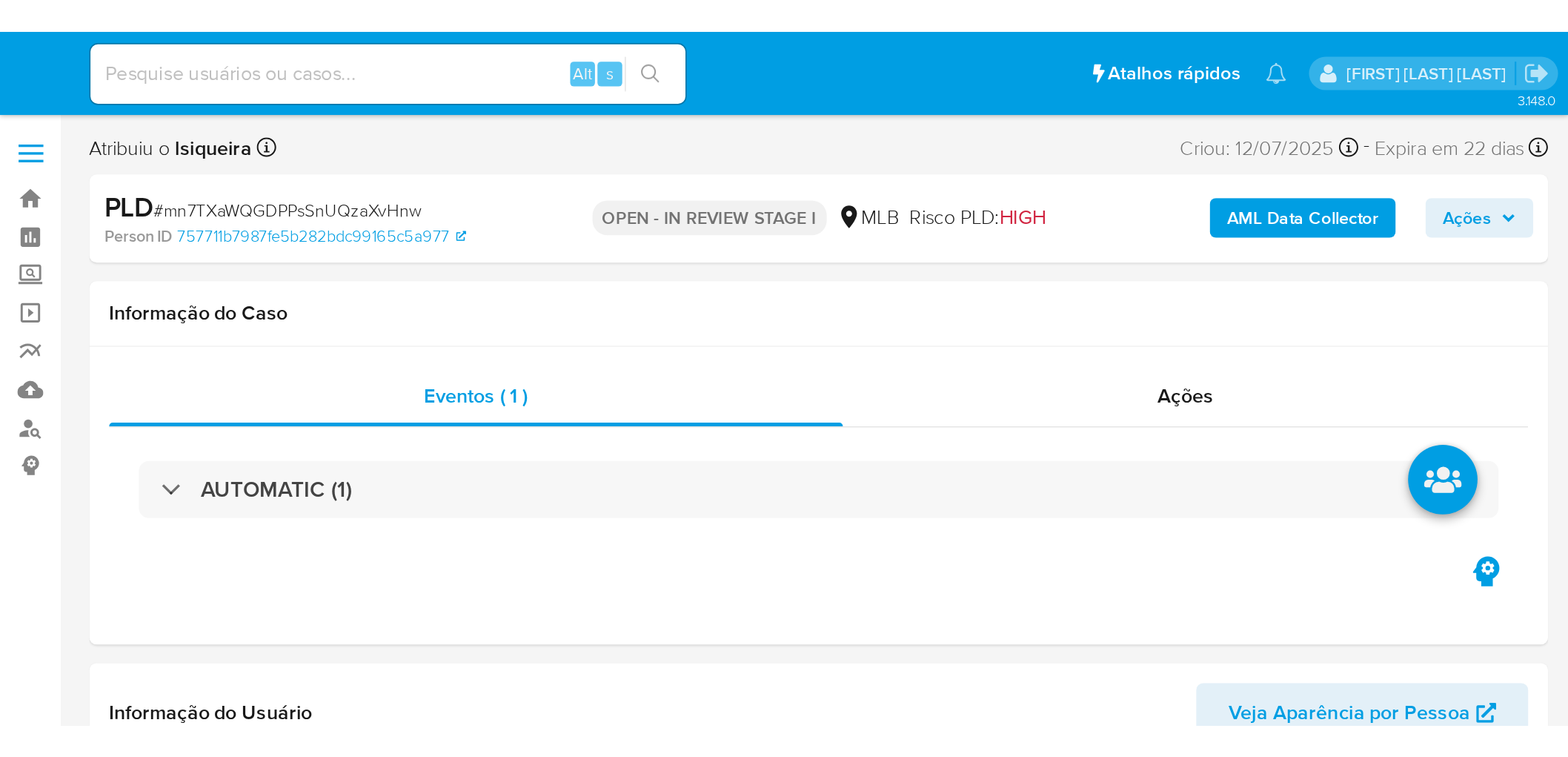 scroll, scrollTop: 0, scrollLeft: 0, axis: both 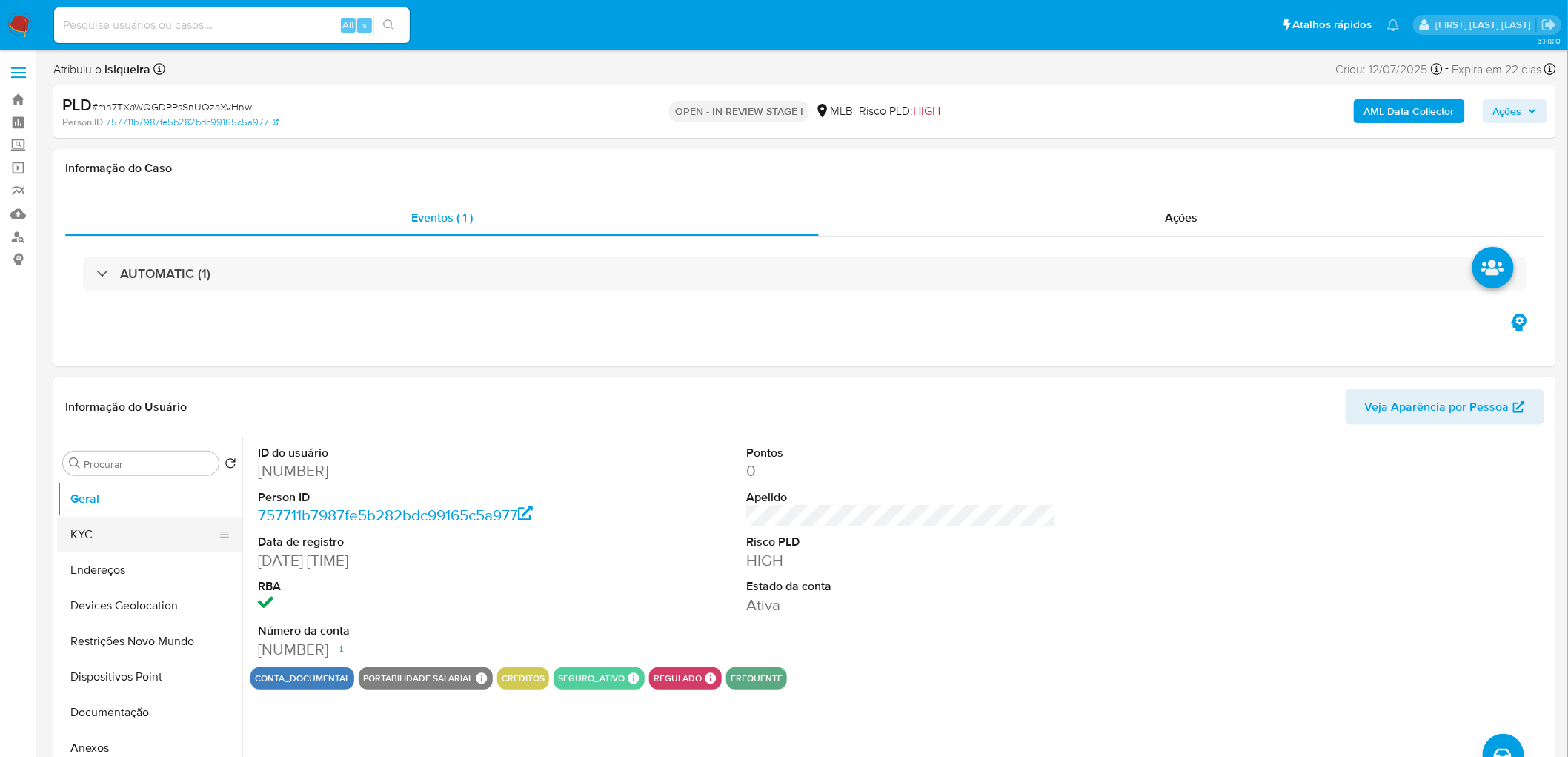 click on "KYC" at bounding box center [144, 535] 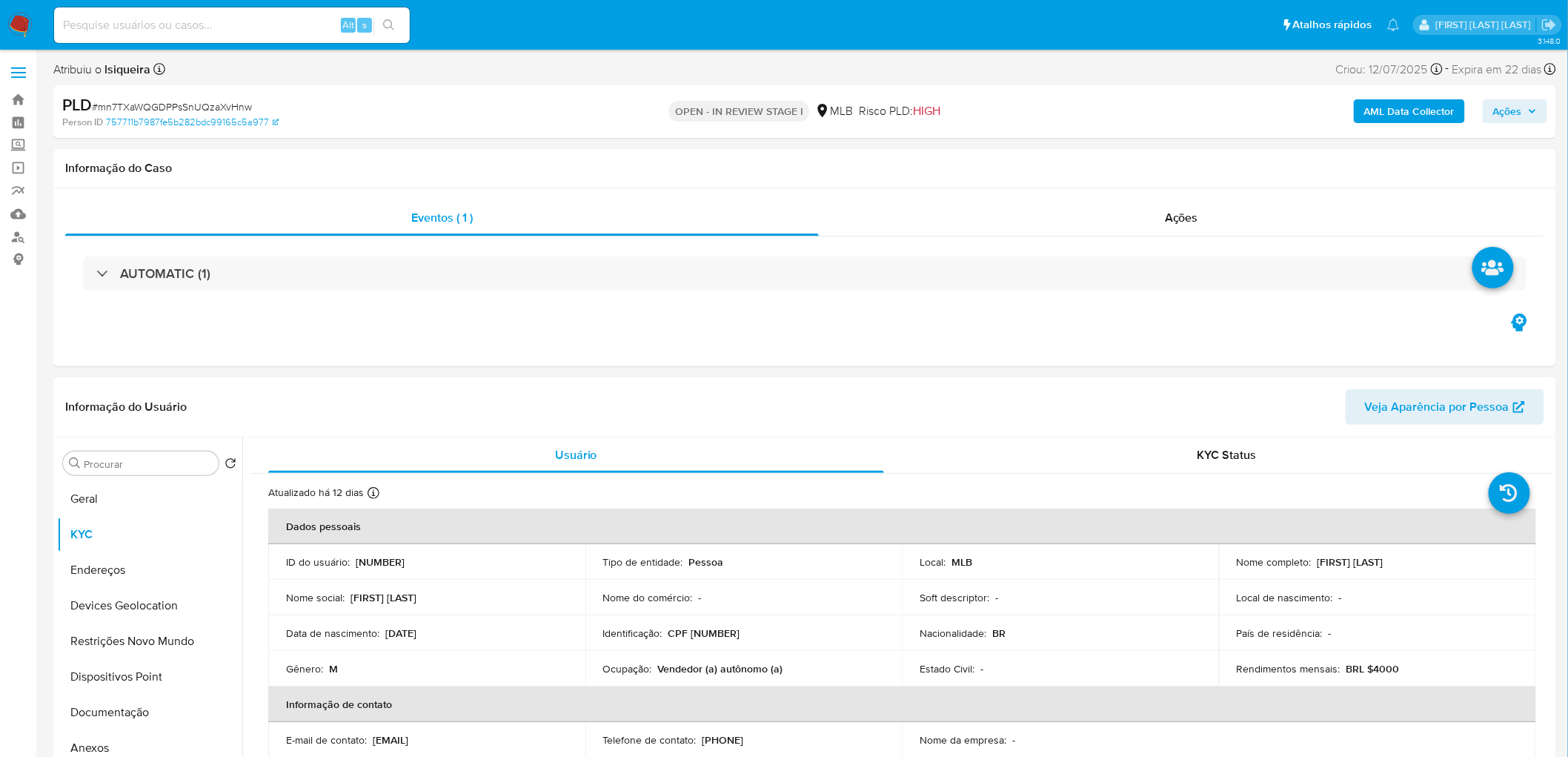 drag, startPoint x: 1425, startPoint y: 561, endPoint x: 1313, endPoint y: 560, distance: 112.00446 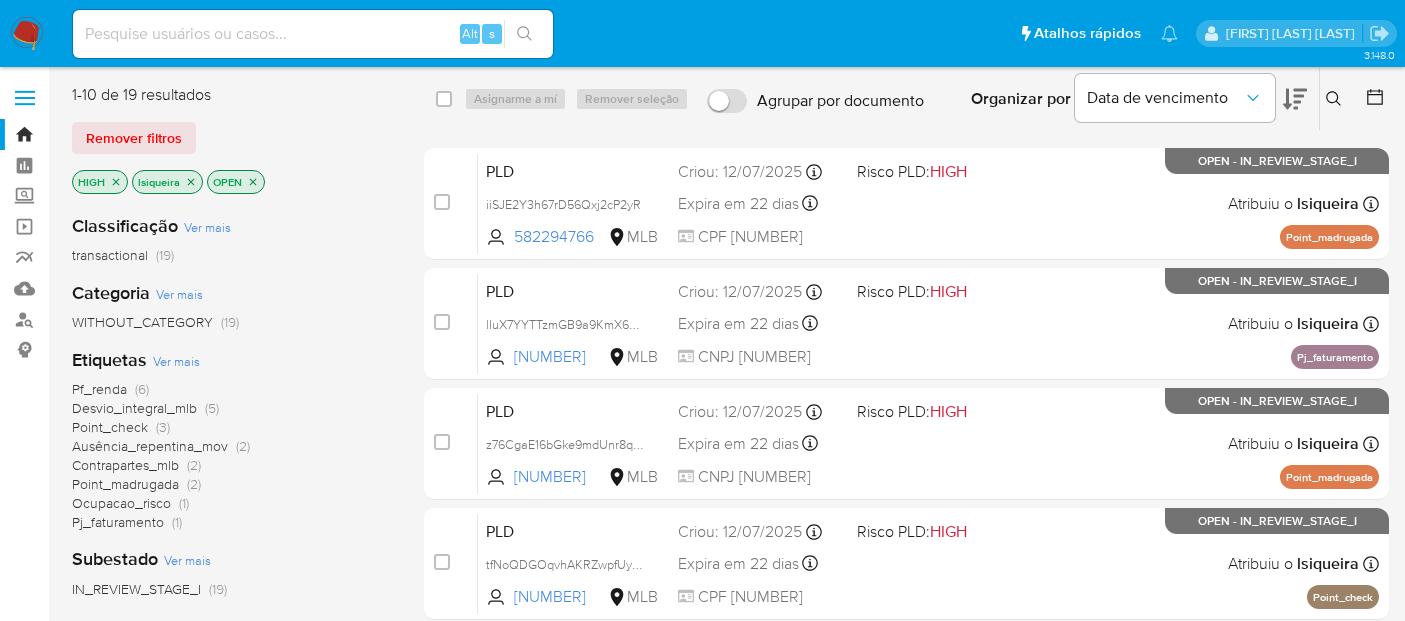scroll, scrollTop: 444, scrollLeft: 0, axis: vertical 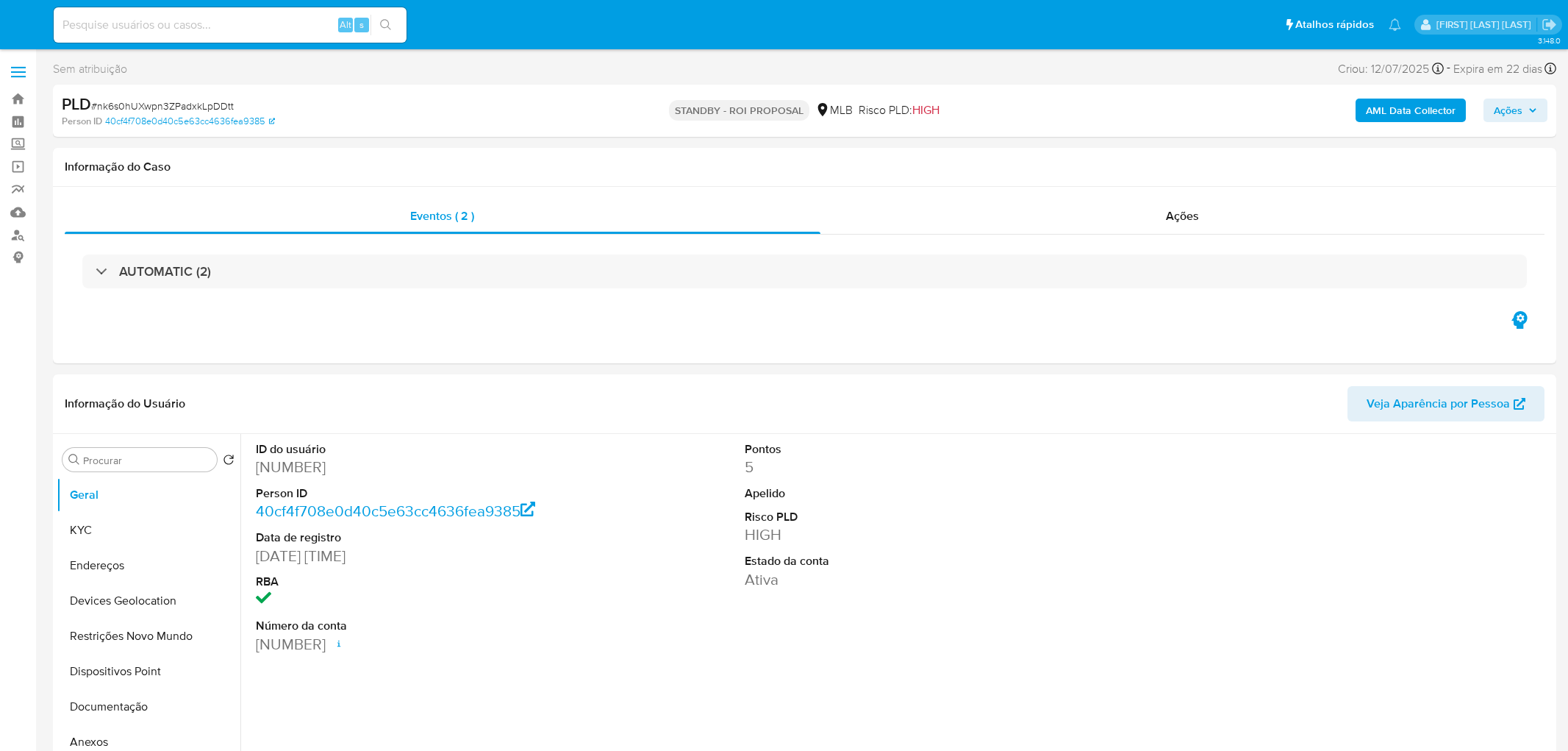 select on "10" 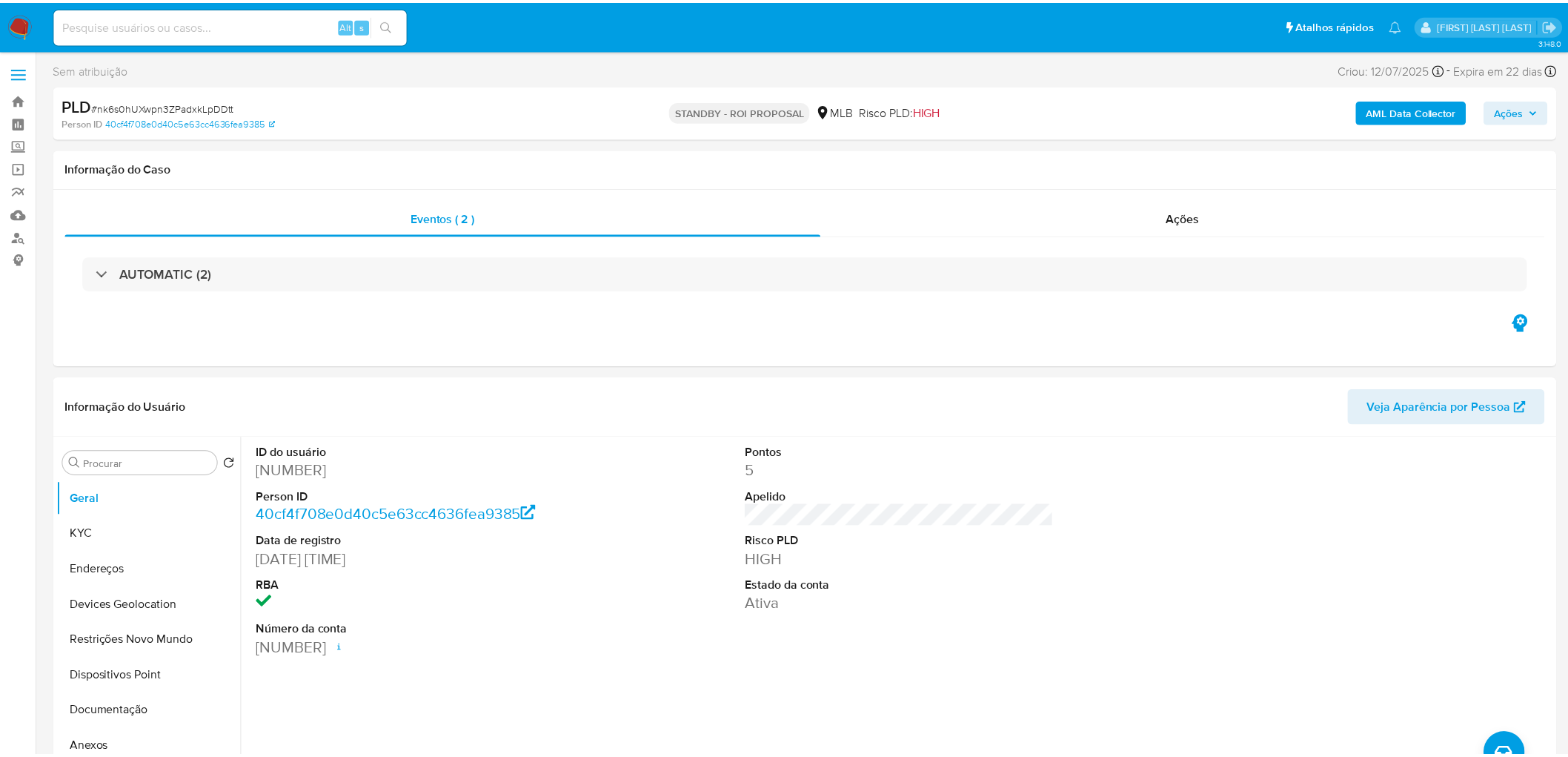 scroll, scrollTop: 0, scrollLeft: 0, axis: both 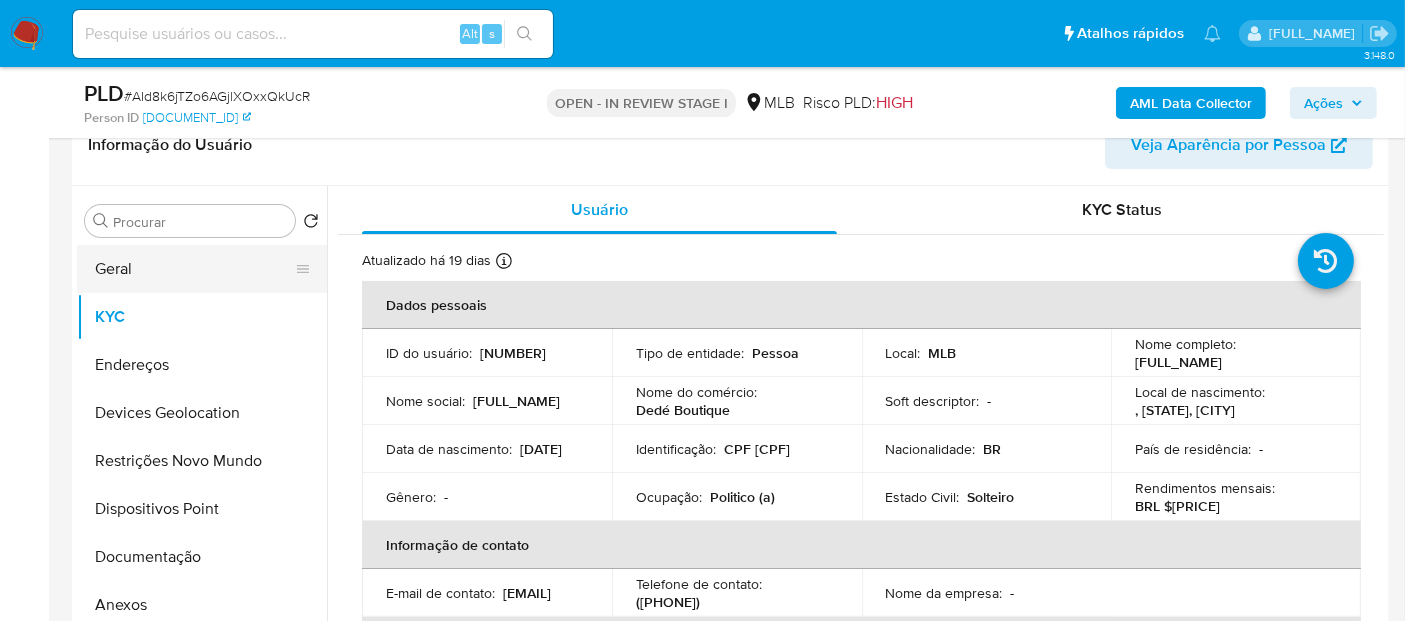 click on "Geral" at bounding box center (194, 269) 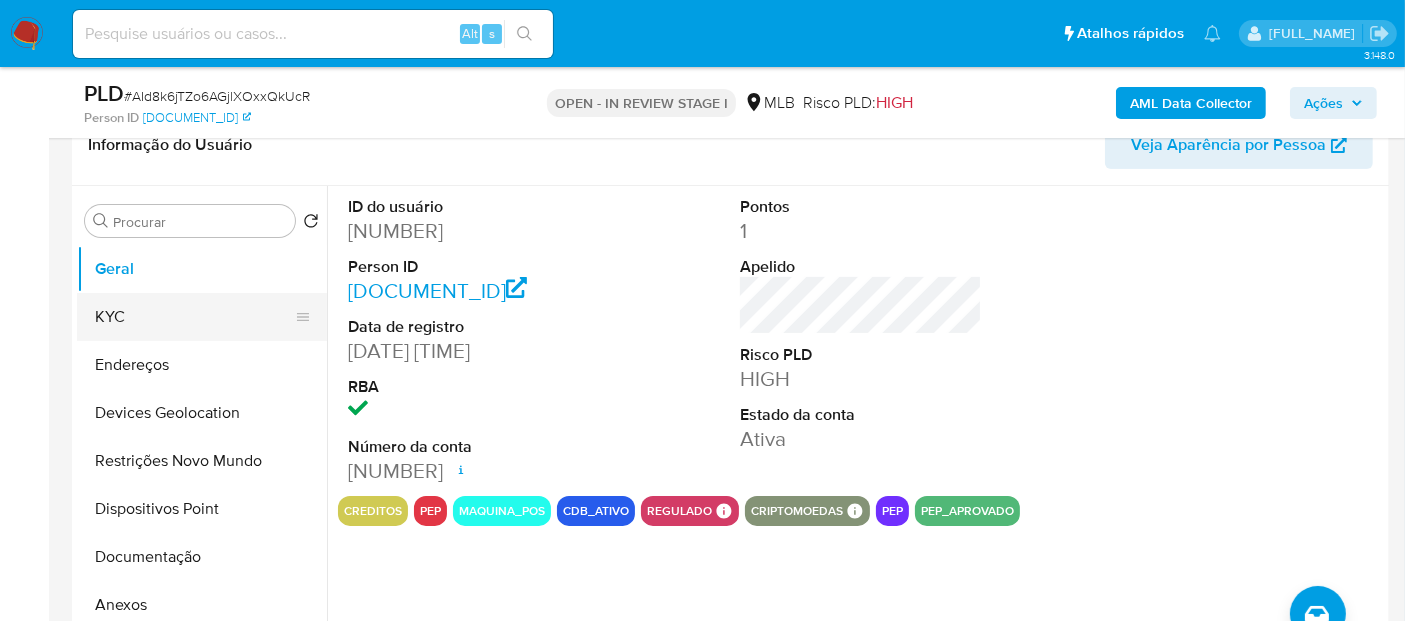 click on "KYC" at bounding box center (194, 317) 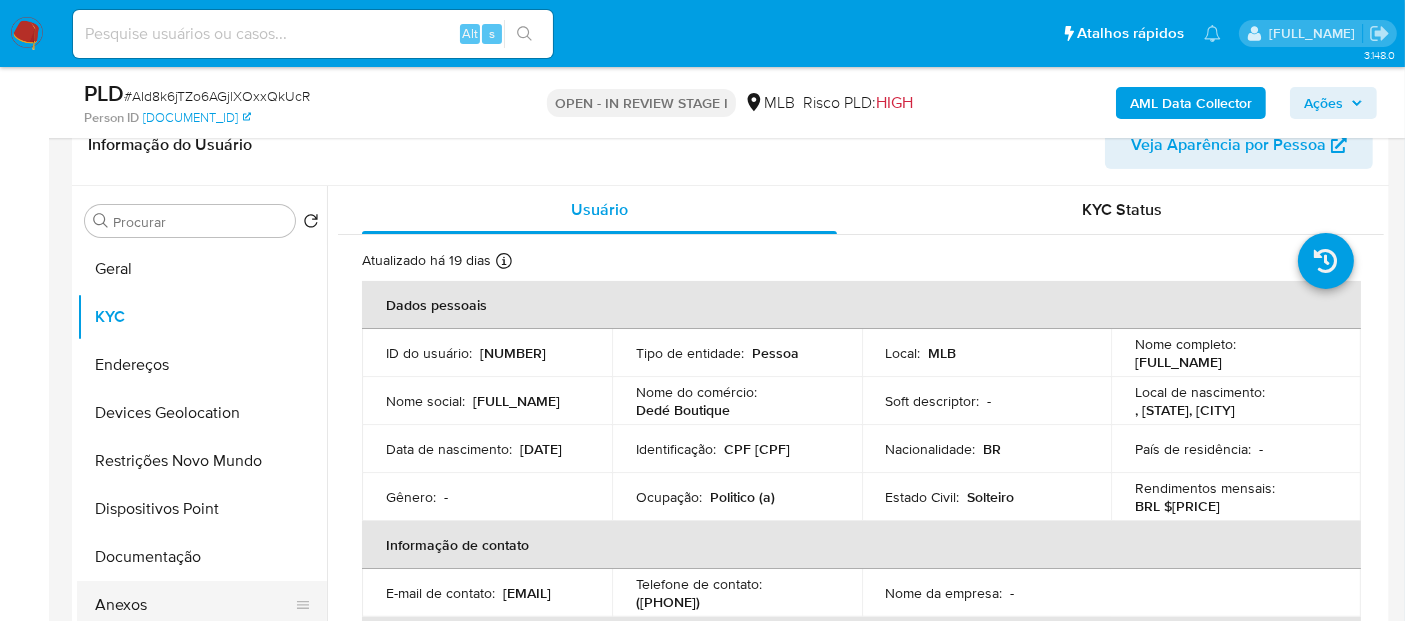 click on "Anexos" at bounding box center [194, 605] 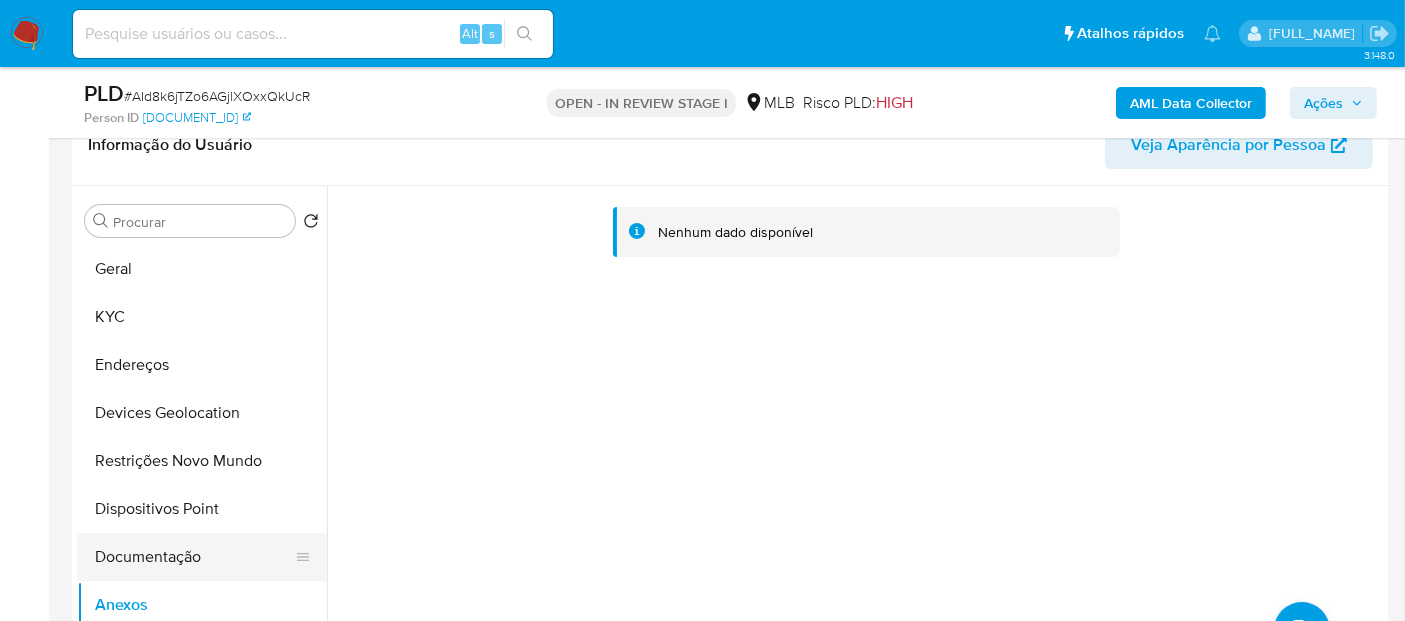 click on "Documentação" at bounding box center [194, 557] 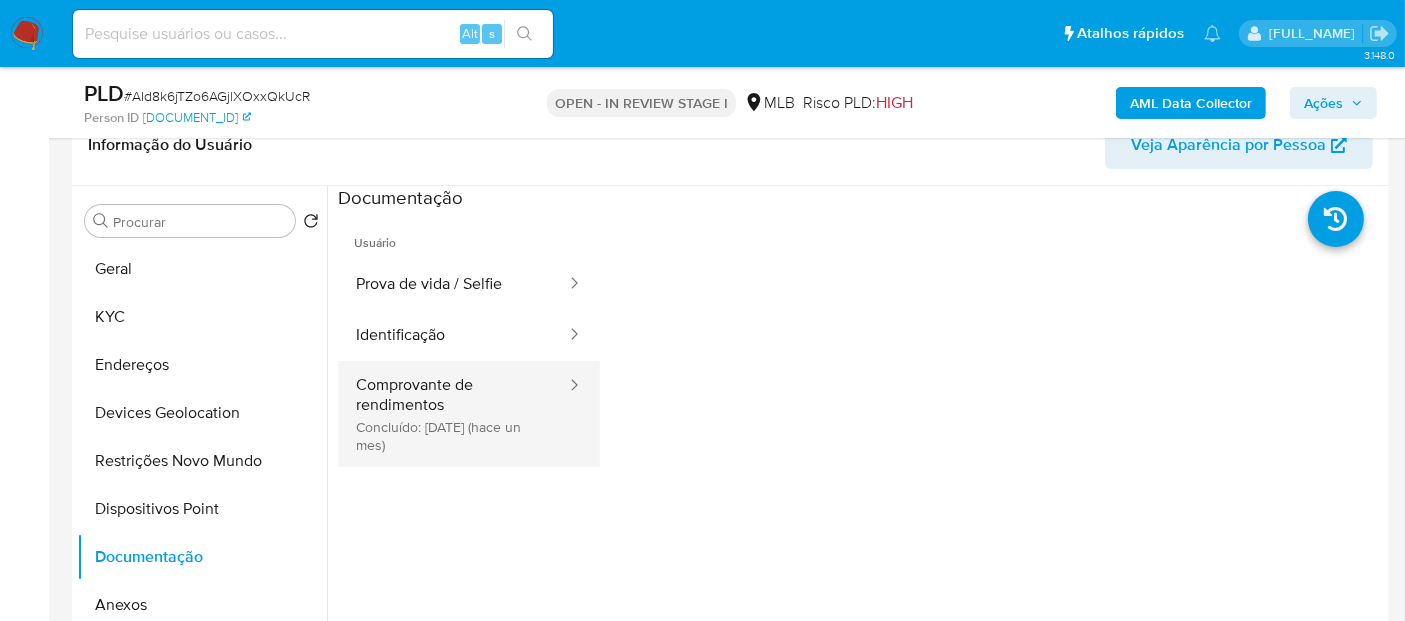 click on "Comprovante de rendimentos Concluído: 08/07/2025 (hace un mes)" at bounding box center (453, 414) 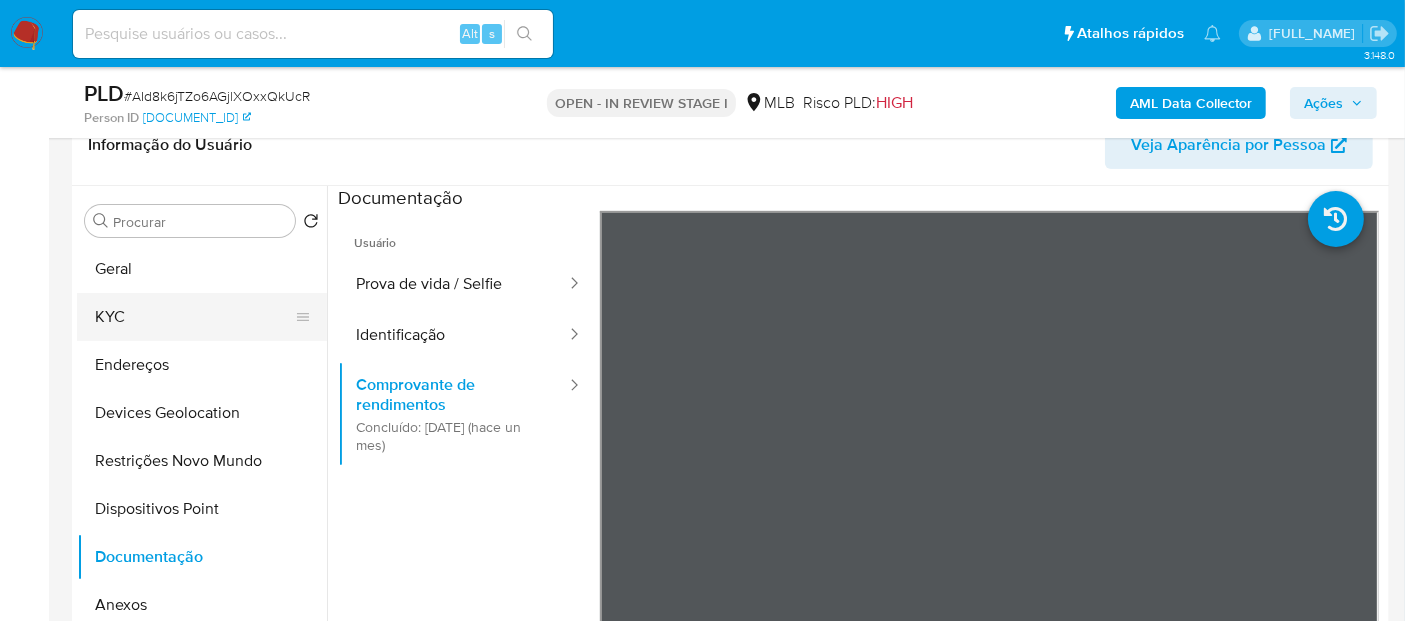 click on "KYC" at bounding box center [194, 317] 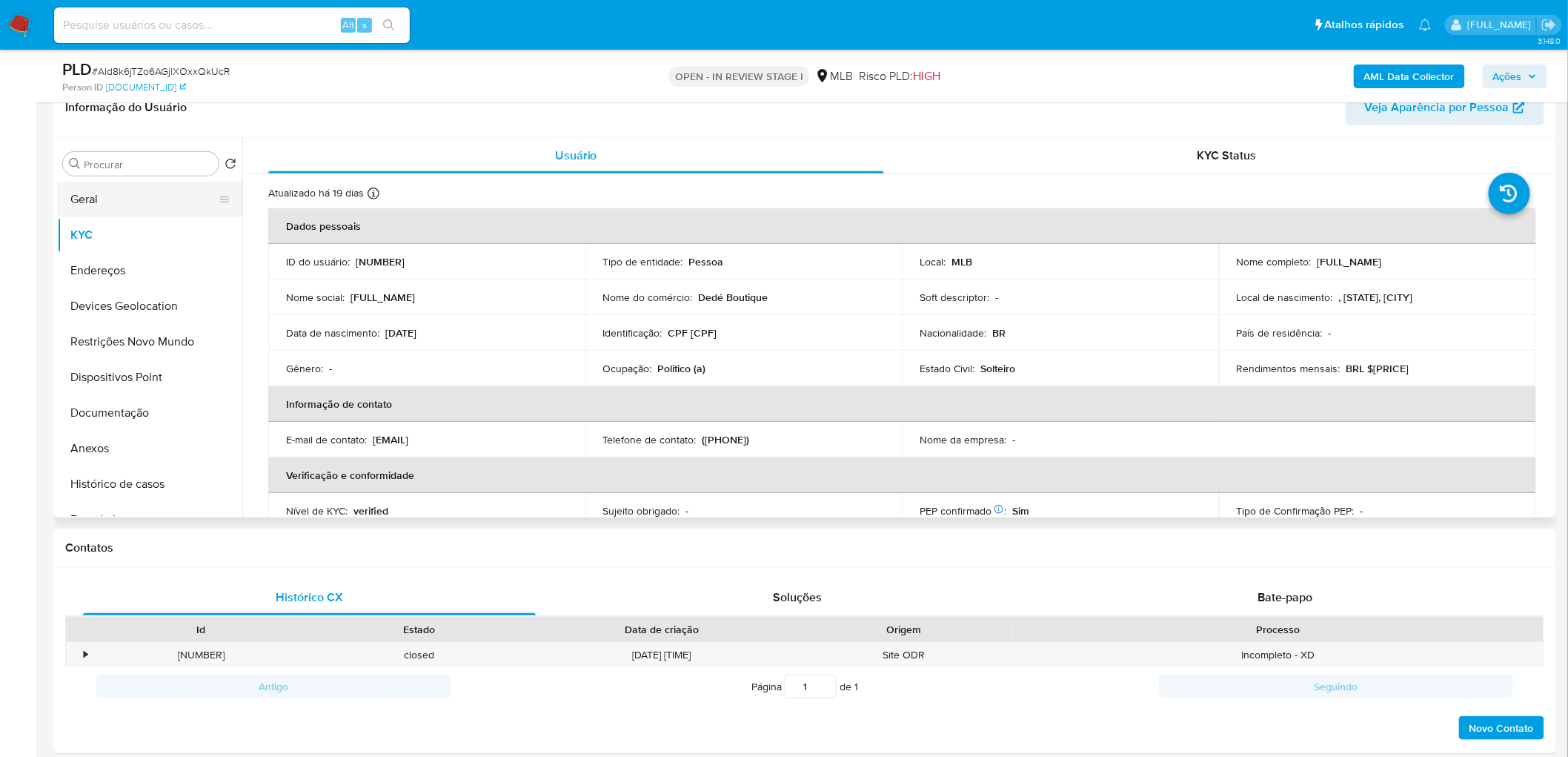 click on "Geral" at bounding box center (144, 199) 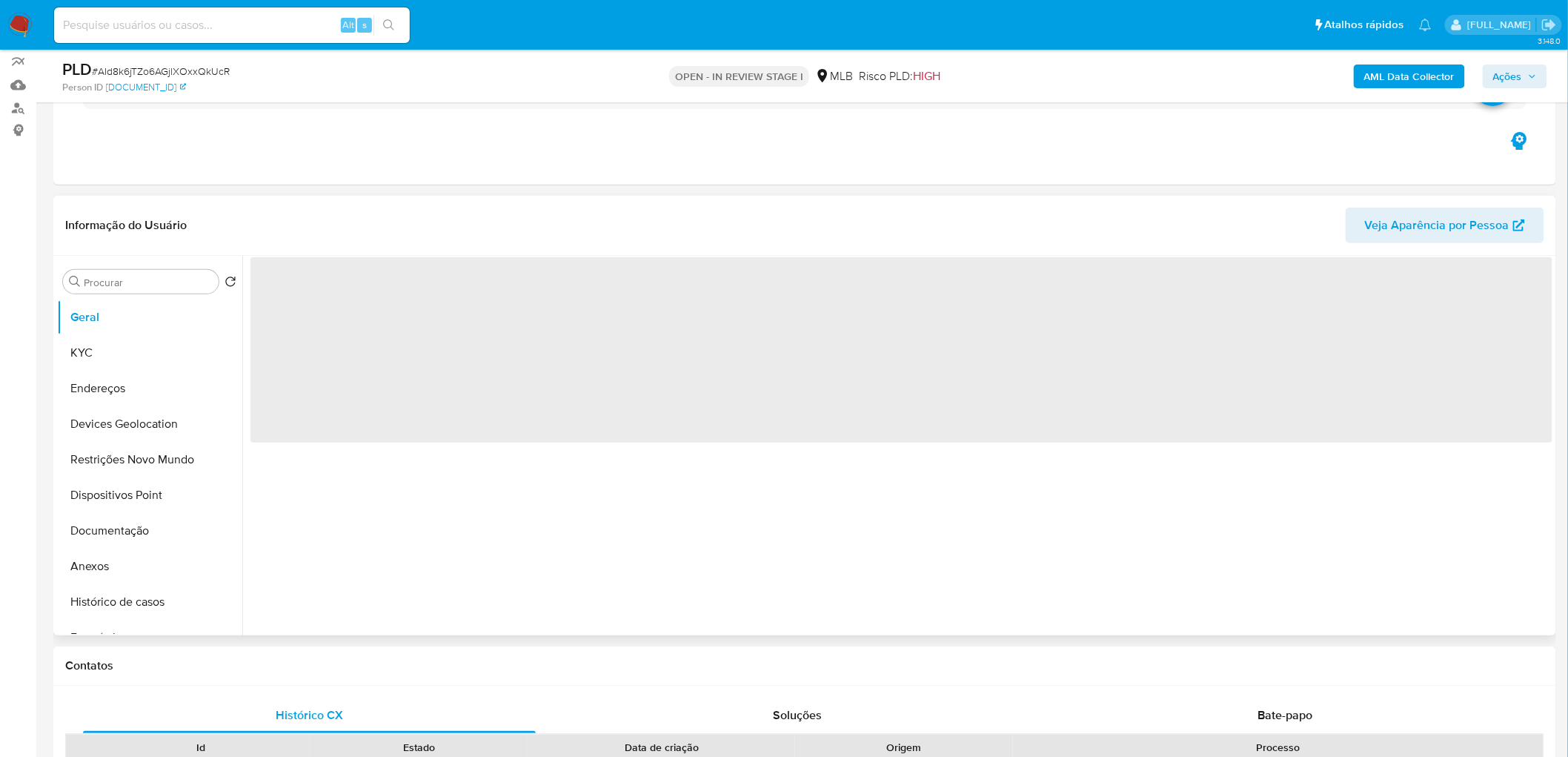 scroll, scrollTop: 82, scrollLeft: 0, axis: vertical 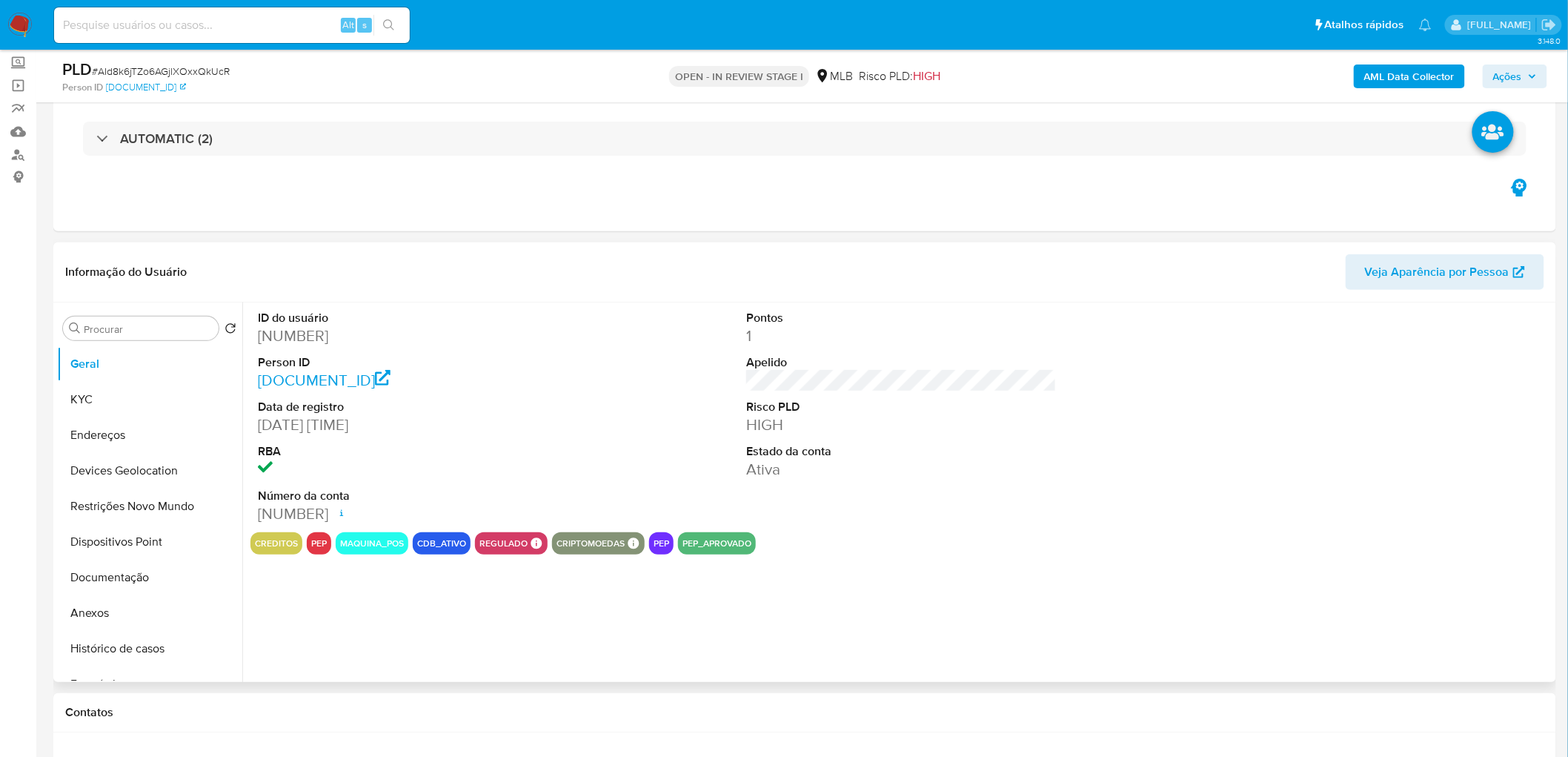 type 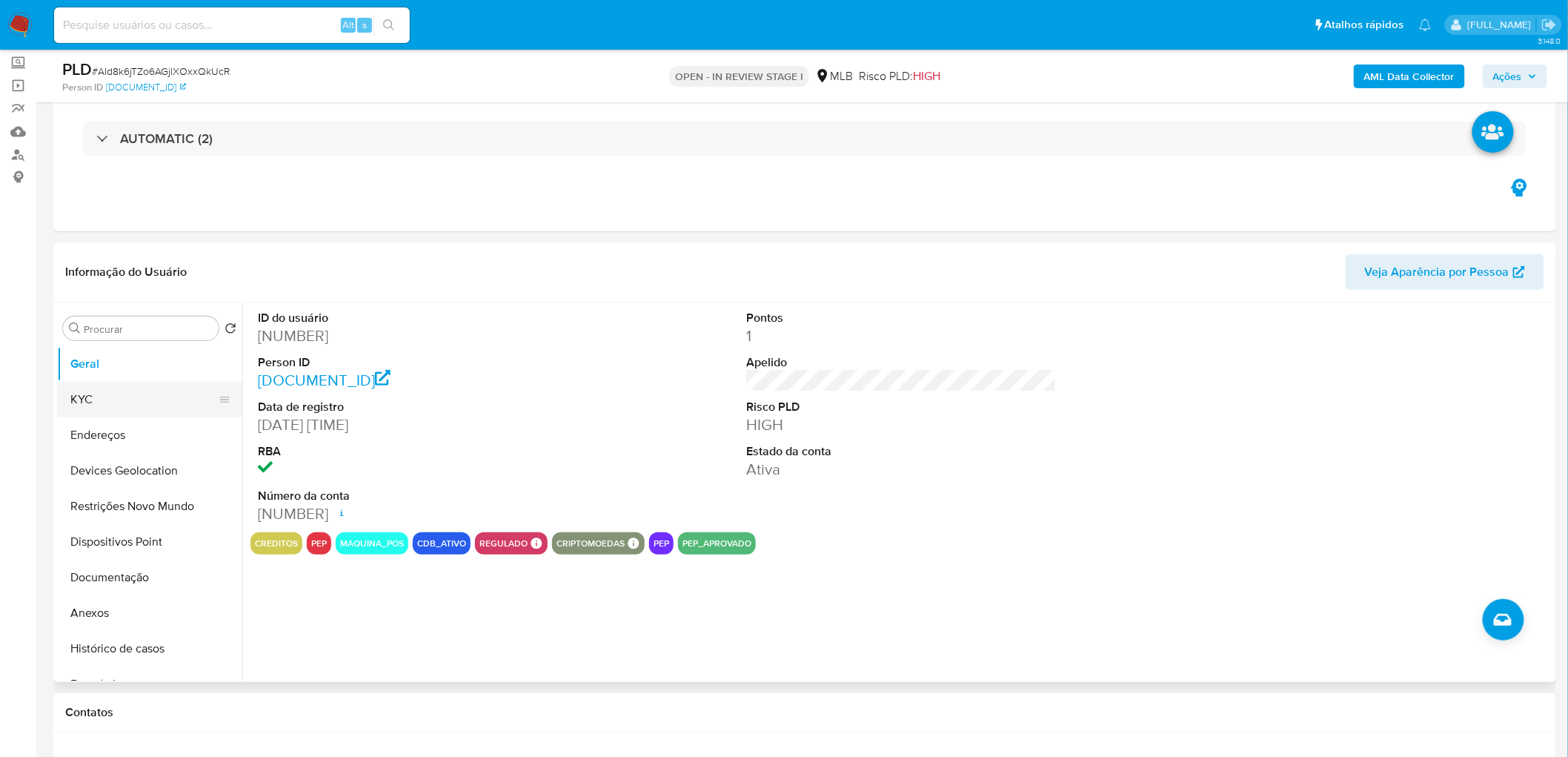 click on "KYC" at bounding box center (144, 400) 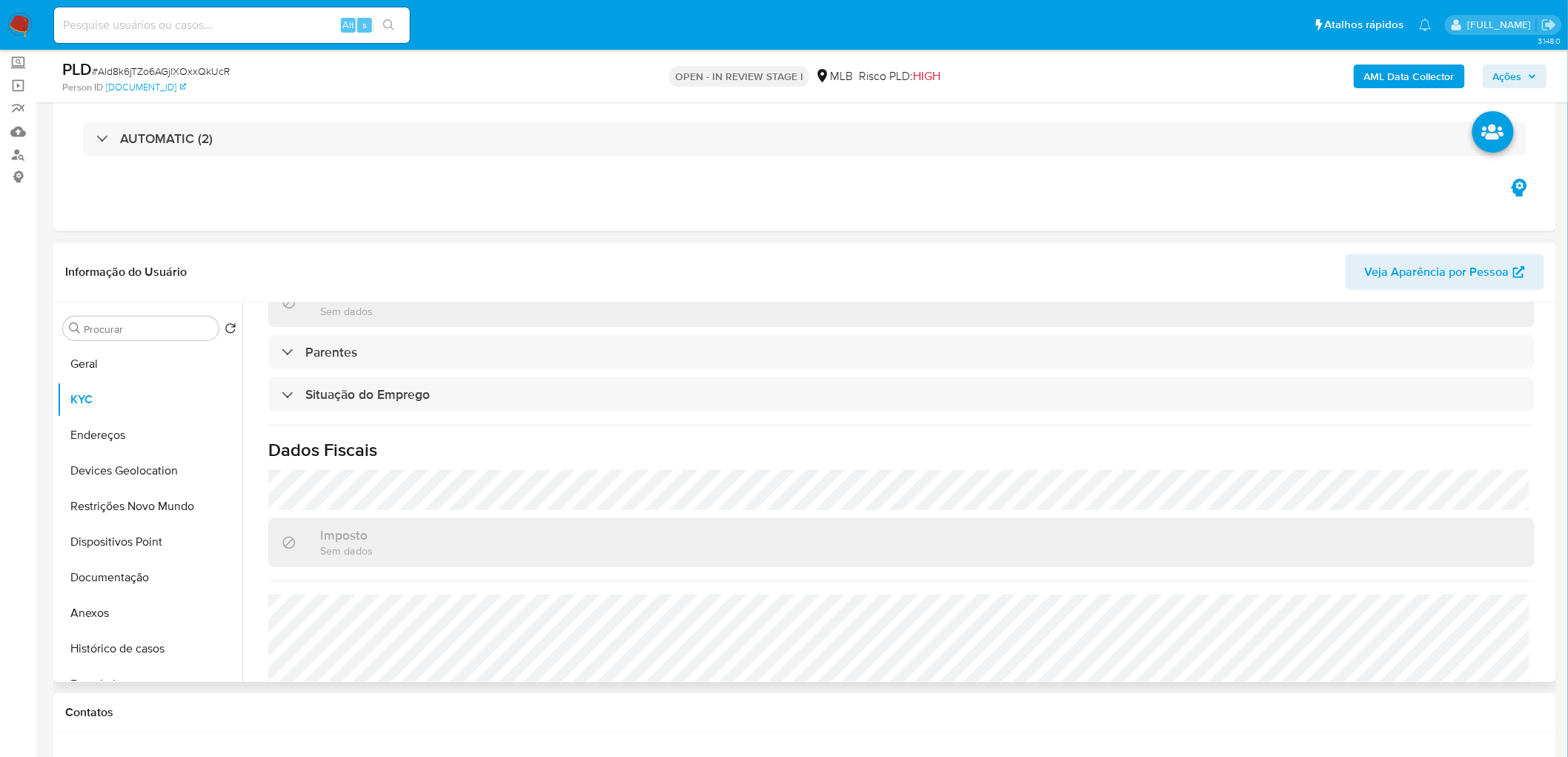 scroll, scrollTop: 617, scrollLeft: 0, axis: vertical 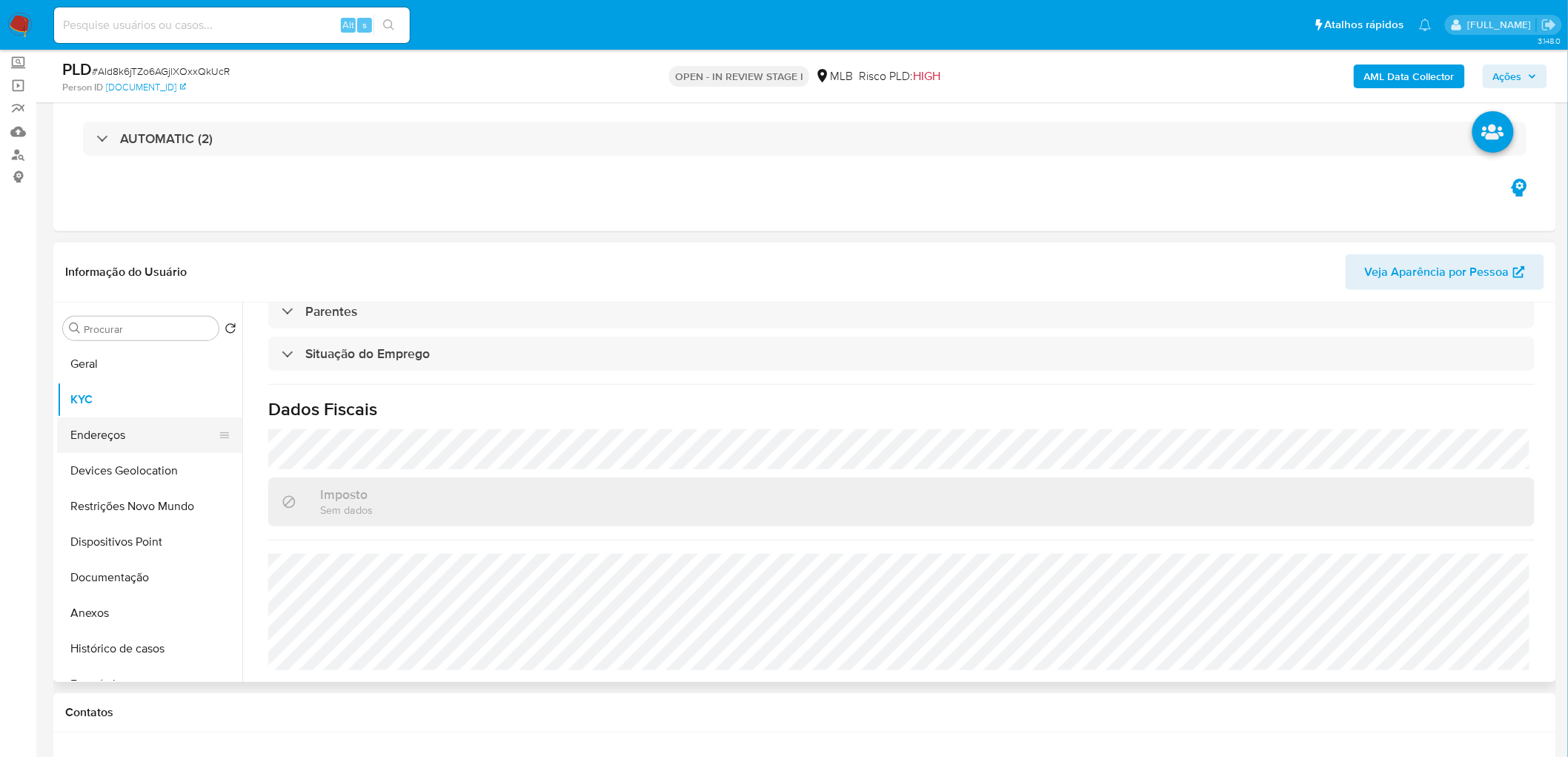 click on "Endereços" at bounding box center (144, 435) 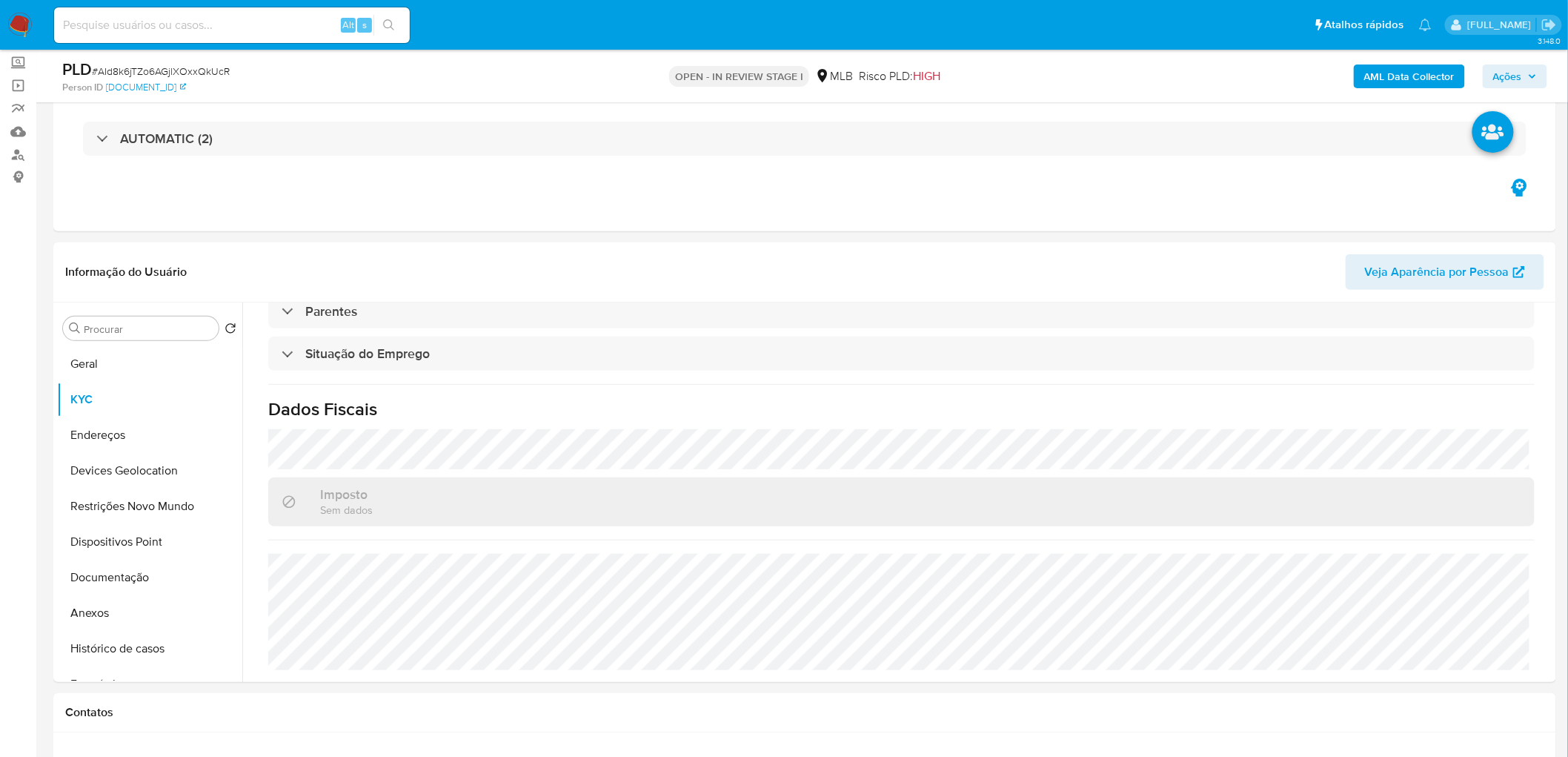 scroll, scrollTop: 0, scrollLeft: 0, axis: both 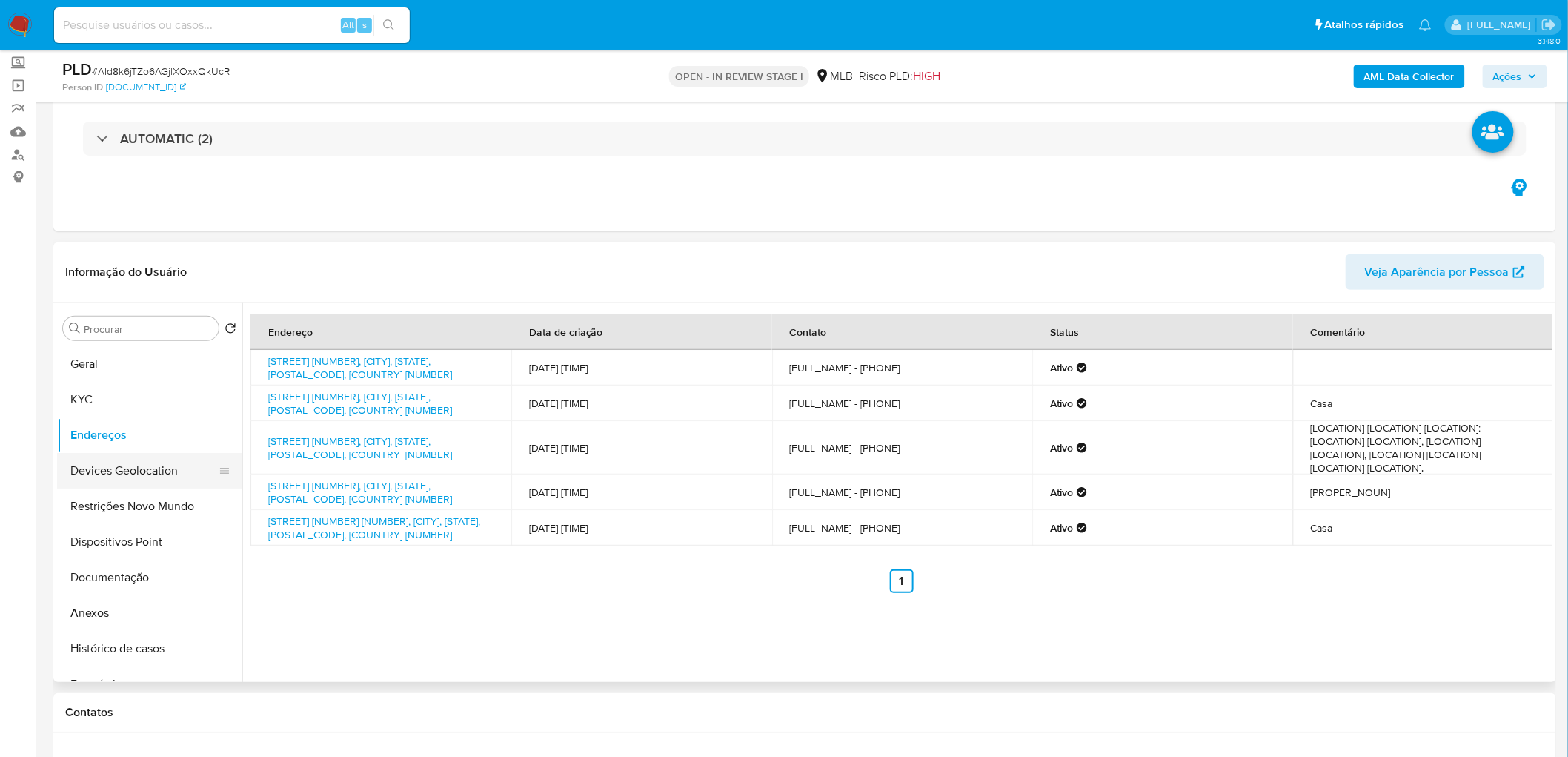 click on "Devices Geolocation" at bounding box center [144, 471] 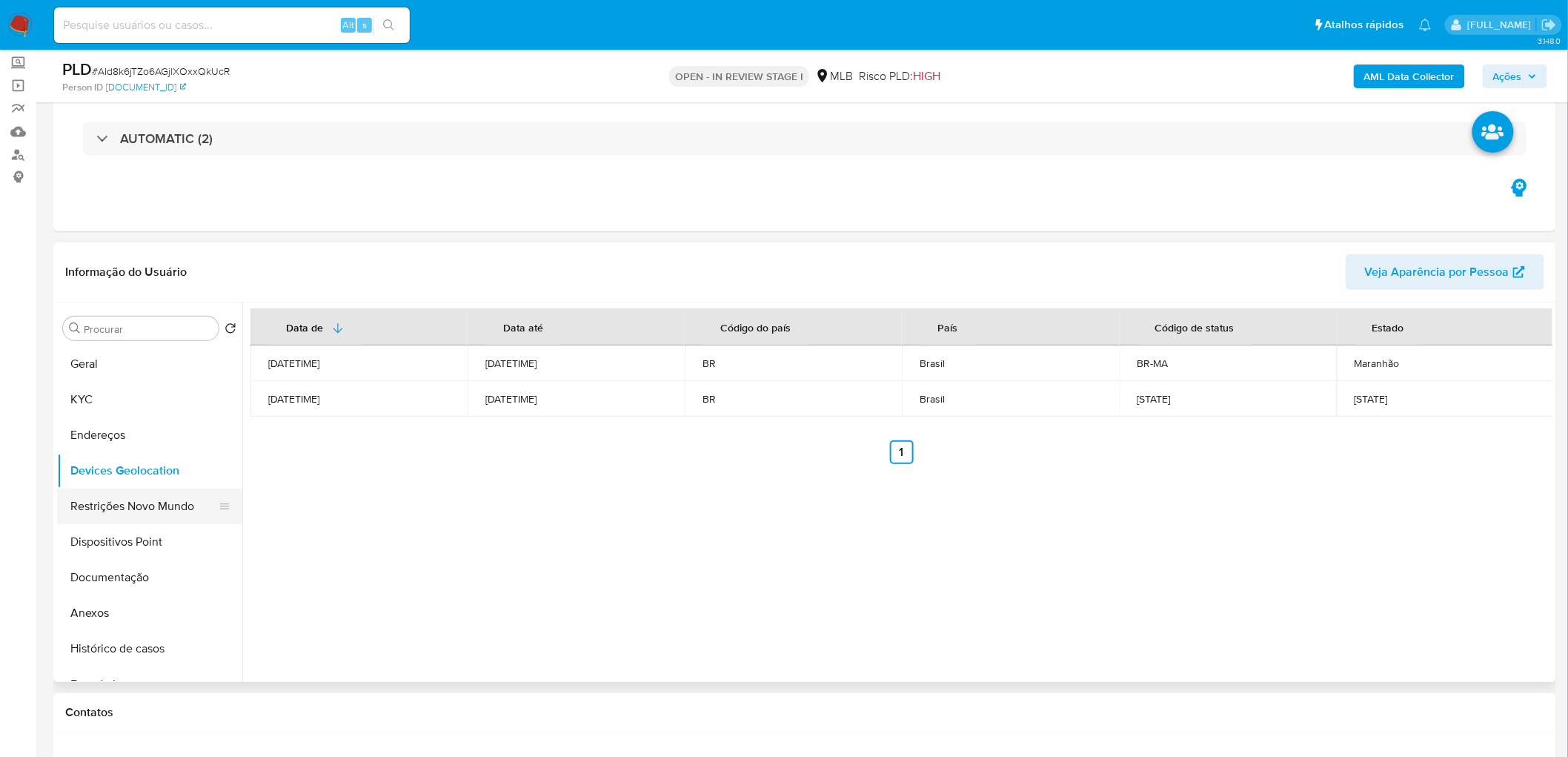 click on "Restrições Novo Mundo" at bounding box center (144, 506) 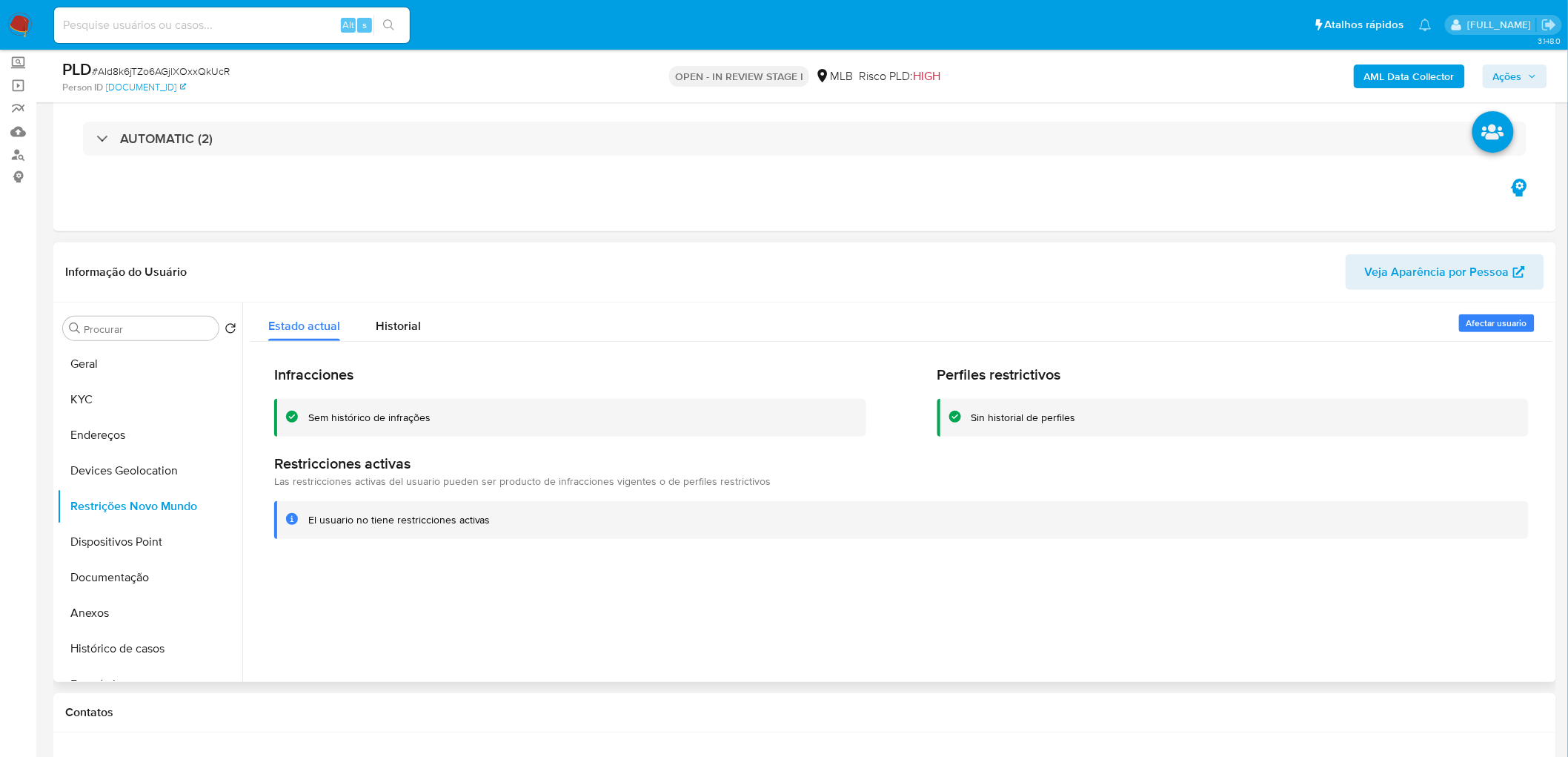 type 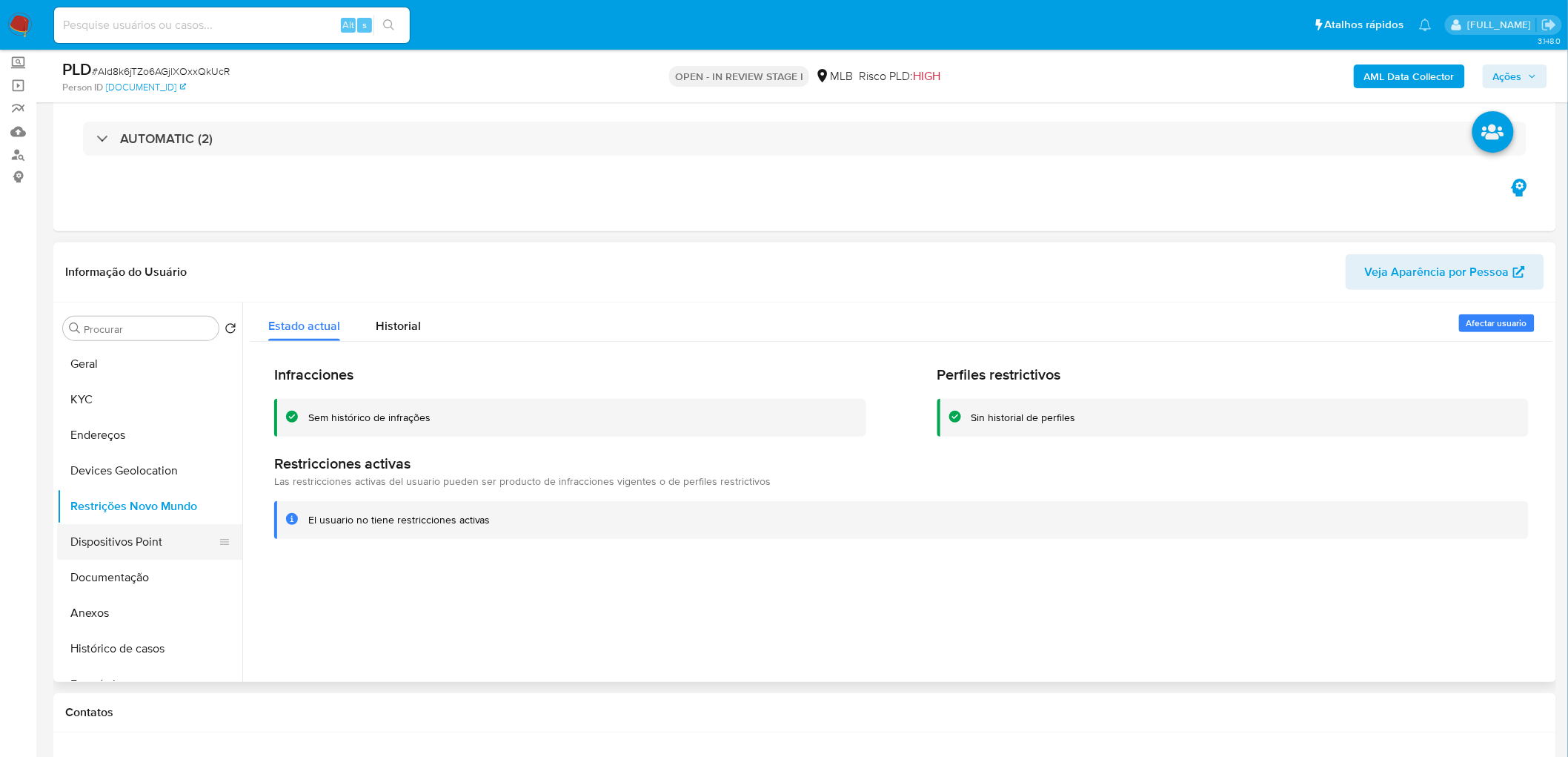 click on "Dispositivos Point" at bounding box center [144, 542] 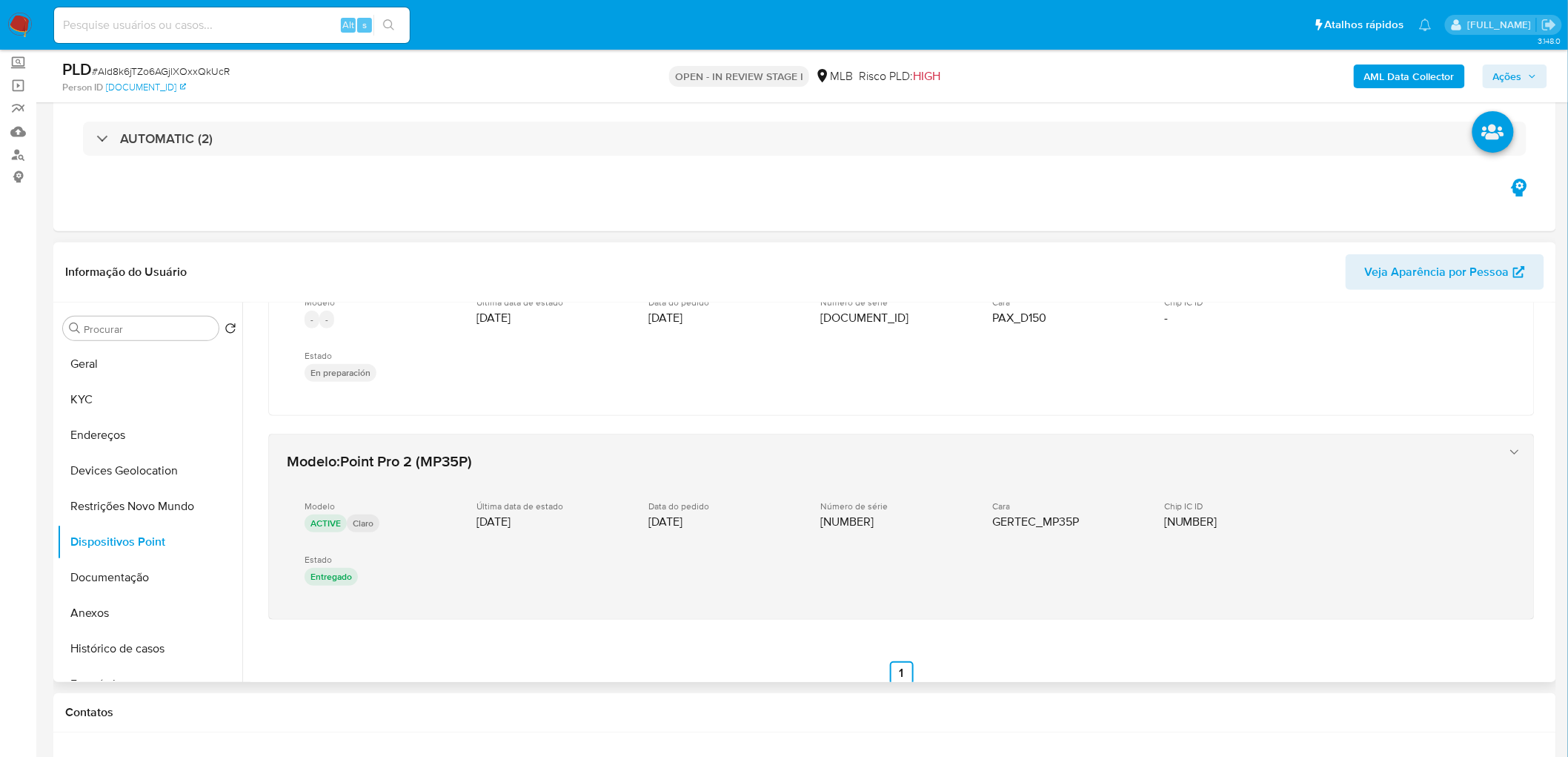 scroll, scrollTop: 116, scrollLeft: 0, axis: vertical 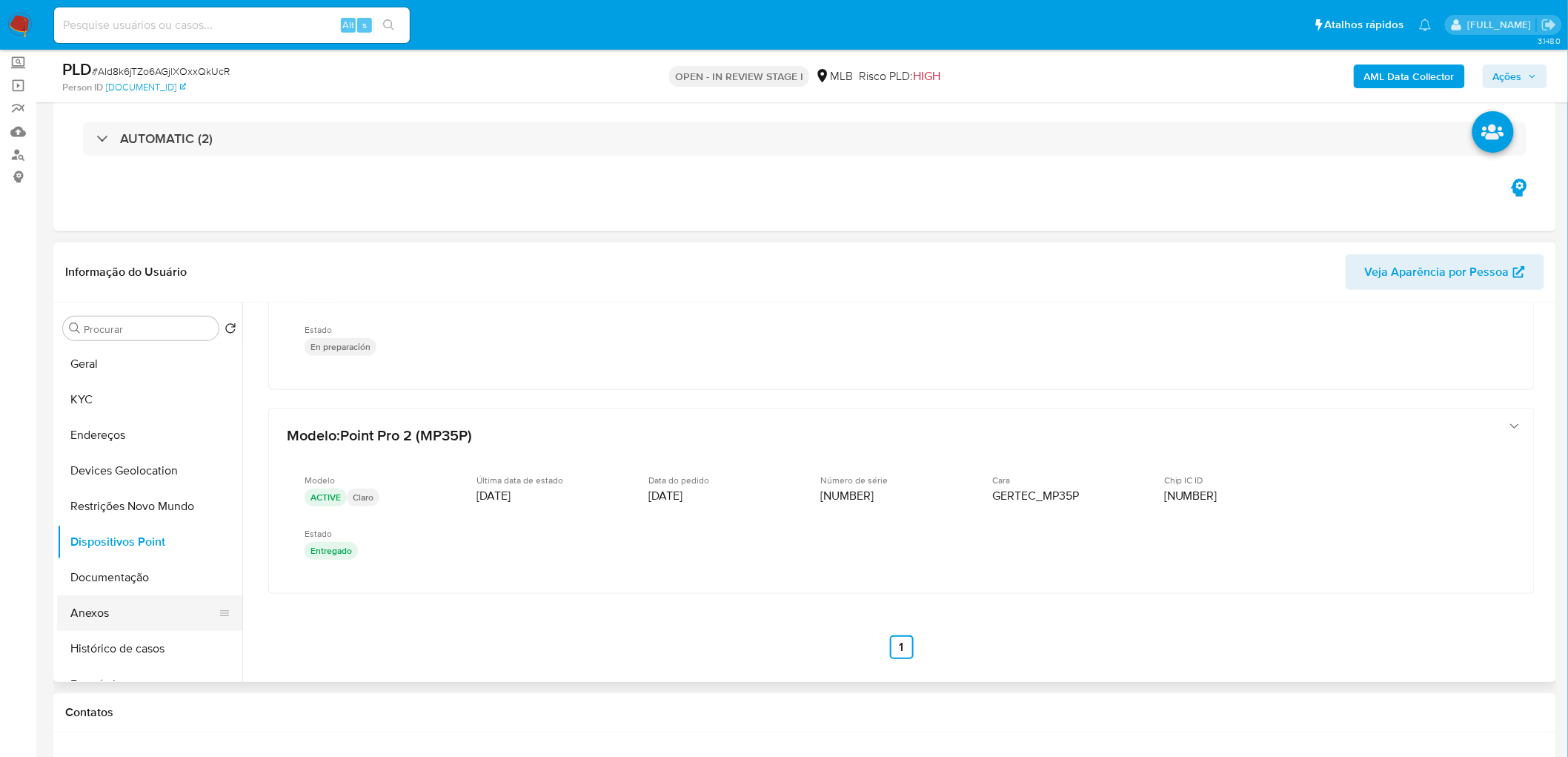 click on "Anexos" at bounding box center (144, 613) 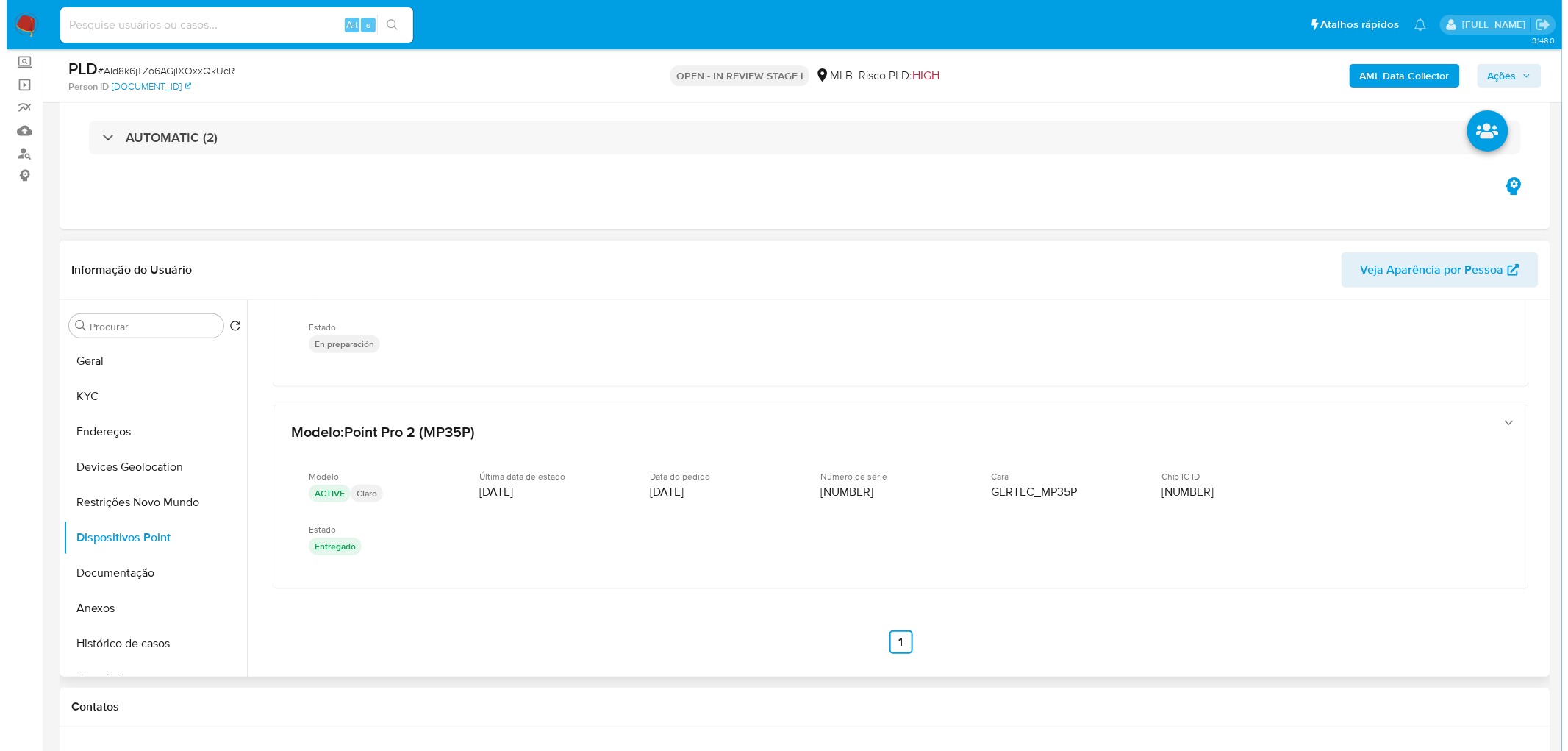scroll, scrollTop: 0, scrollLeft: 0, axis: both 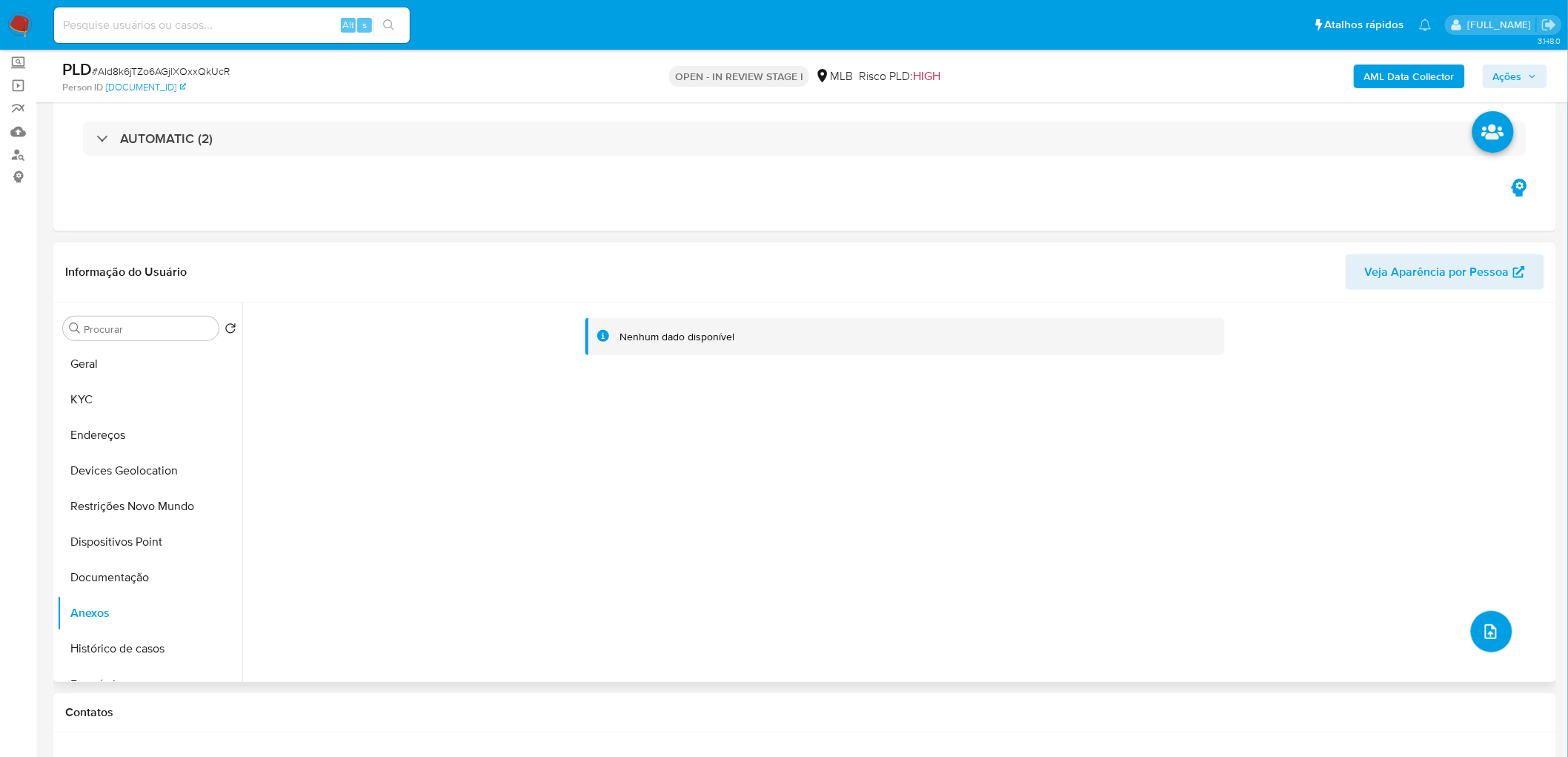 click 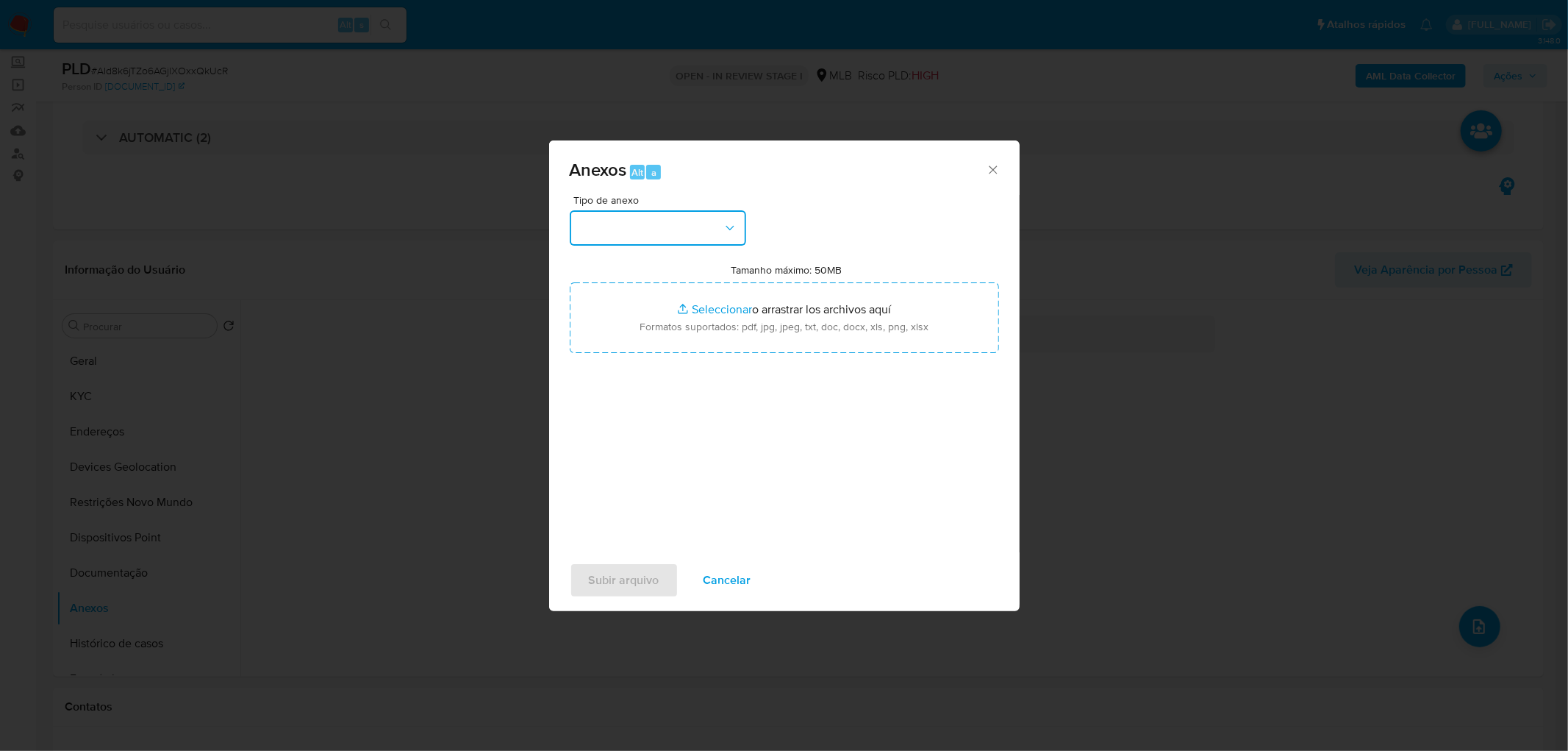 click at bounding box center [658, 228] 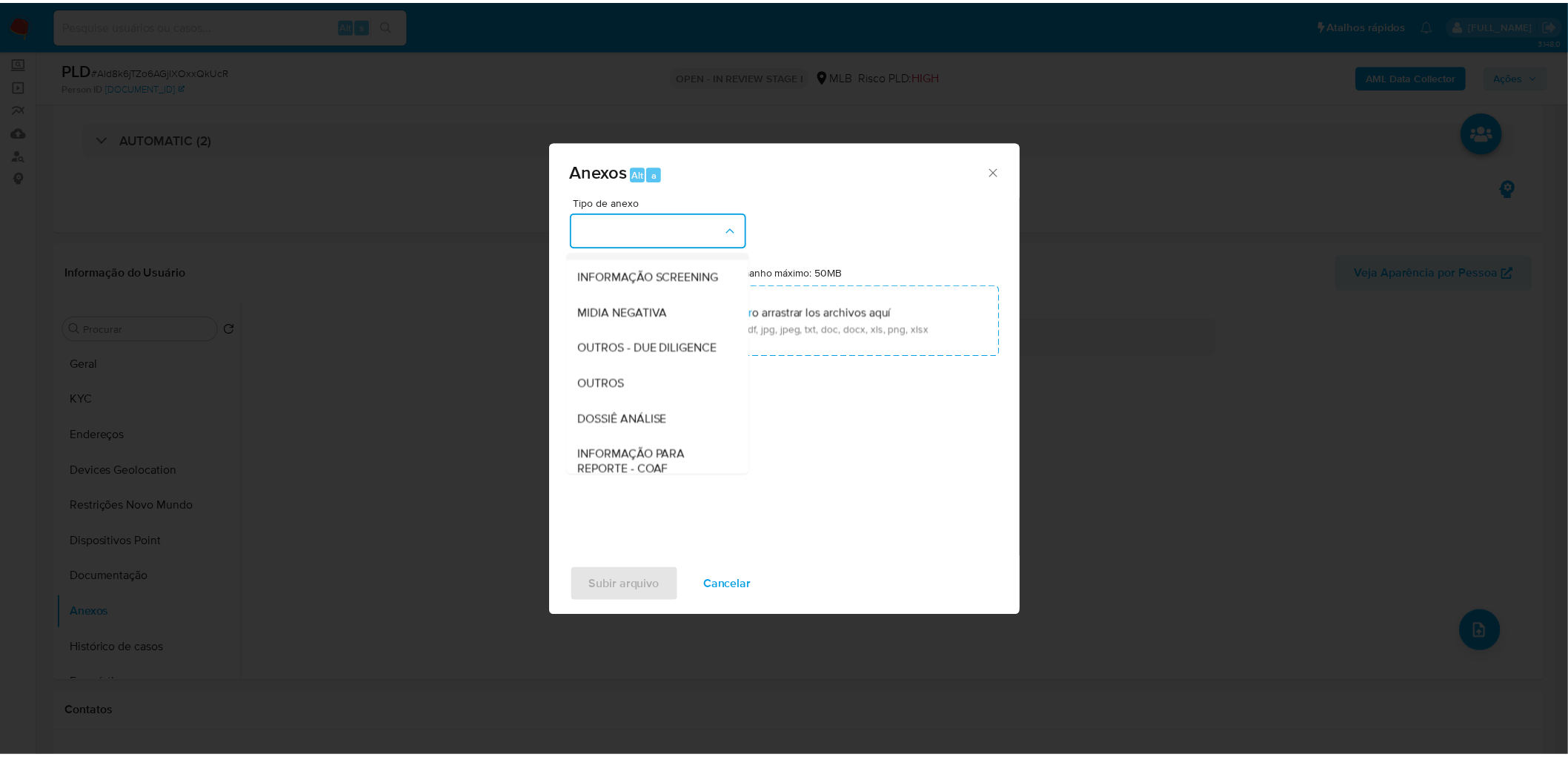 scroll, scrollTop: 165, scrollLeft: 0, axis: vertical 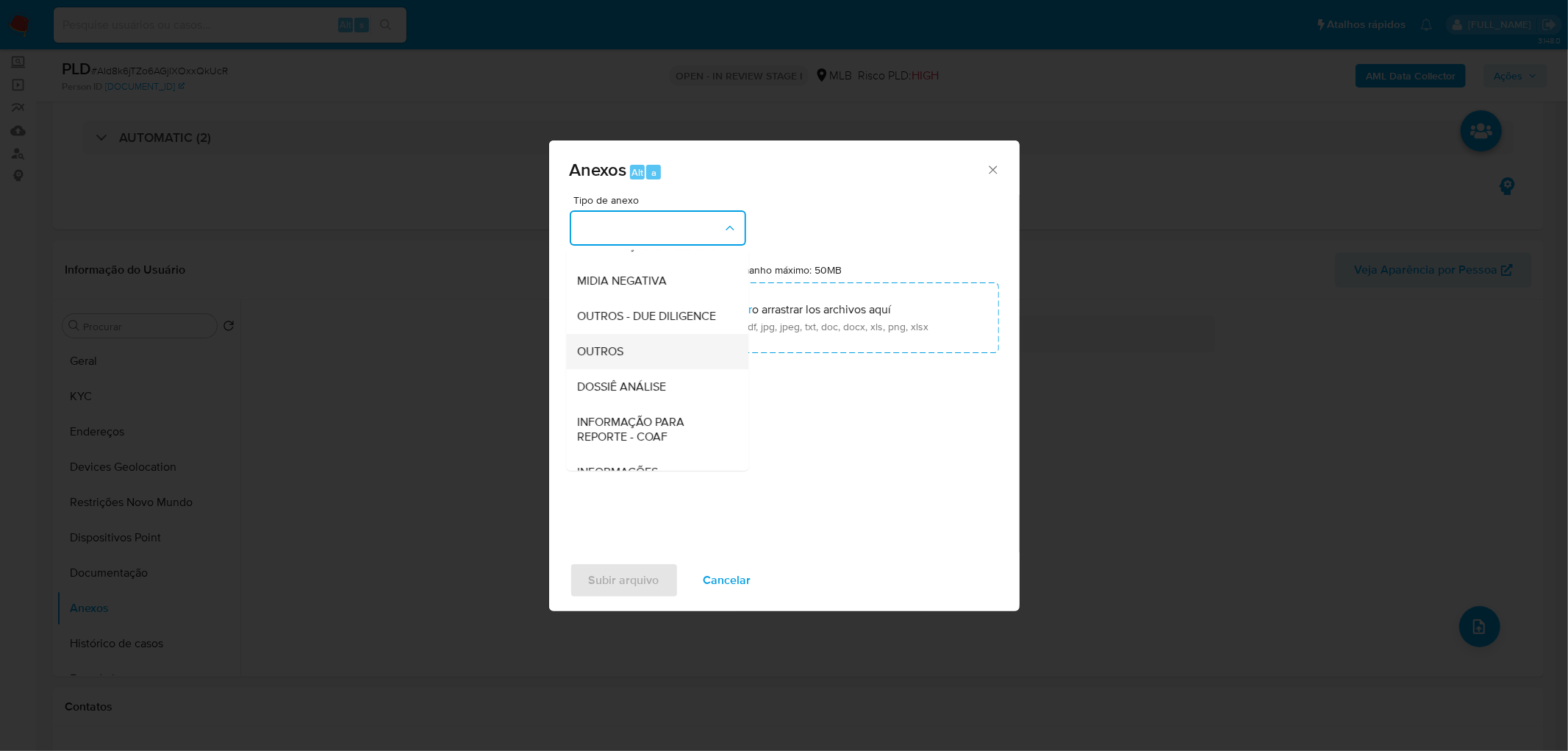 click on "OUTROS" at bounding box center (653, 352) 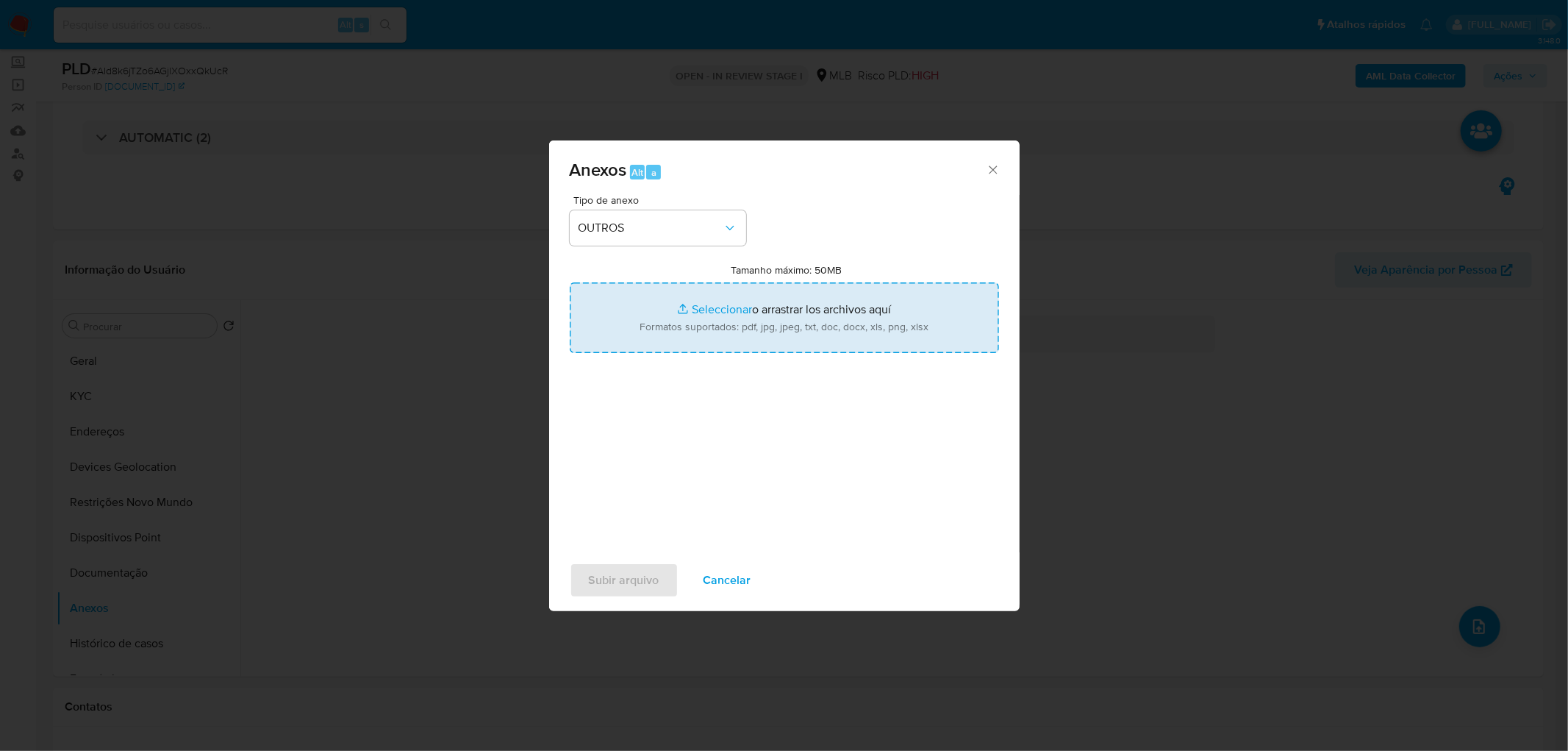 click on "Tamanho máximo: 50MB Seleccionar archivos" at bounding box center [784, 318] 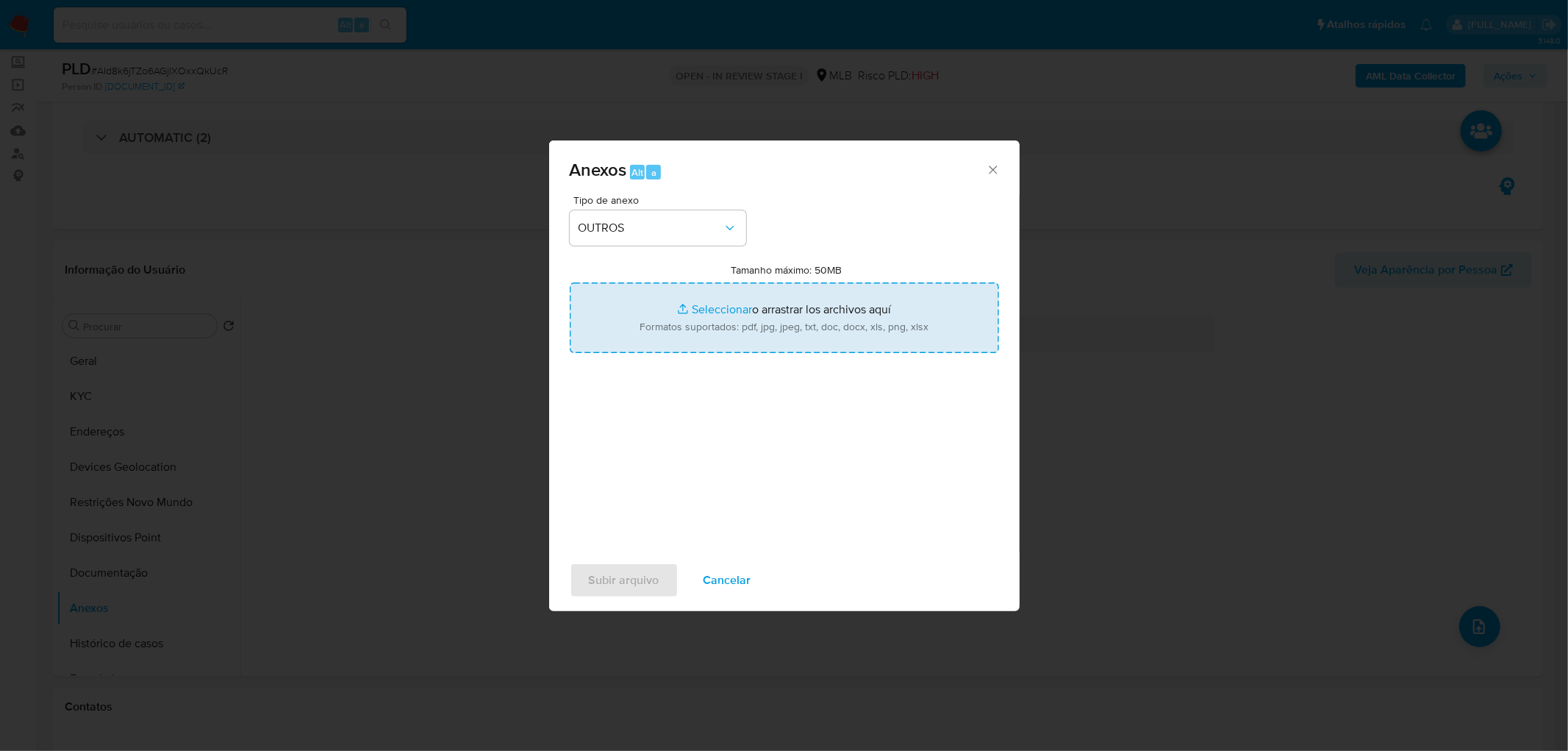 type on "C:\fakepath\Mulan 233405273_2025_08_04_07_58_04.xlsx" 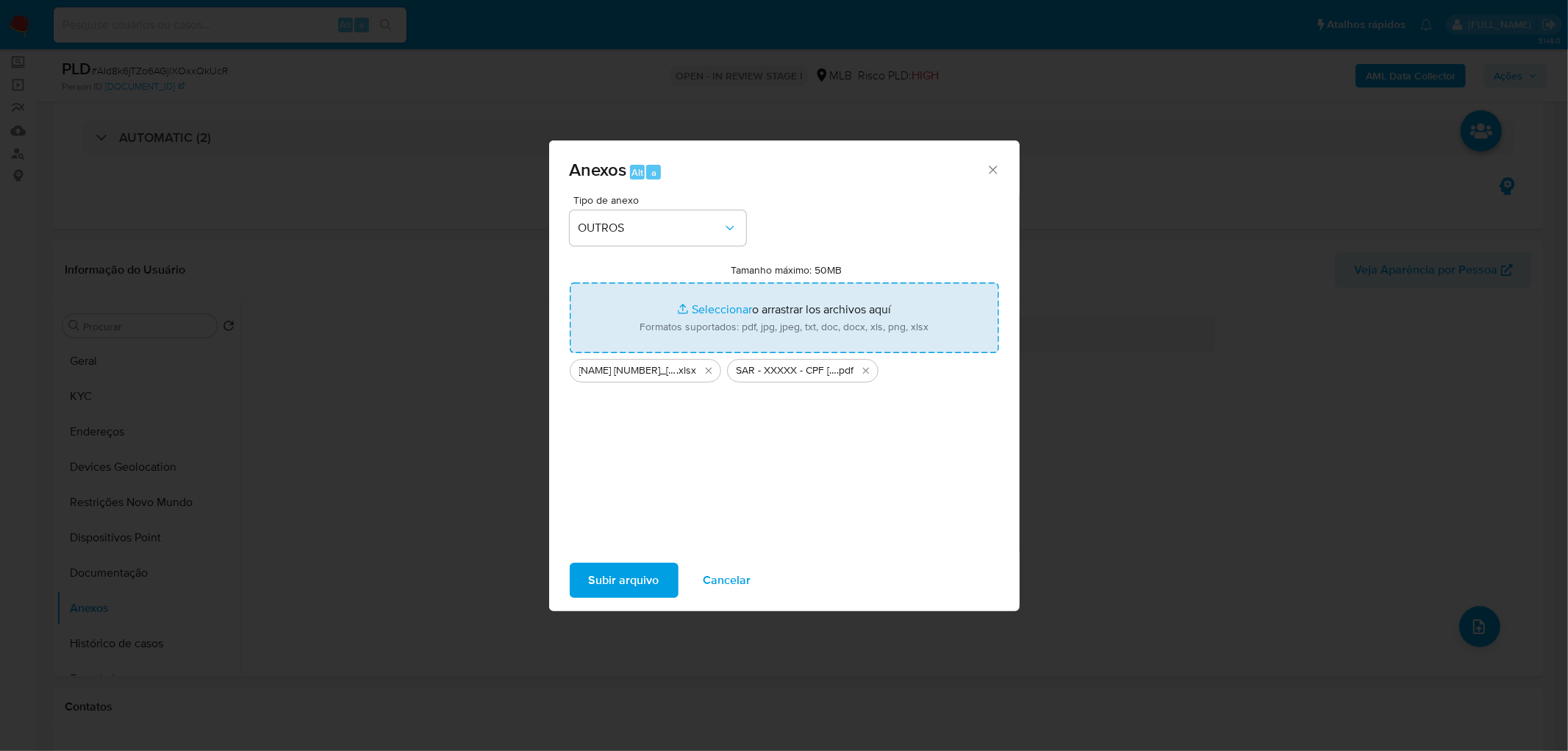 click on "Subir arquivo" at bounding box center (624, 580) 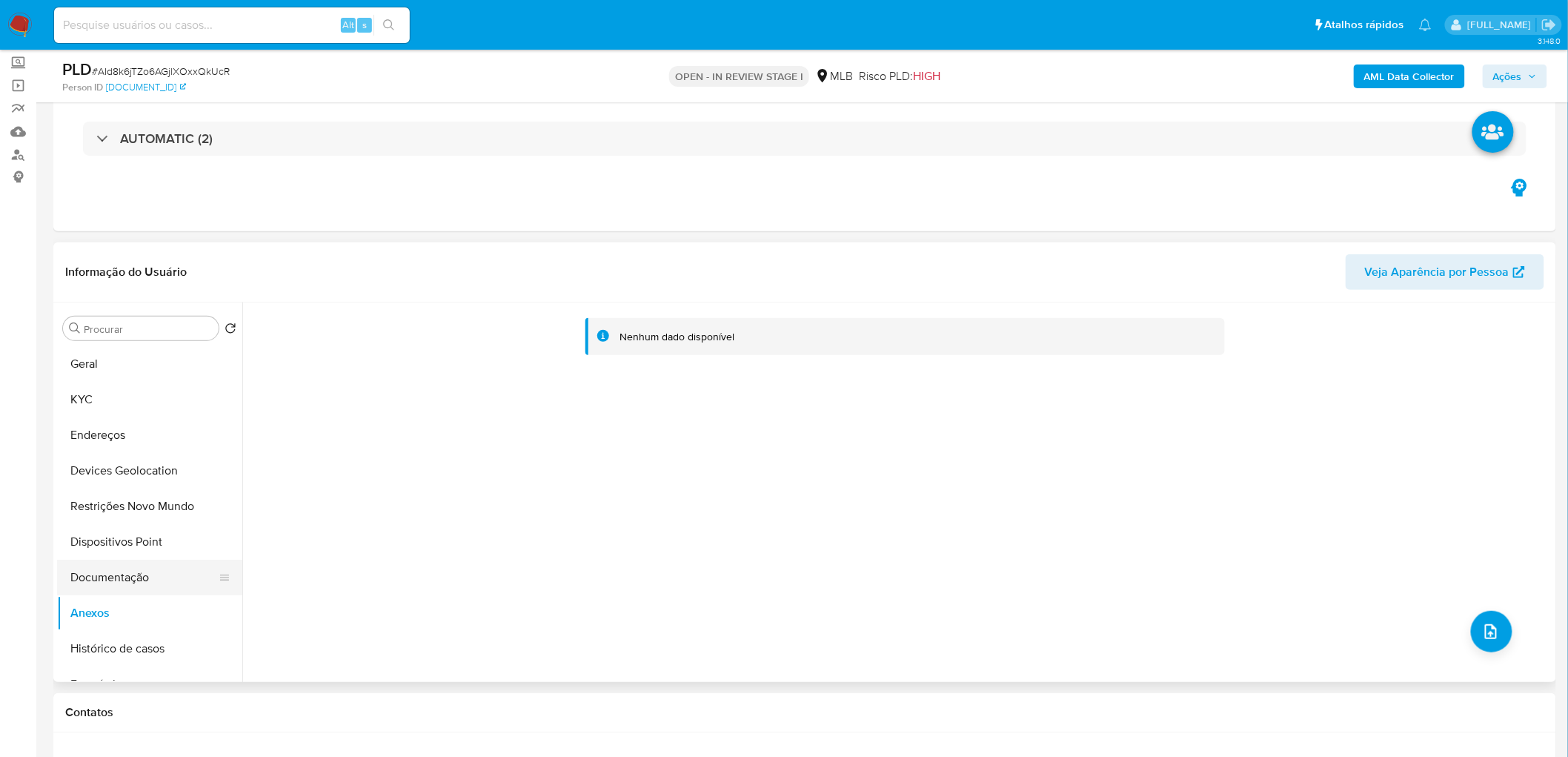 click on "Documentação" at bounding box center [144, 578] 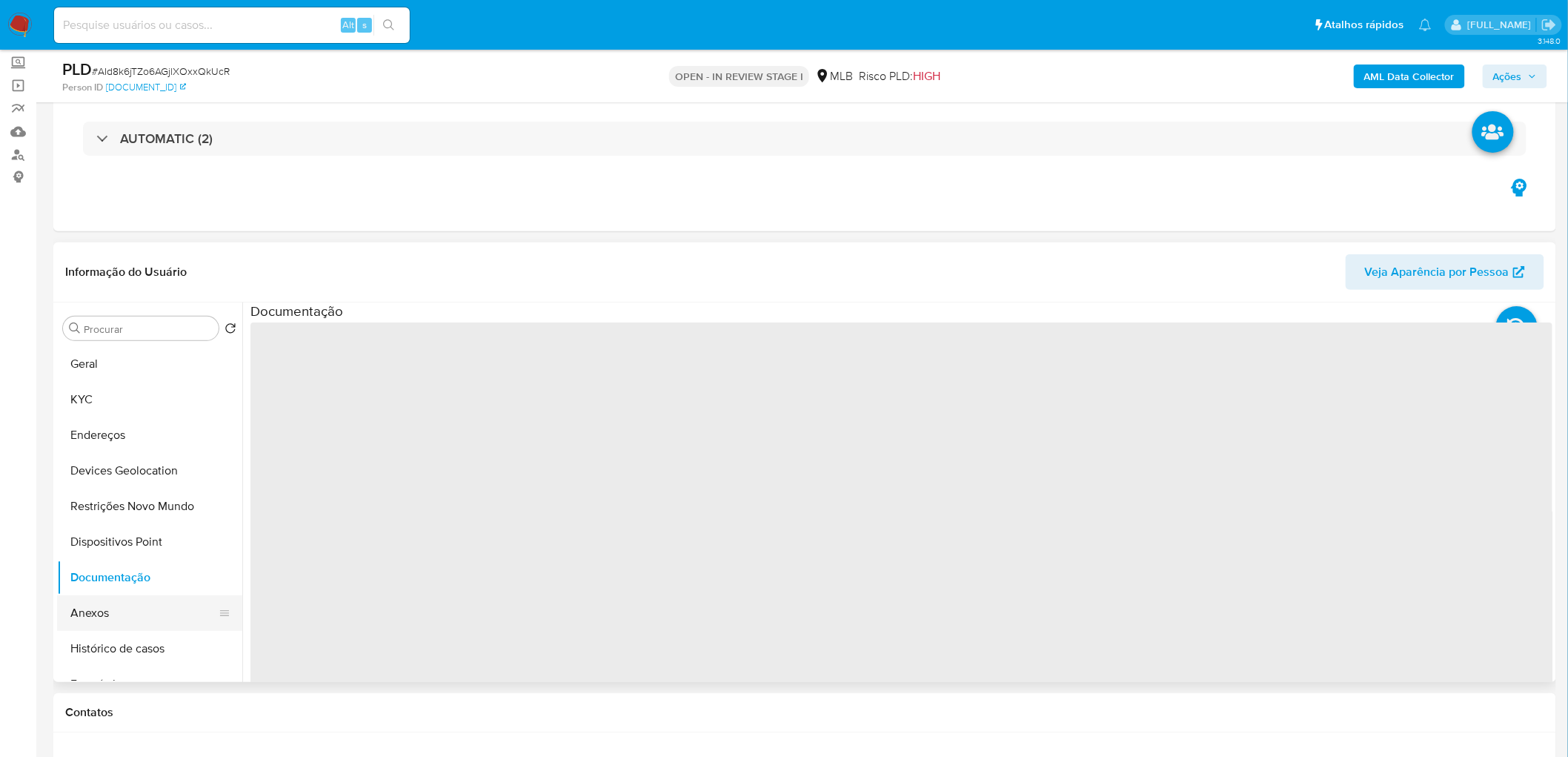 click on "Anexos" at bounding box center (144, 613) 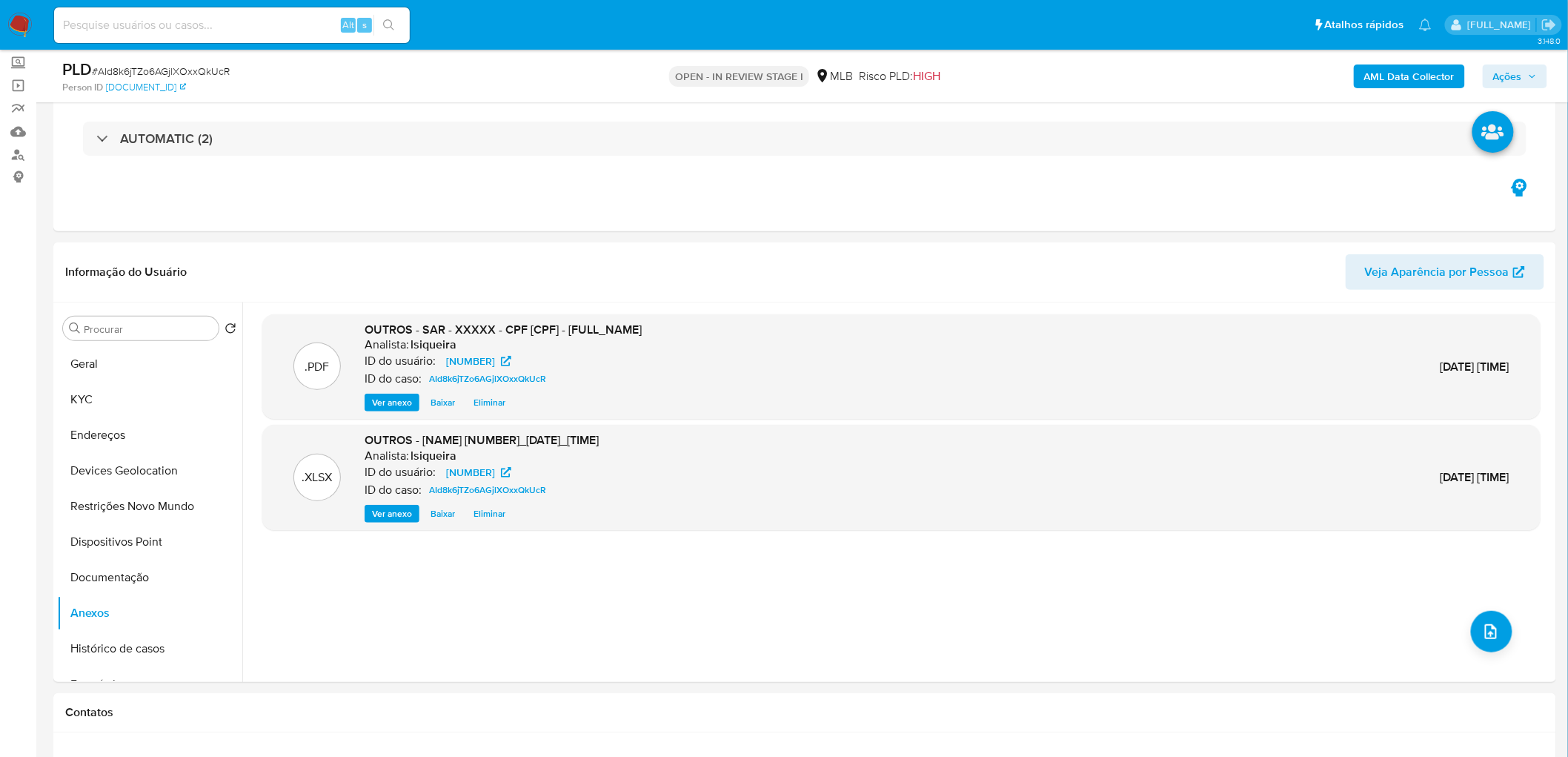 click 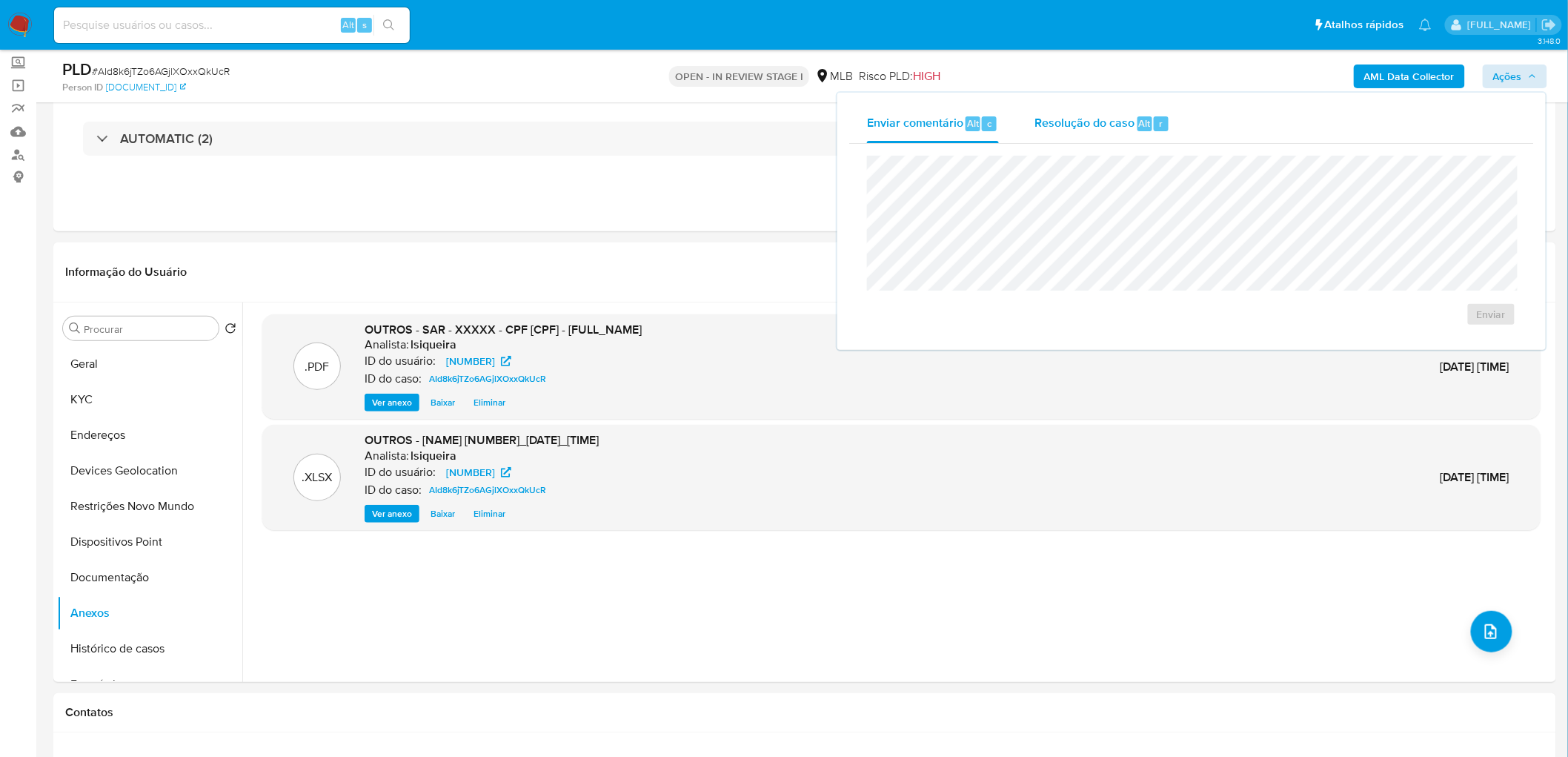 click on "Resolução do caso" at bounding box center [1084, 122] 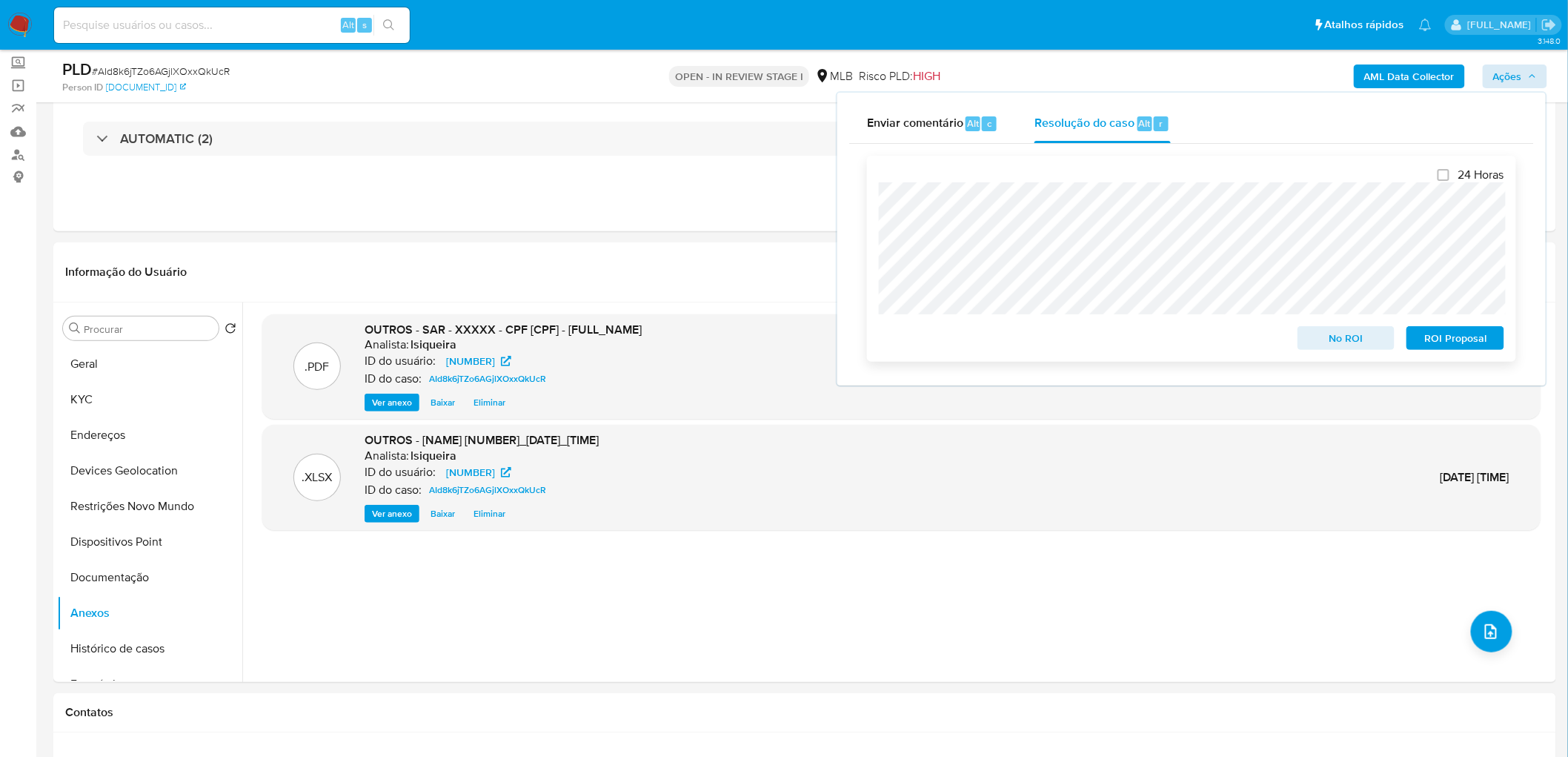 click on "ROI Proposal" at bounding box center (1455, 338) 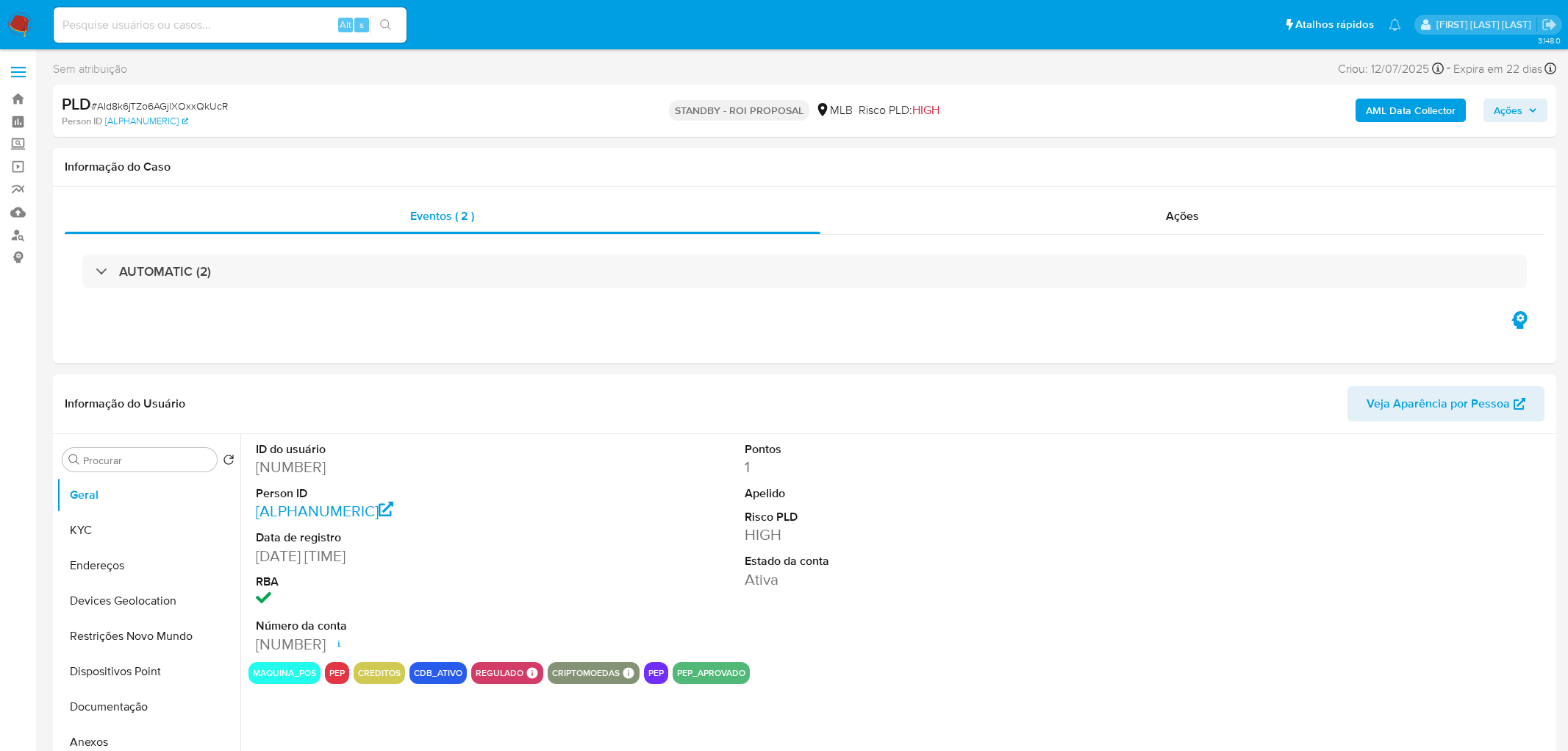 select on "10" 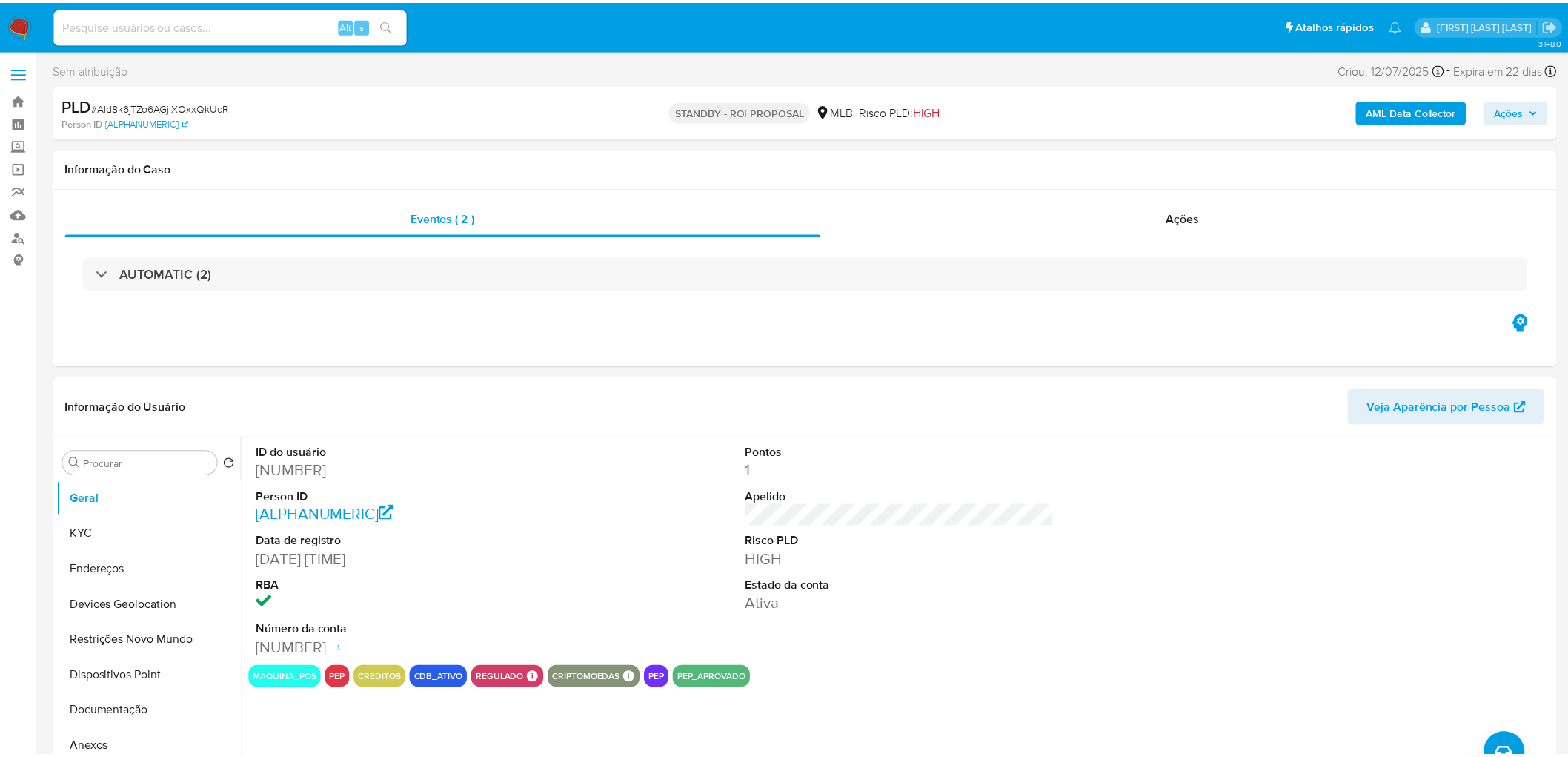 scroll, scrollTop: 0, scrollLeft: 0, axis: both 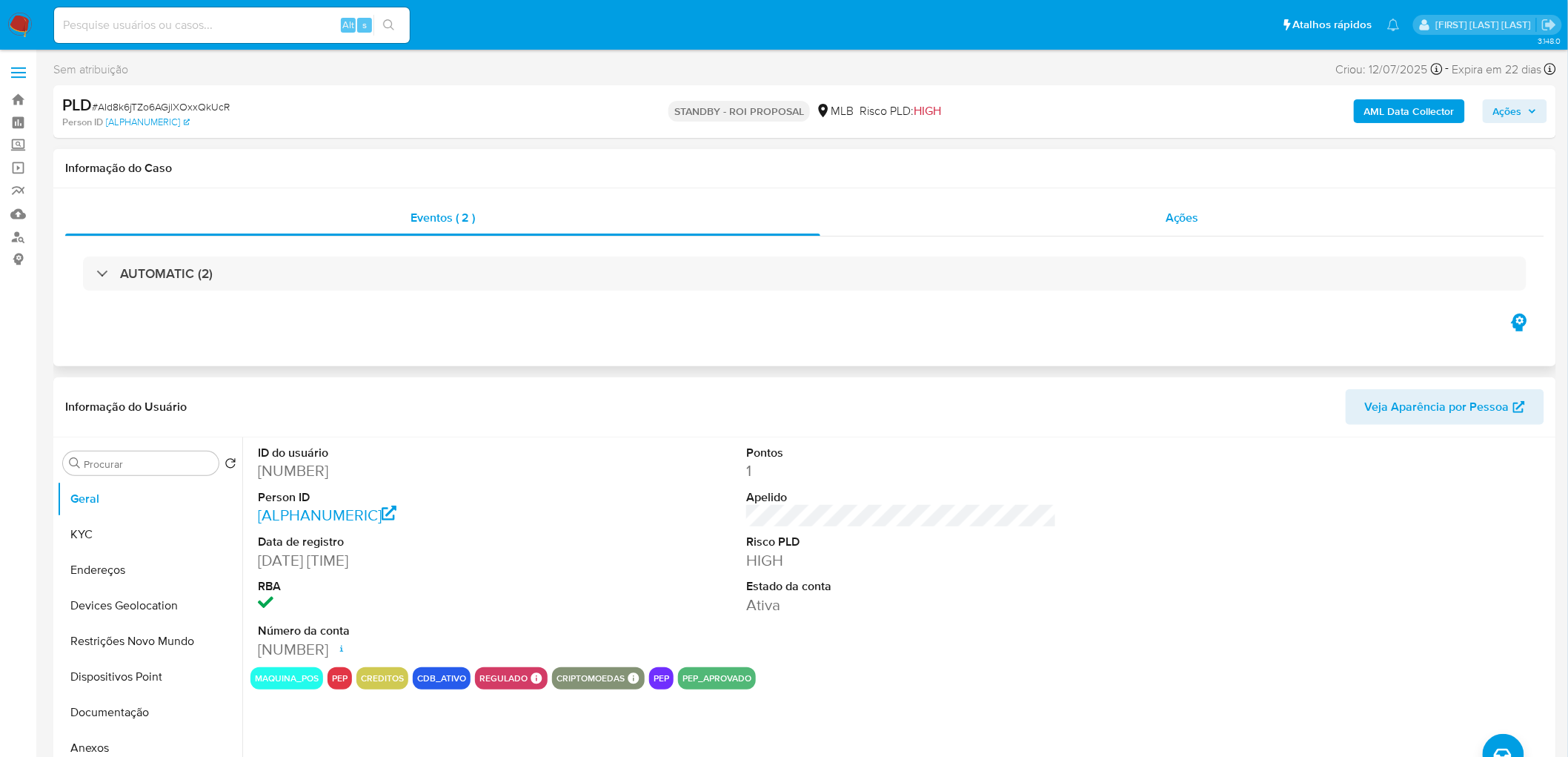 click on "Ações" at bounding box center (1182, 218) 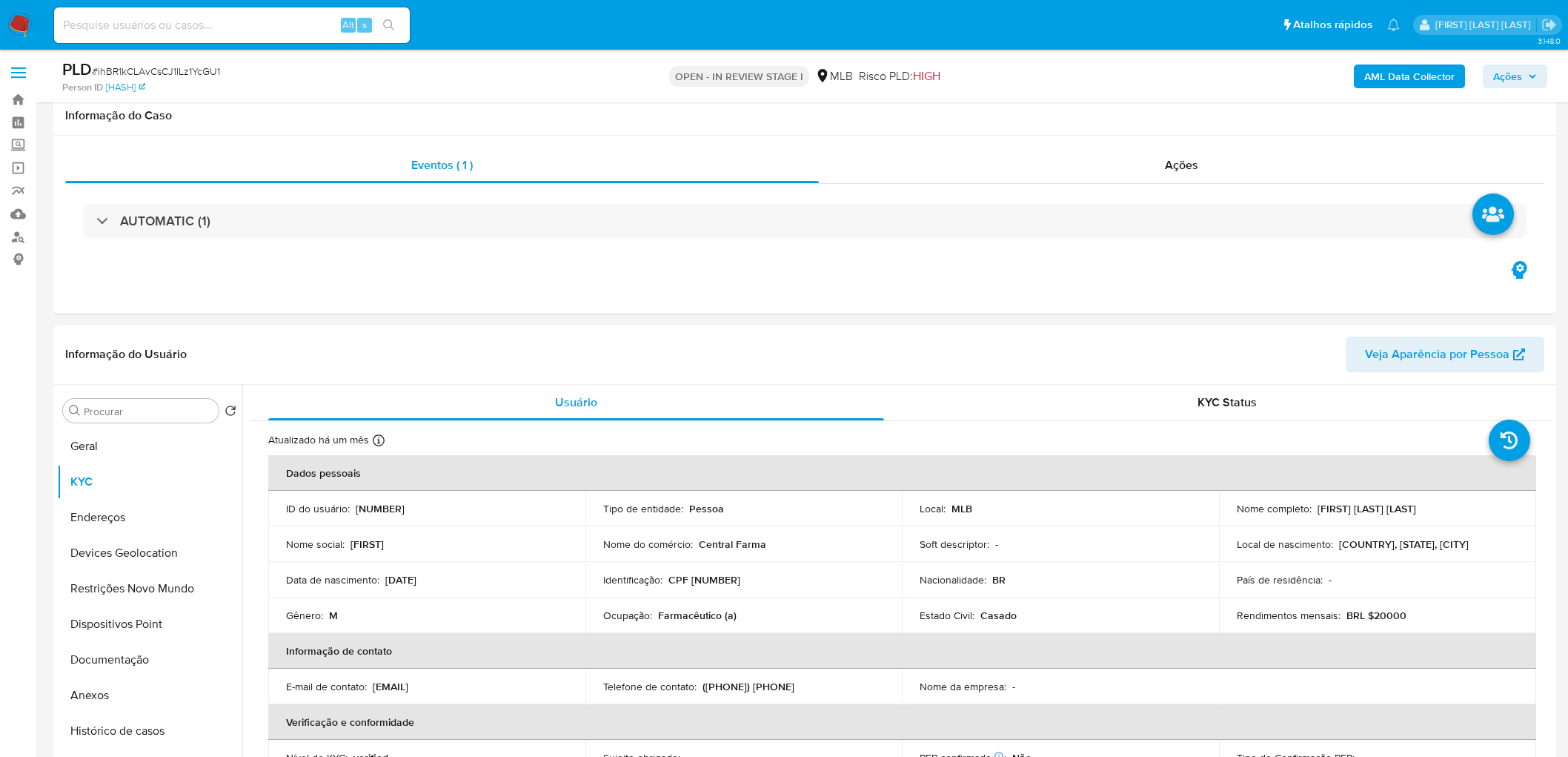 scroll, scrollTop: 1565, scrollLeft: 0, axis: vertical 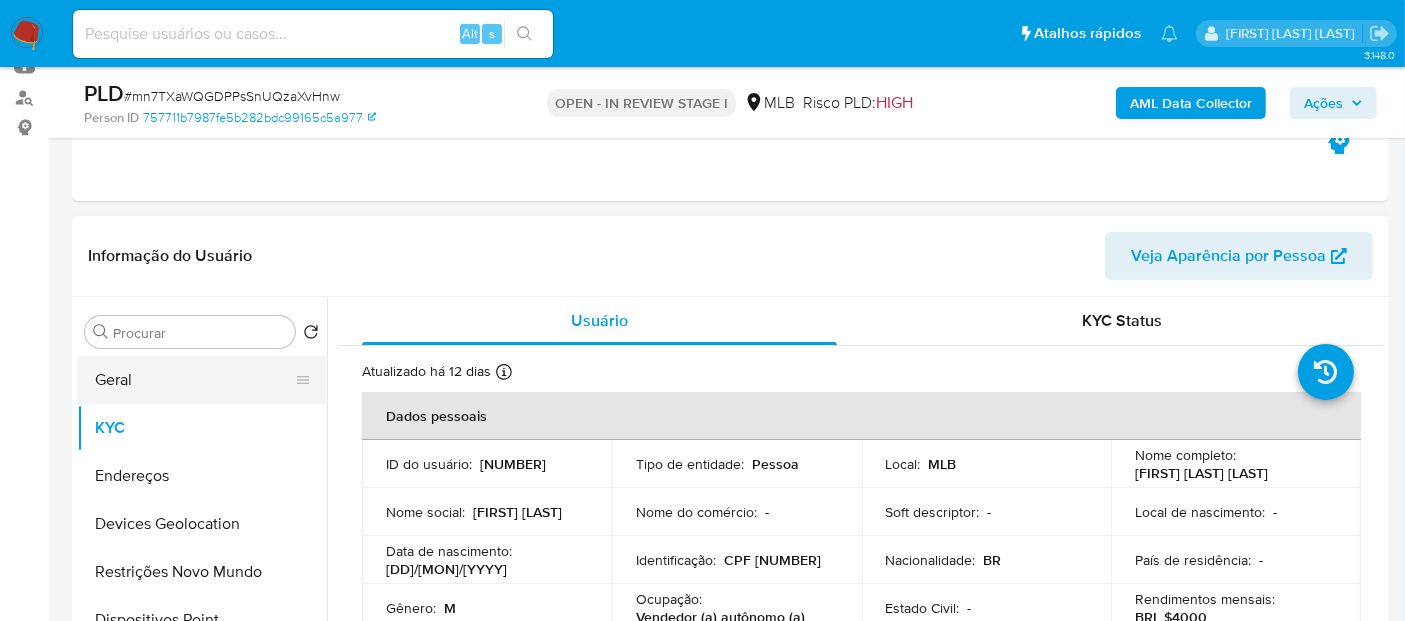 drag, startPoint x: 169, startPoint y: 388, endPoint x: 181, endPoint y: 378, distance: 15.6205 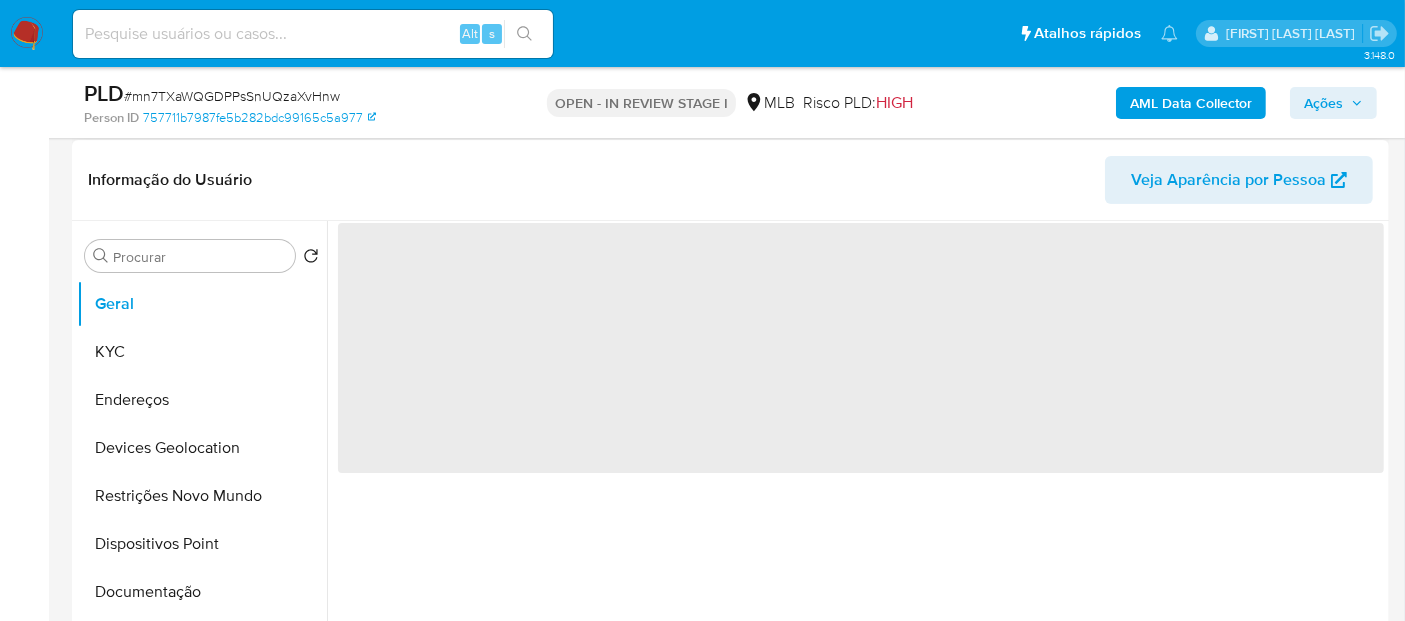 scroll, scrollTop: 333, scrollLeft: 0, axis: vertical 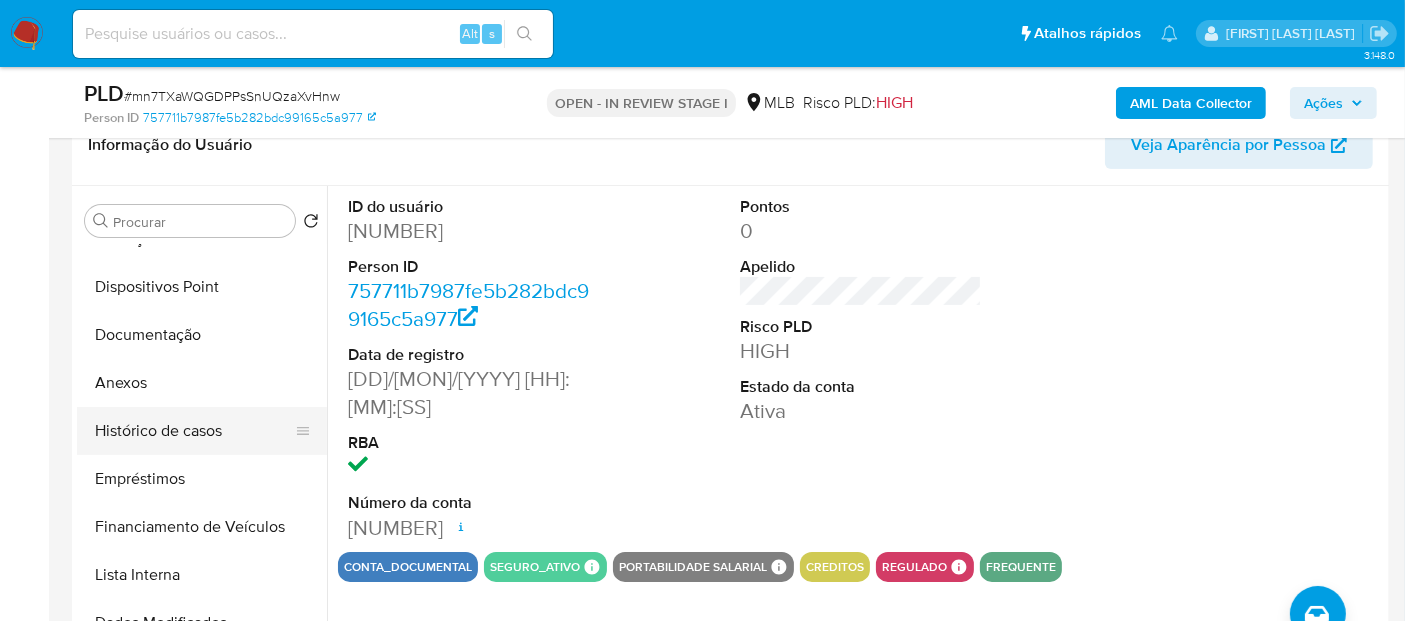 click on "Histórico de casos" at bounding box center (194, 431) 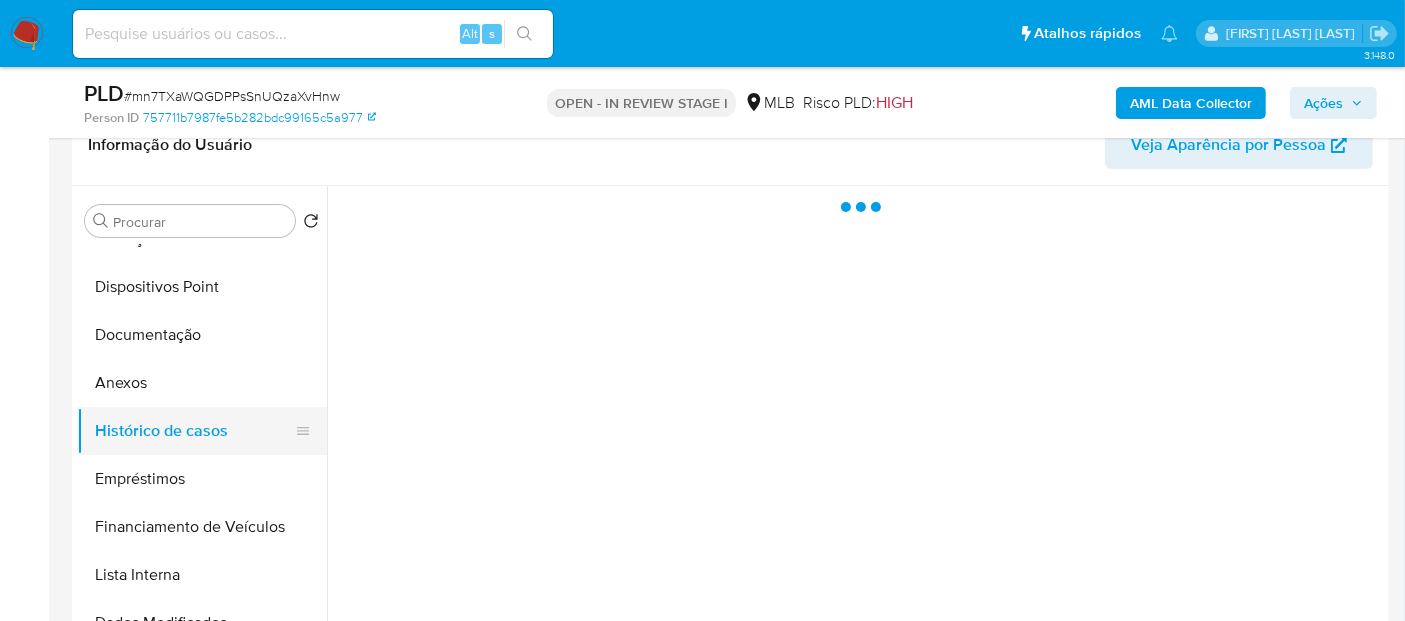 scroll, scrollTop: 0, scrollLeft: 0, axis: both 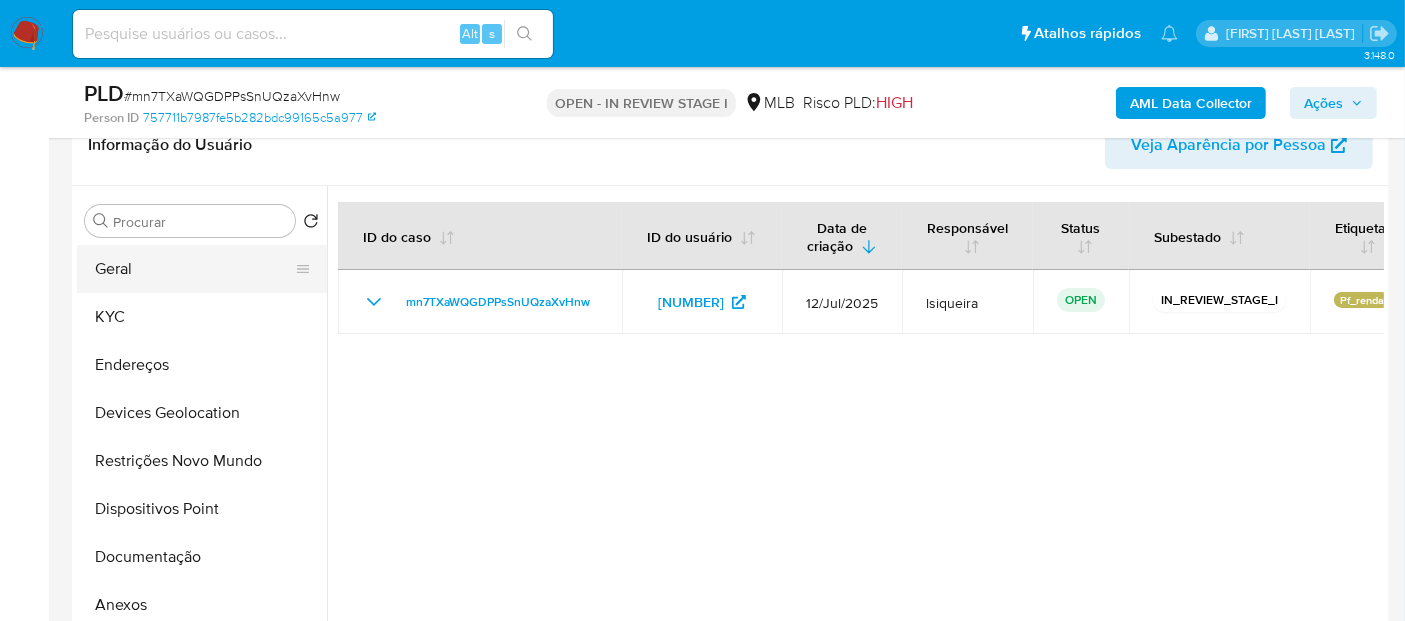 click on "Geral" at bounding box center (194, 269) 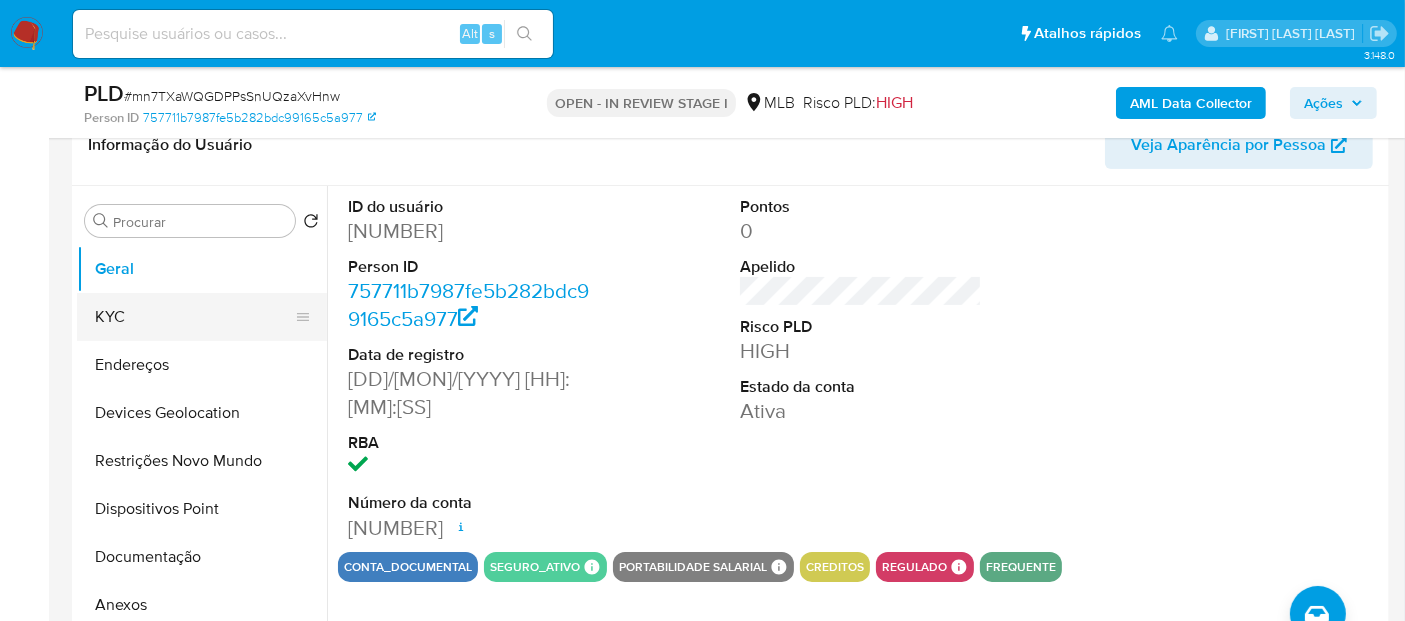 click on "KYC" at bounding box center [194, 317] 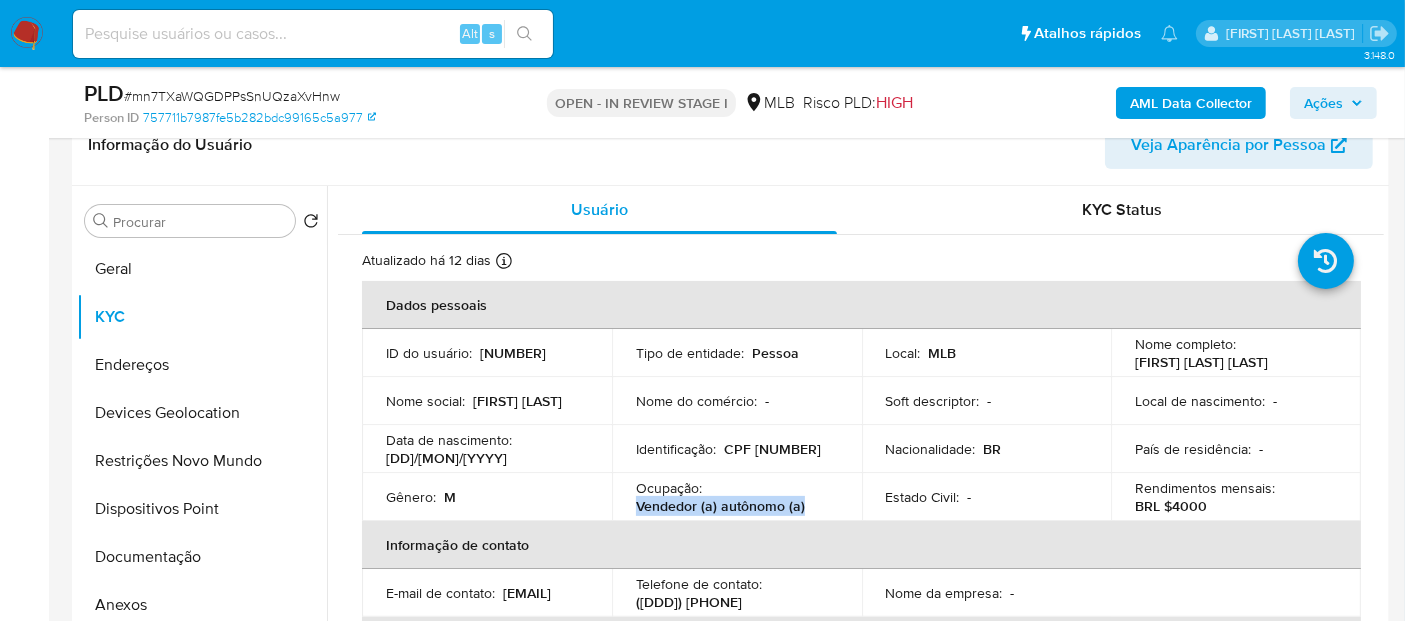 drag, startPoint x: 814, startPoint y: 505, endPoint x: 628, endPoint y: 508, distance: 186.02419 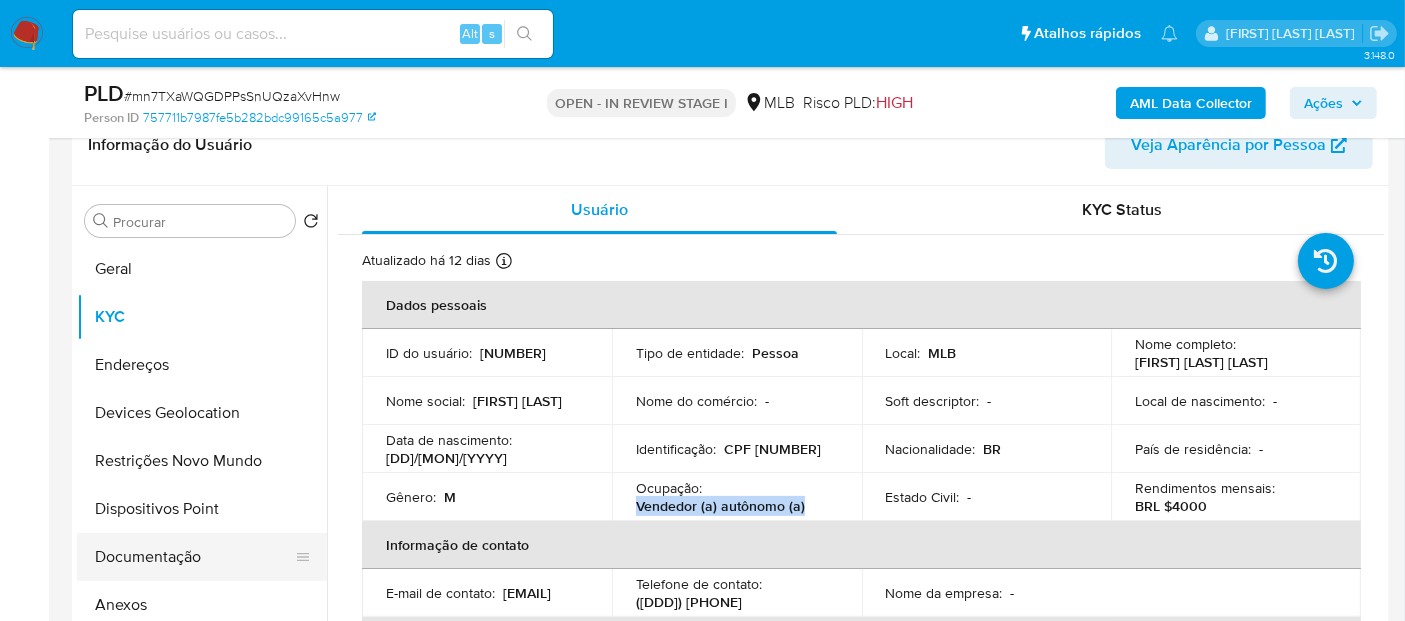 click on "Documentação" at bounding box center [194, 557] 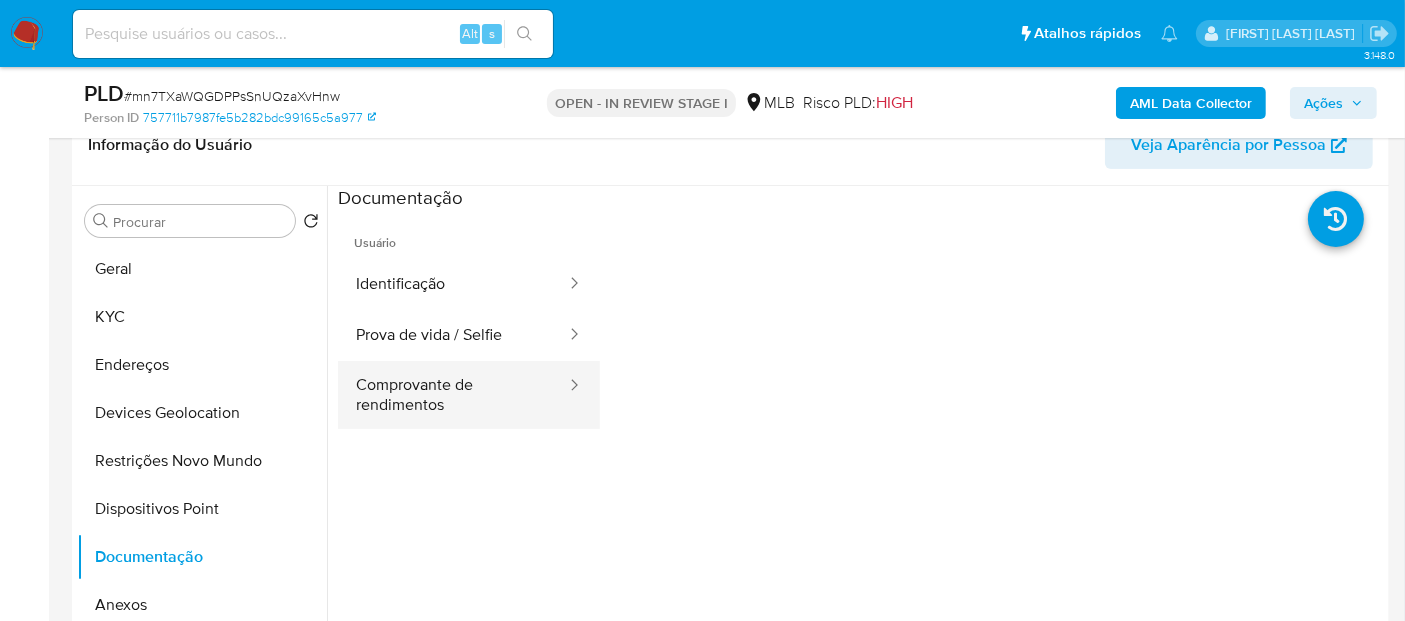 click on "Comprovante de rendimentos" at bounding box center (453, 395) 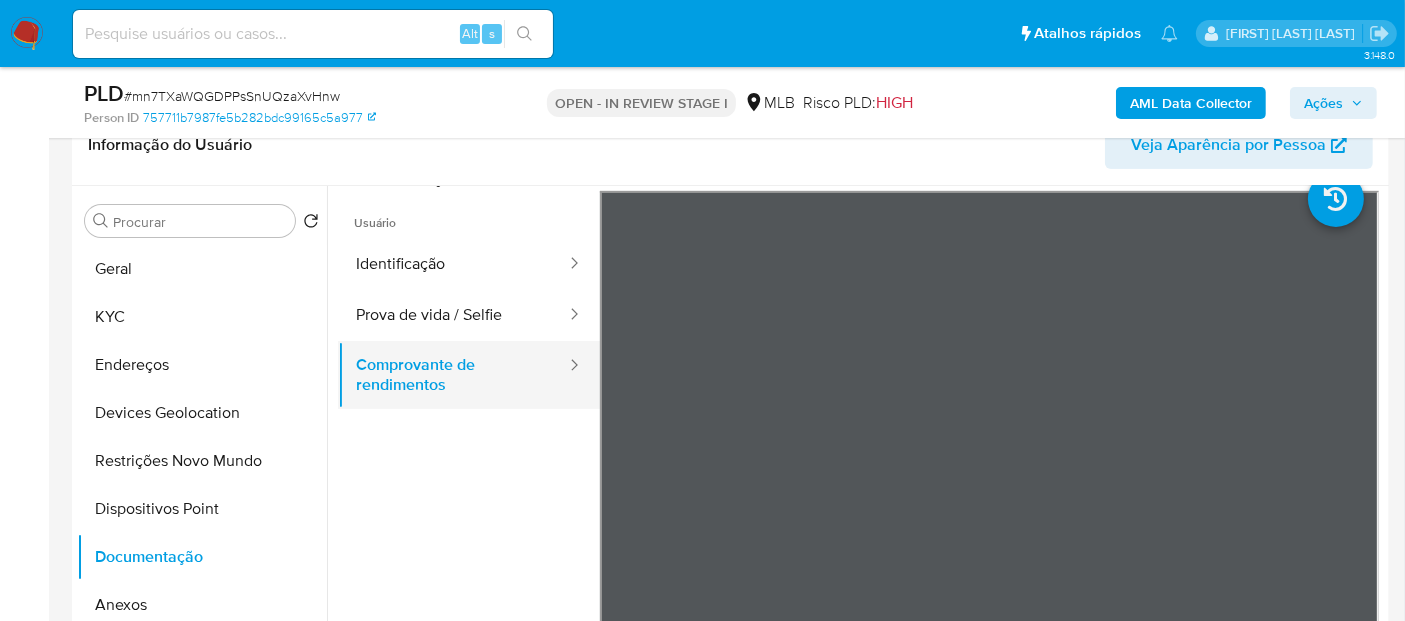 scroll, scrollTop: 0, scrollLeft: 0, axis: both 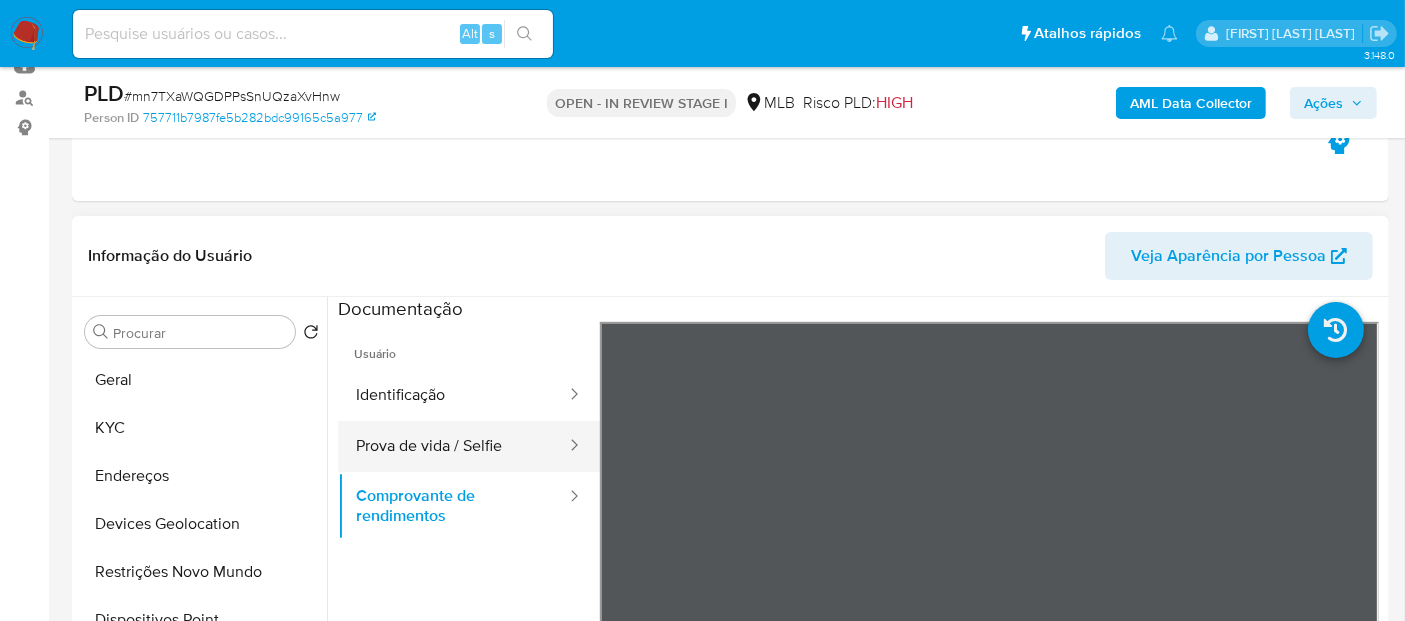 click on "Prova de vida / Selfie" at bounding box center (453, 446) 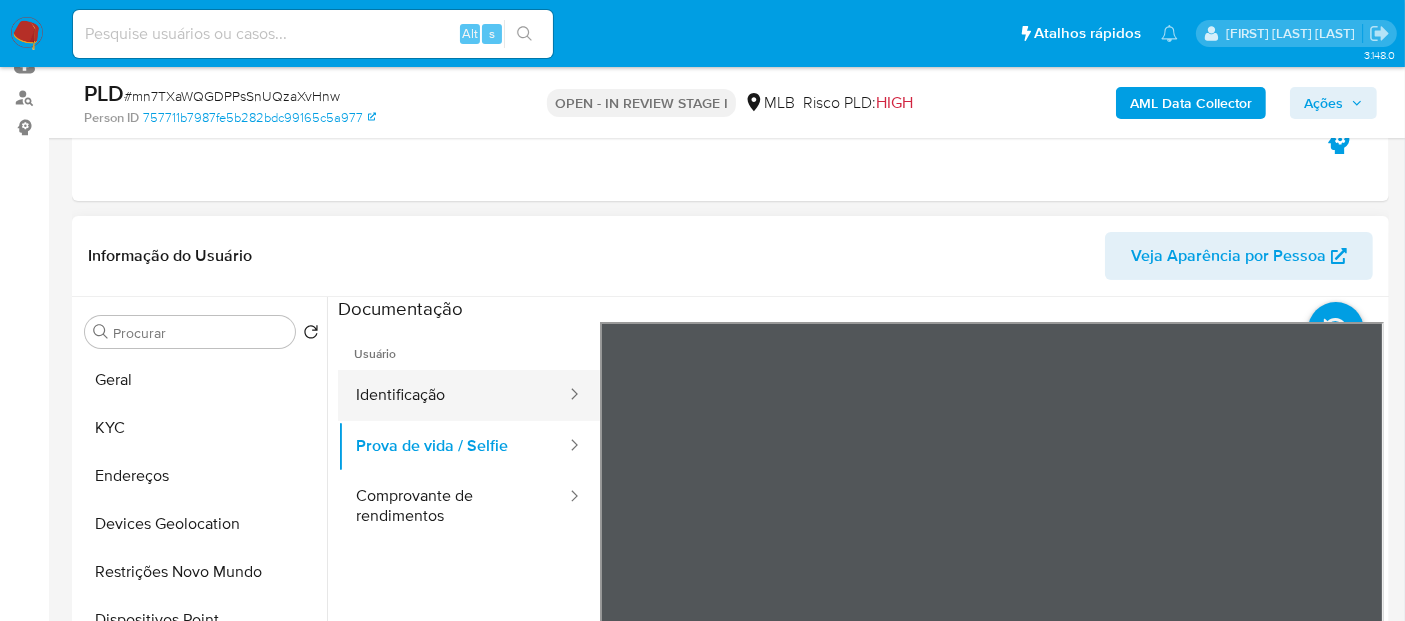 click on "Identificação" at bounding box center [453, 395] 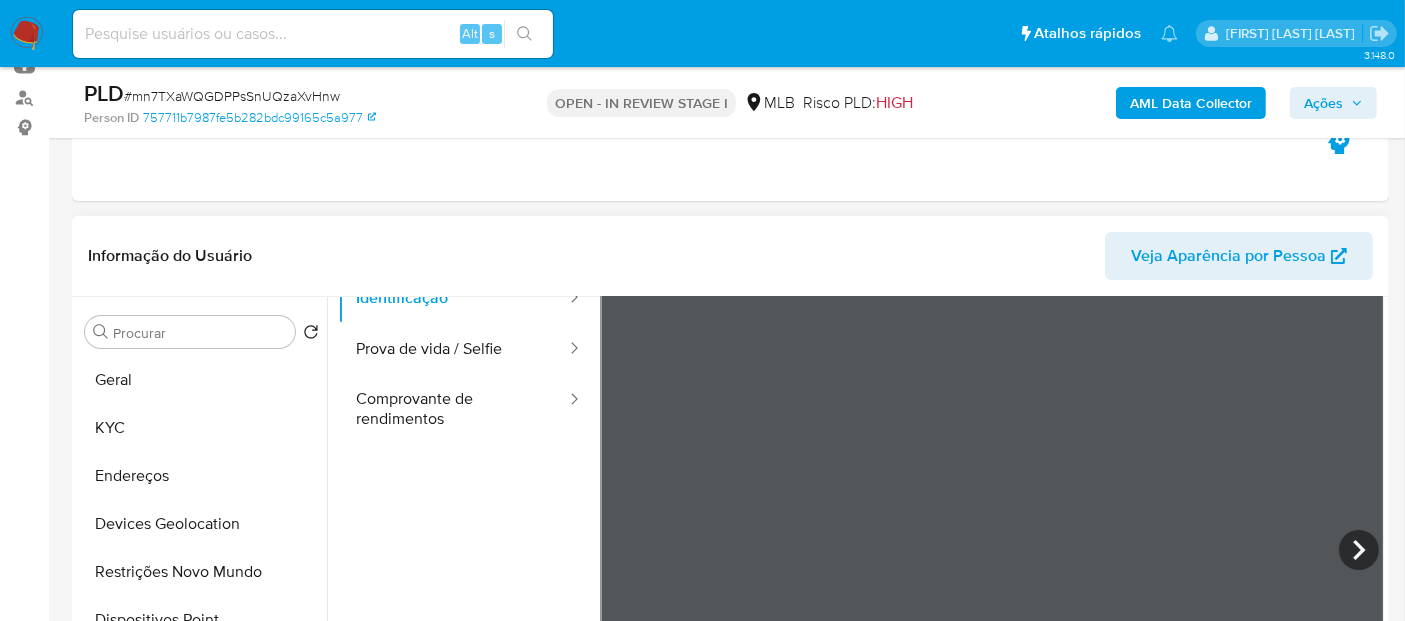 scroll, scrollTop: 168, scrollLeft: 0, axis: vertical 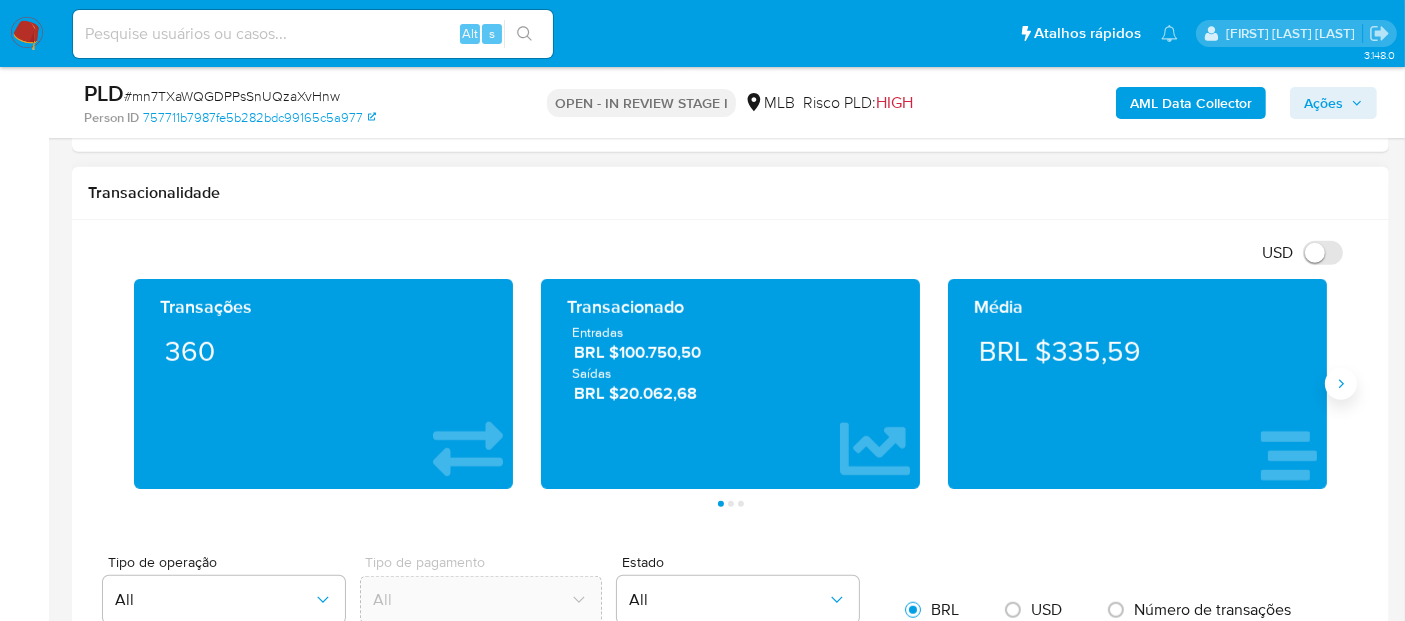 click at bounding box center (1341, 384) 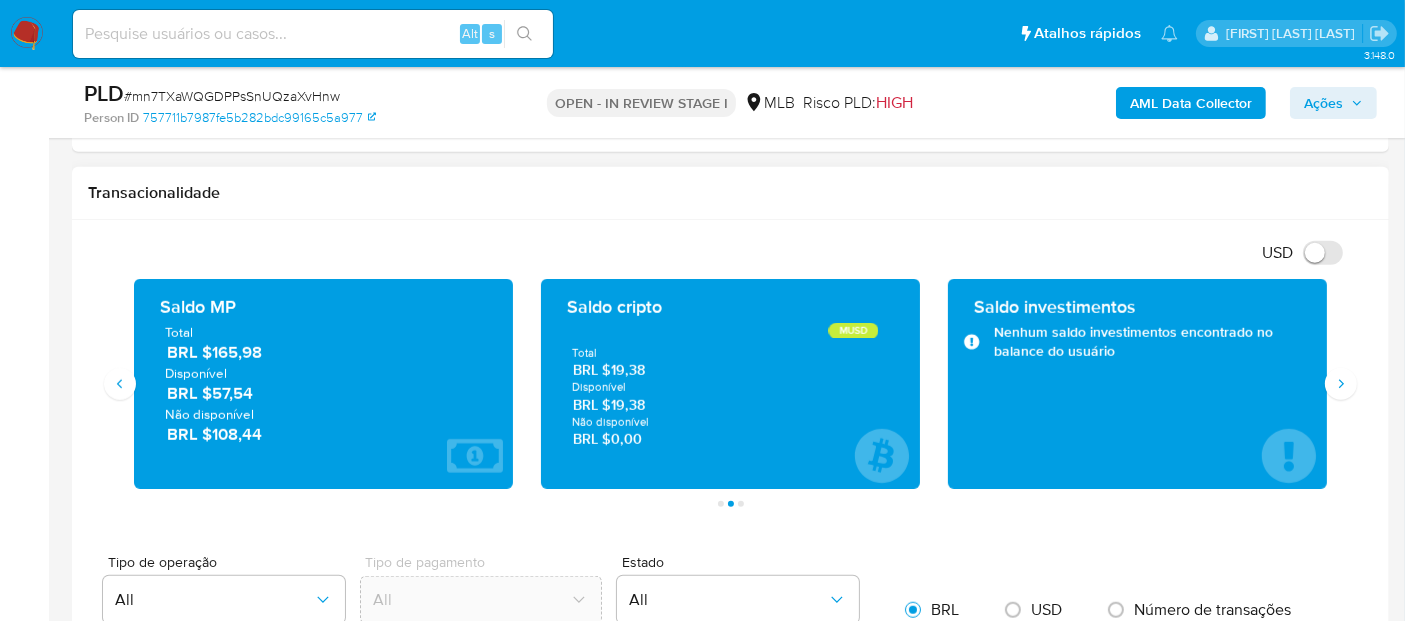 drag, startPoint x: 268, startPoint y: 394, endPoint x: 220, endPoint y: 390, distance: 48.166378 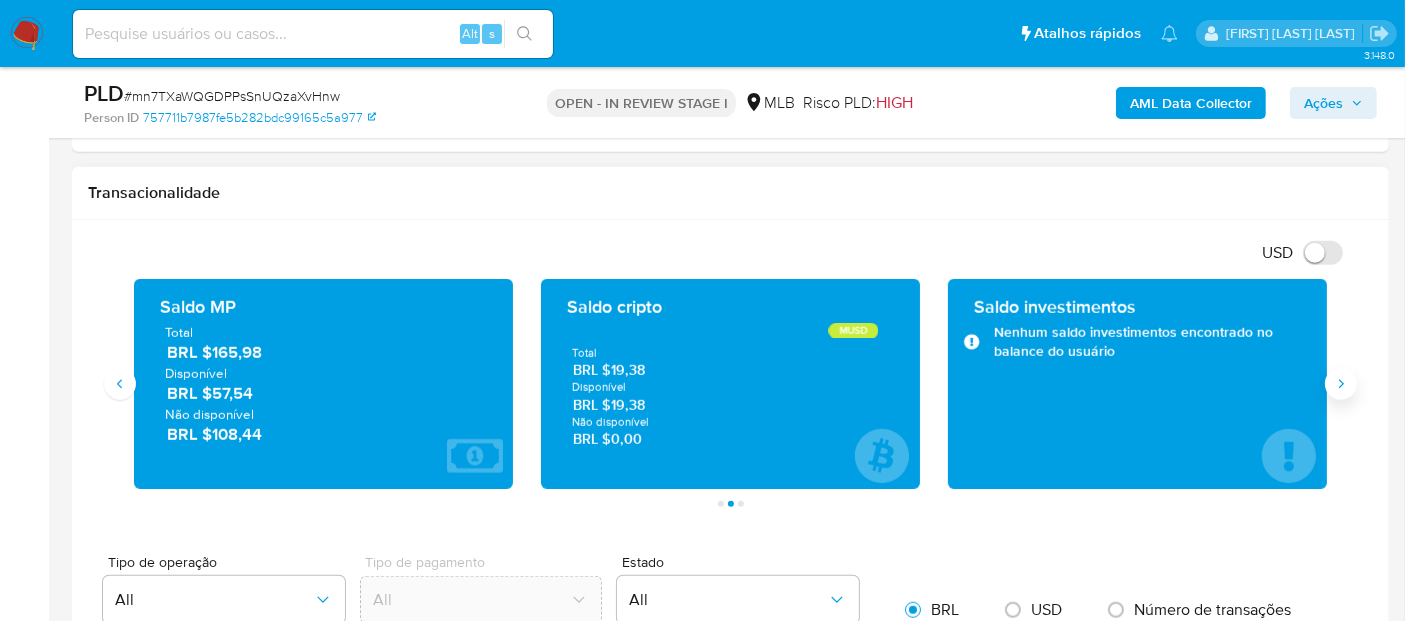 click 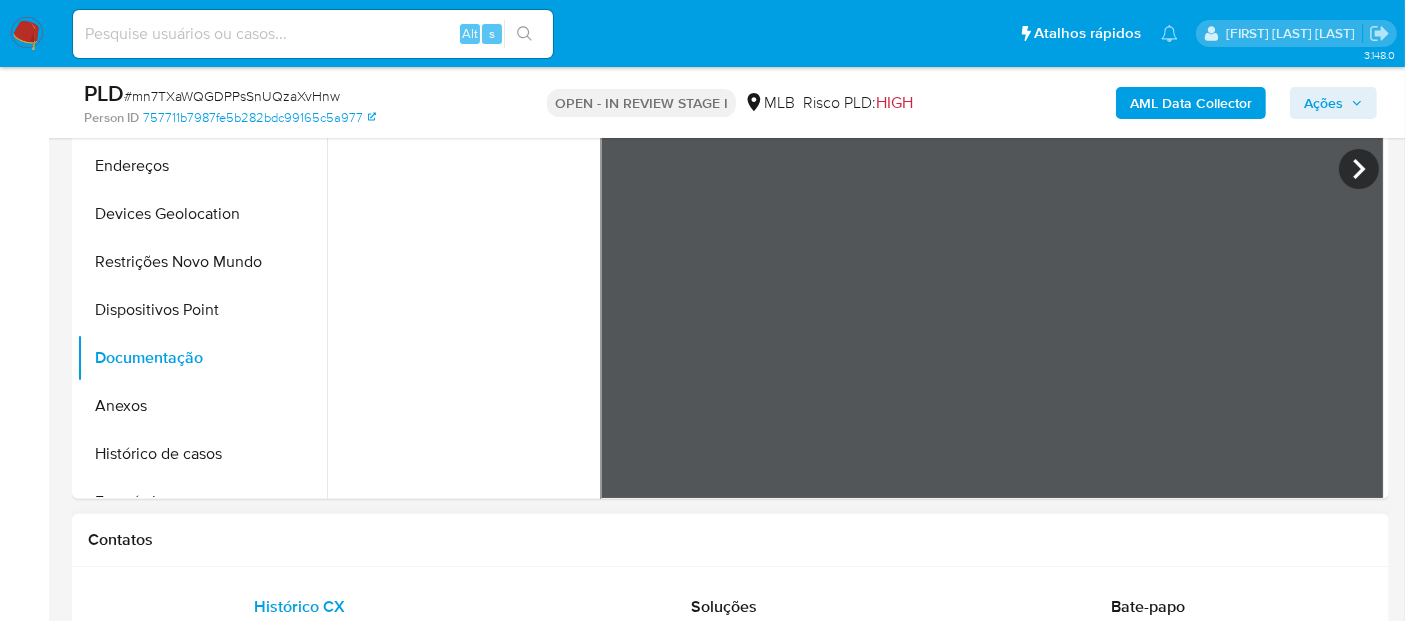 scroll, scrollTop: 333, scrollLeft: 0, axis: vertical 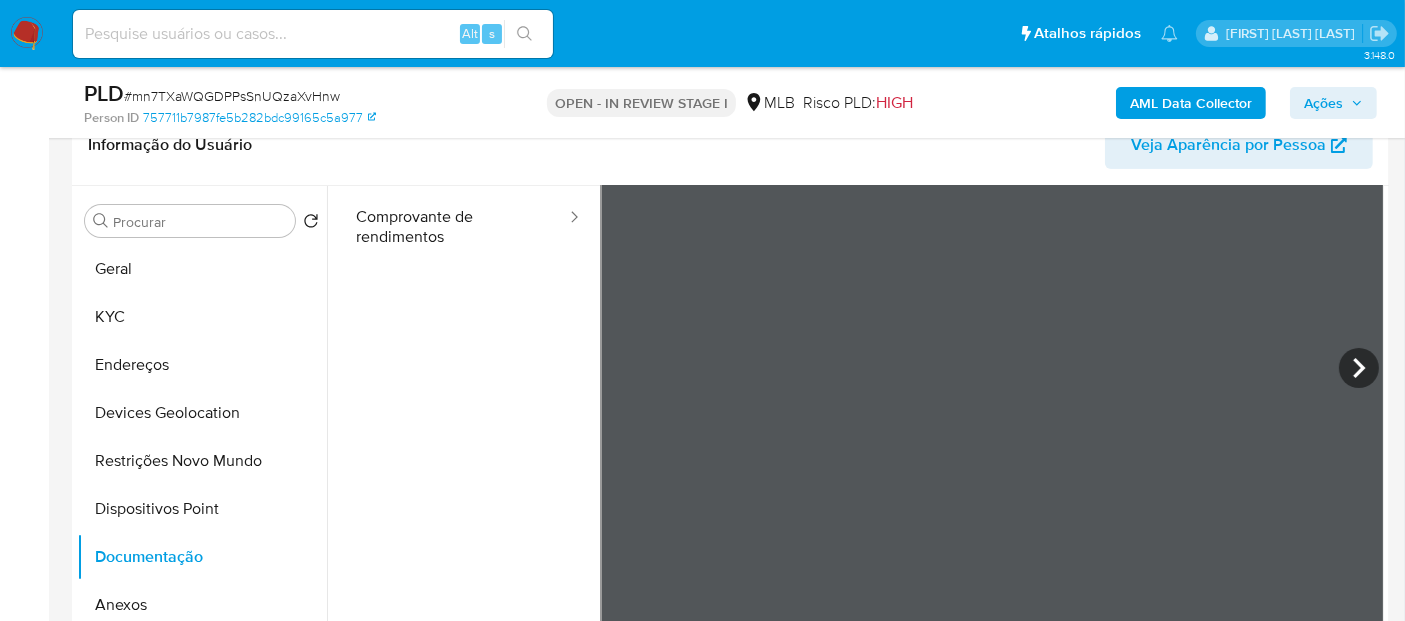 click on "Pausado Ver notificaciones Alt s Atalhos rápidos   Presiona las siguientes teclas para acceder a algunas de las funciones Pesquisar caso ou usuário Alt s Voltar para casa Alt h Adicione um comentário Alt c Ir para a resolução de um caso Alt r Adicionar um anexo Alt a Solicitar desafio KYC Alt 3 Adicionar restrição Alt 4 Remover restrição Alt 5 Leticia De Souza Siqueira Bandeja Painel Screening Pesquisa em Listas Watchlist Ferramentas Operações em massa relatórios Mulan Localizador de pessoas Consolidado 3.148.0 Atribuiu o   lsiqueira   Asignado el: 24/07/2025 16:23:18 Criou: 12/07/2025   Criou: 12/07/2025 01:05:35 - Expira em 22 dias   Expira em 26/08/2025 01:05:36 PLD # mn7TXaWQGDPPsSnUQzaXvHnw Person ID 757711b7987fe5b282bdc99165c5a977 OPEN - IN REVIEW STAGE I  MLB Risco PLD:  HIGH AML Data Collector Ações Informação do Caso Eventos ( 1 ) Ações AUTOMATIC (1) Informação do Usuário Veja Aparência por Pessoa Procurar   Retornar ao pedido padrão Geral KYC Endereços Devices Geolocation Id" at bounding box center [702, 1666] 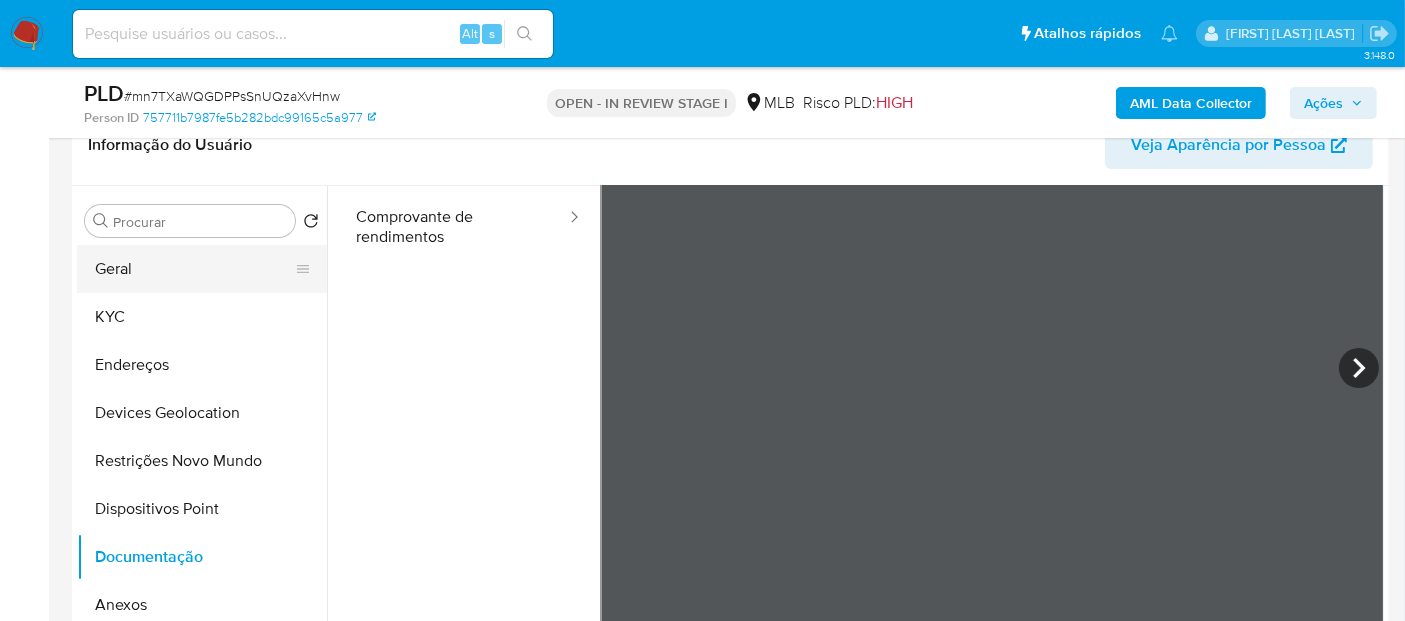 click on "Geral" at bounding box center [194, 269] 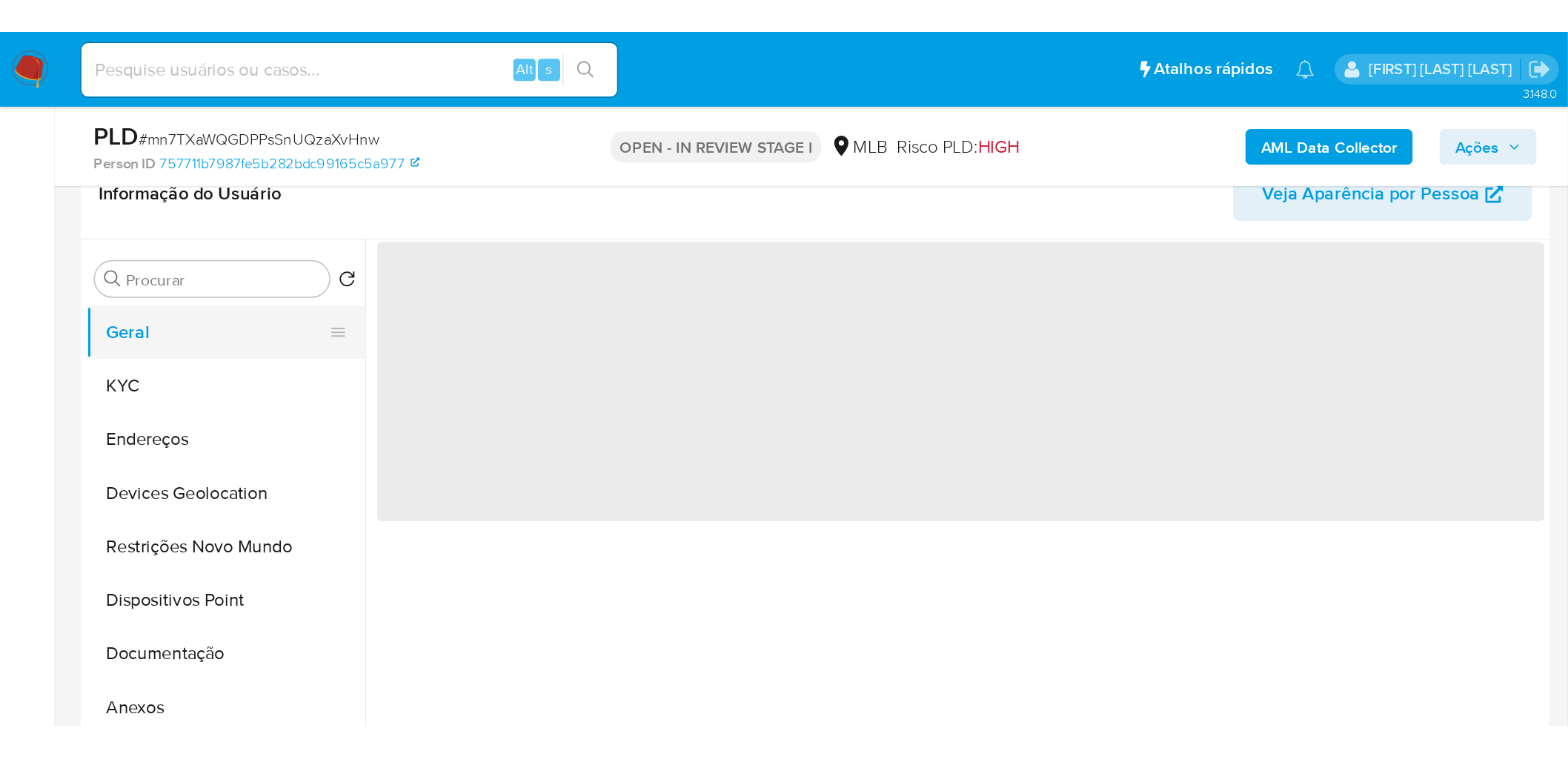 scroll, scrollTop: 0, scrollLeft: 0, axis: both 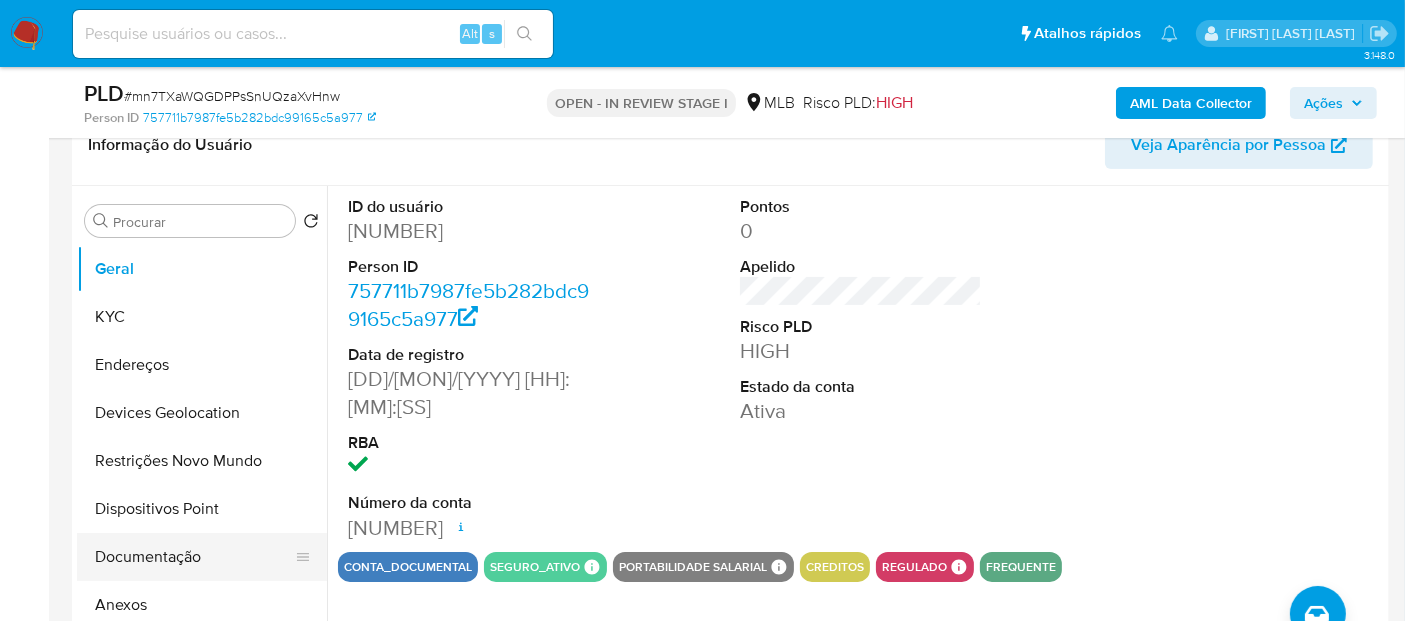 click on "Documentação" at bounding box center (194, 557) 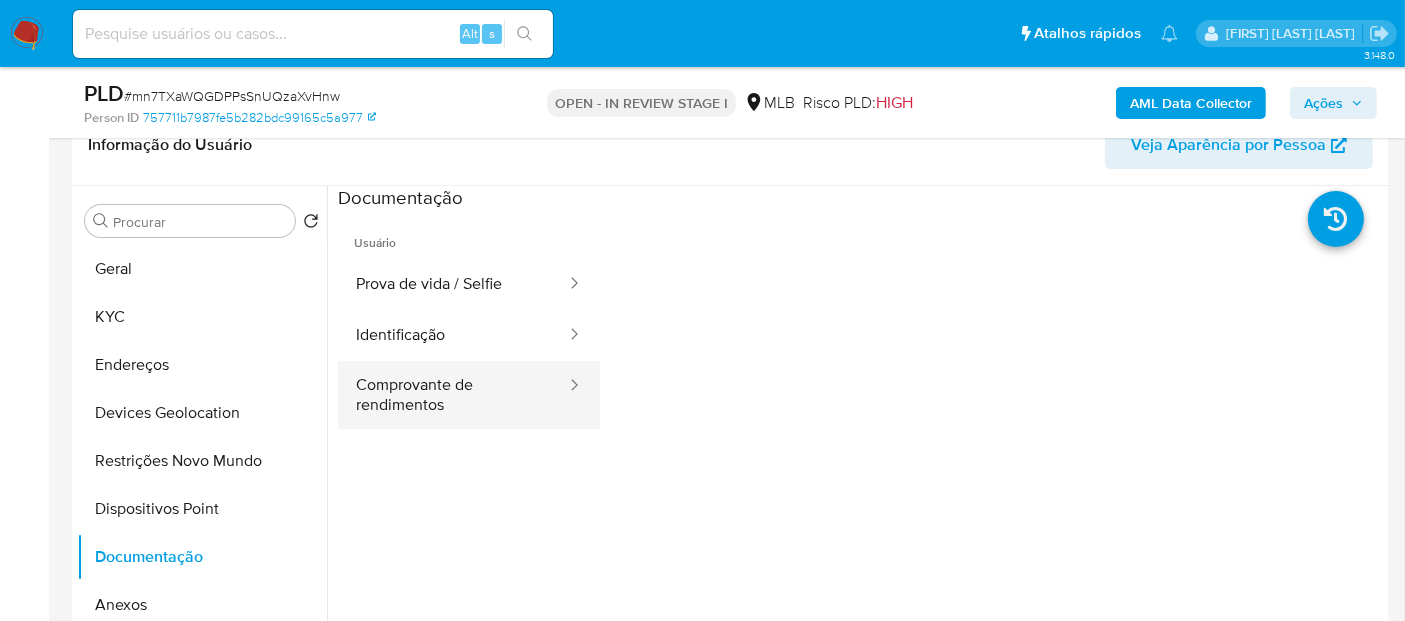 click on "Comprovante de rendimentos" at bounding box center (453, 395) 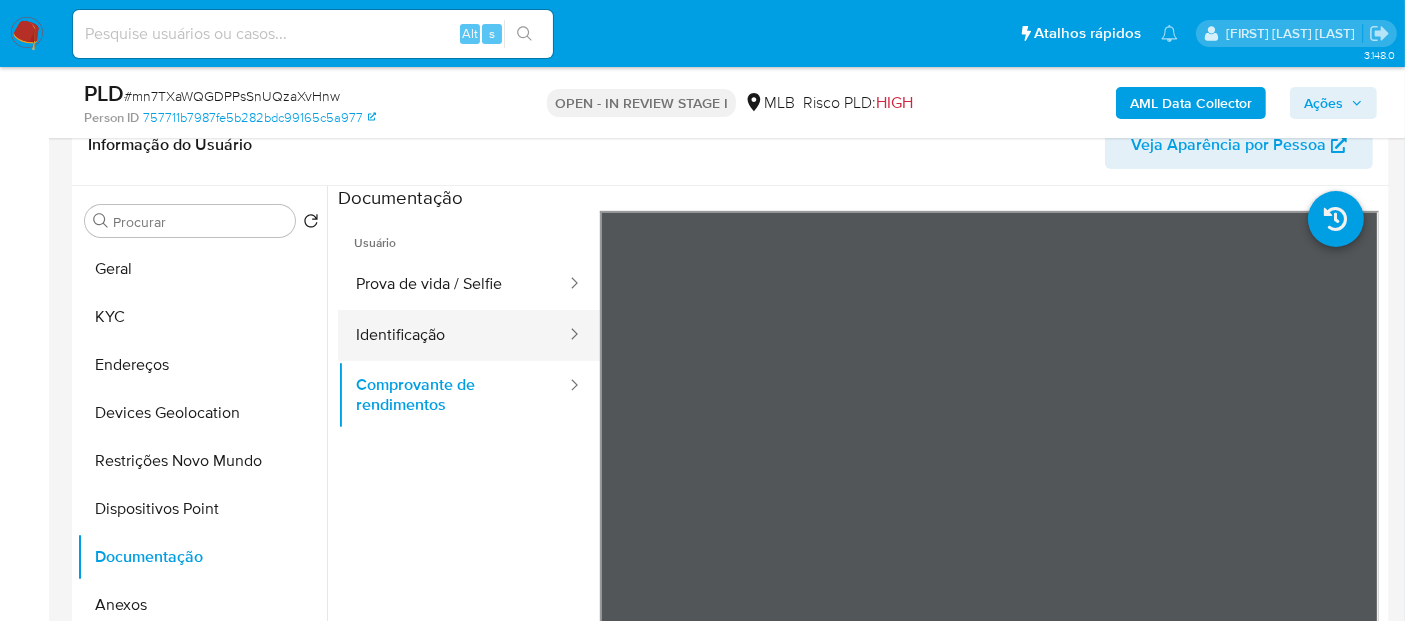 click on "Identificação" at bounding box center (453, 335) 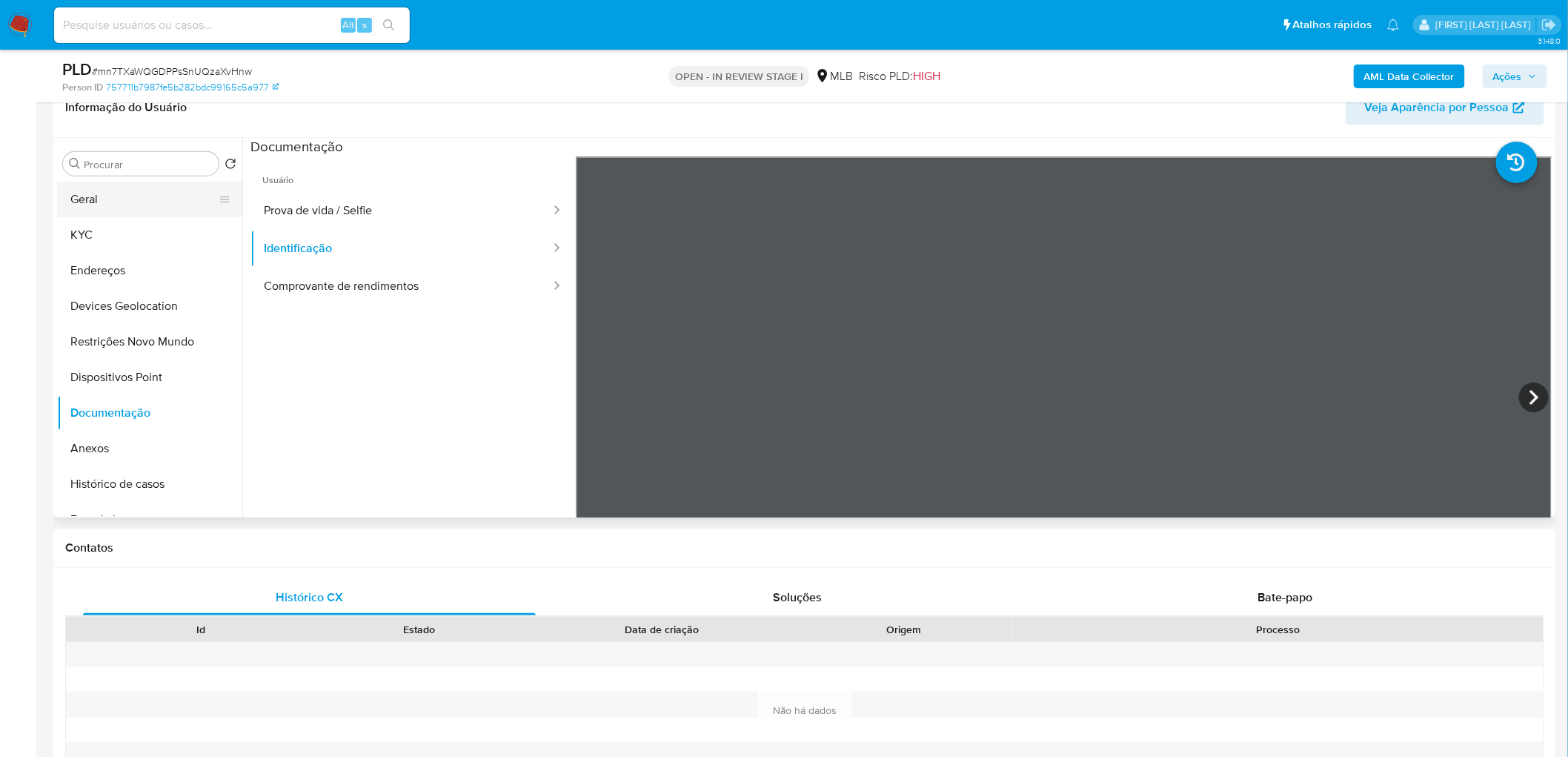 click on "Geral" at bounding box center [144, 199] 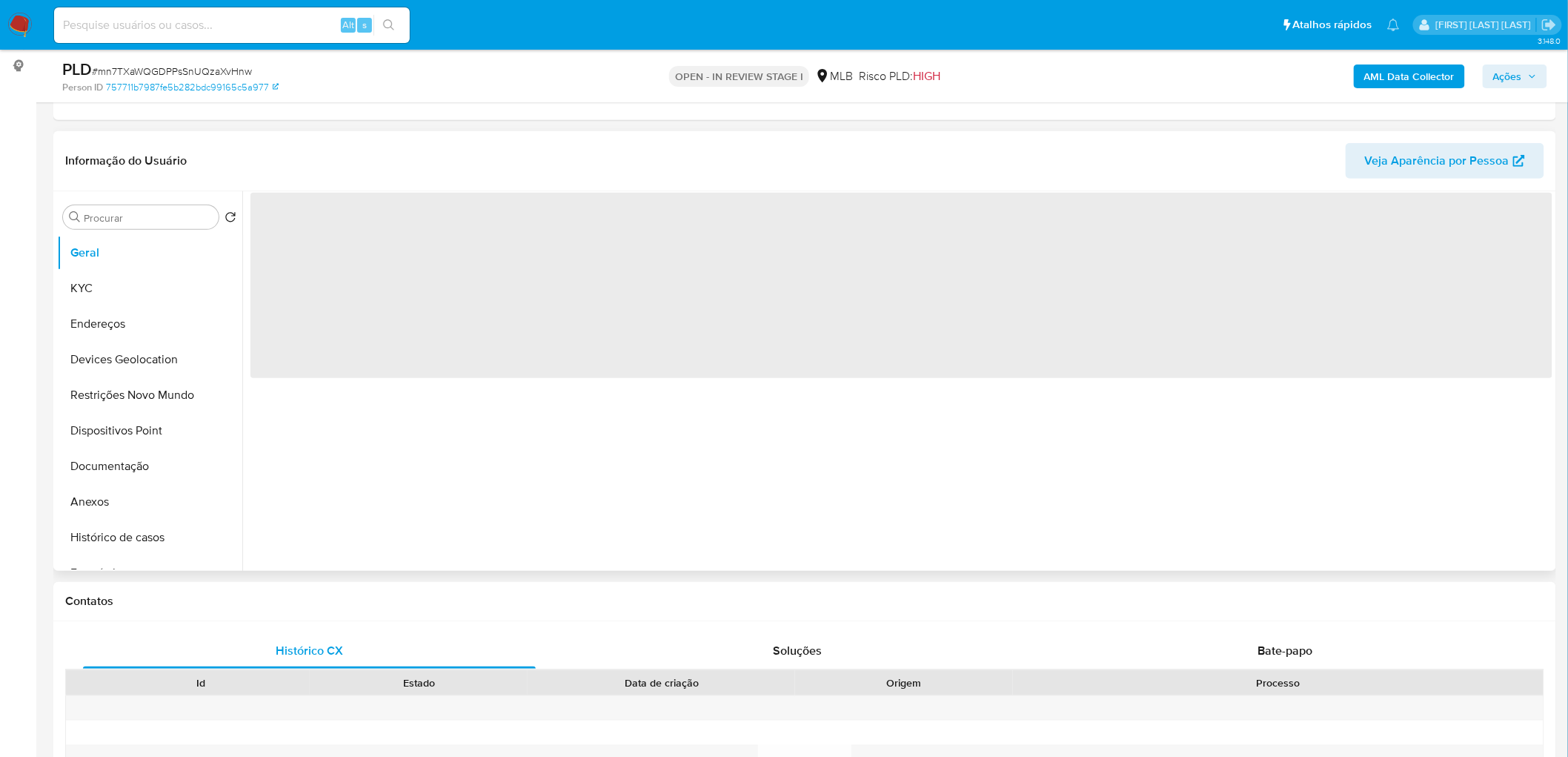 scroll, scrollTop: 165, scrollLeft: 0, axis: vertical 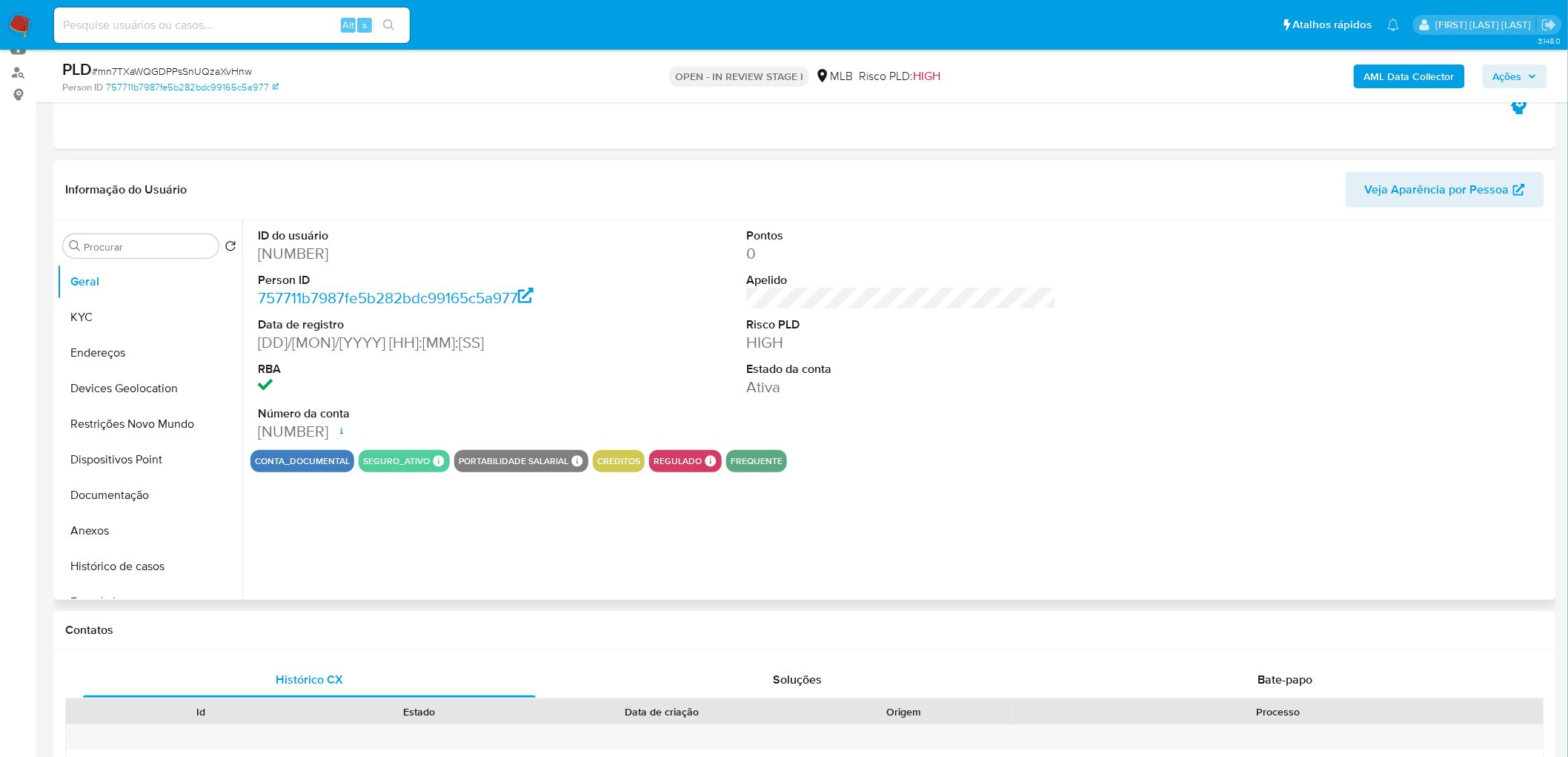 type 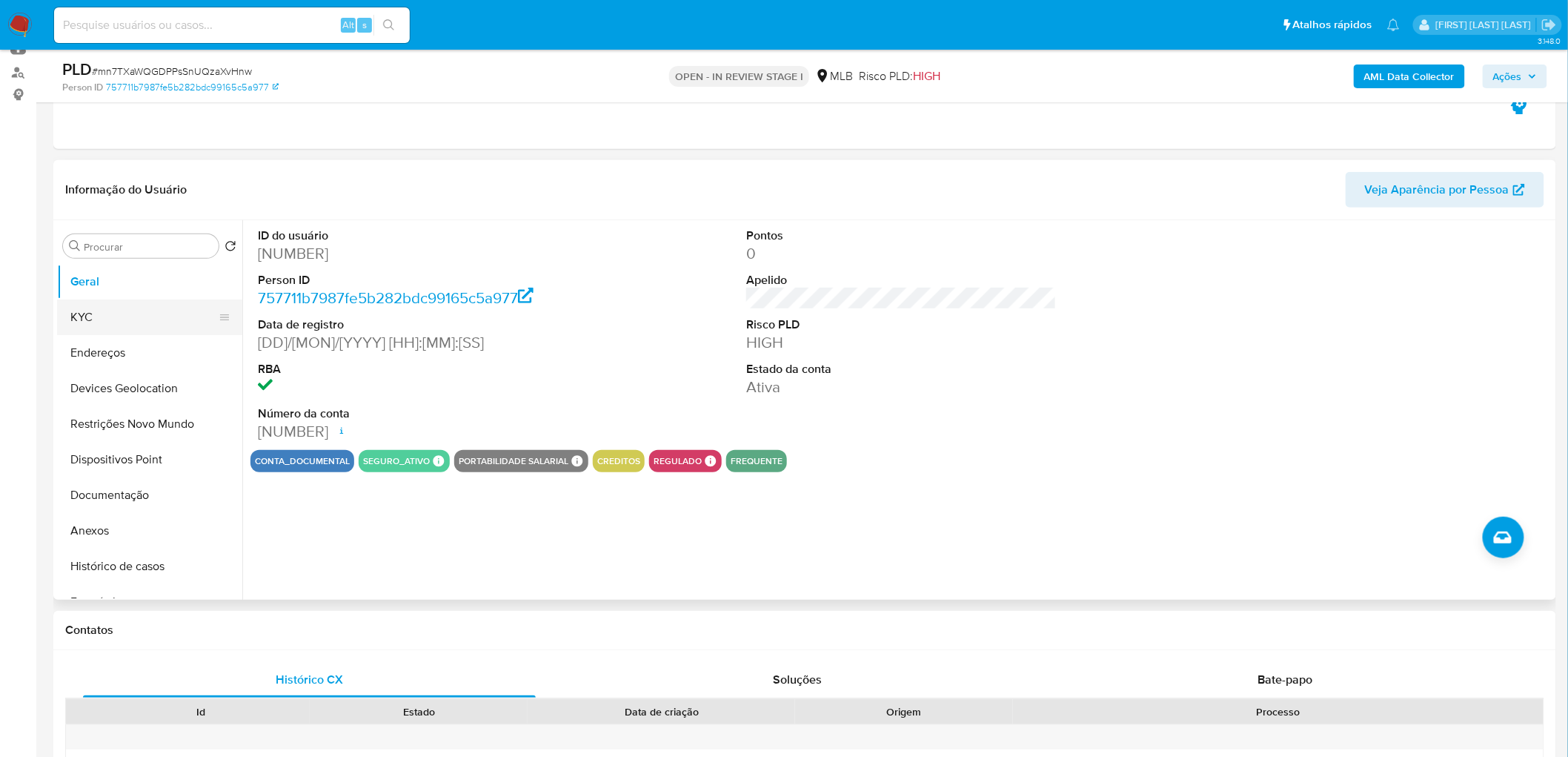 click on "KYC" at bounding box center [144, 317] 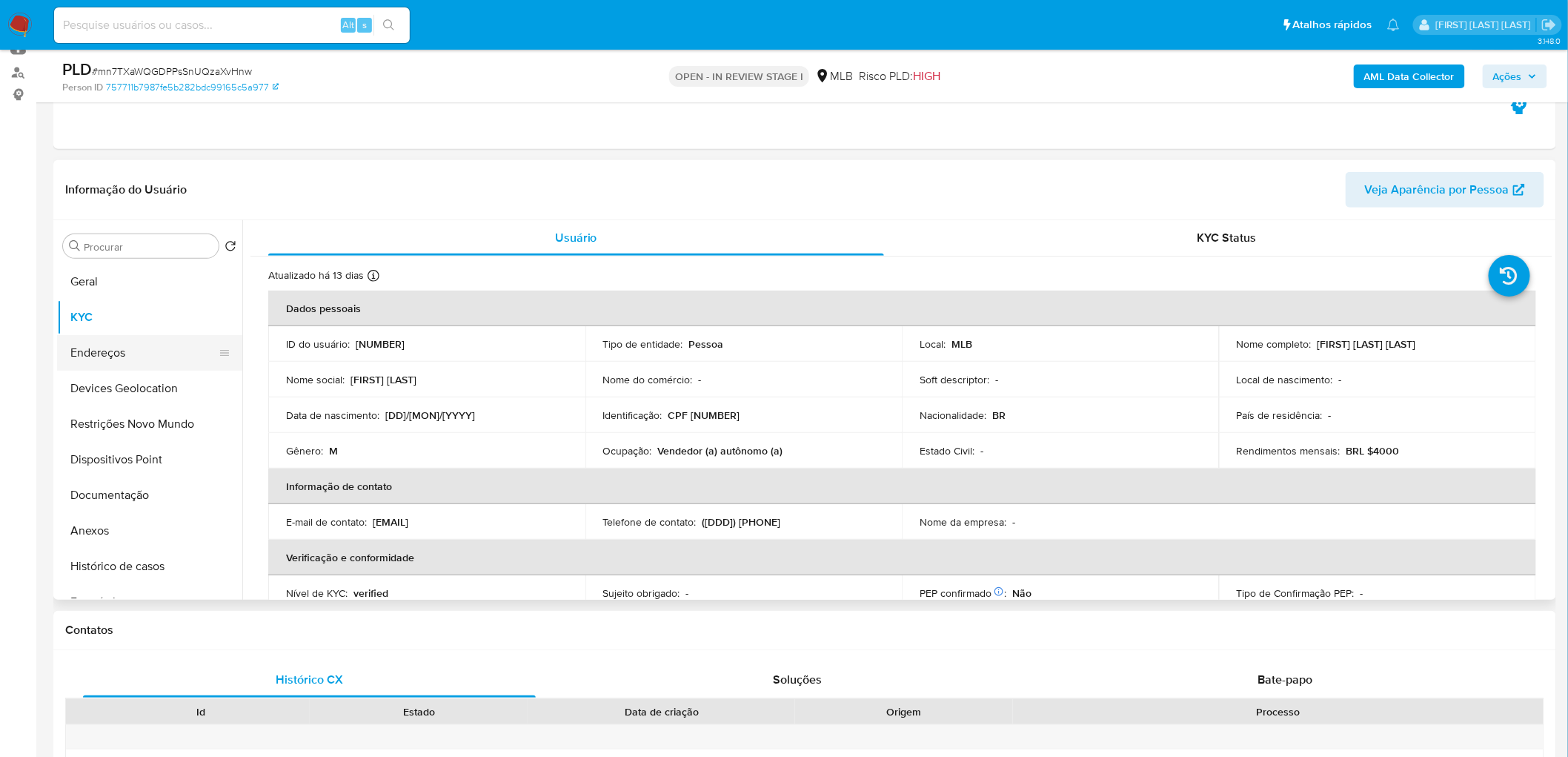 drag, startPoint x: 111, startPoint y: 349, endPoint x: 90, endPoint y: 358, distance: 22.84732 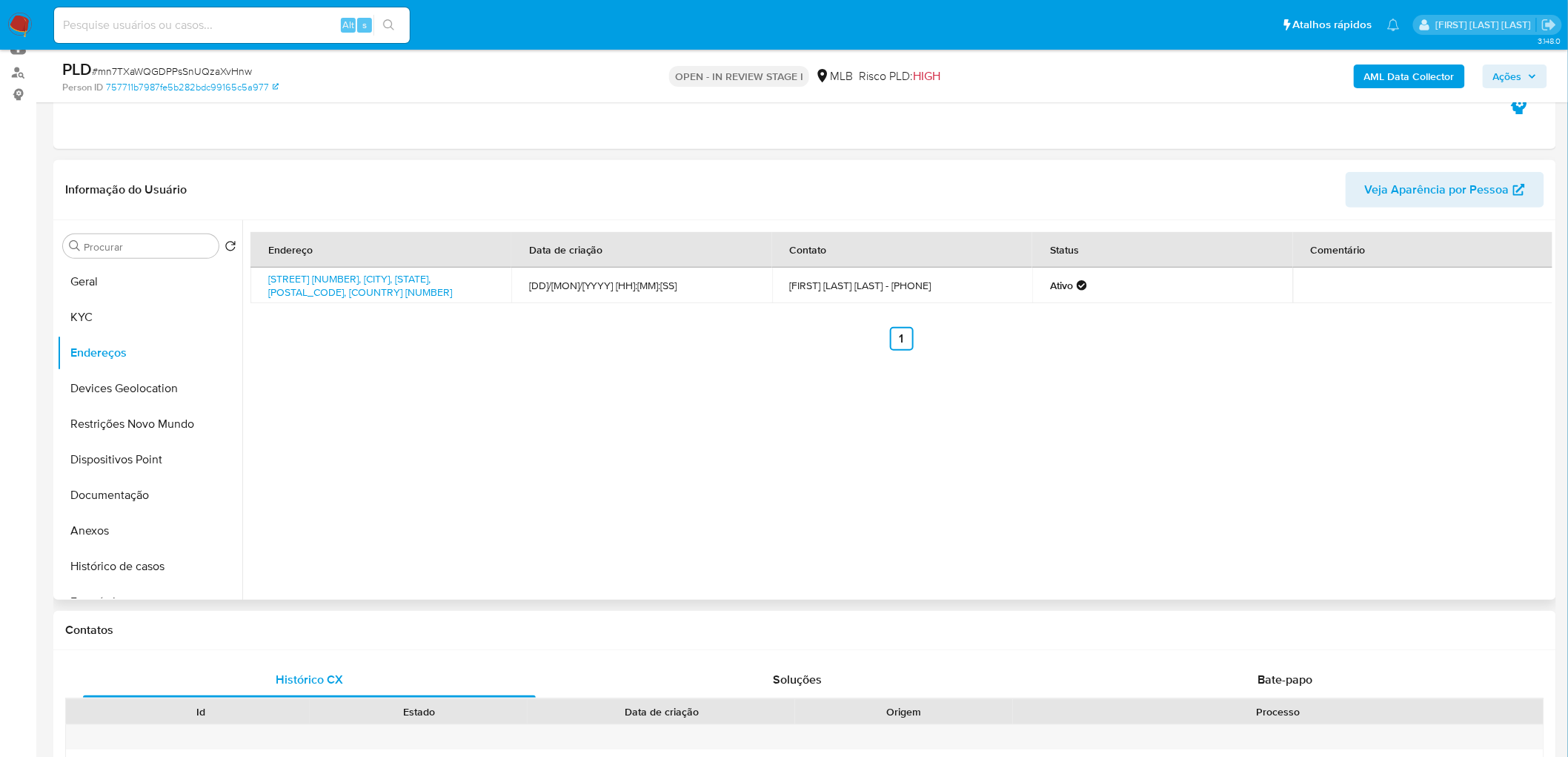 type 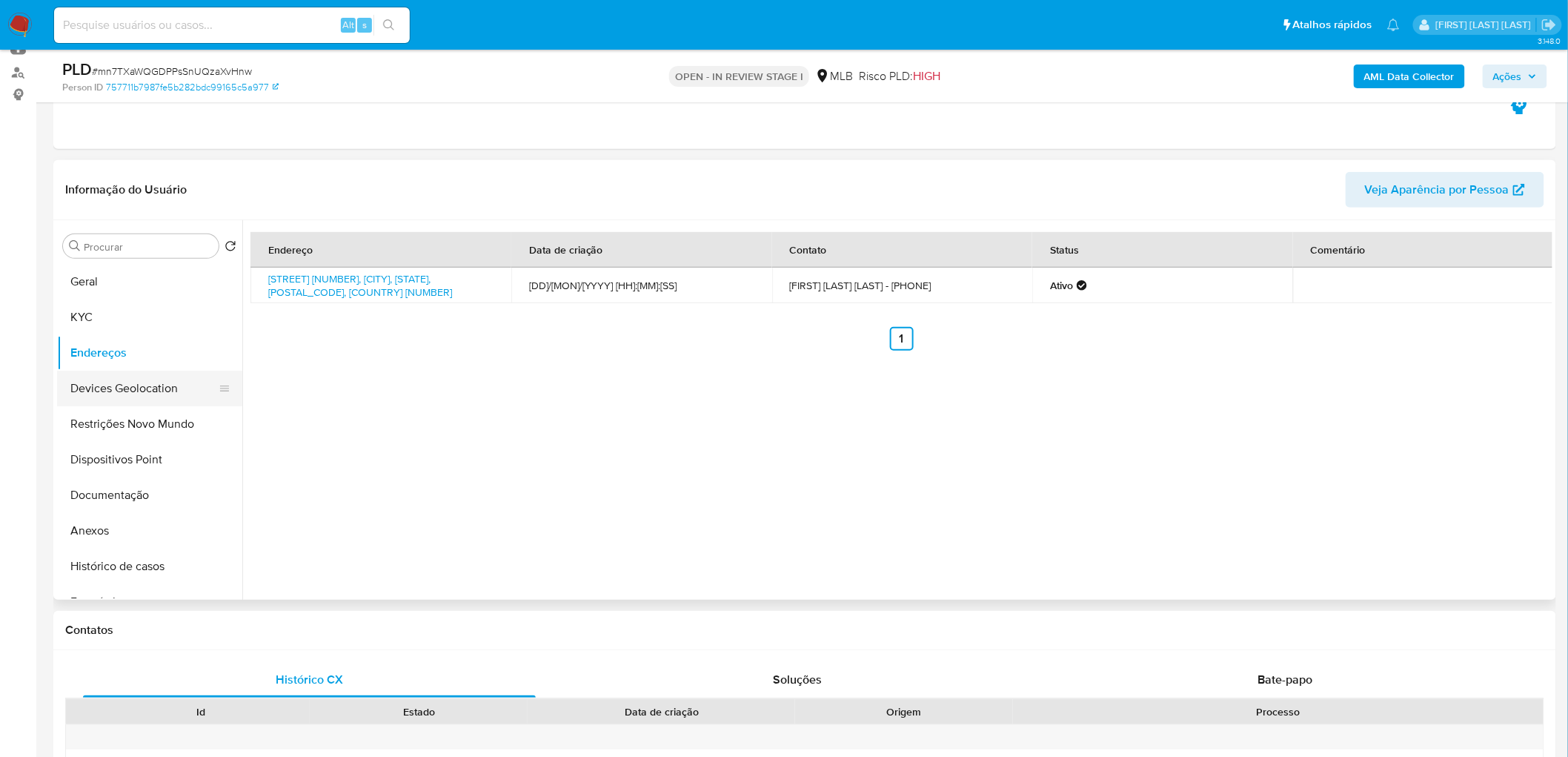 click on "Devices Geolocation" at bounding box center (144, 389) 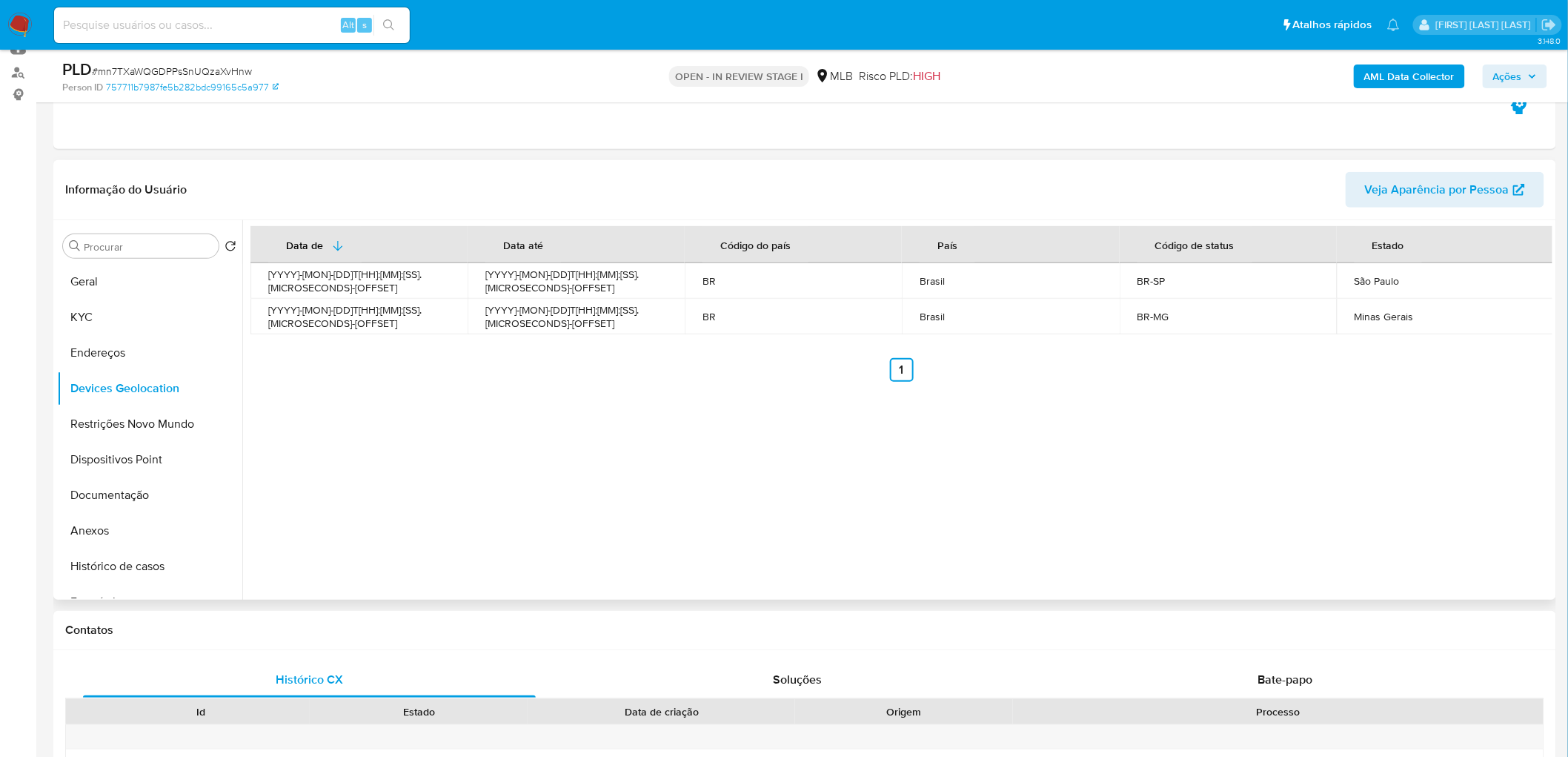 type 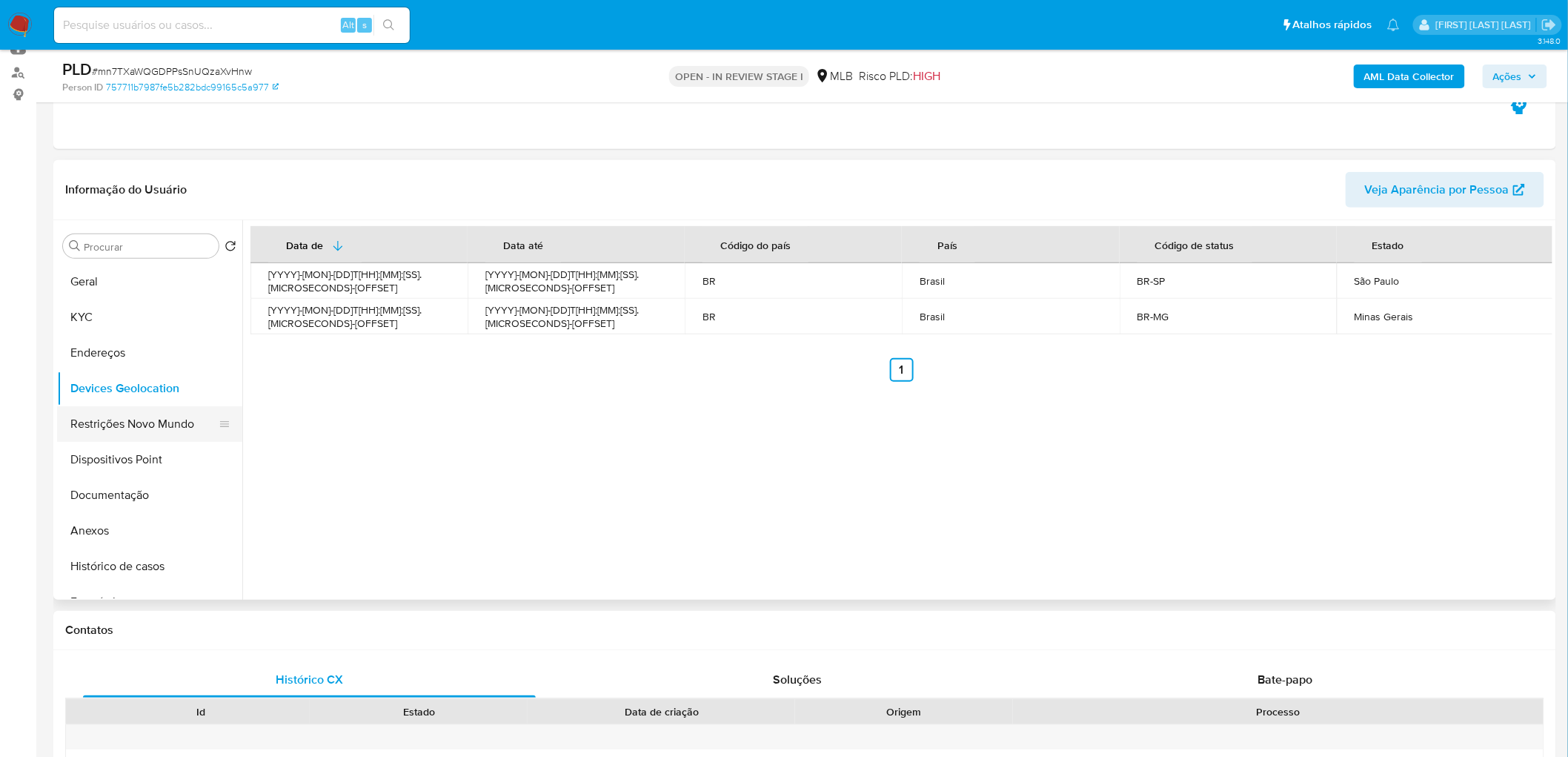click on "Restrições Novo Mundo" at bounding box center (144, 424) 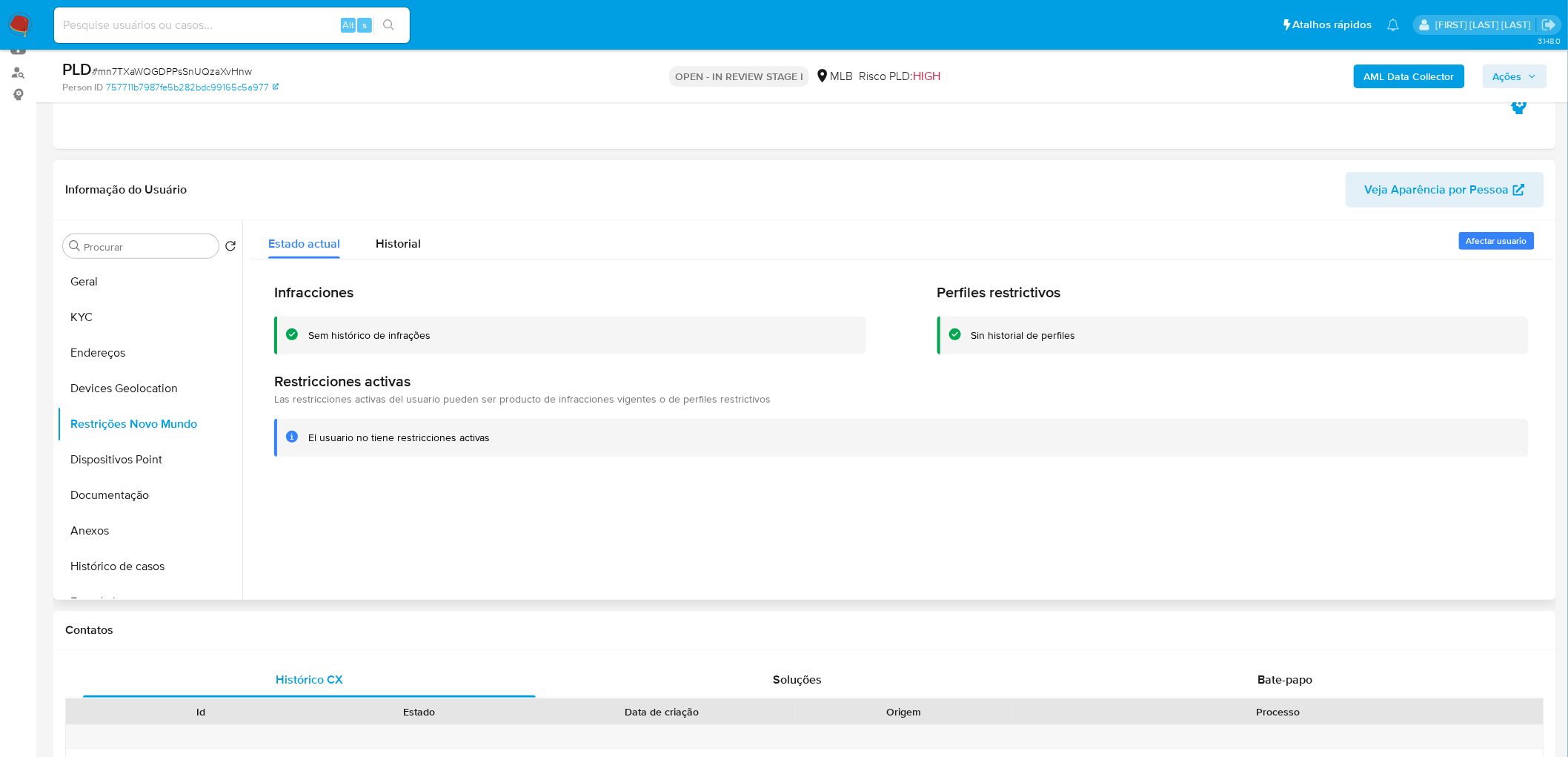 type 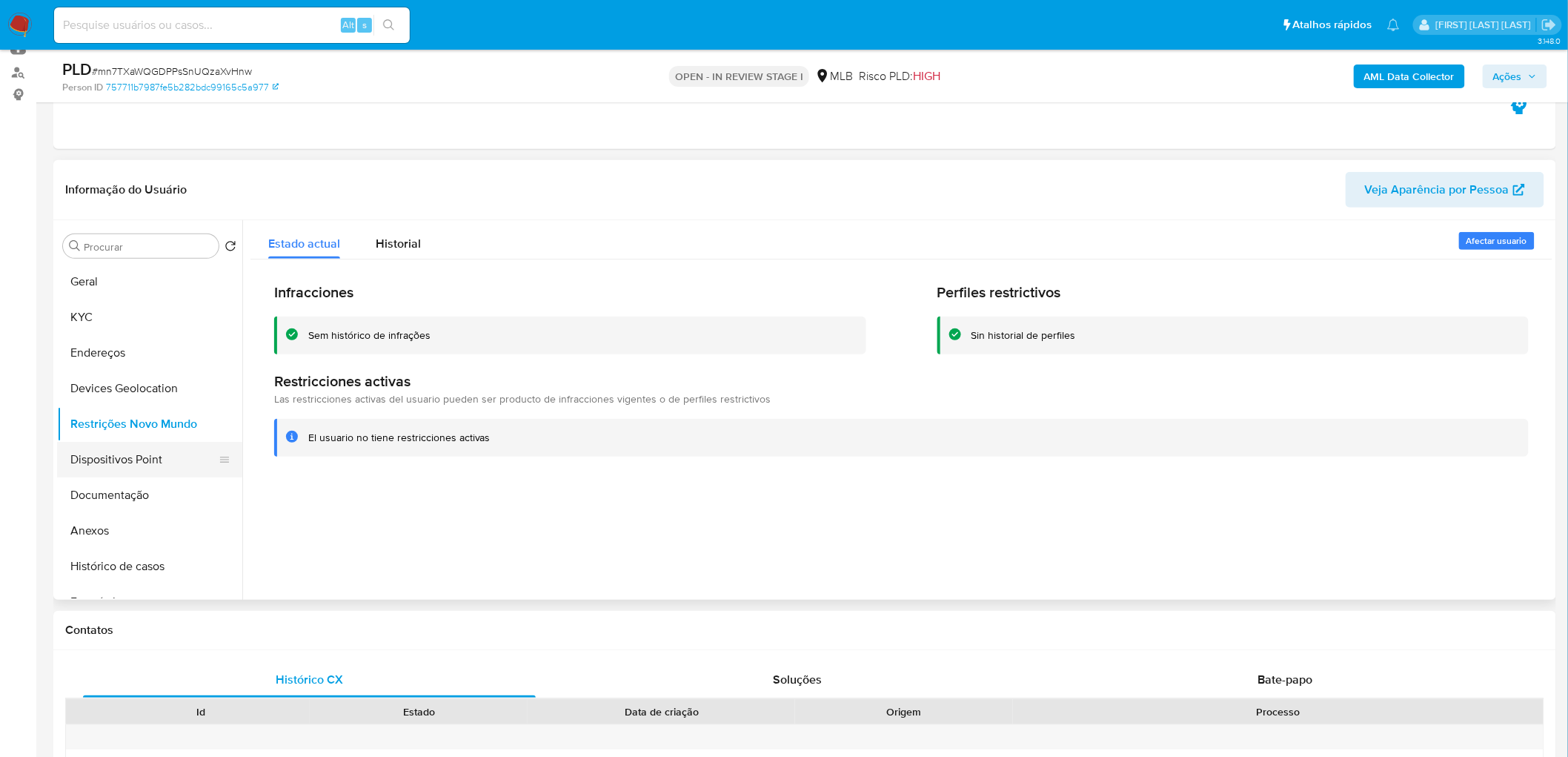 click on "Dispositivos Point" at bounding box center (144, 460) 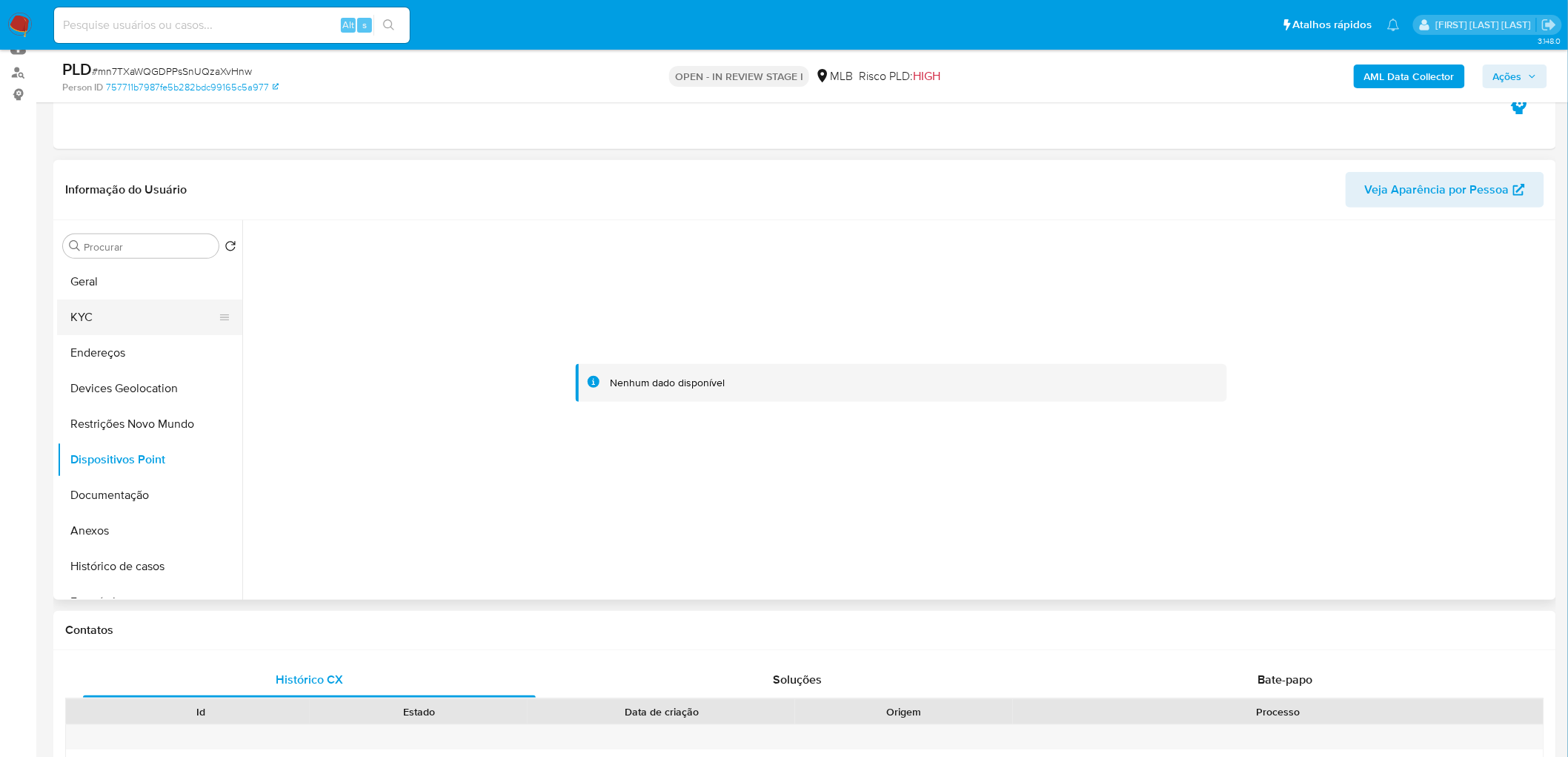 drag, startPoint x: 122, startPoint y: 312, endPoint x: 113, endPoint y: 316, distance: 9.848858 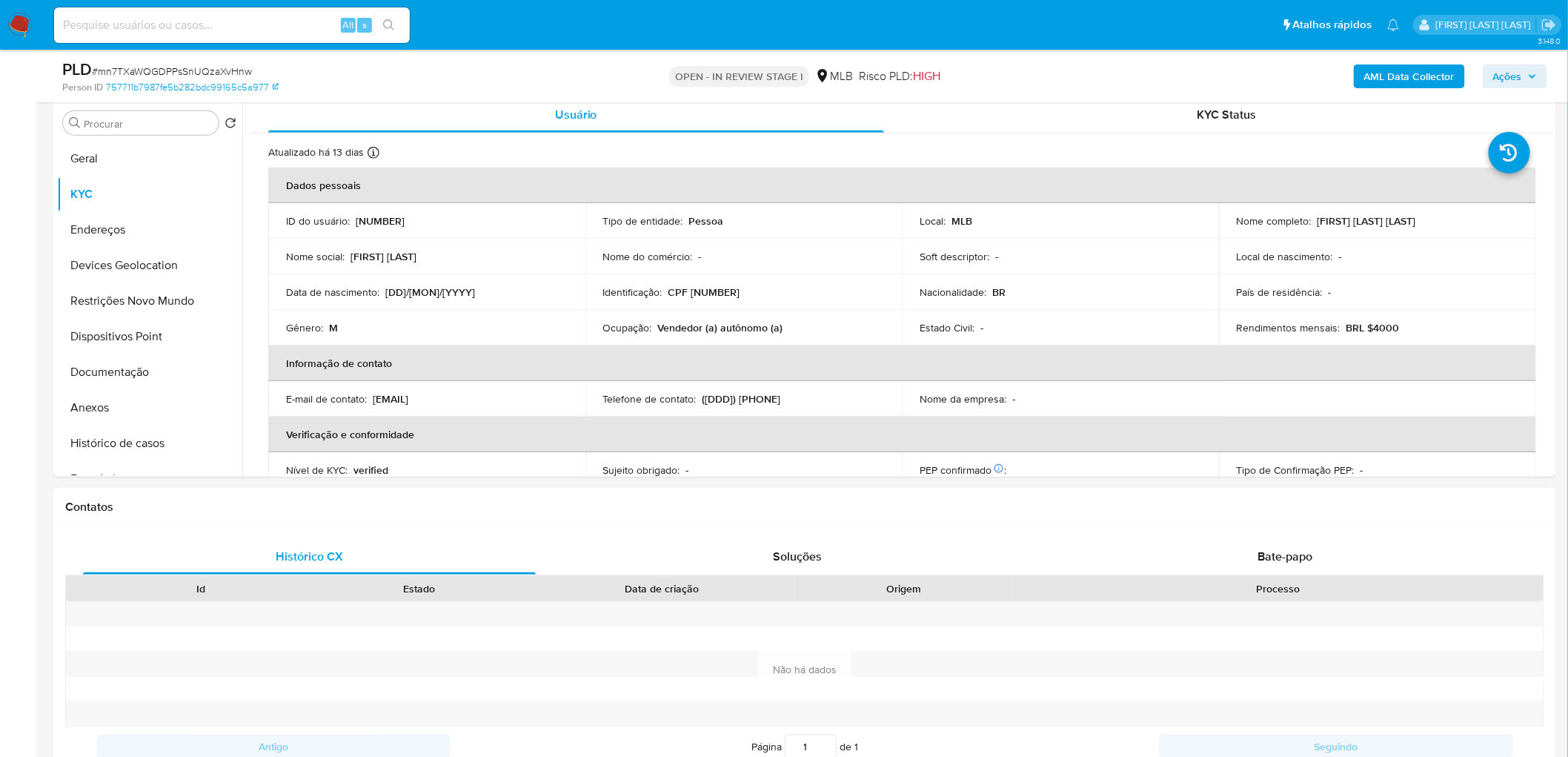 scroll, scrollTop: 411, scrollLeft: 0, axis: vertical 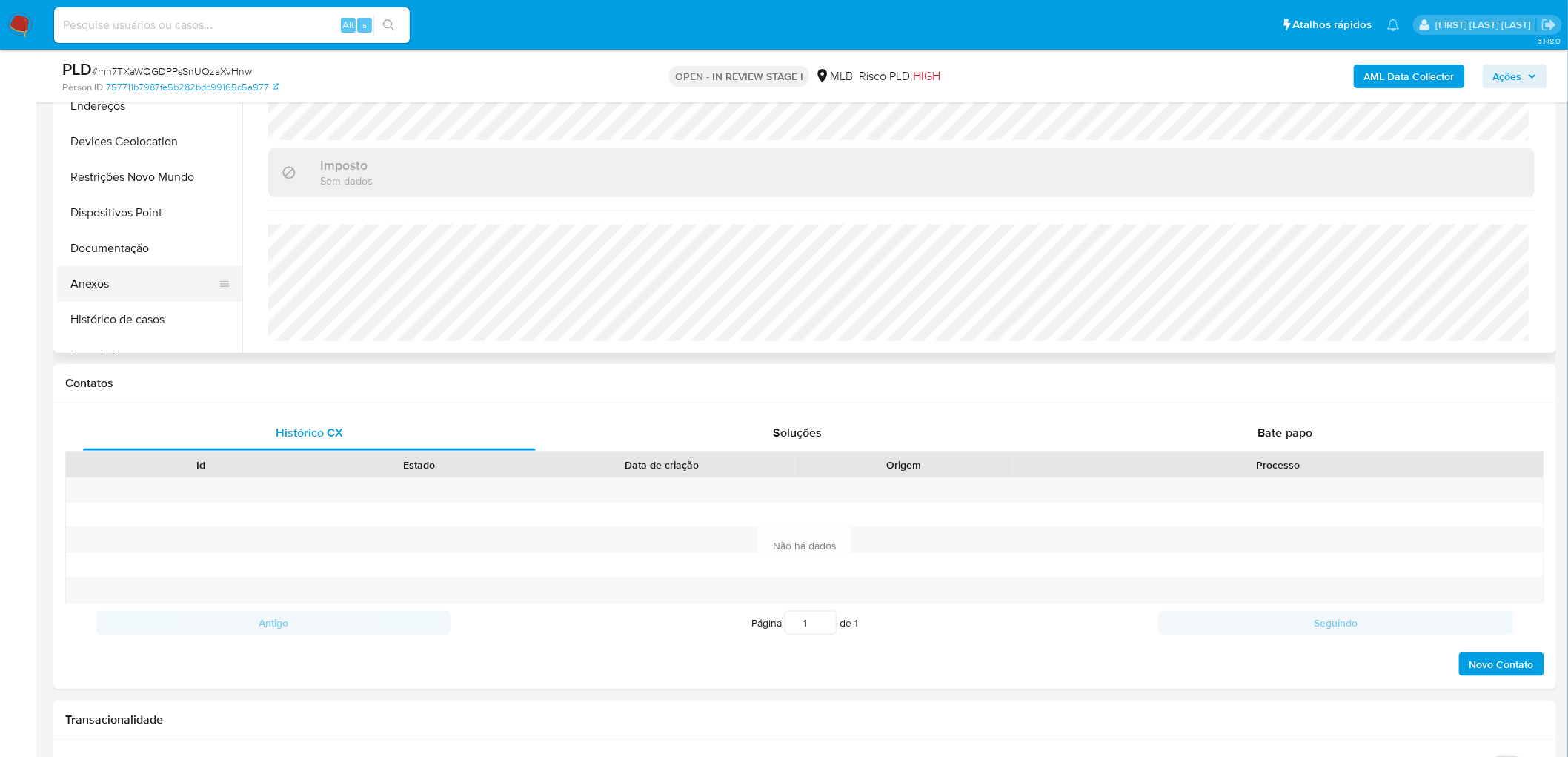 click on "Anexos" at bounding box center [144, 284] 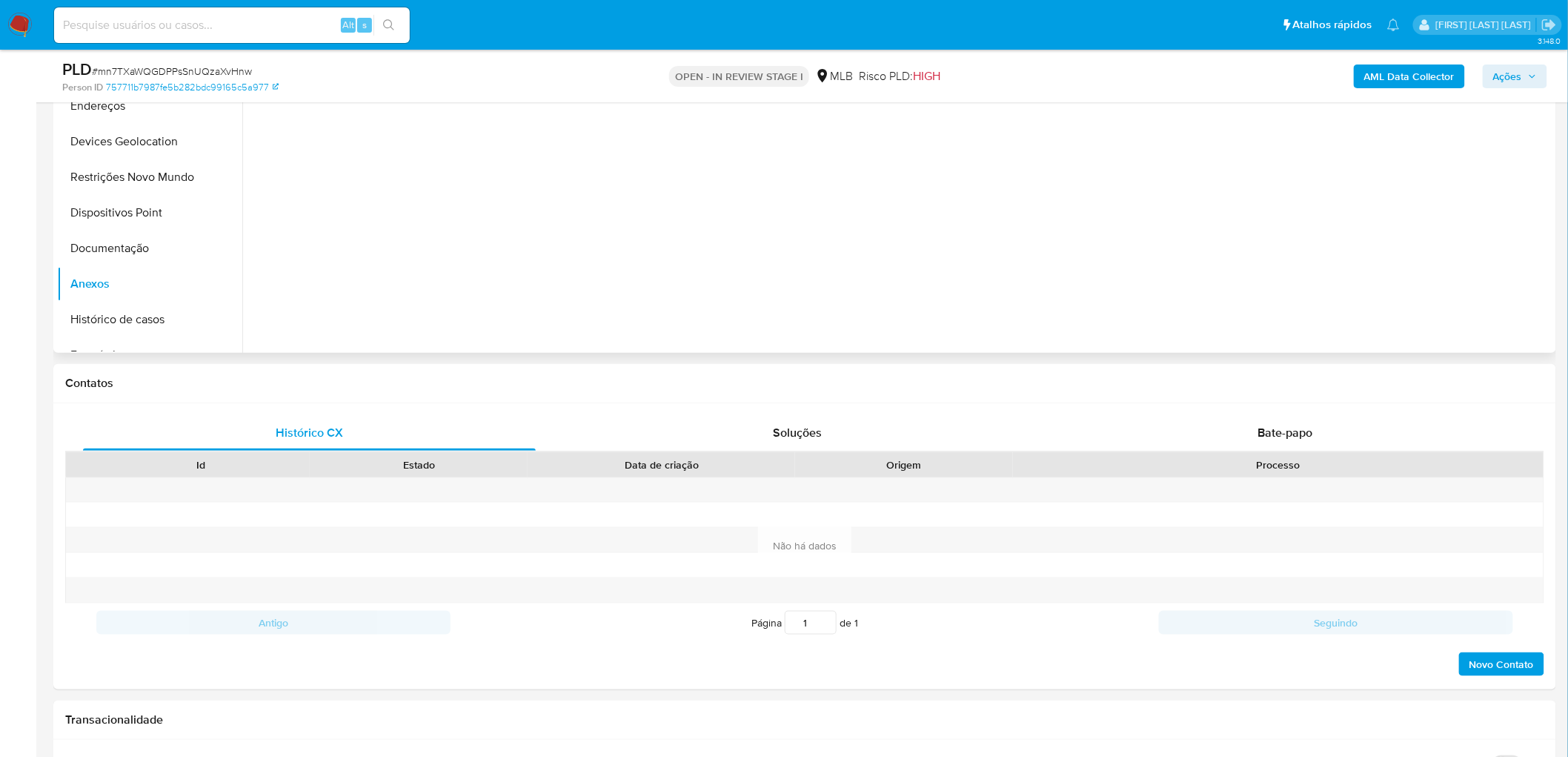 scroll, scrollTop: 0, scrollLeft: 0, axis: both 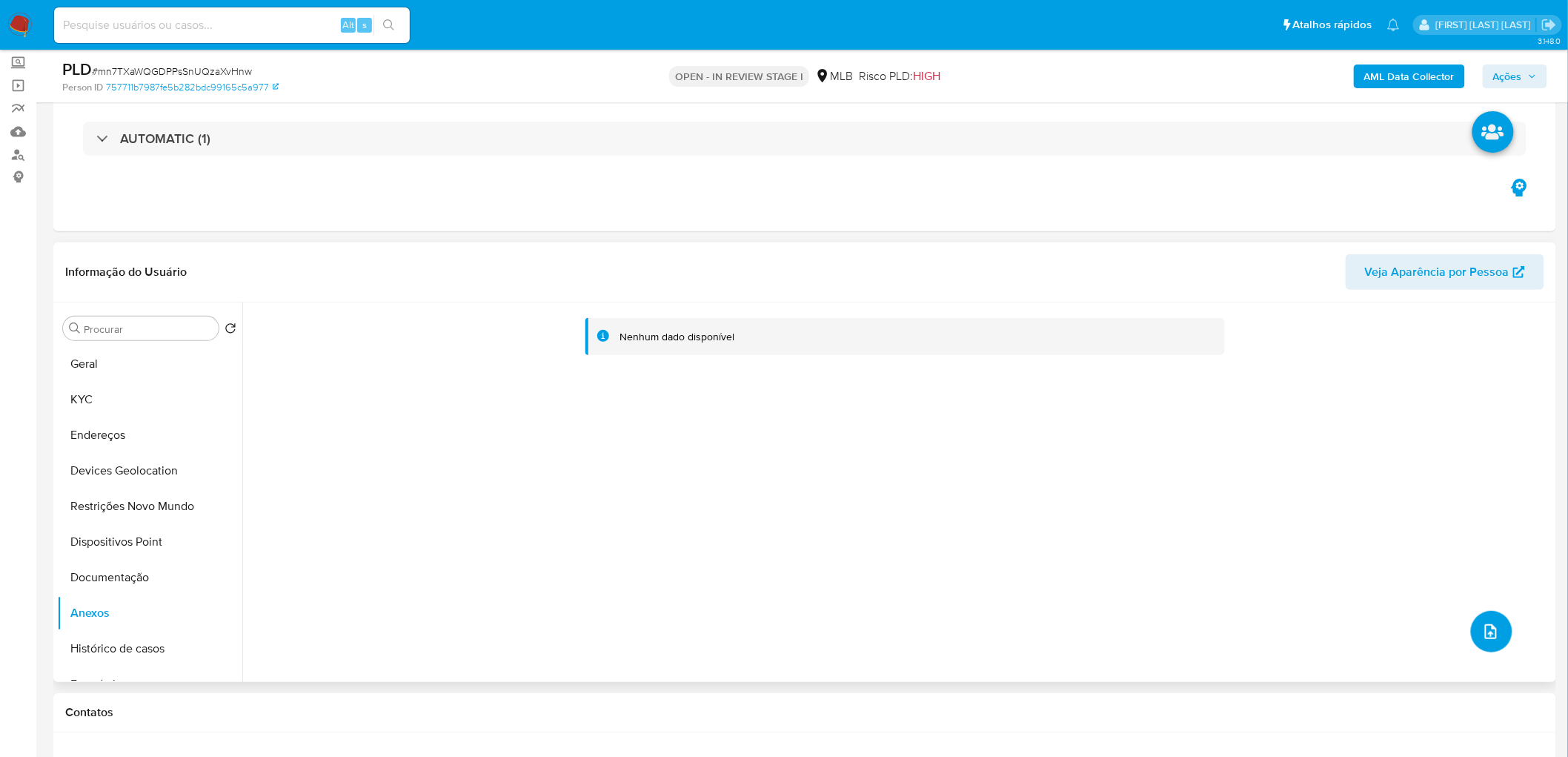 click at bounding box center (1492, 632) 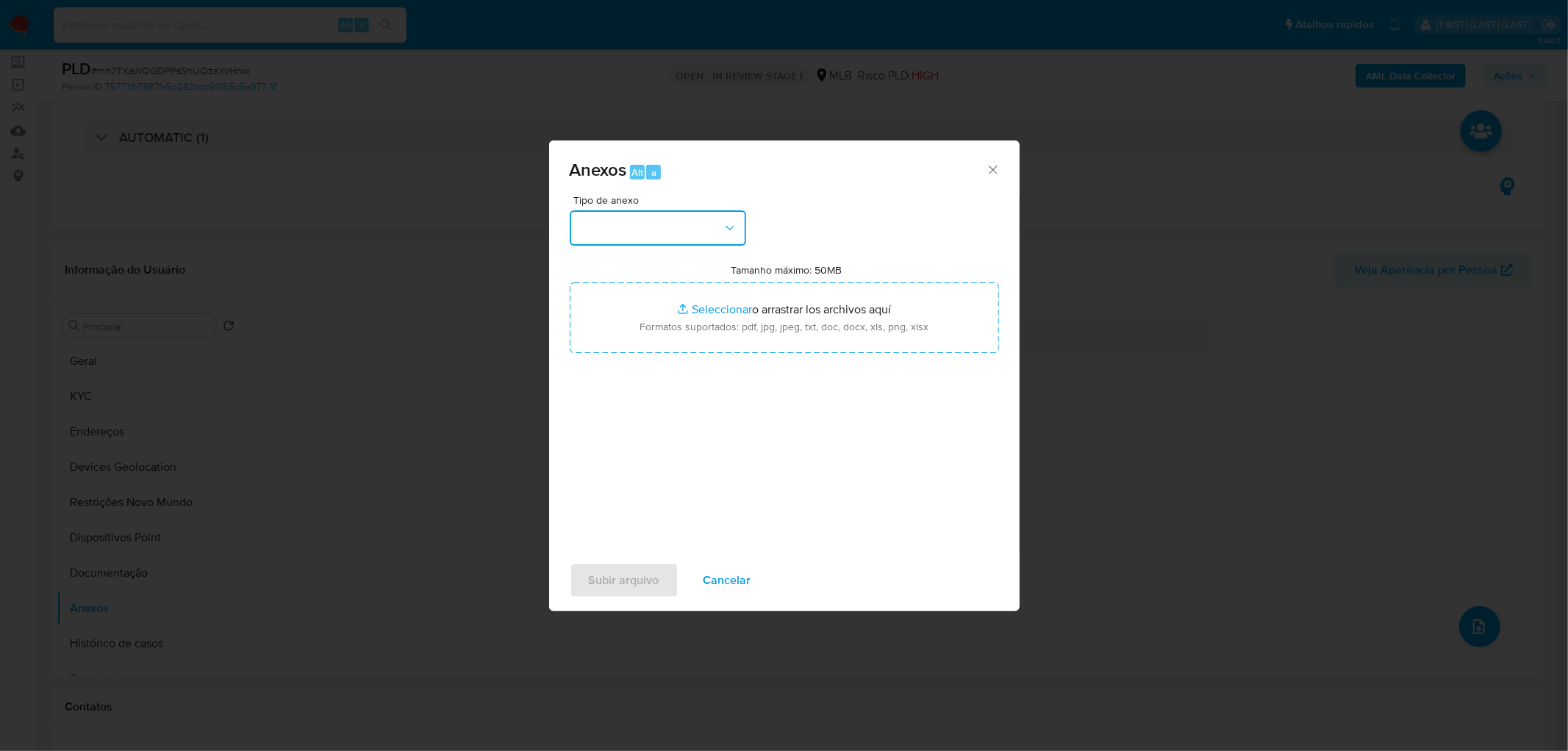 click at bounding box center (658, 228) 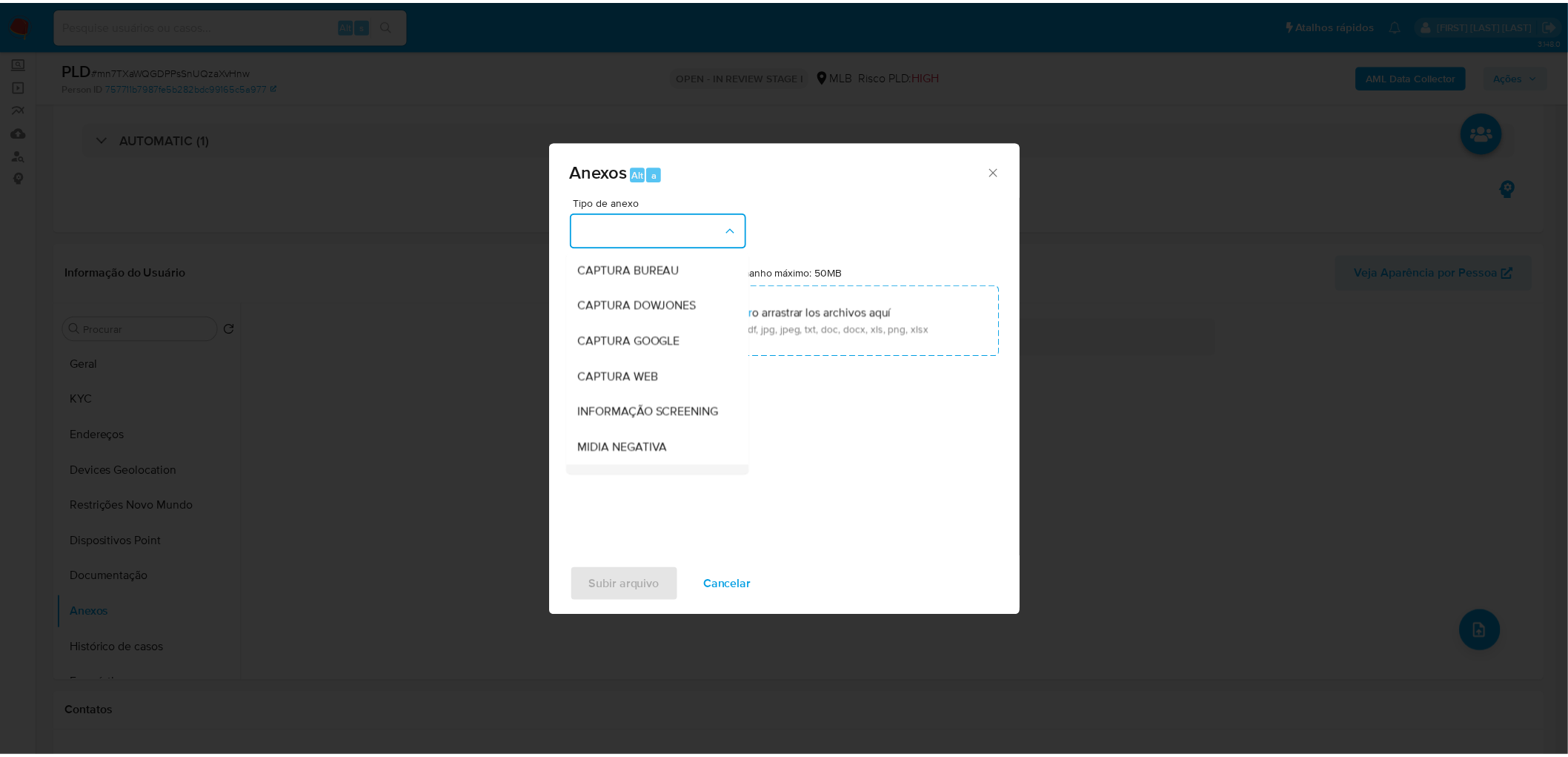 scroll, scrollTop: 165, scrollLeft: 0, axis: vertical 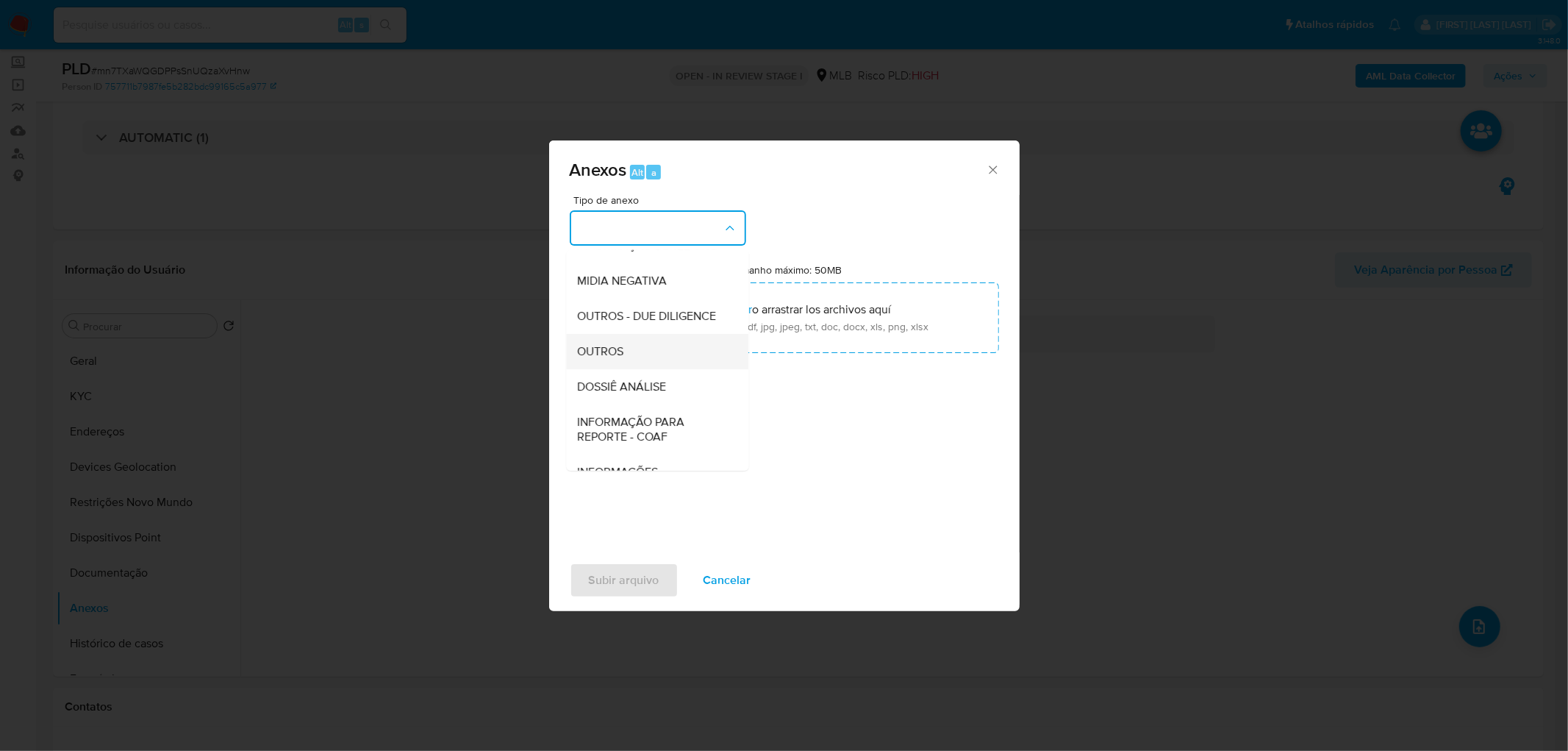 click on "OUTROS" at bounding box center (601, 352) 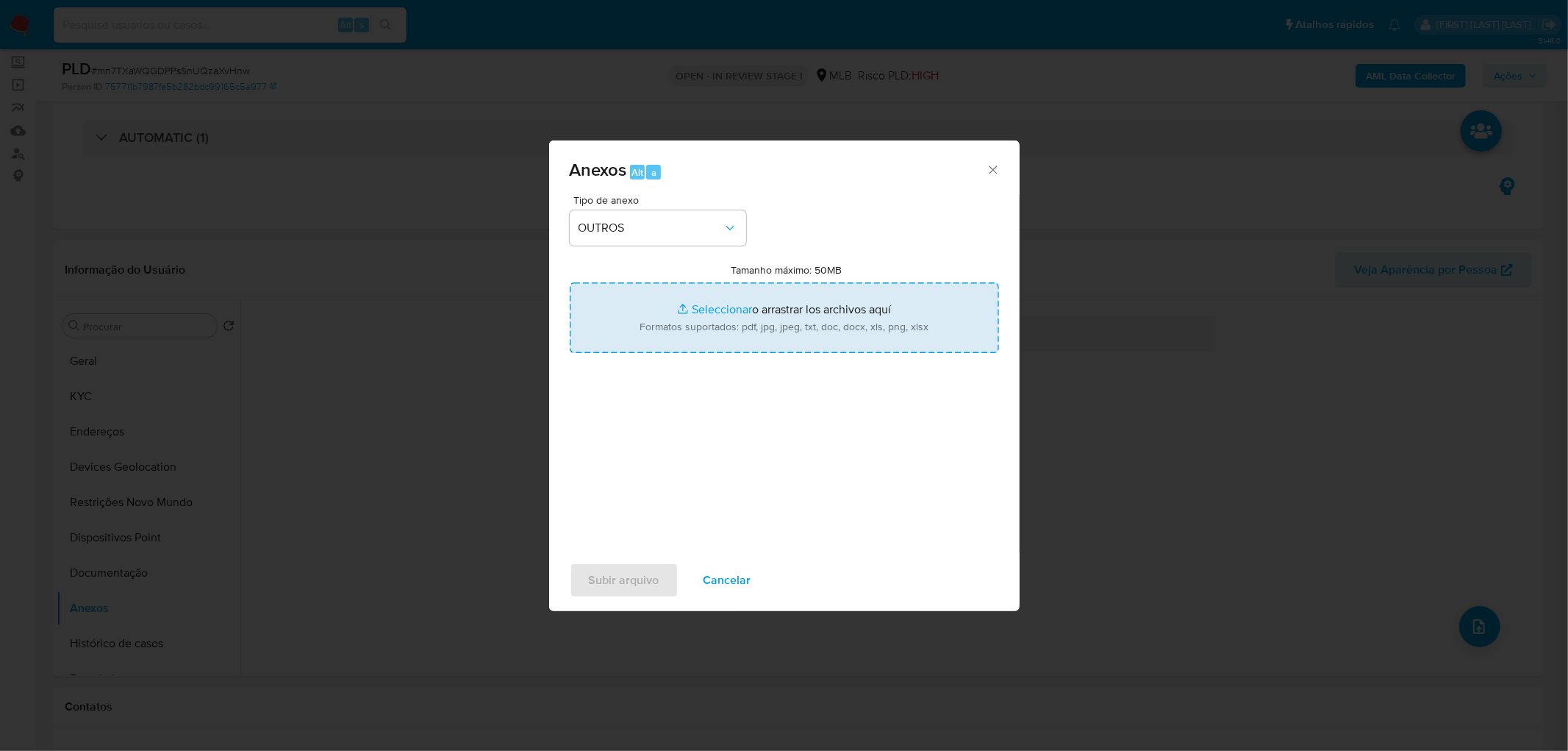 click on "Tamanho máximo: 50MB Seleccionar archivos" at bounding box center (784, 318) 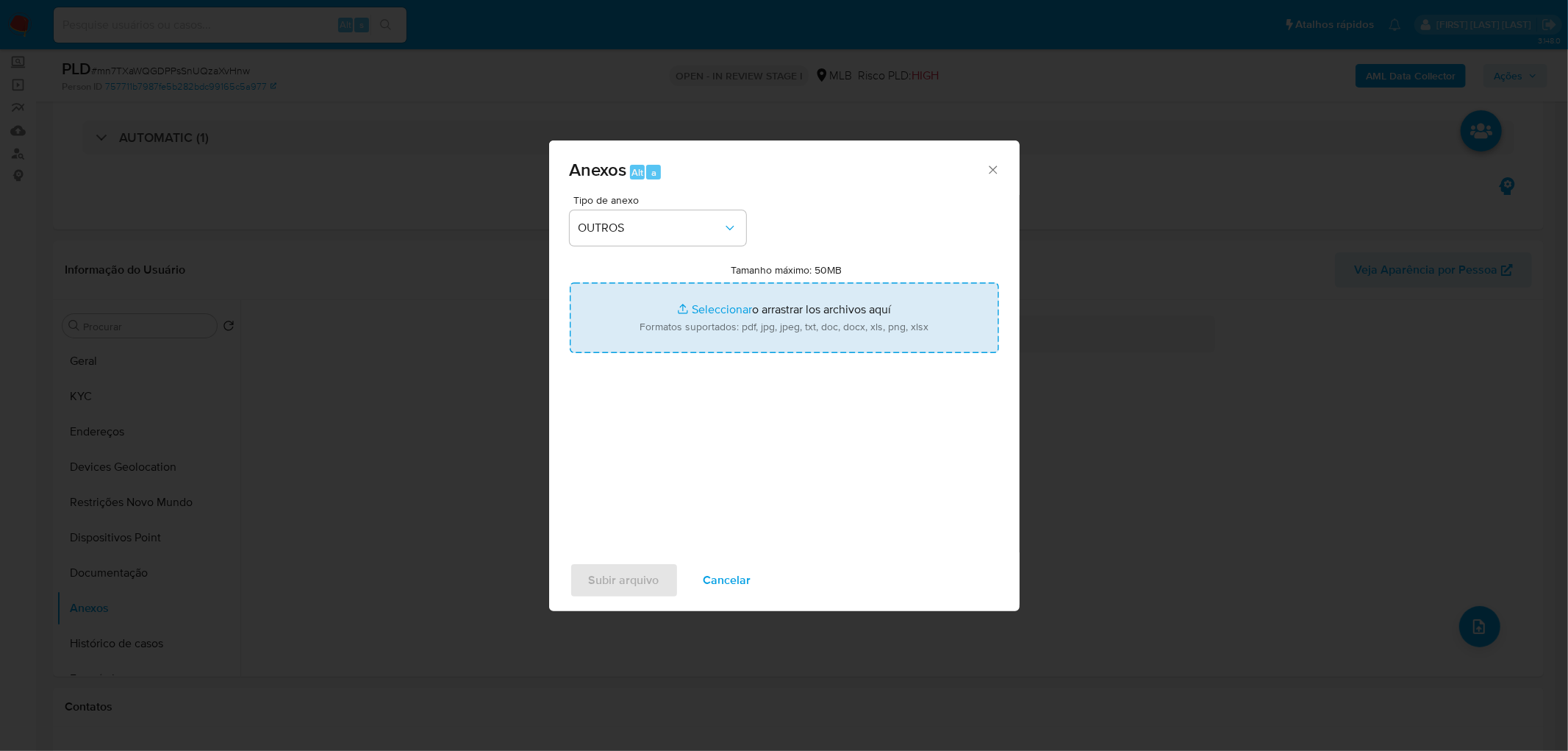 type on "C:\fakepath\Mulan 2029462805_2025_08_04_08_05_57.xlsx" 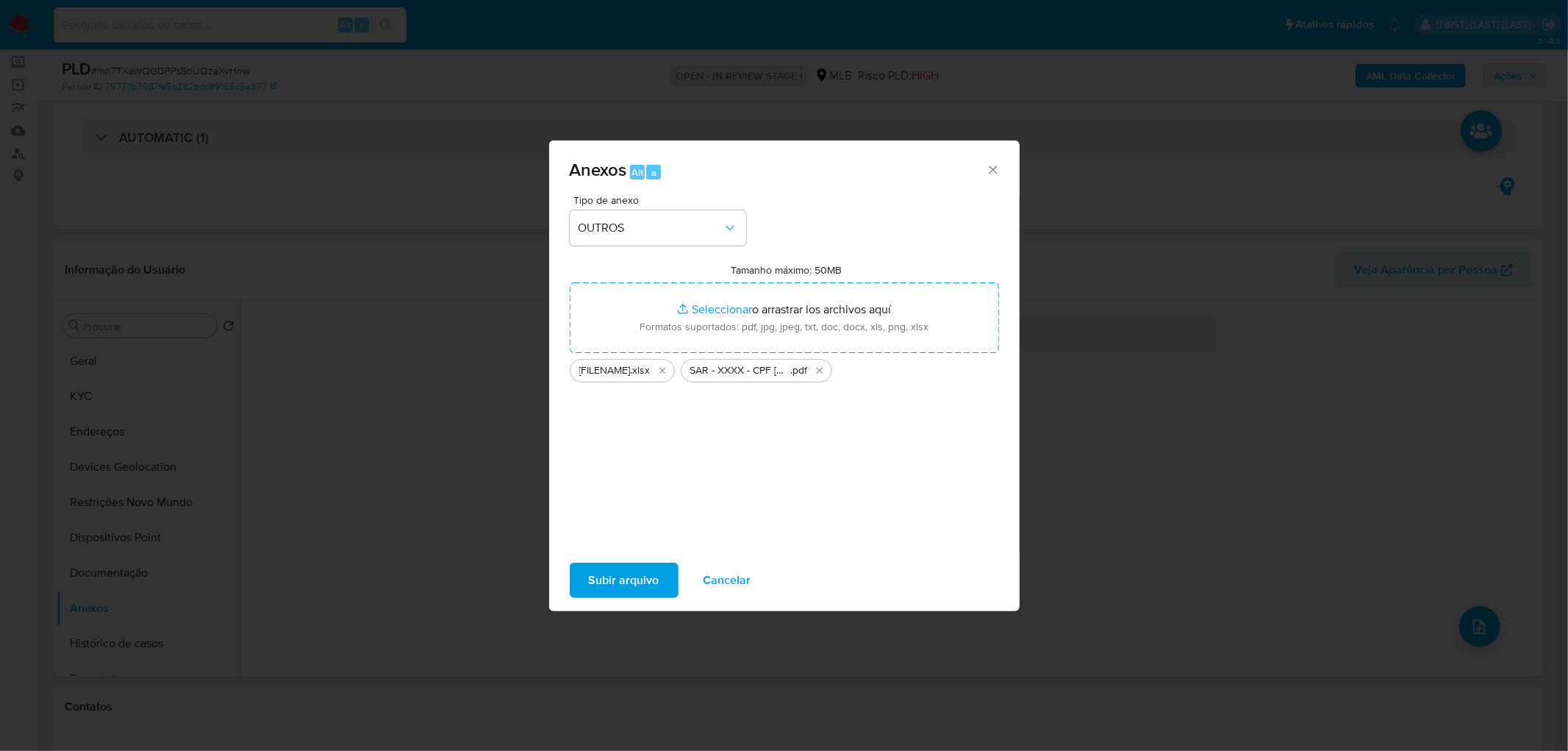 click on "Subir arquivo" at bounding box center (624, 580) 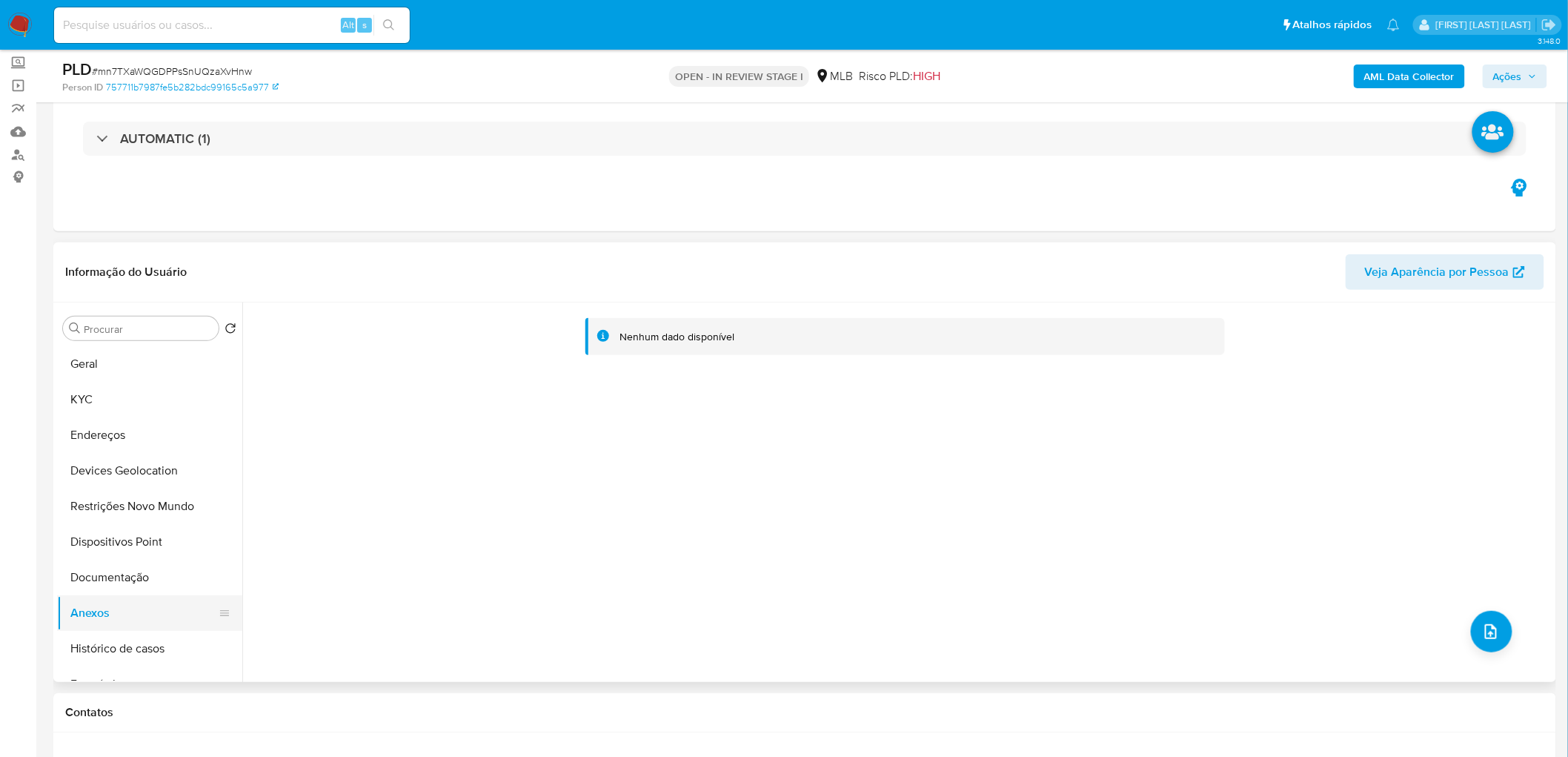 click on "Documentação" at bounding box center [150, 578] 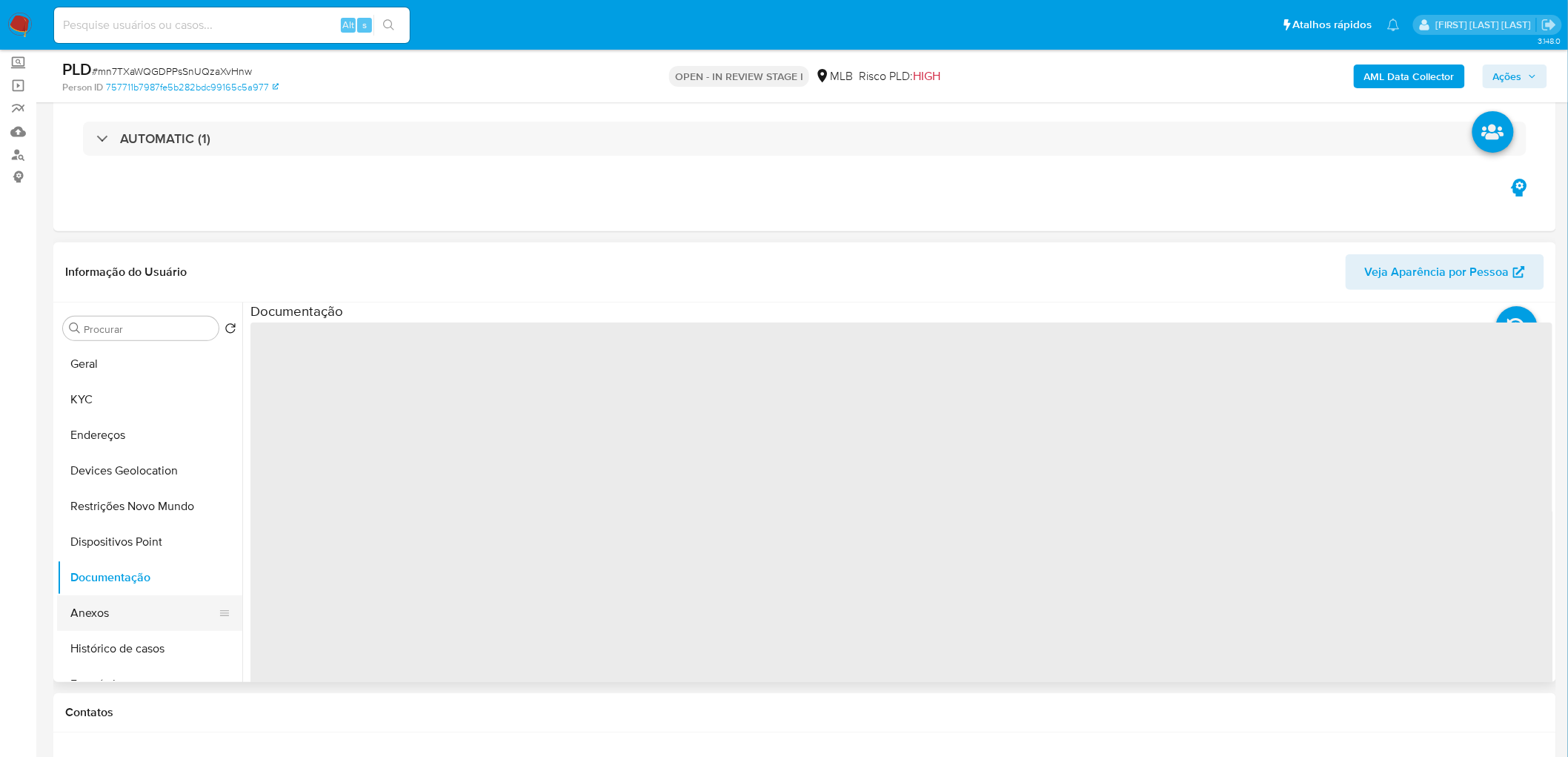 click on "Anexos" at bounding box center (144, 613) 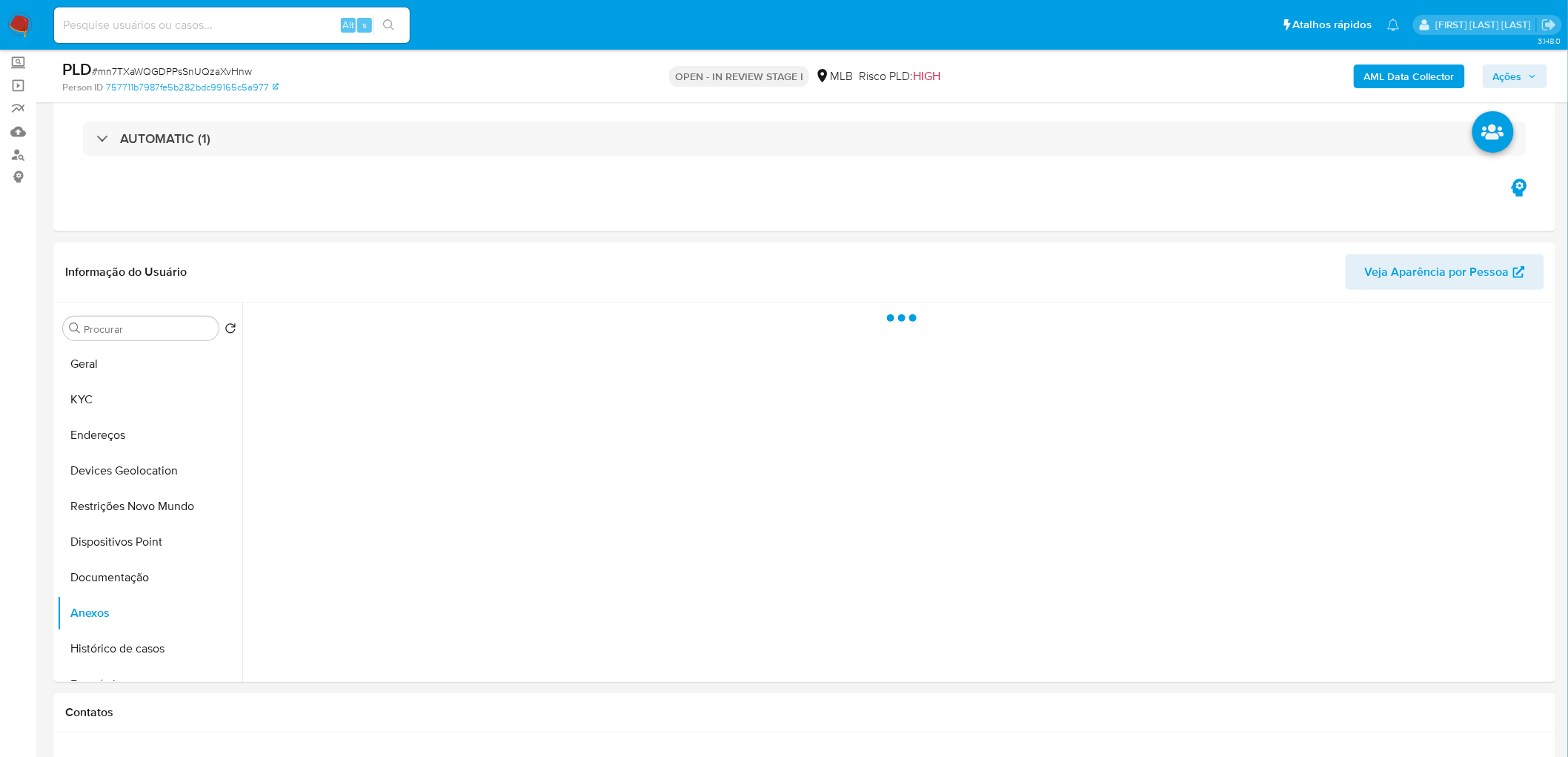 click on "Ações" at bounding box center (1507, 76) 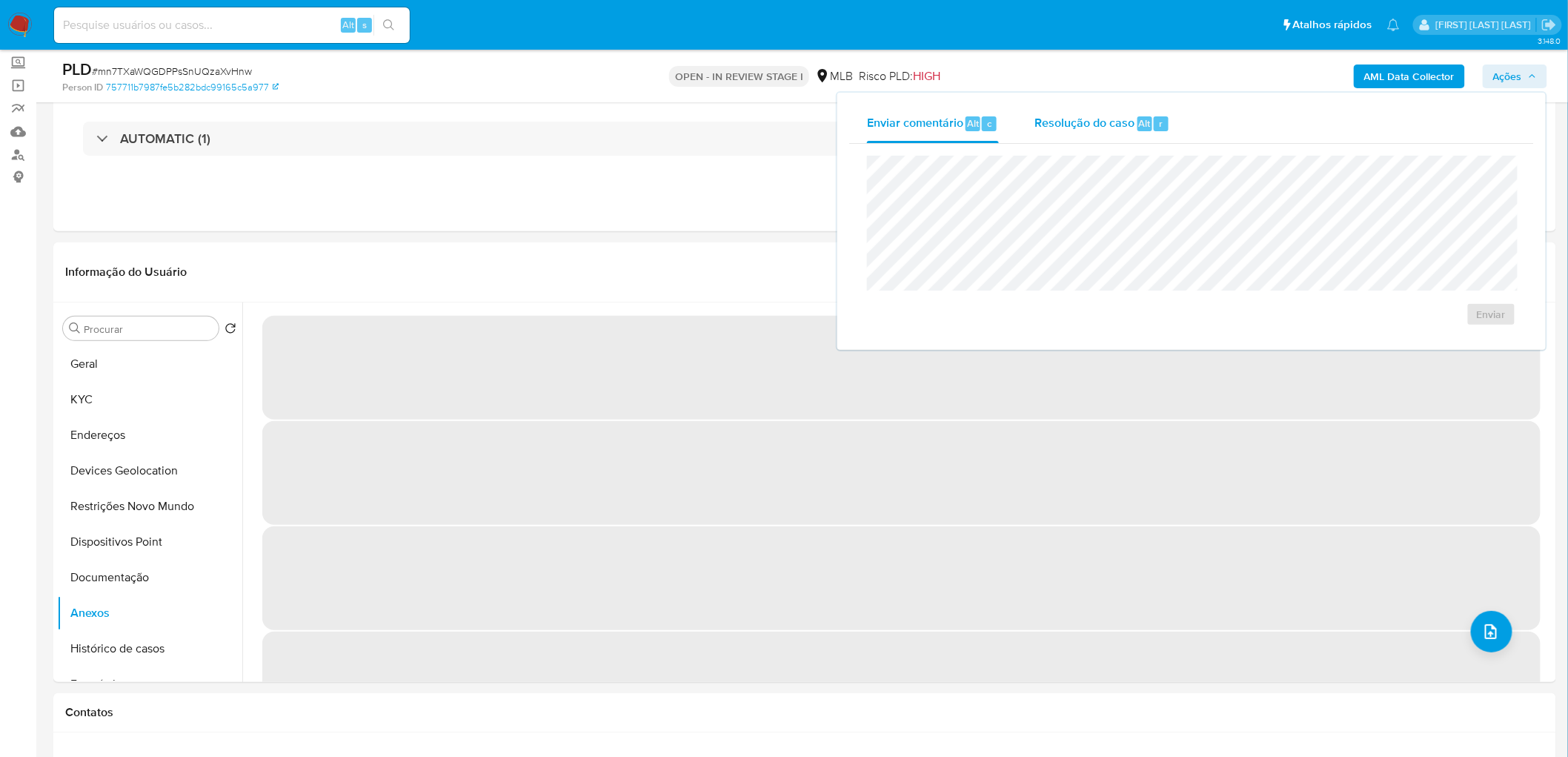 click on "Resolução do caso" at bounding box center (1084, 122) 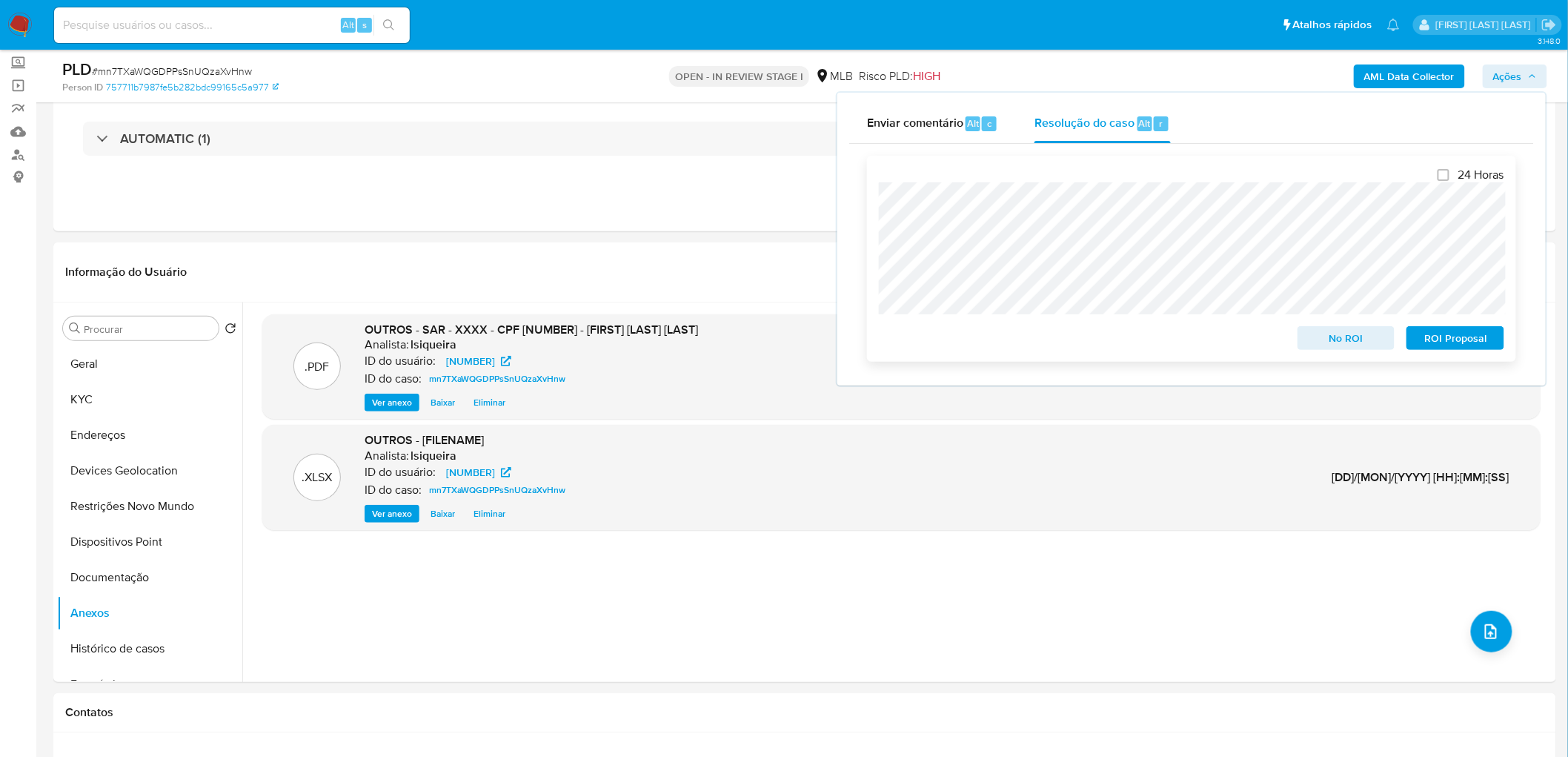 click on "ROI Proposal" at bounding box center [1455, 338] 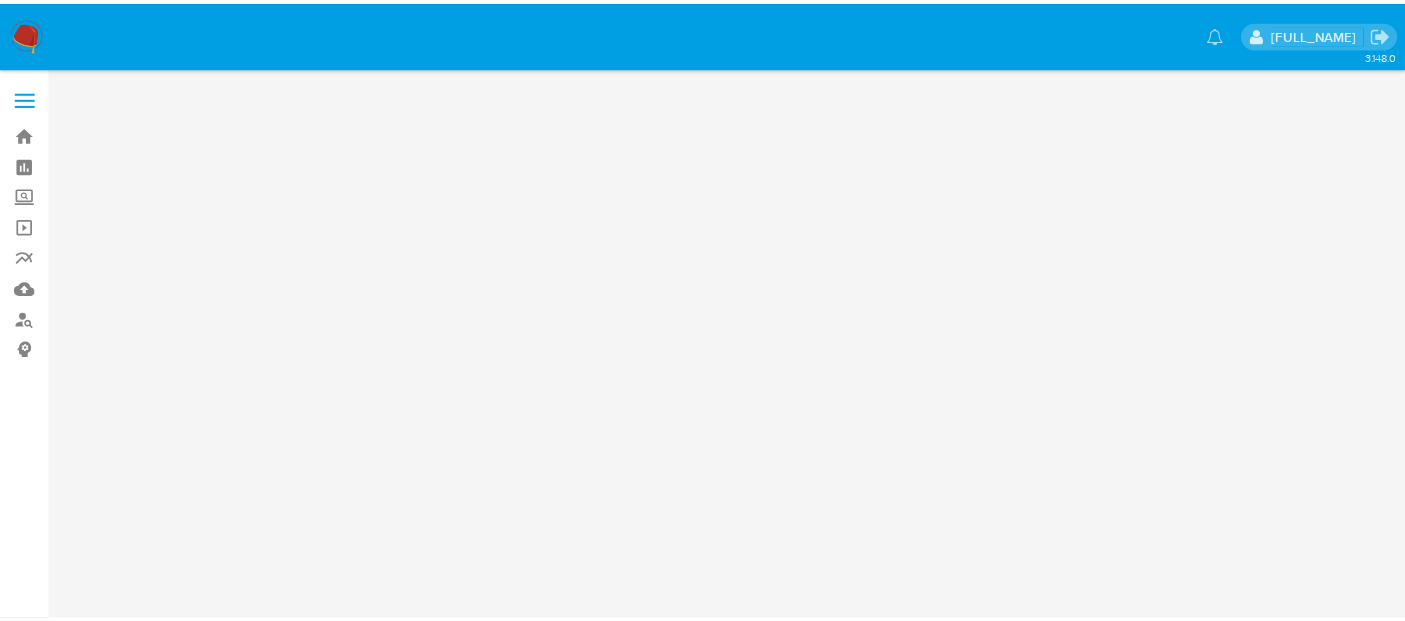 scroll, scrollTop: 0, scrollLeft: 0, axis: both 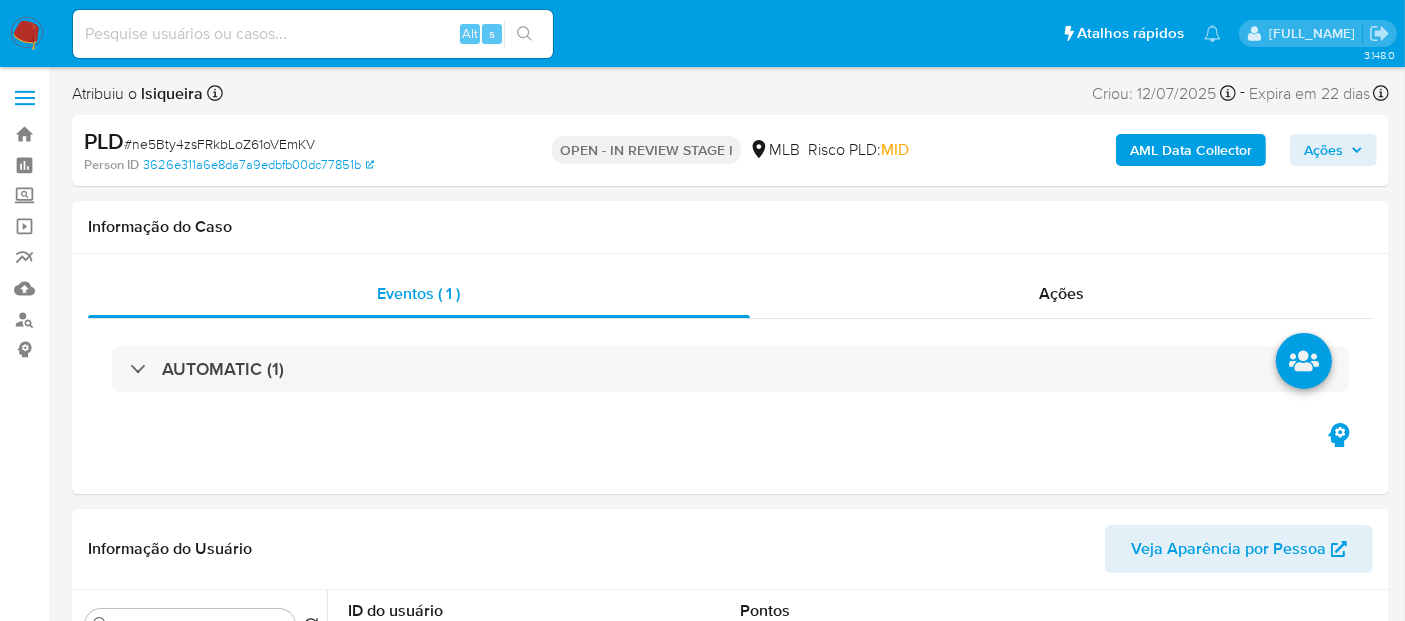 select on "10" 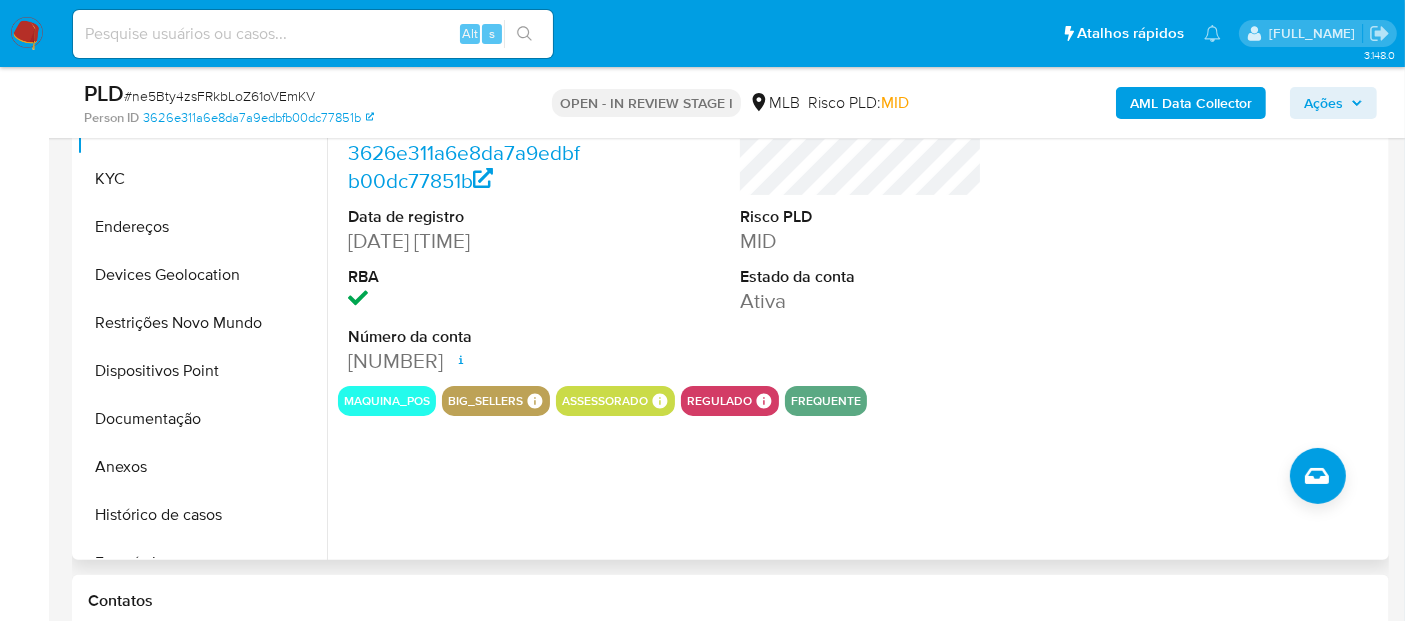 scroll, scrollTop: 444, scrollLeft: 0, axis: vertical 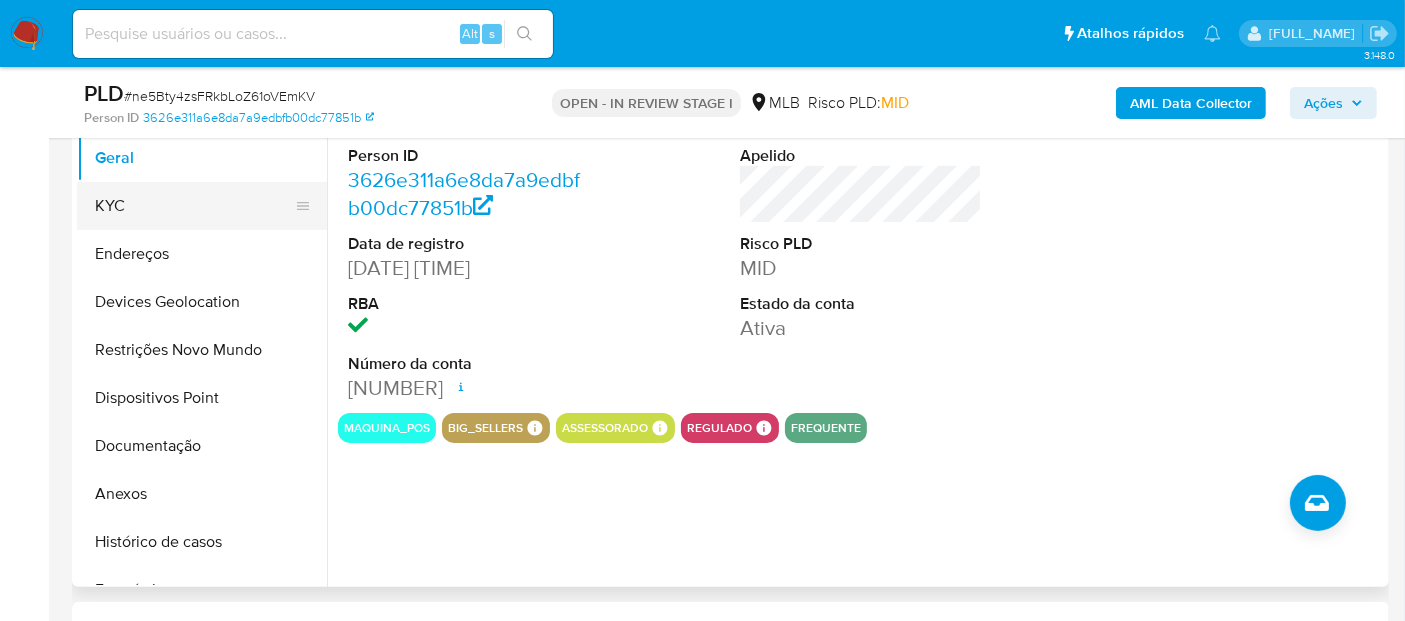 click on "KYC" at bounding box center (194, 206) 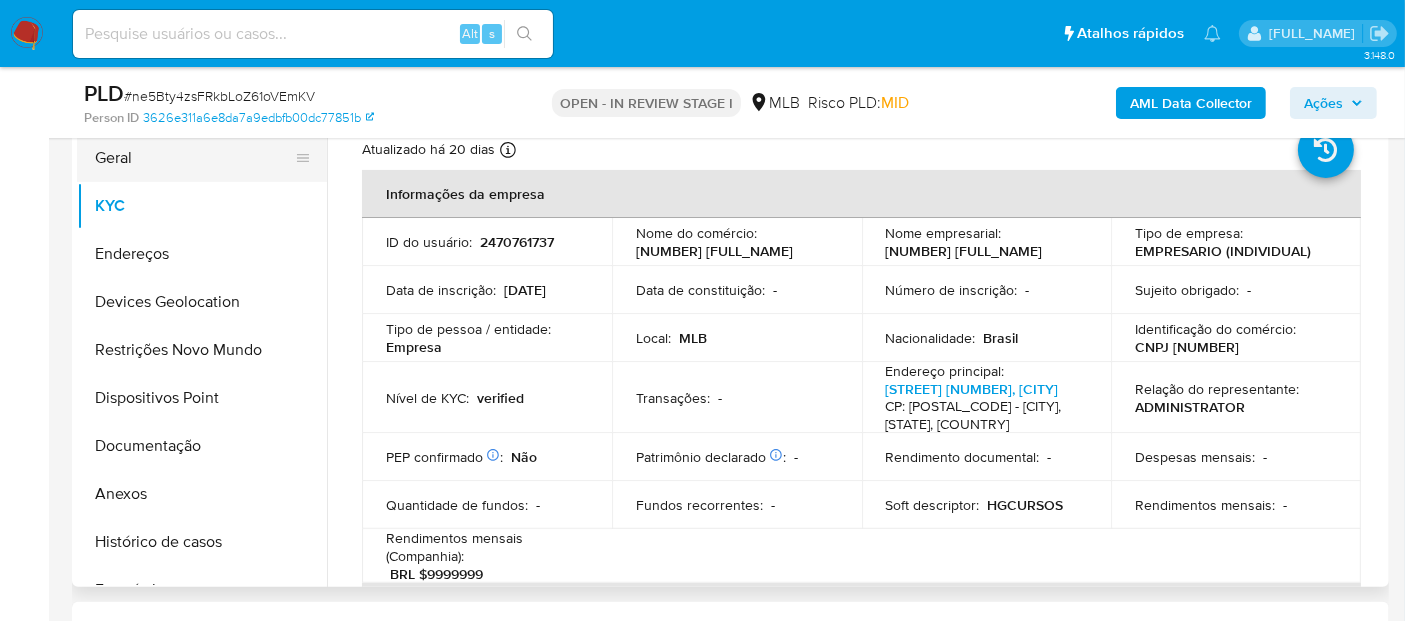 click on "Geral" at bounding box center [194, 158] 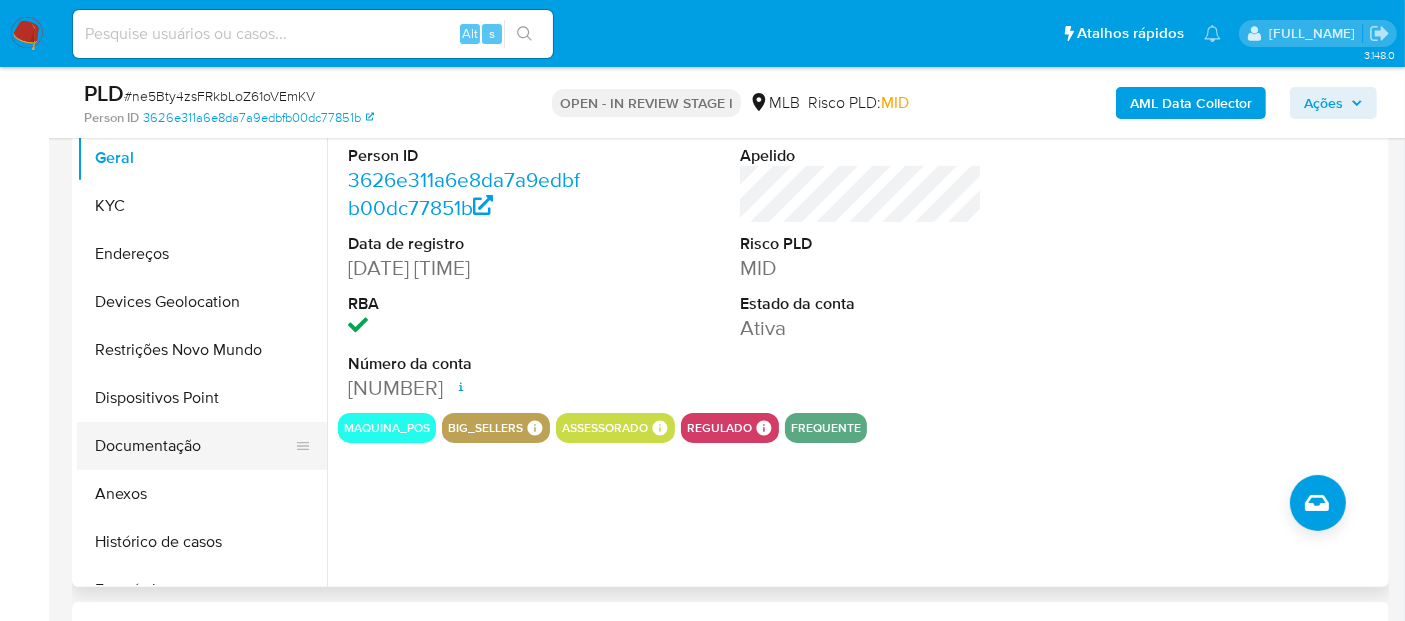 click on "Documentação" at bounding box center [194, 446] 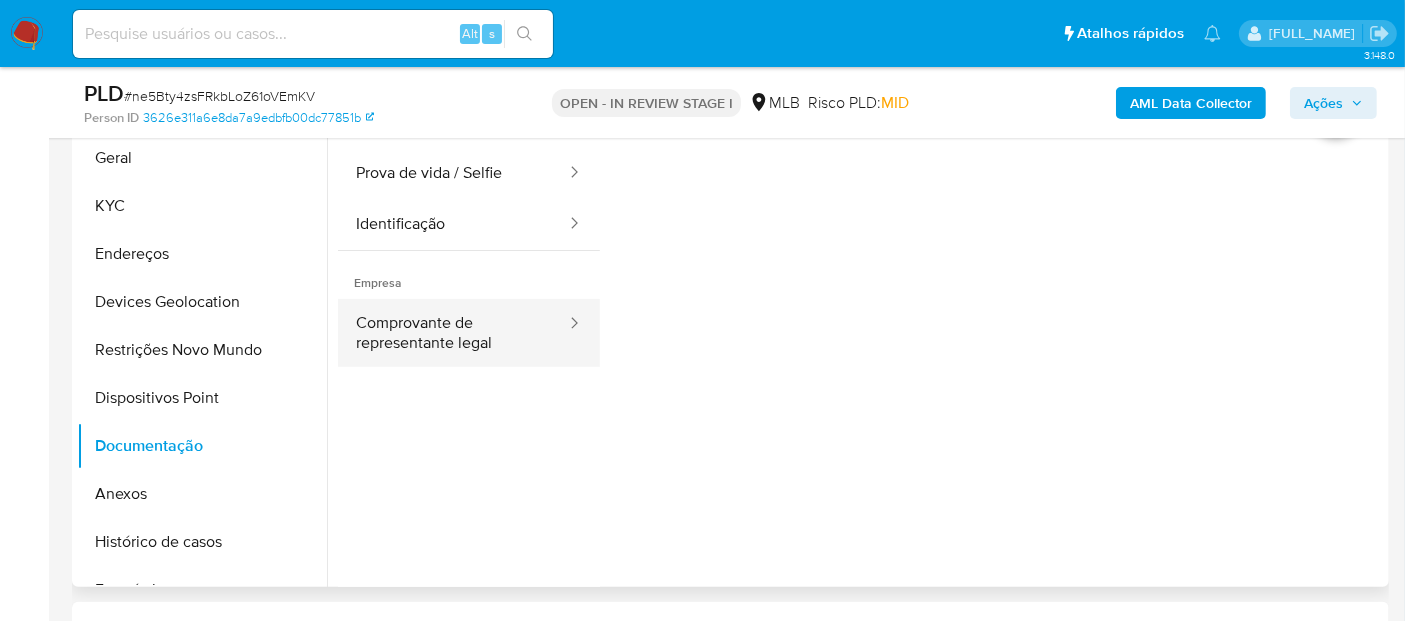 click on "Comprovante de representante legal" at bounding box center [453, 333] 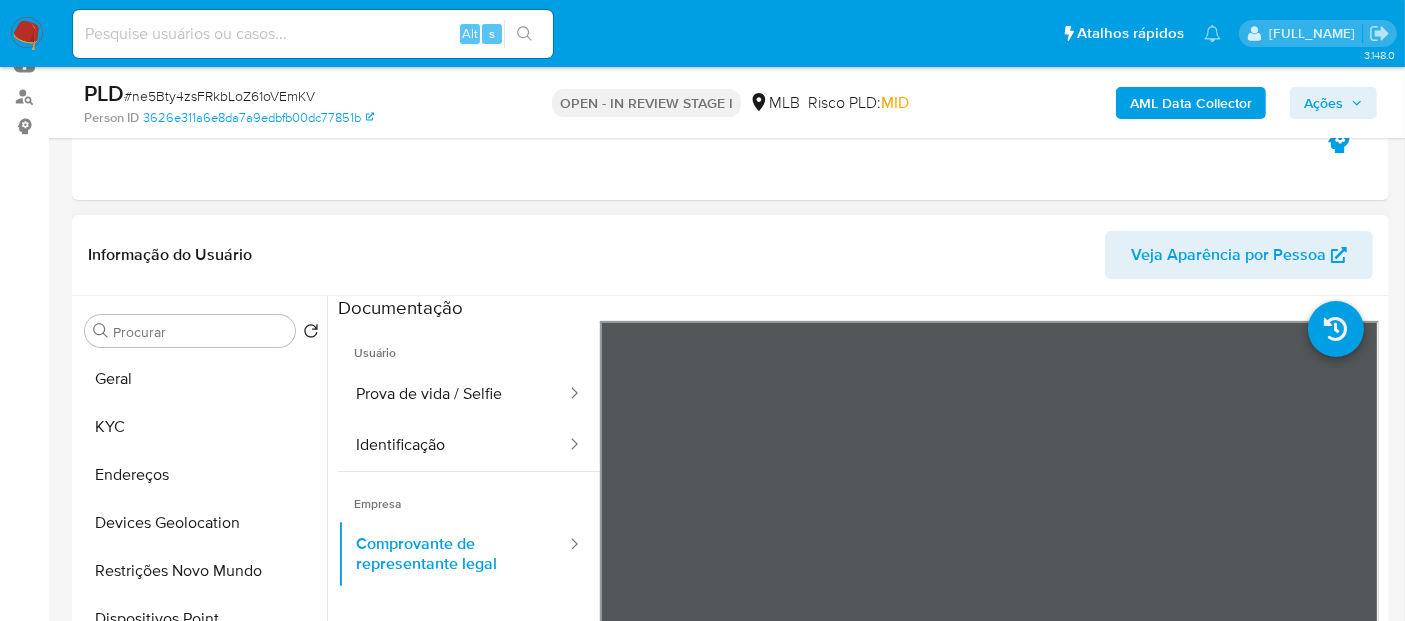 scroll, scrollTop: 222, scrollLeft: 0, axis: vertical 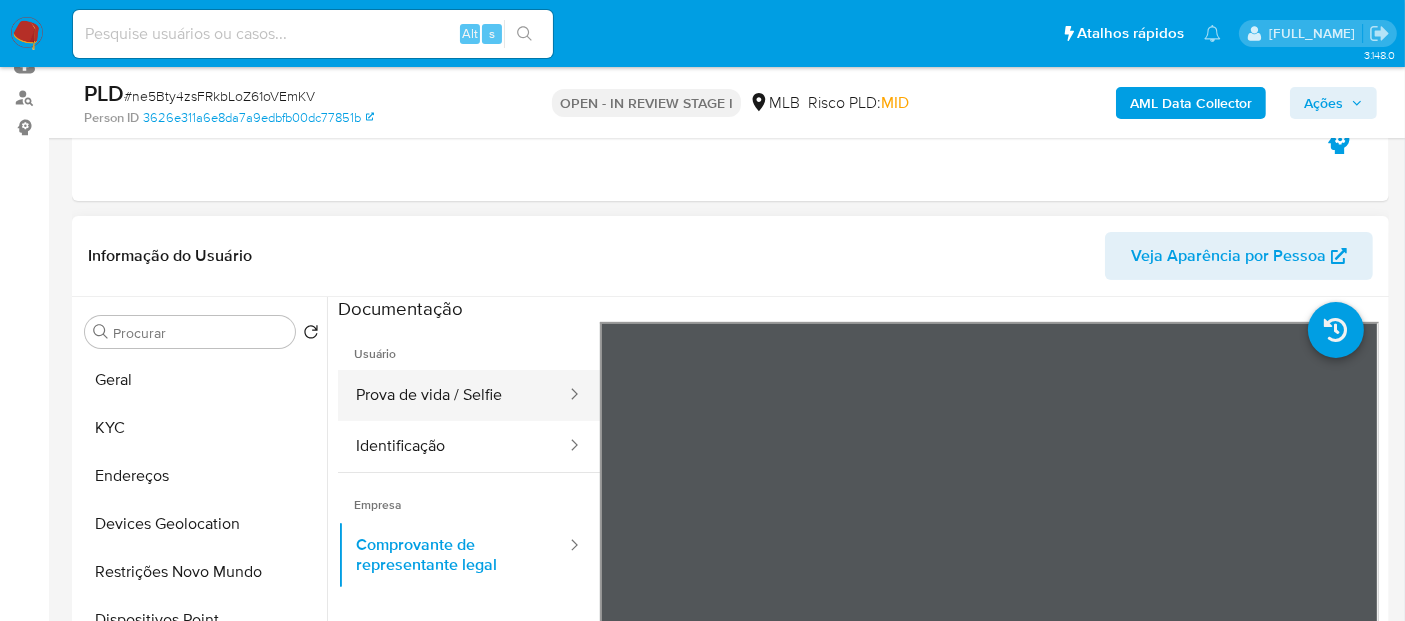 click on "Prova de vida / Selfie" at bounding box center (453, 395) 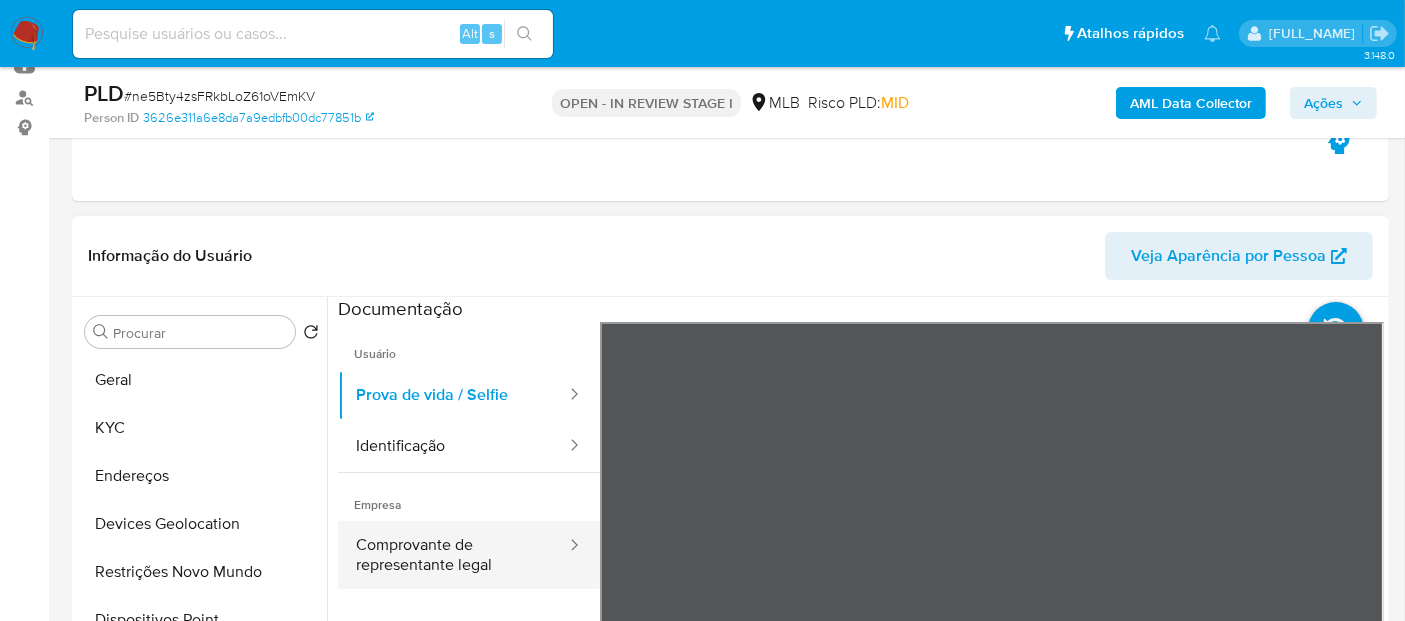 click on "Comprovante de representante legal" at bounding box center (453, 555) 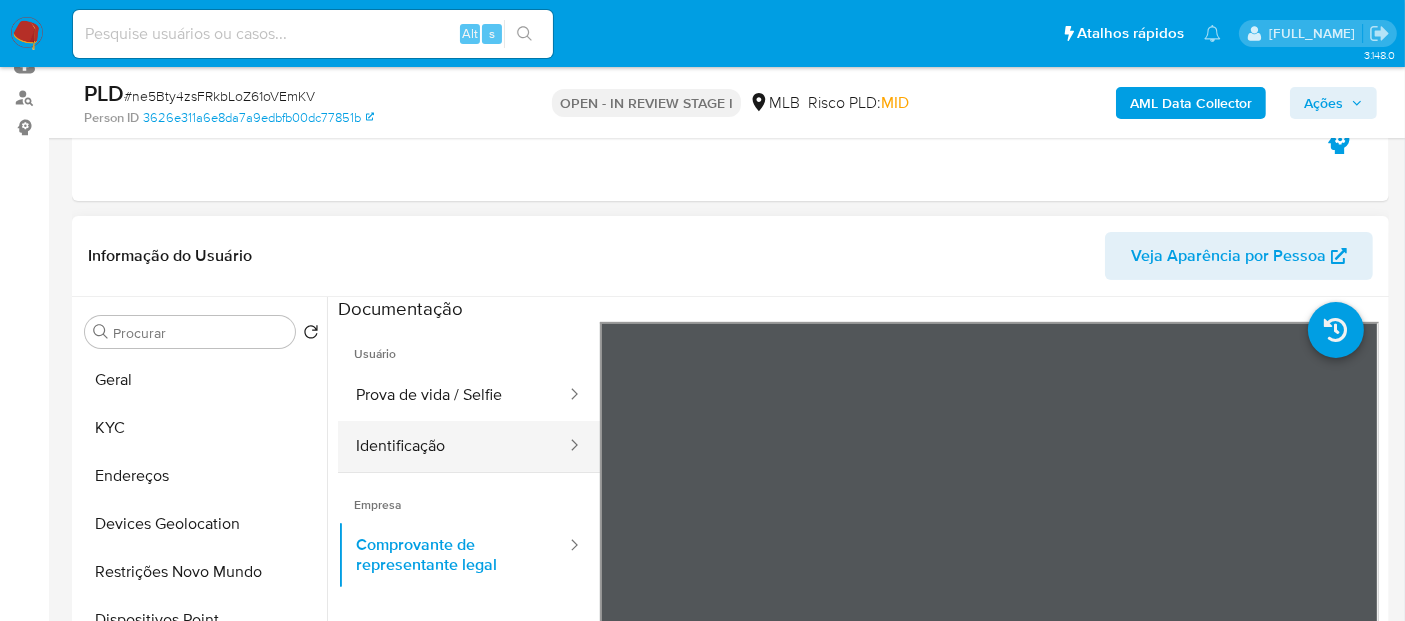 click on "Identificação" at bounding box center [453, 446] 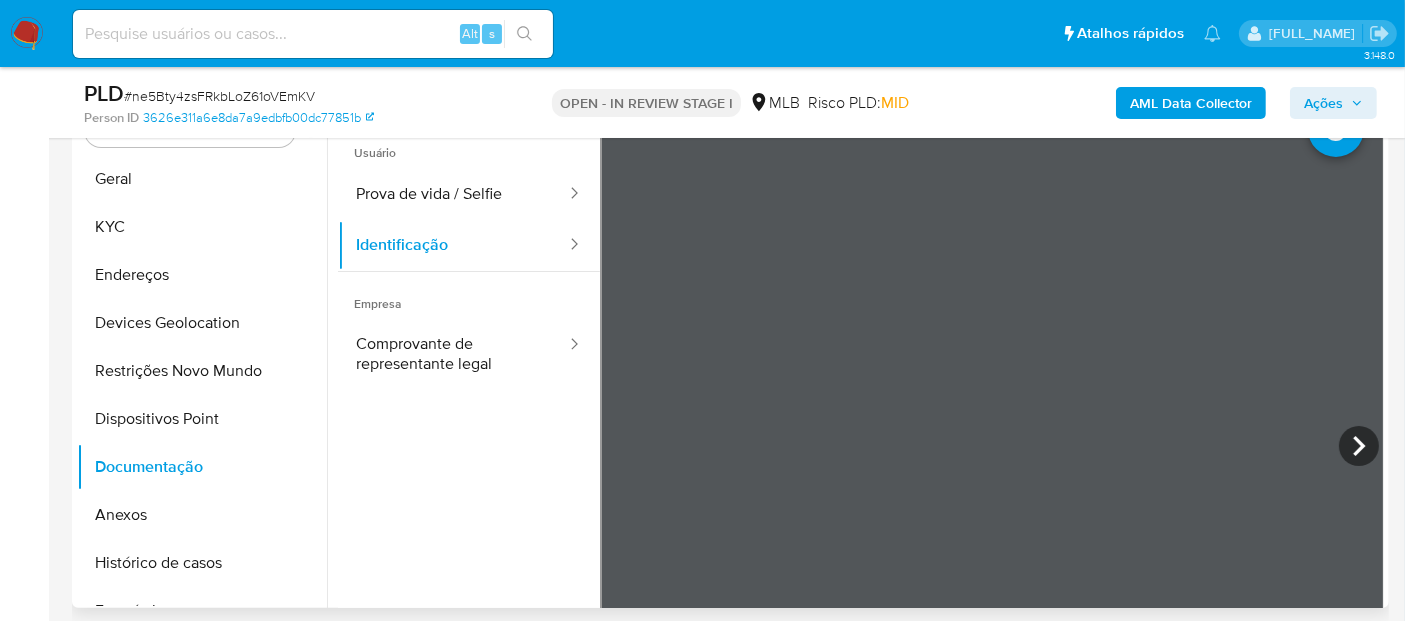 scroll, scrollTop: 444, scrollLeft: 0, axis: vertical 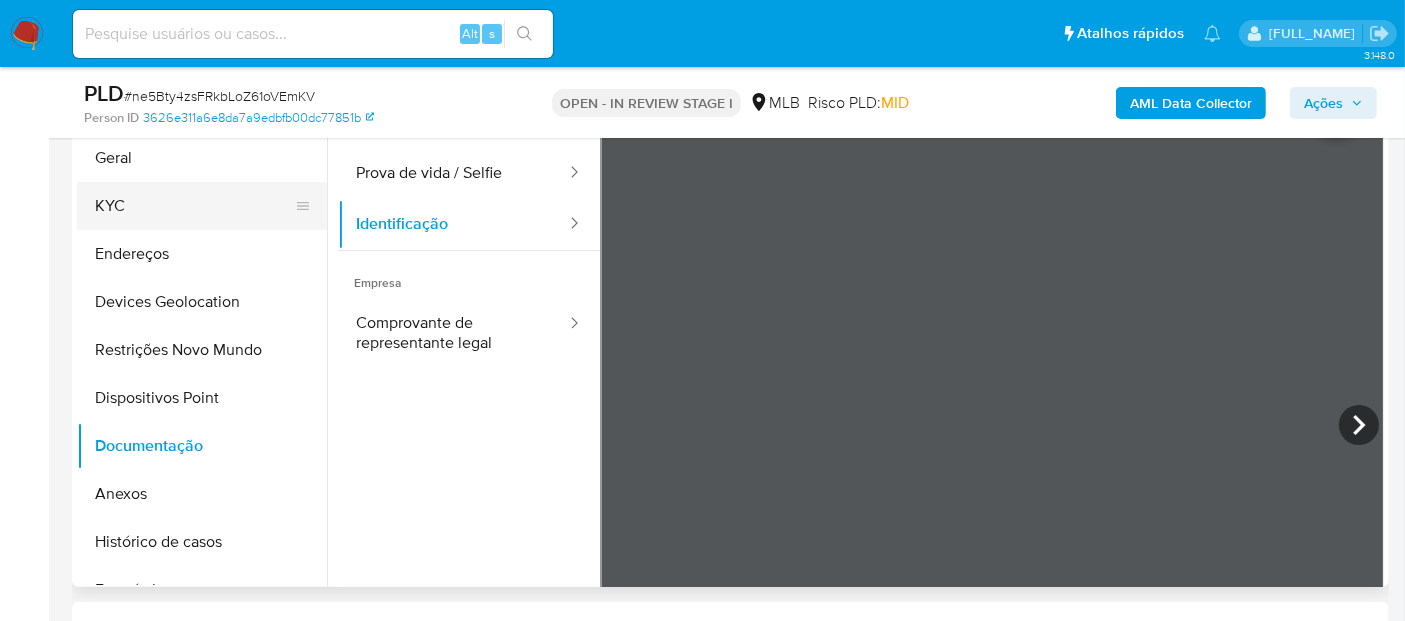 click on "KYC" at bounding box center [194, 206] 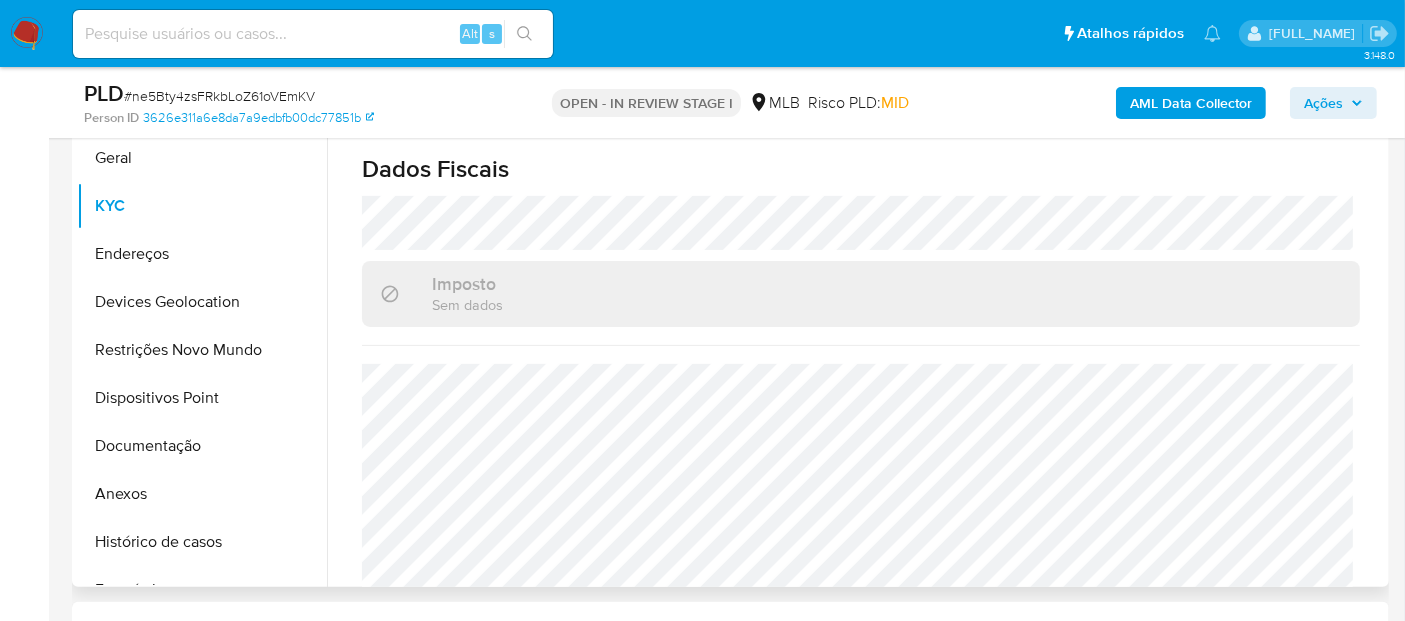 scroll, scrollTop: 1308, scrollLeft: 0, axis: vertical 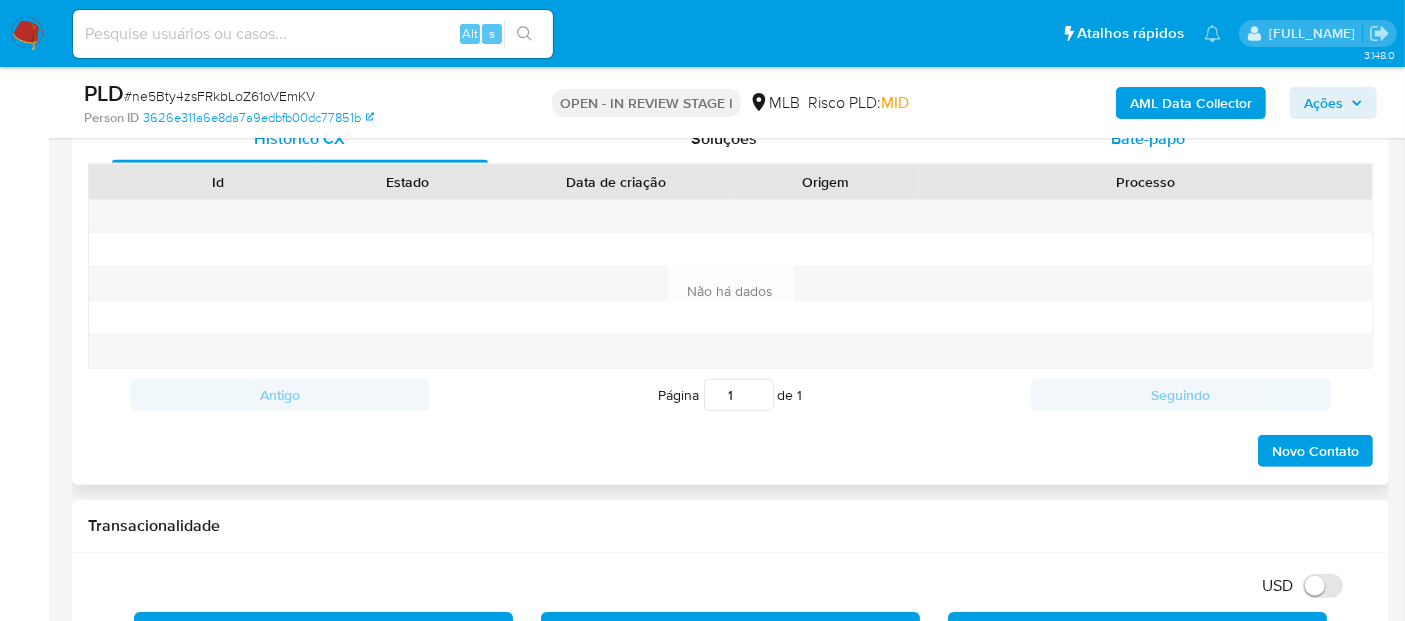 click on "Bate-papo" at bounding box center [1148, 139] 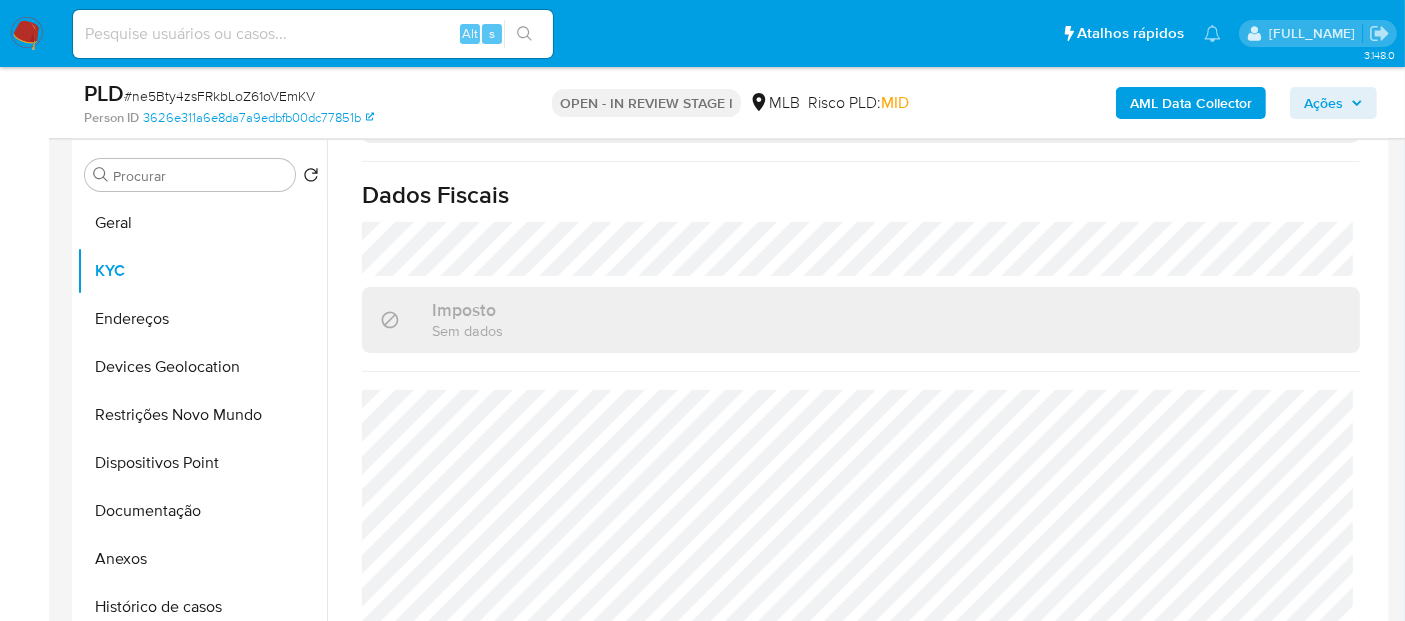 scroll, scrollTop: 333, scrollLeft: 0, axis: vertical 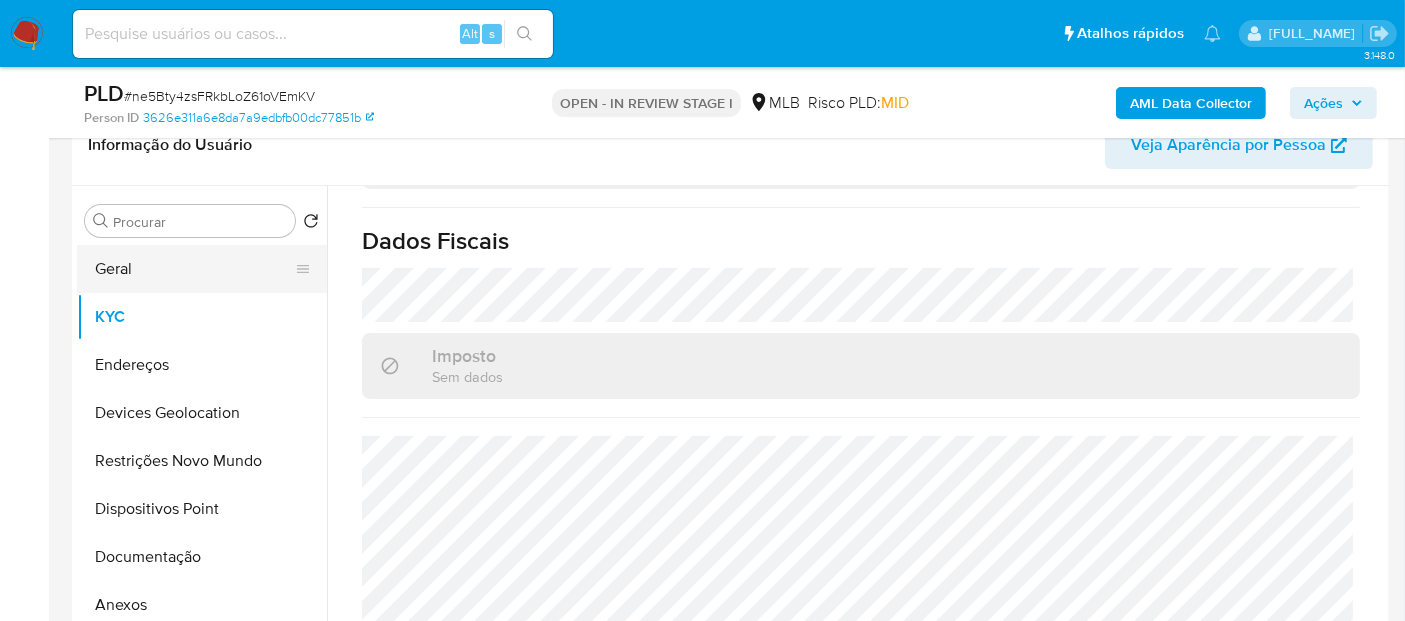 click on "Geral" at bounding box center [194, 269] 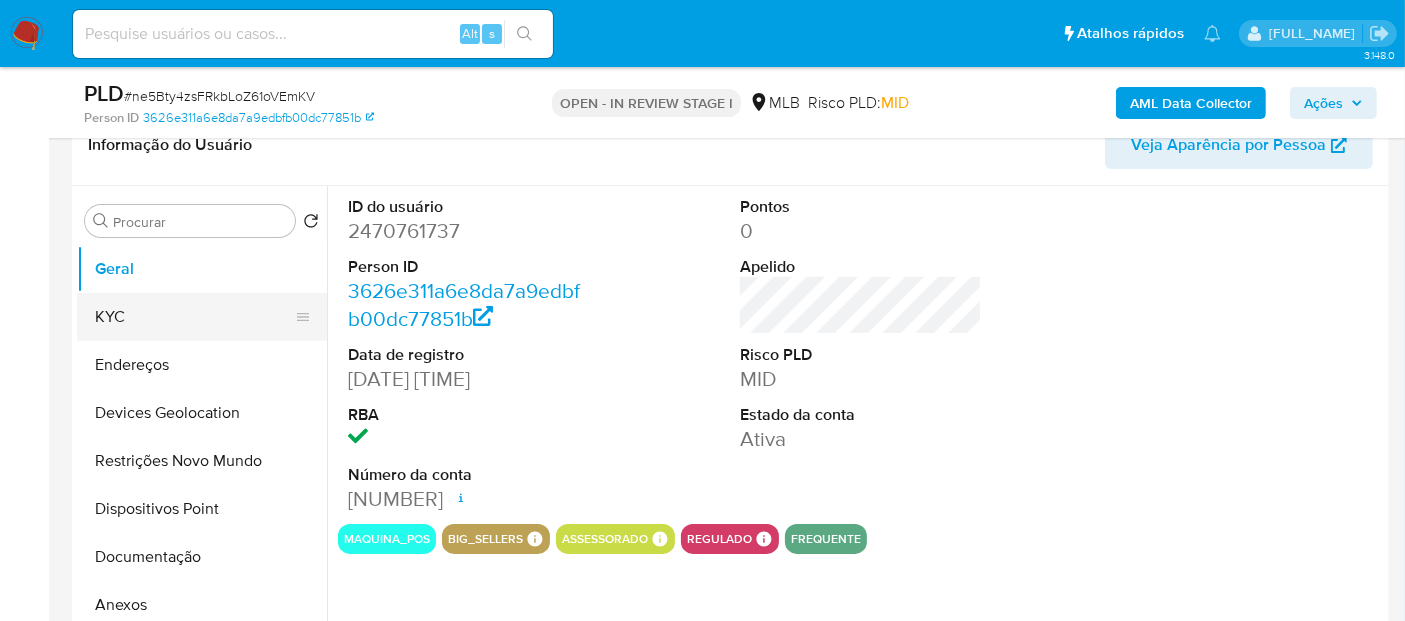 click on "KYC" at bounding box center (194, 317) 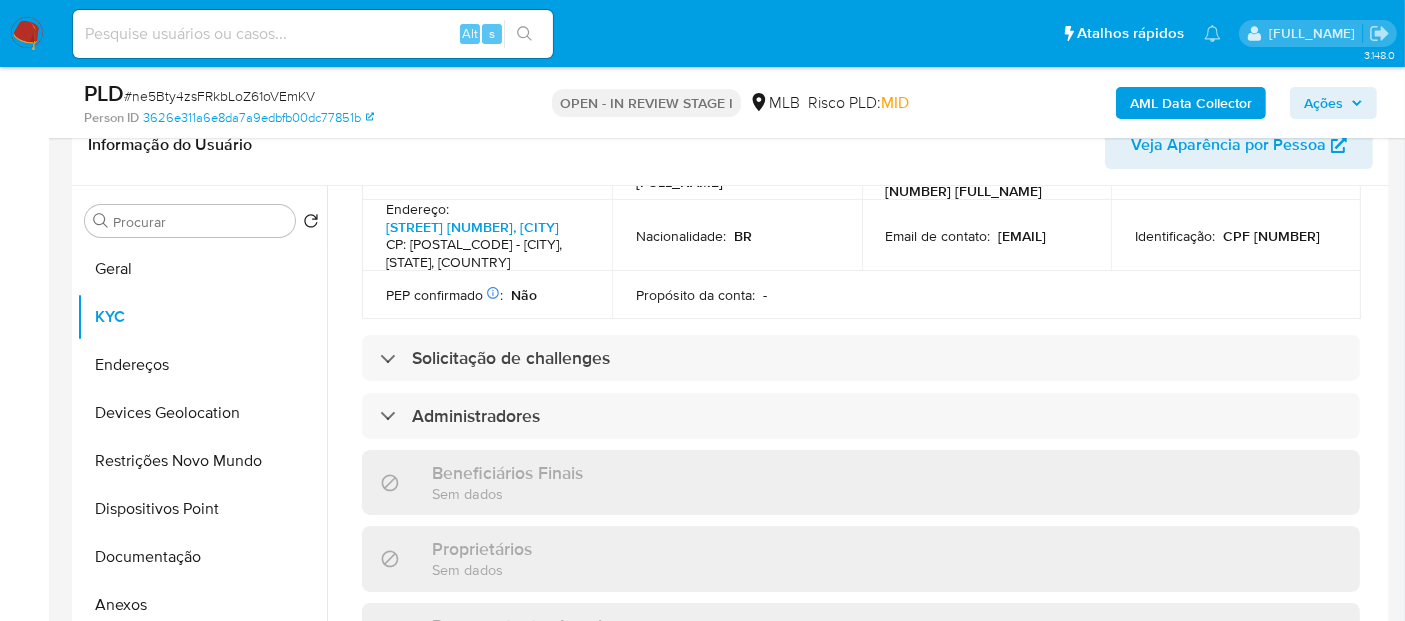 scroll, scrollTop: 641, scrollLeft: 0, axis: vertical 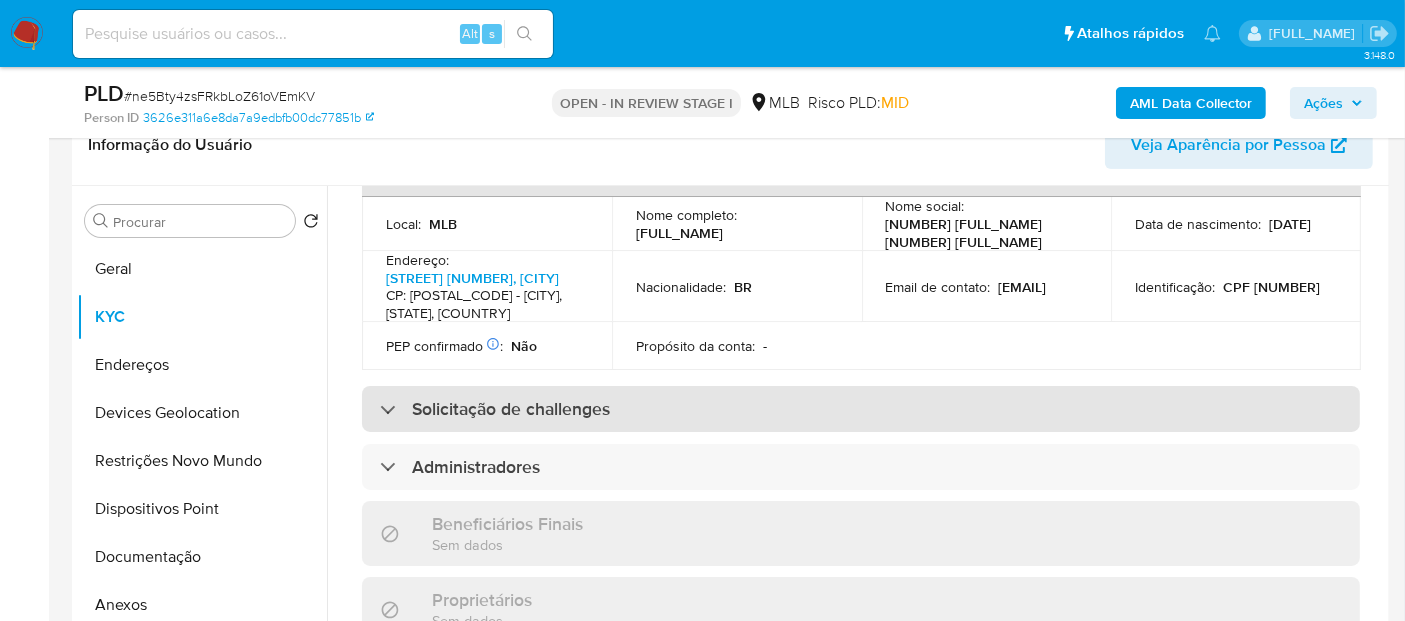 click on "Solicitação de challenges" at bounding box center (861, 409) 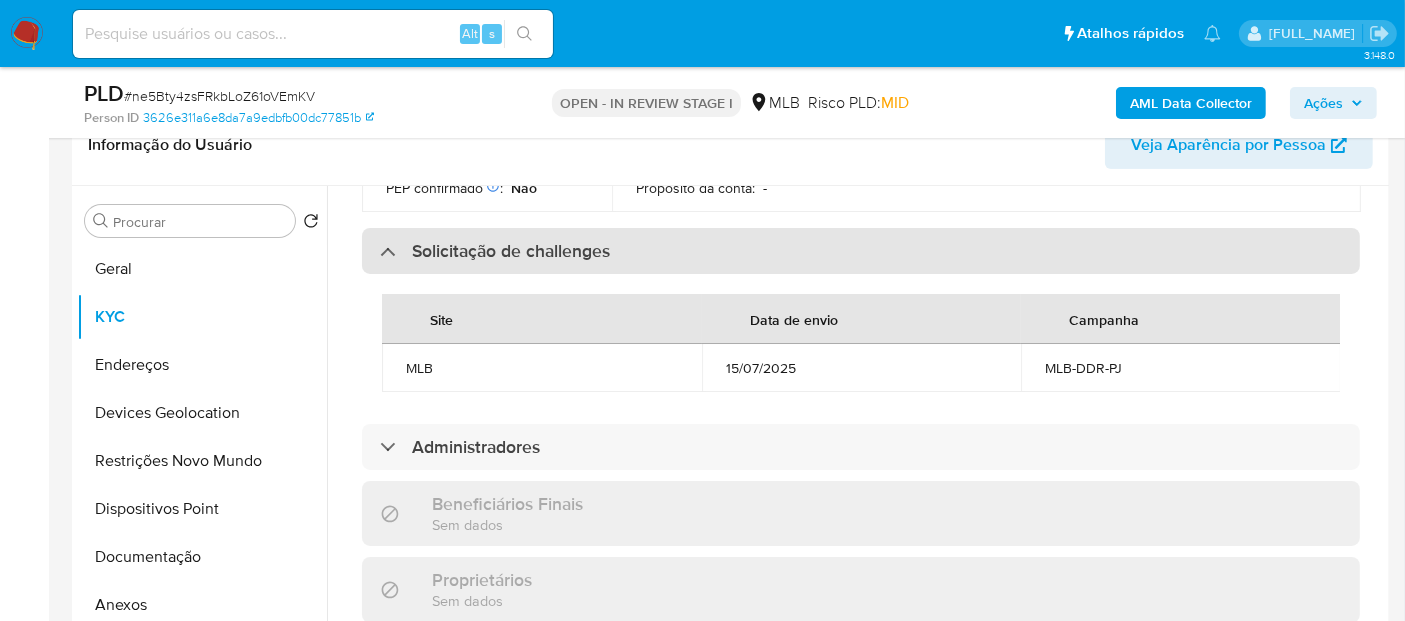 scroll, scrollTop: 863, scrollLeft: 0, axis: vertical 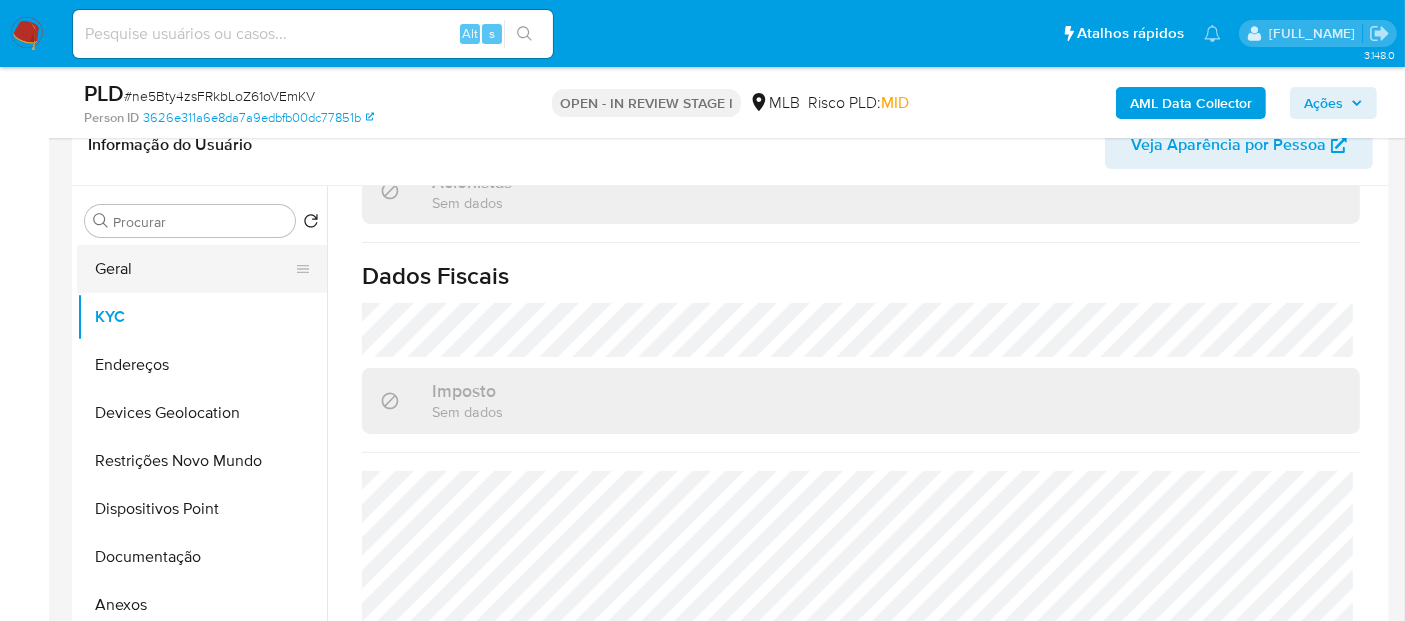 click on "Geral" at bounding box center [194, 269] 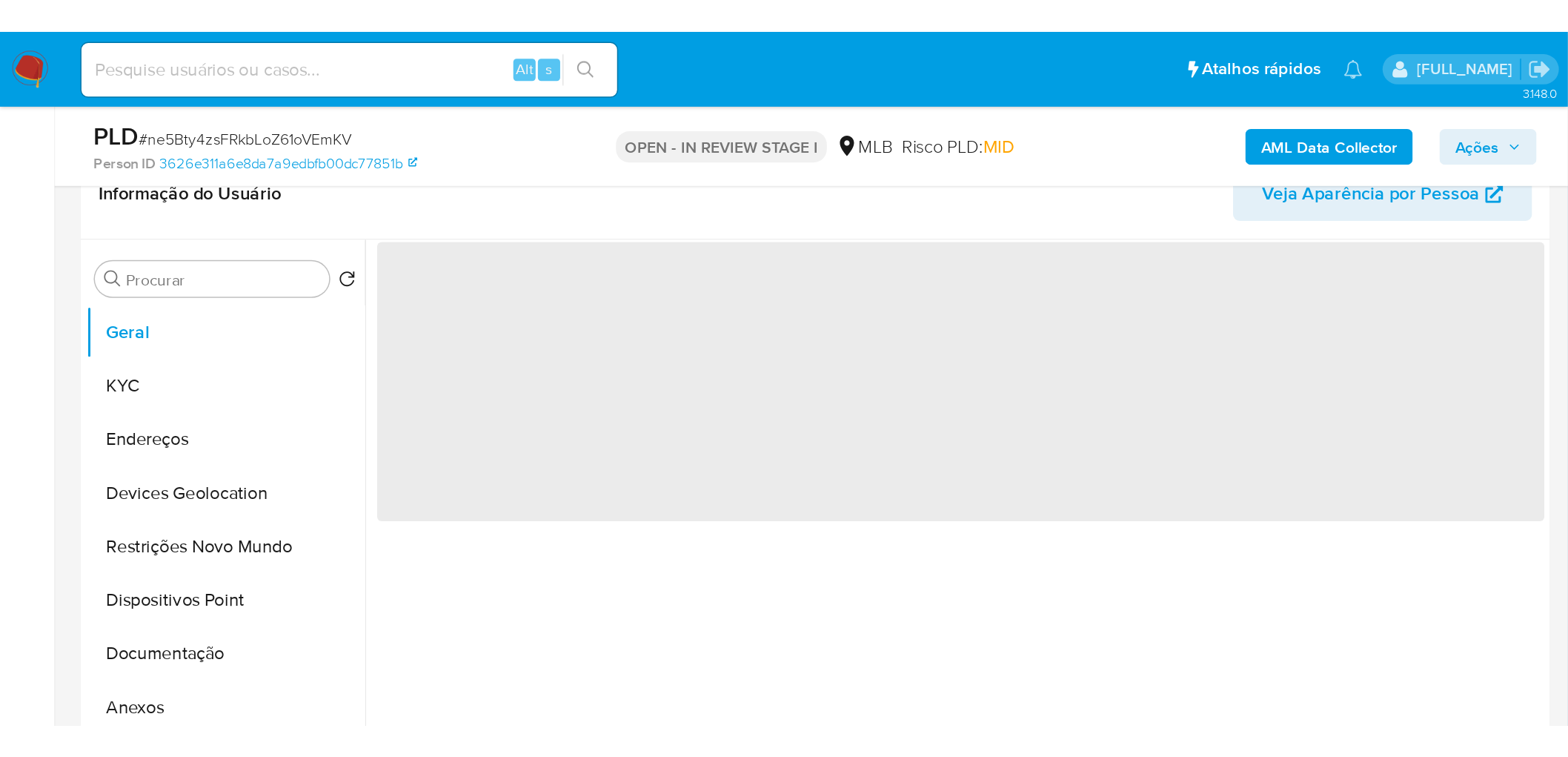 scroll, scrollTop: 0, scrollLeft: 0, axis: both 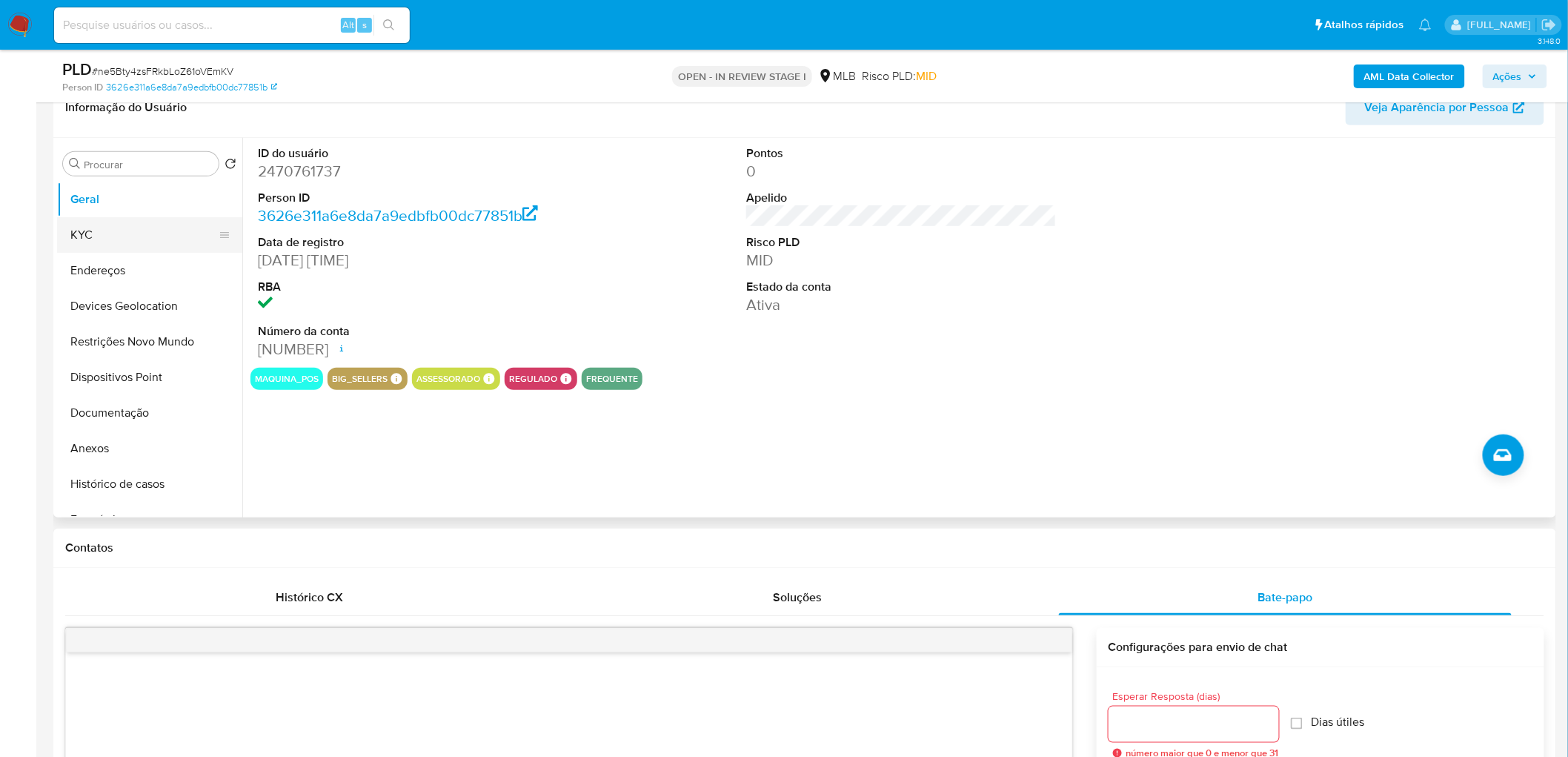 click on "KYC" at bounding box center [144, 235] 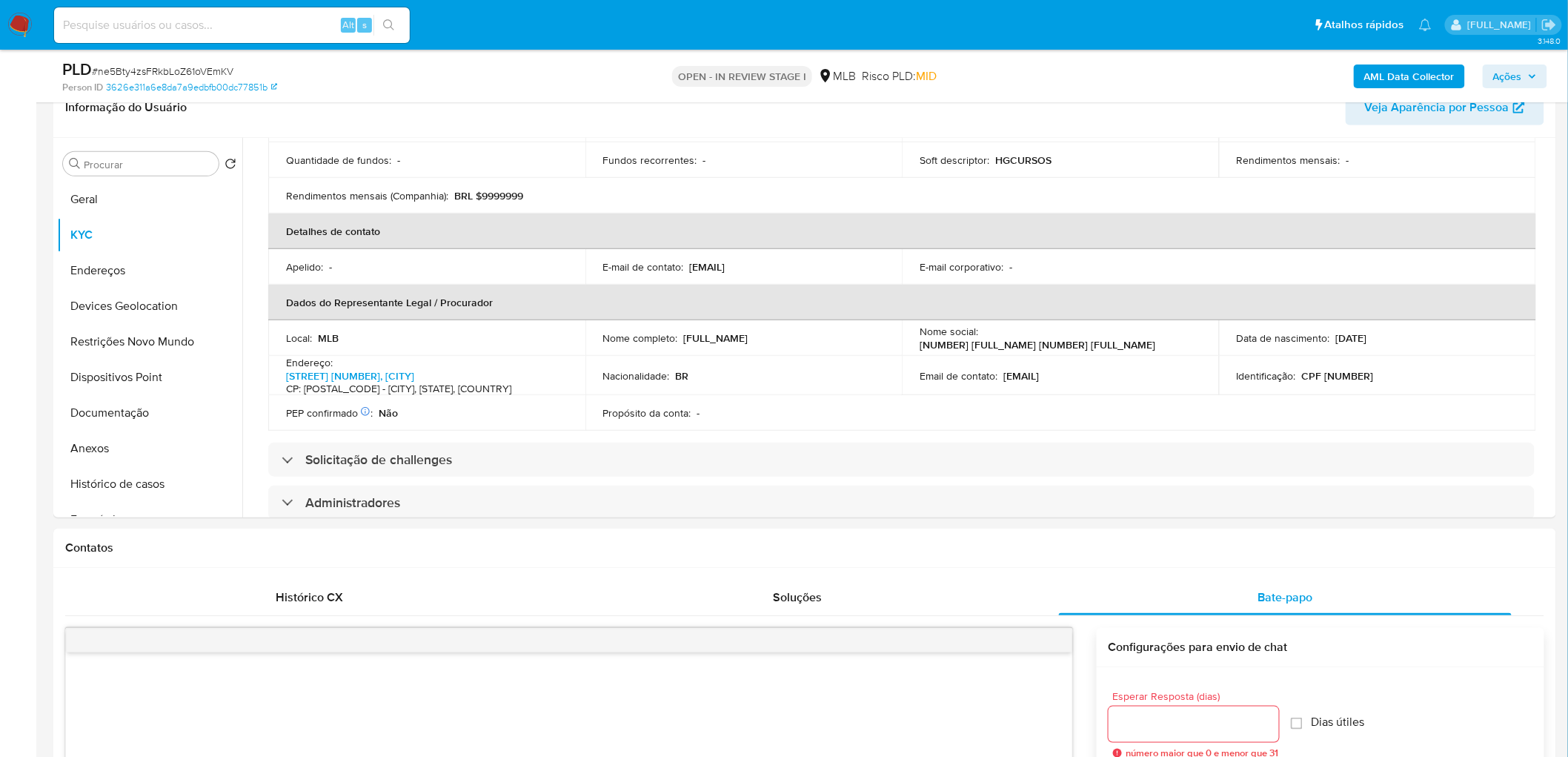 scroll, scrollTop: 329, scrollLeft: 0, axis: vertical 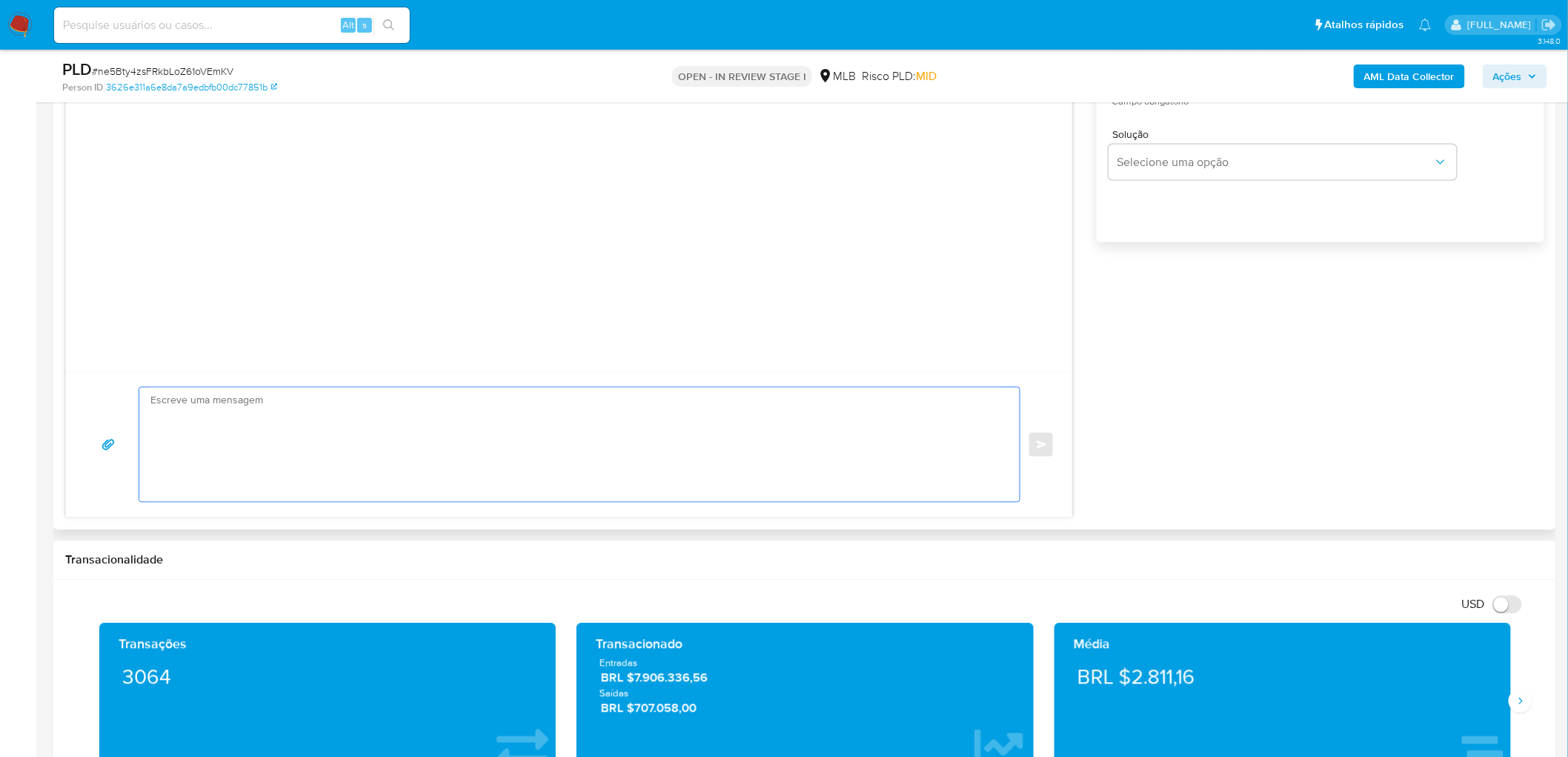 click at bounding box center [576, 445] 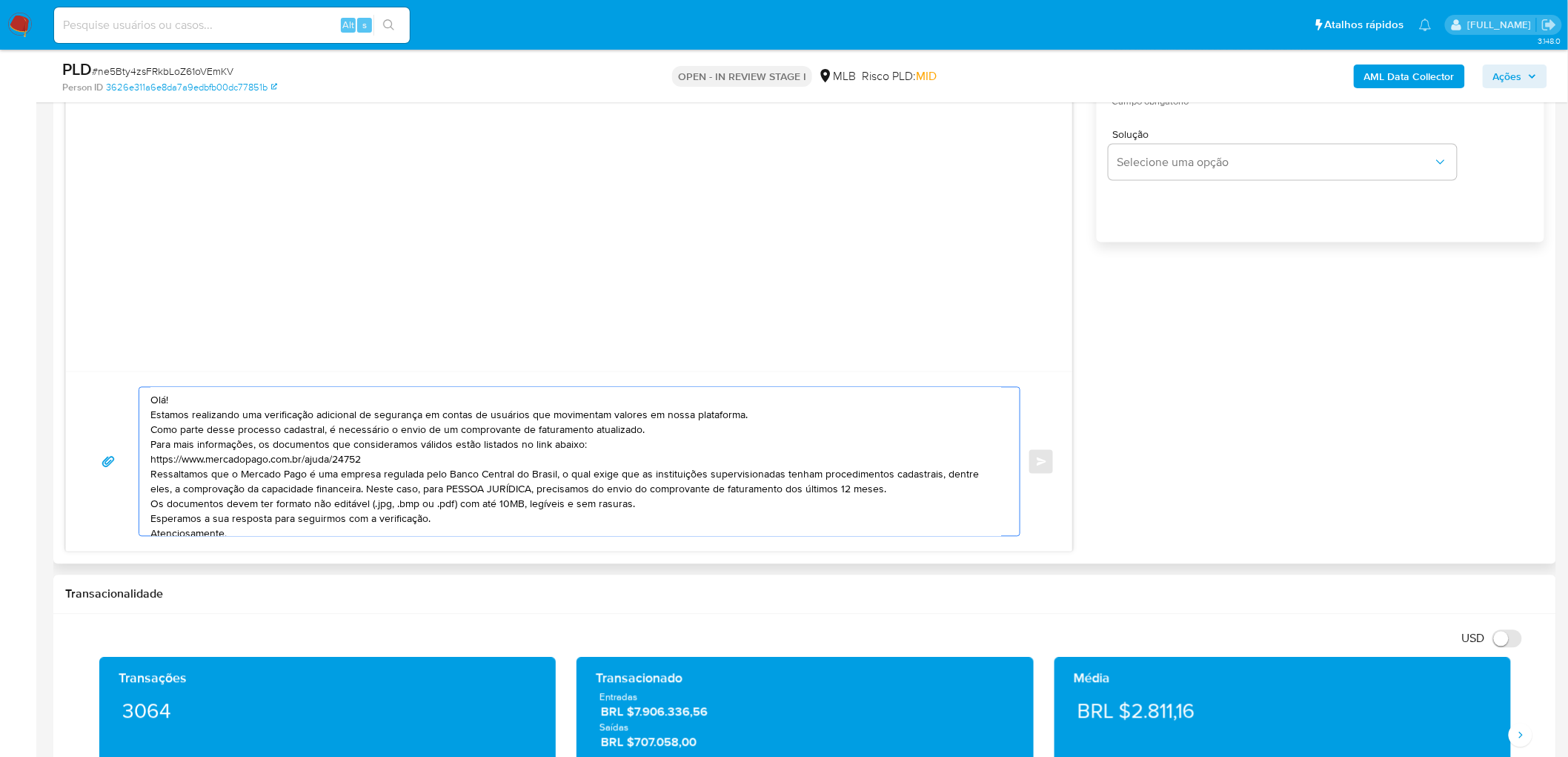 scroll, scrollTop: 50, scrollLeft: 0, axis: vertical 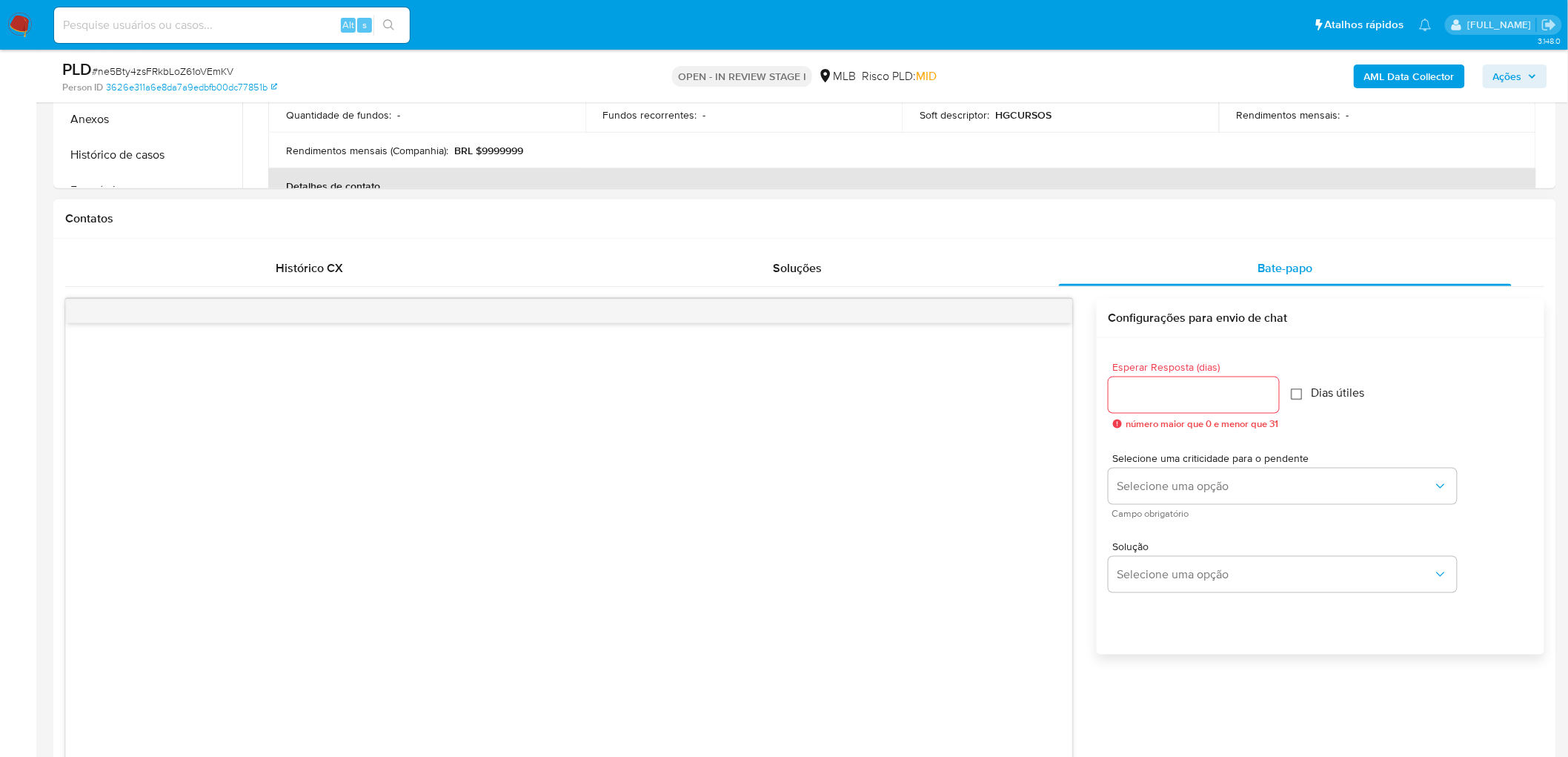 type on "Olá!
Estamos realizando uma verificação adicional de segurança em contas de usuários que movimentam valores em nossa plataforma.
Como parte desse processo cadastral, é necessário o envio de um comprovante de faturamento atualizado.
Para mais informações, os documentos que consideramos válidos estão listados no link abaixo:
https://www.mercadopago.com.br/ajuda/24752
Ressaltamos que o Mercado Pago é uma empresa regulada pelo Banco Central do Brasil, o qual exige que as instituições supervisionadas tenham procedimentos cadastrais, dentre eles, a comprovação da capacidade financeira. Neste caso, para PESSOA JURÍDICA, precisamos do envio do comprovante de faturamento dos últimos 12 meses.
Os documentos devem ter formato não editável (.jpg, .bmp ou .pdf) com até 10MB, legíveis e sem rasuras.
Esperamos a sua resposta para seguirmos com a verificação.
Atenciosamente,
Prevenção e Segurança
MercadoLivre | MercadoPago" 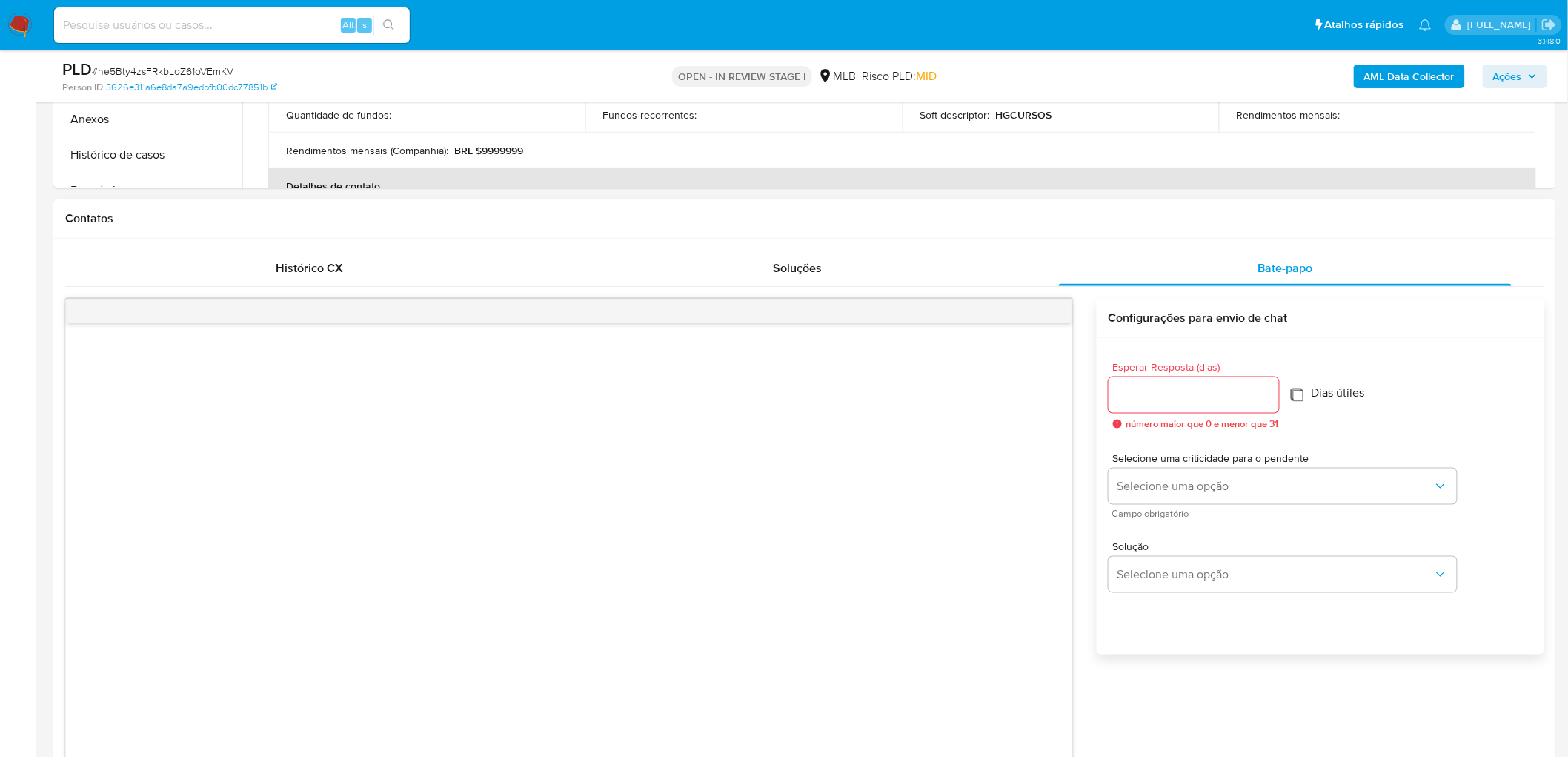click on "Dias útiles" at bounding box center (1297, 394) 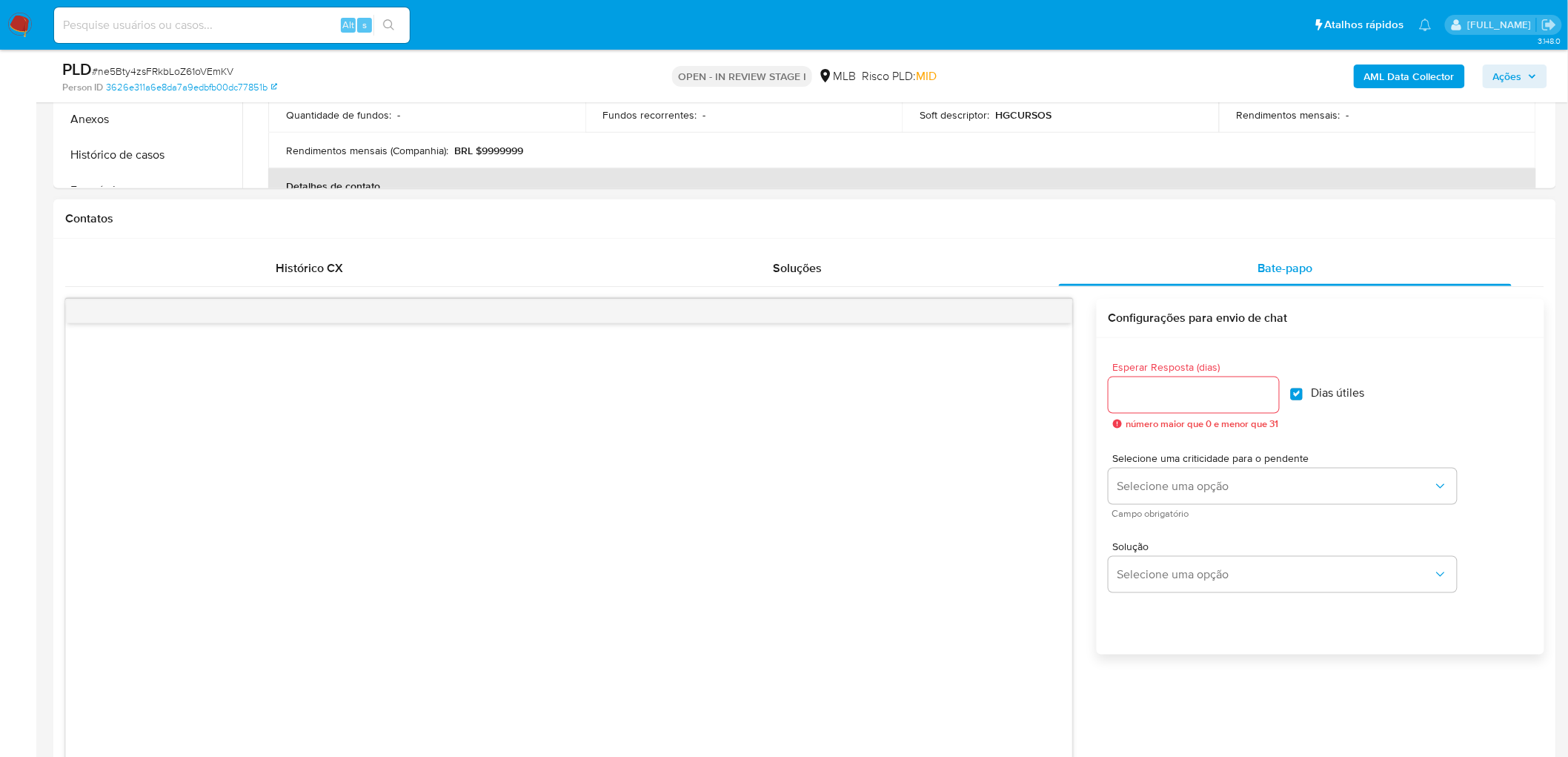 checkbox on "true" 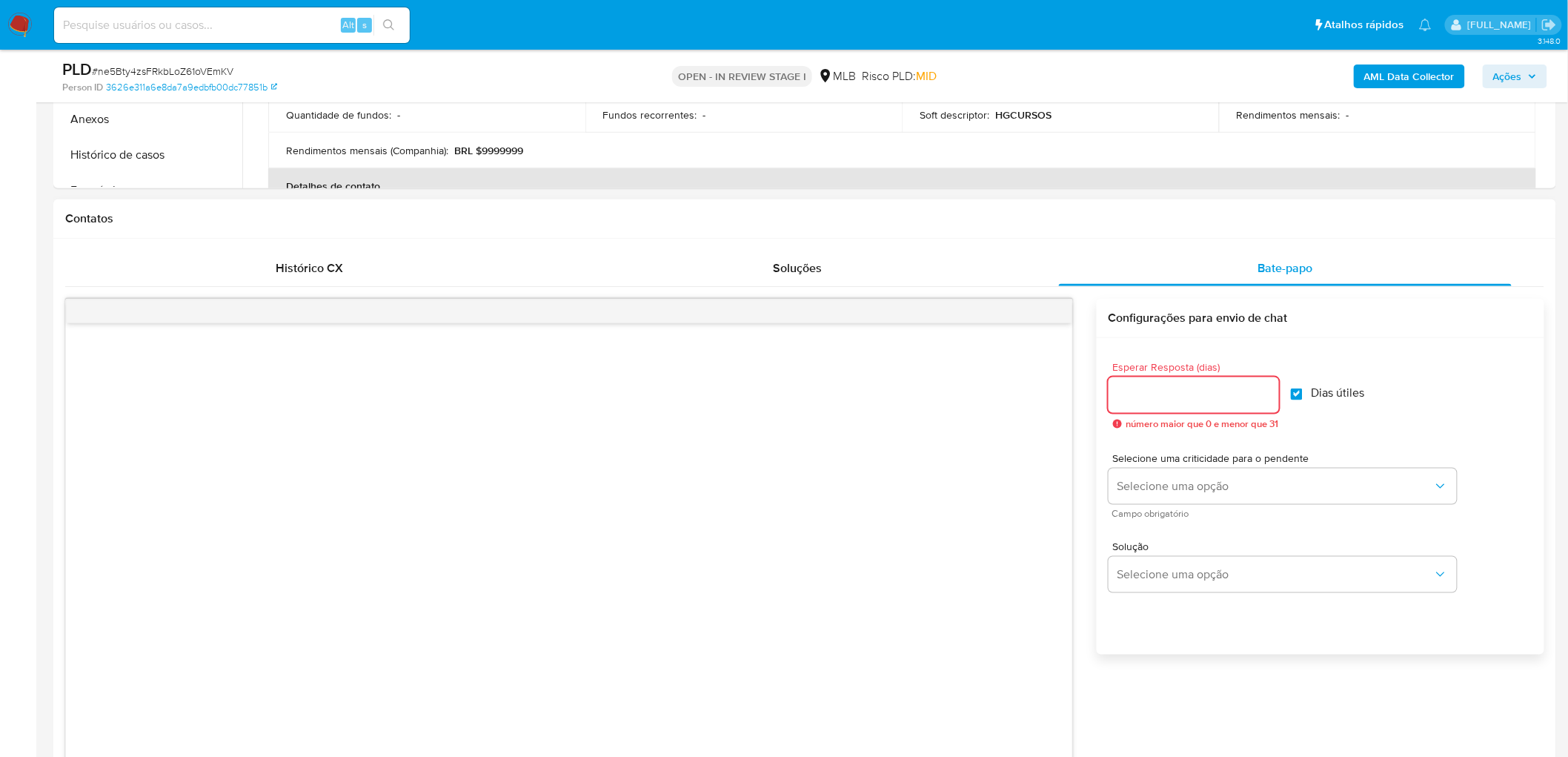 click on "Esperar Resposta (dias)" at bounding box center [1194, 395] 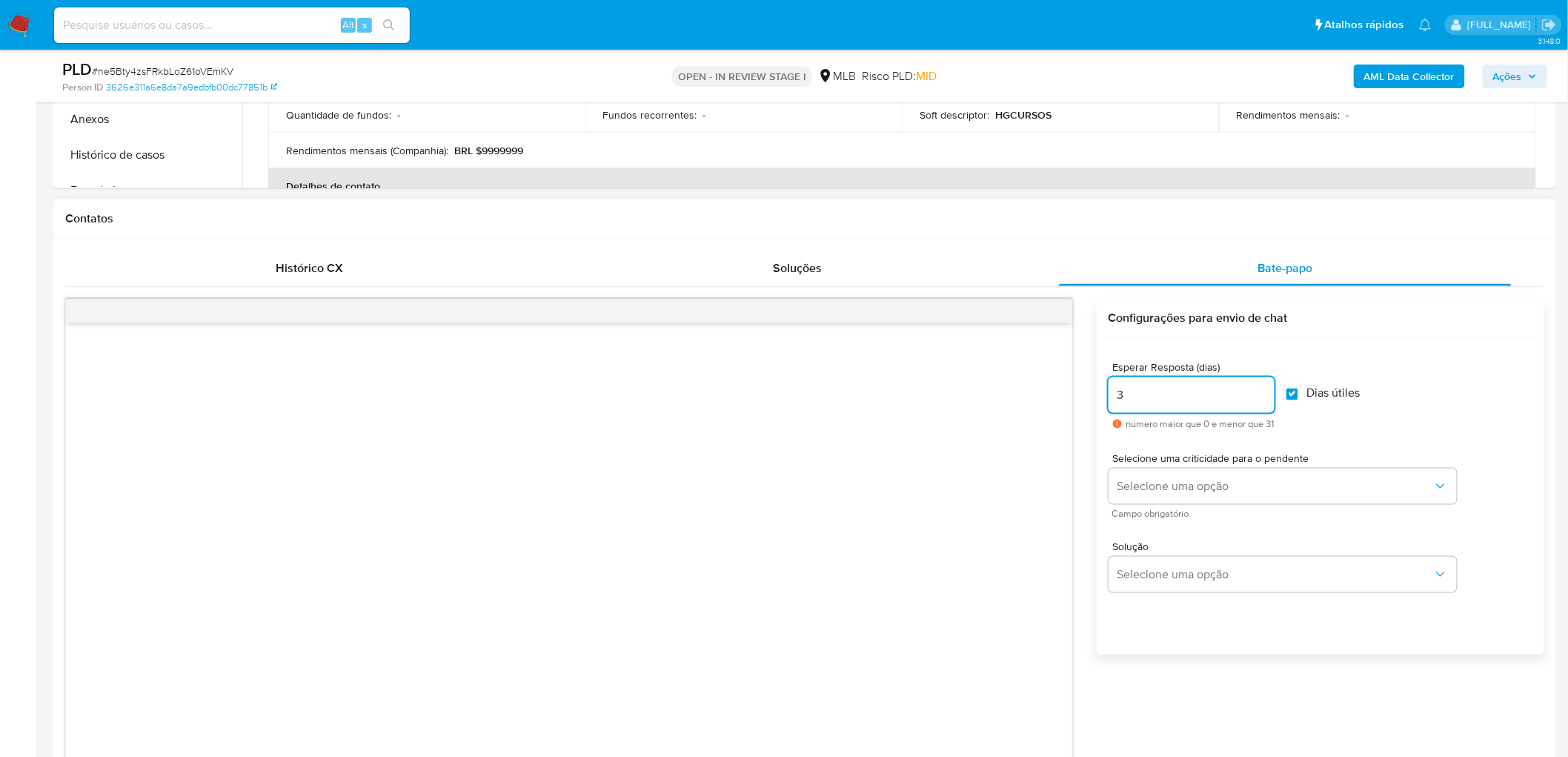 type on "3" 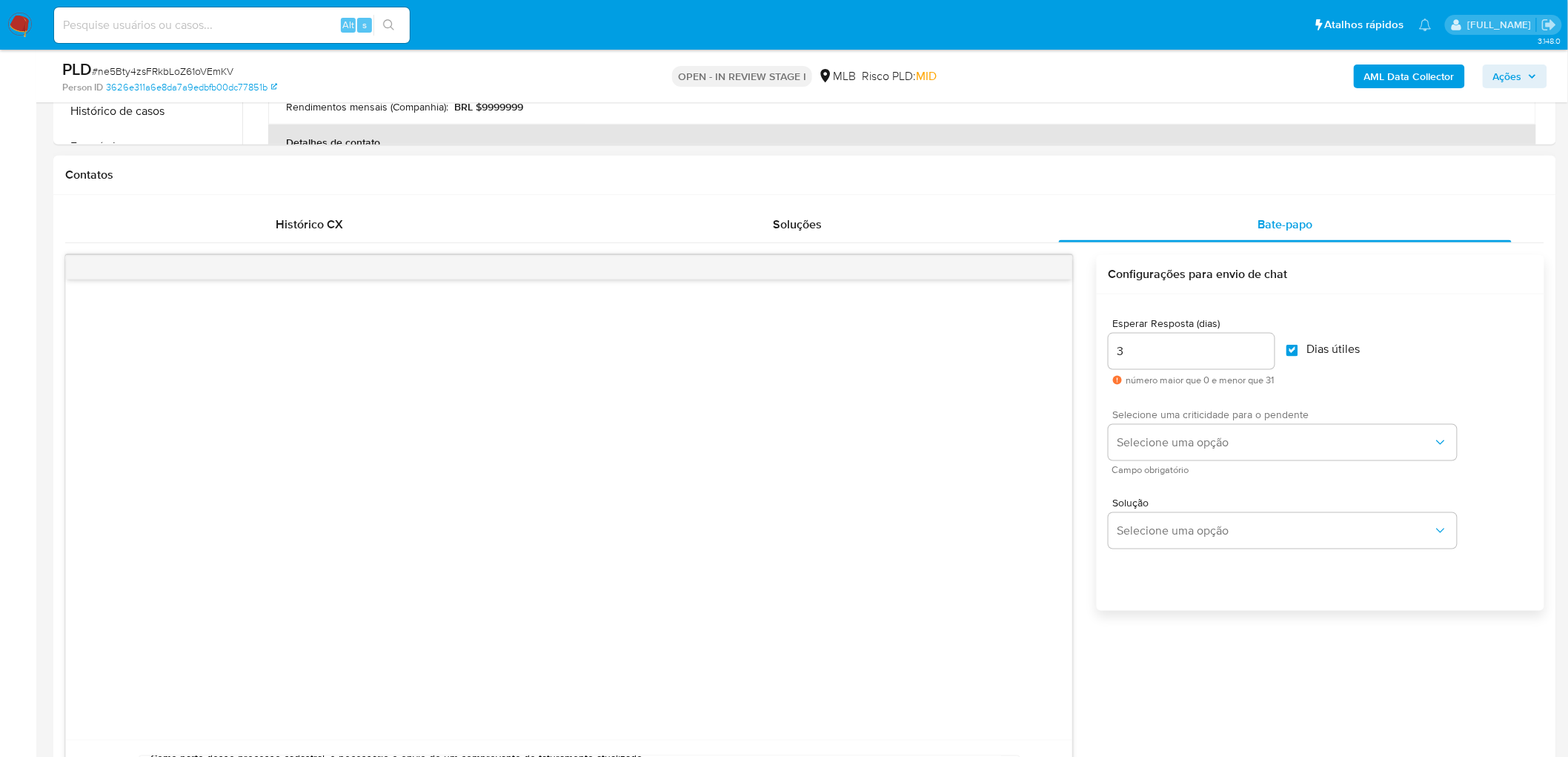 scroll, scrollTop: 741, scrollLeft: 0, axis: vertical 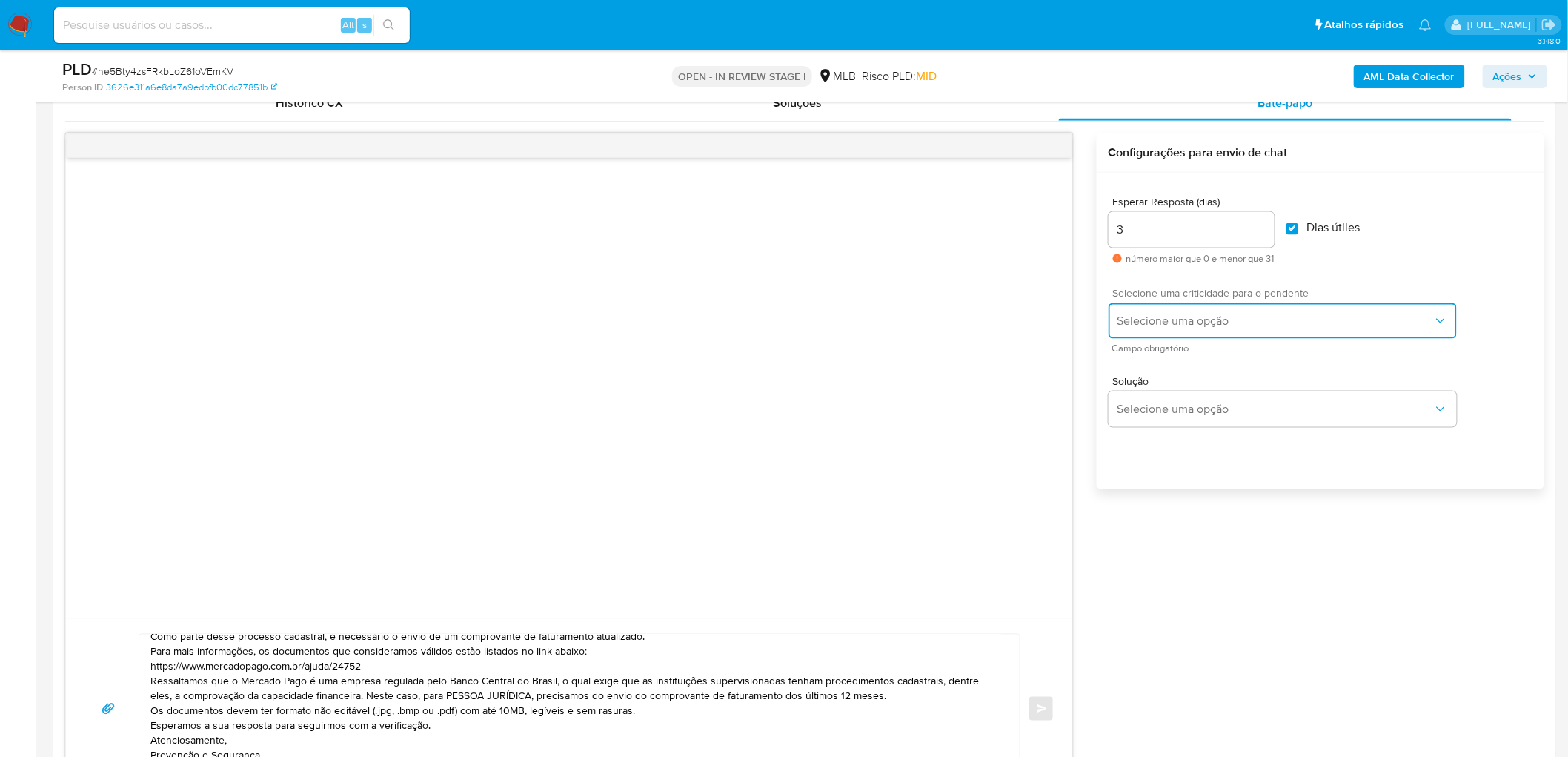 click on "Selecione uma opção" at bounding box center (1275, 321) 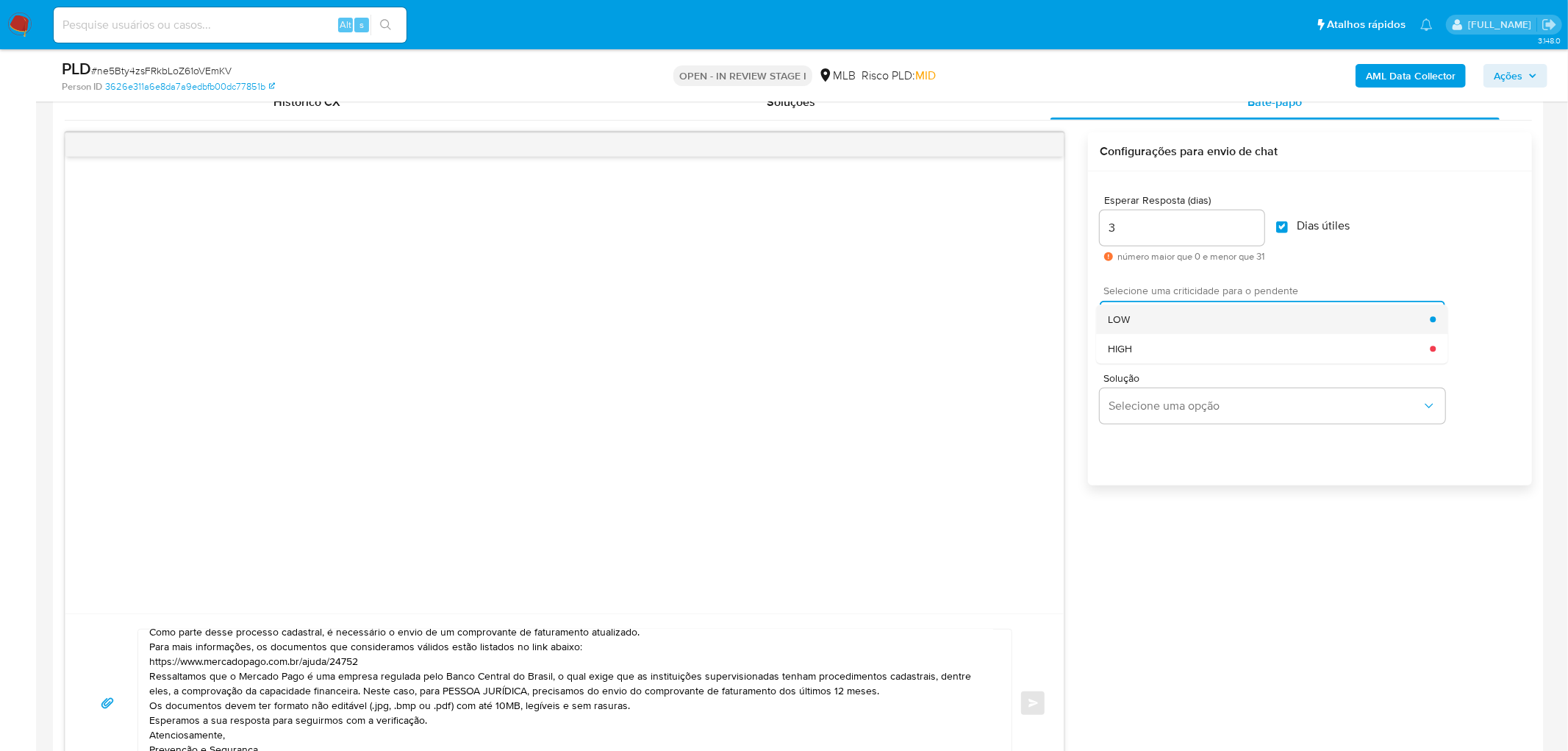 click on "LOW" at bounding box center [1269, 319] 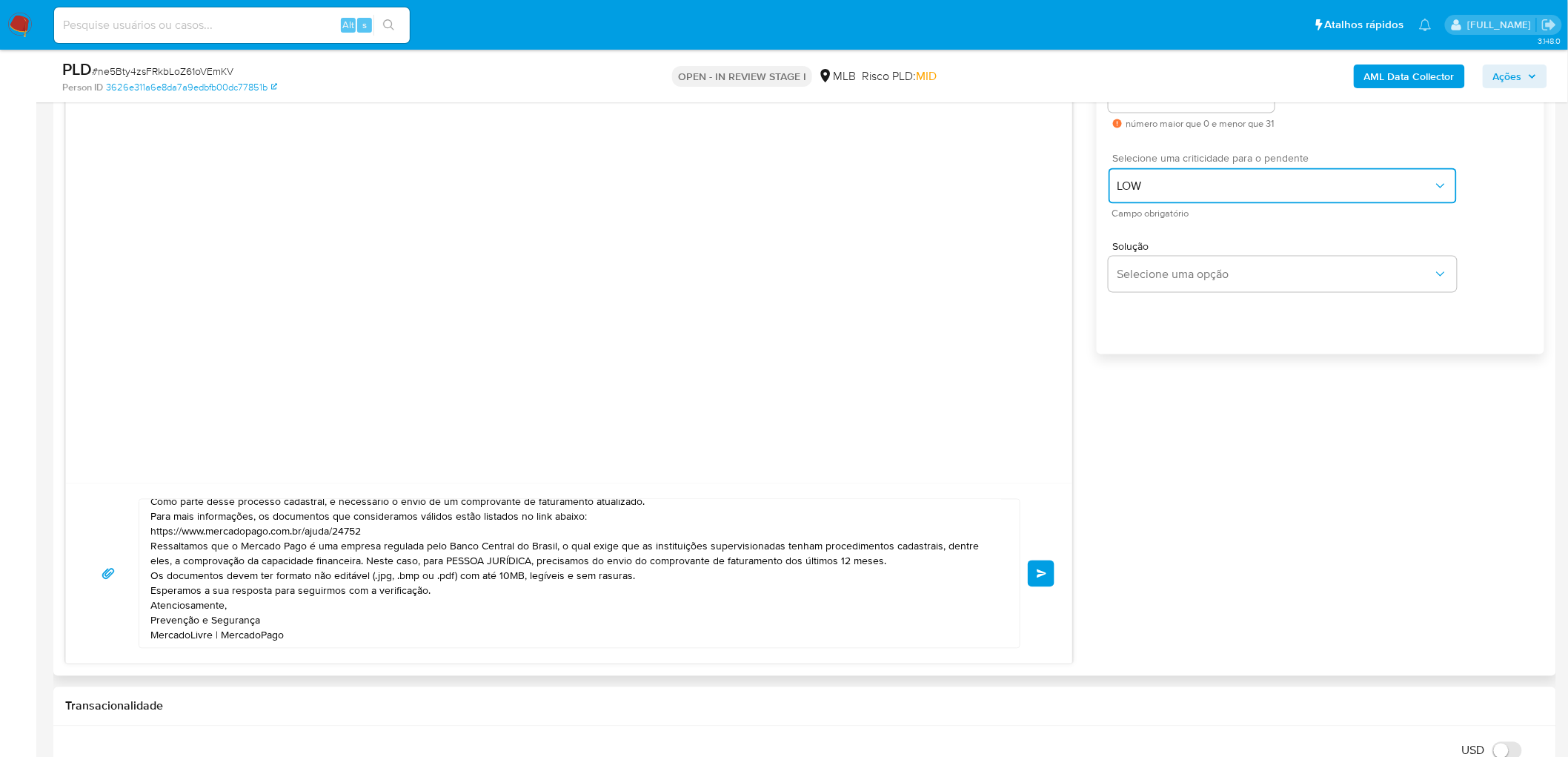 scroll, scrollTop: 906, scrollLeft: 0, axis: vertical 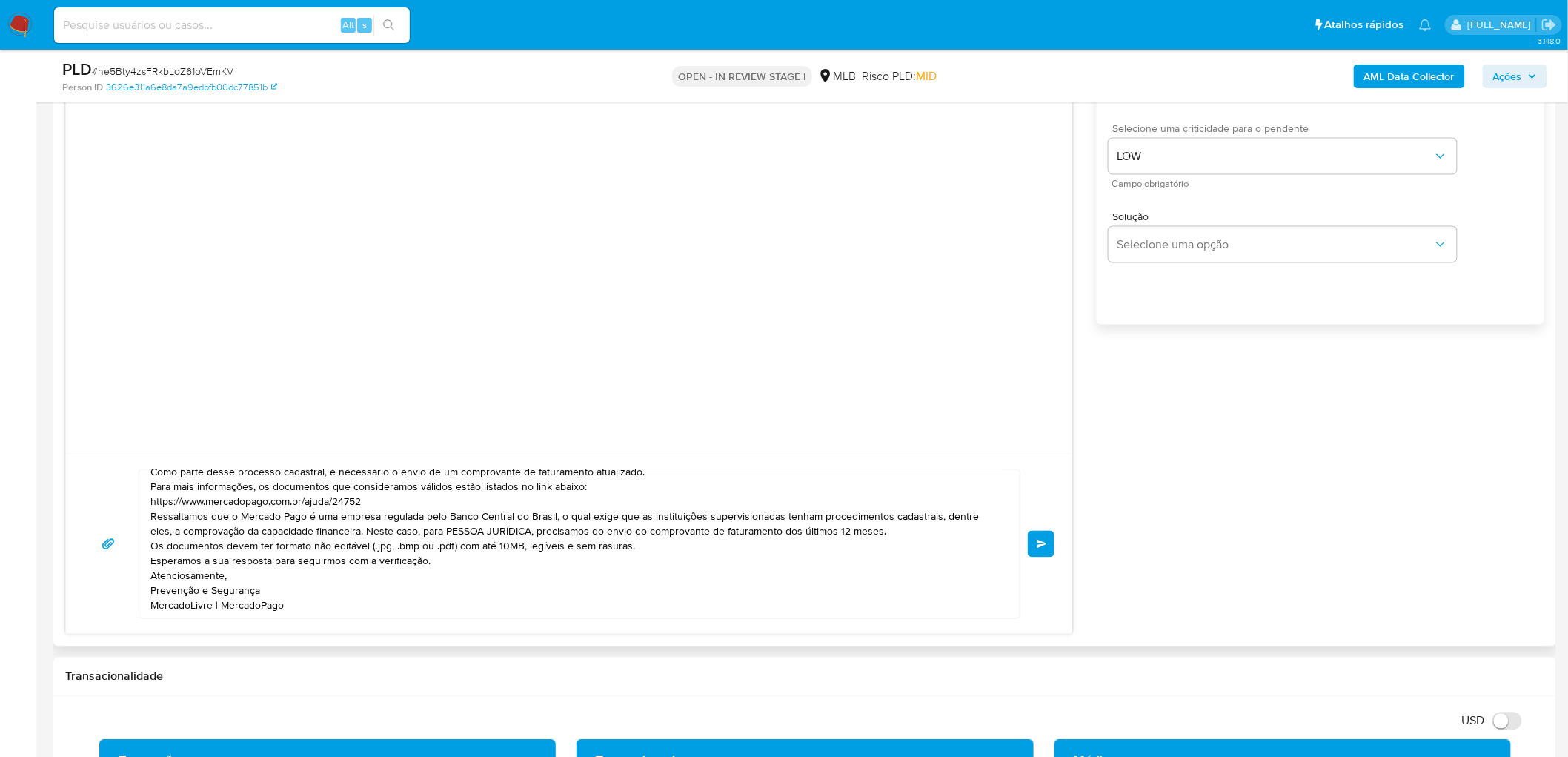 click on "common.send" at bounding box center [1041, 544] 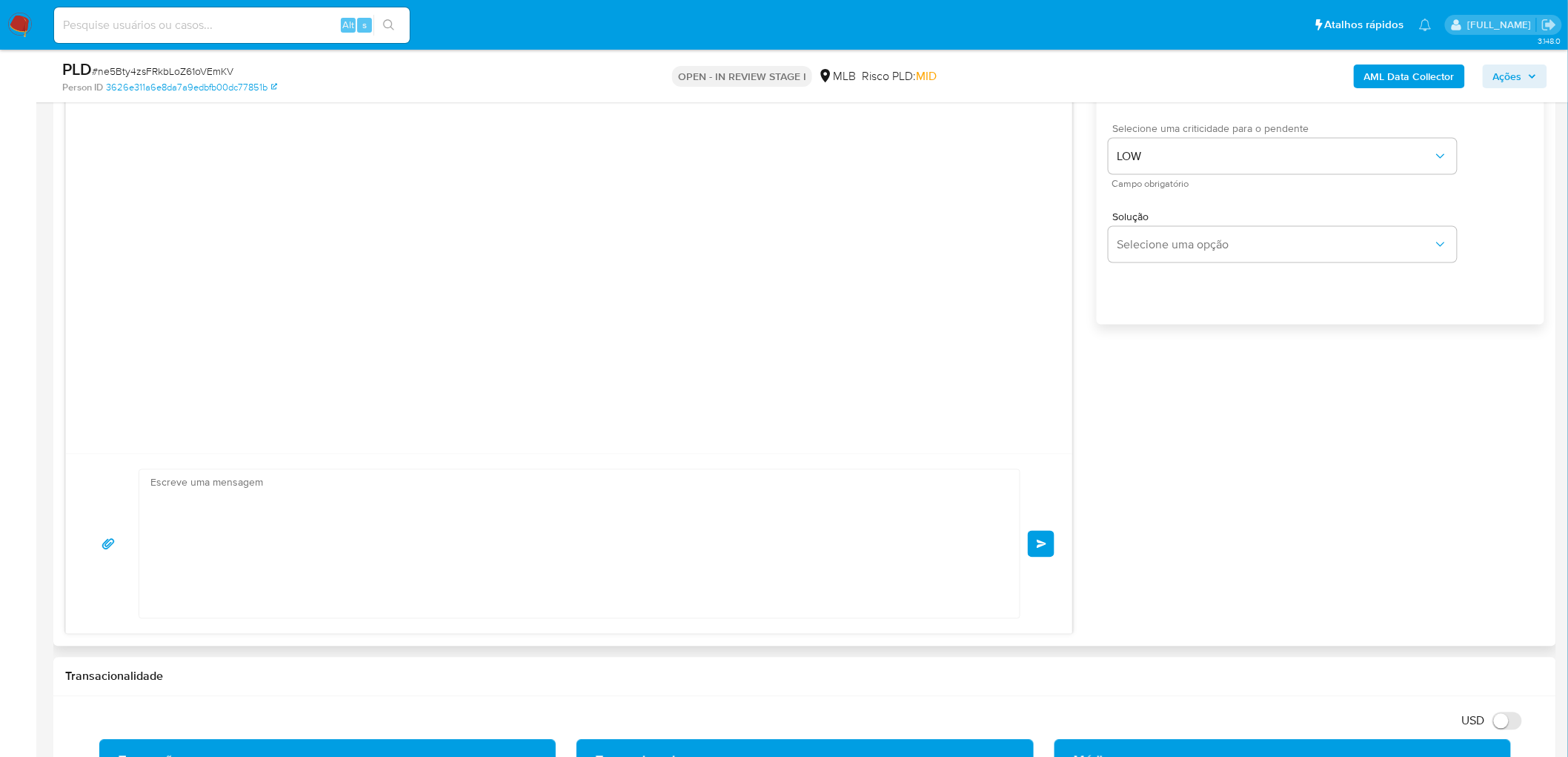 scroll, scrollTop: 0, scrollLeft: 0, axis: both 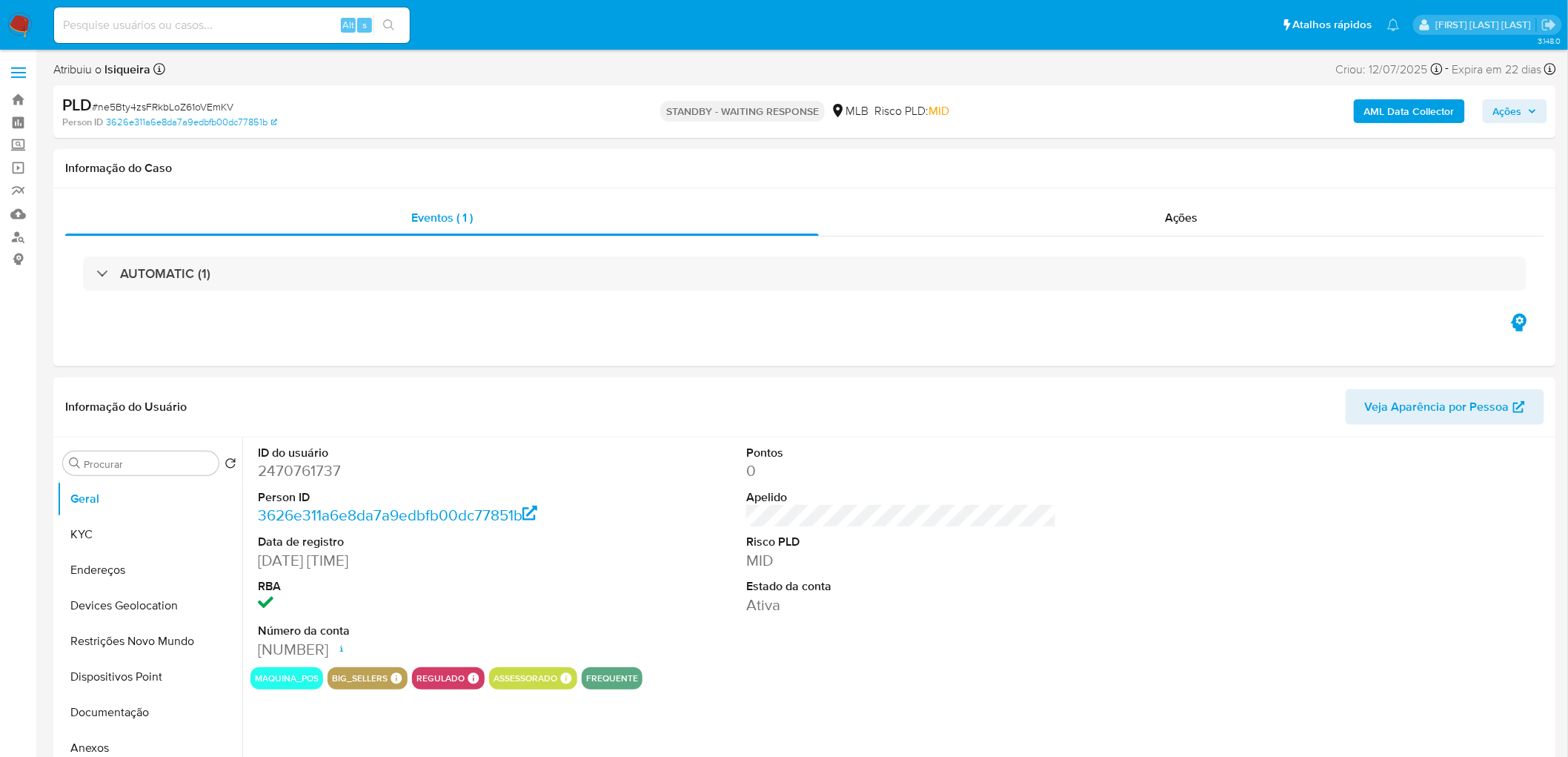 select on "10" 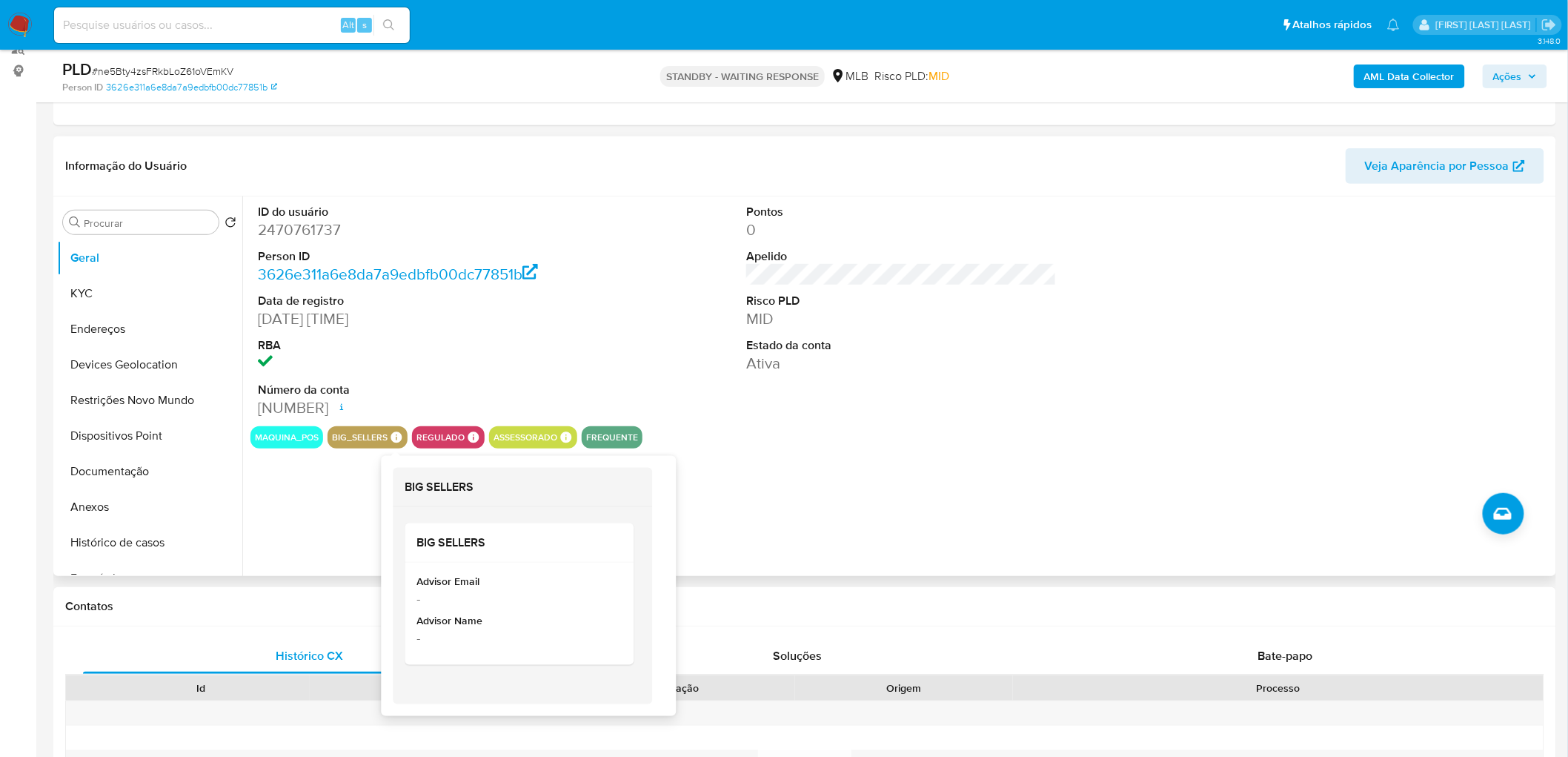 scroll, scrollTop: 165, scrollLeft: 0, axis: vertical 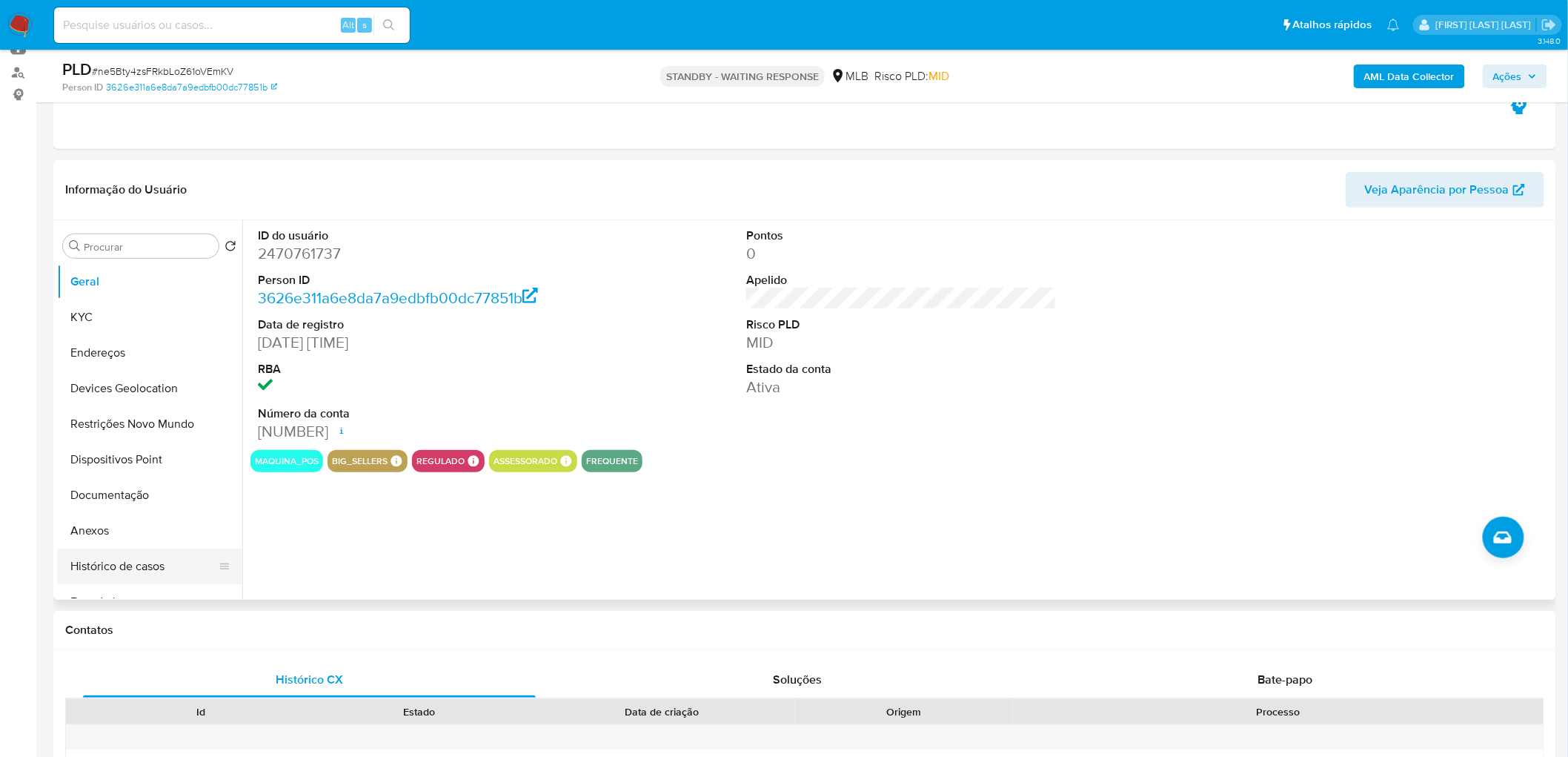 click on "Histórico de casos" at bounding box center (144, 566) 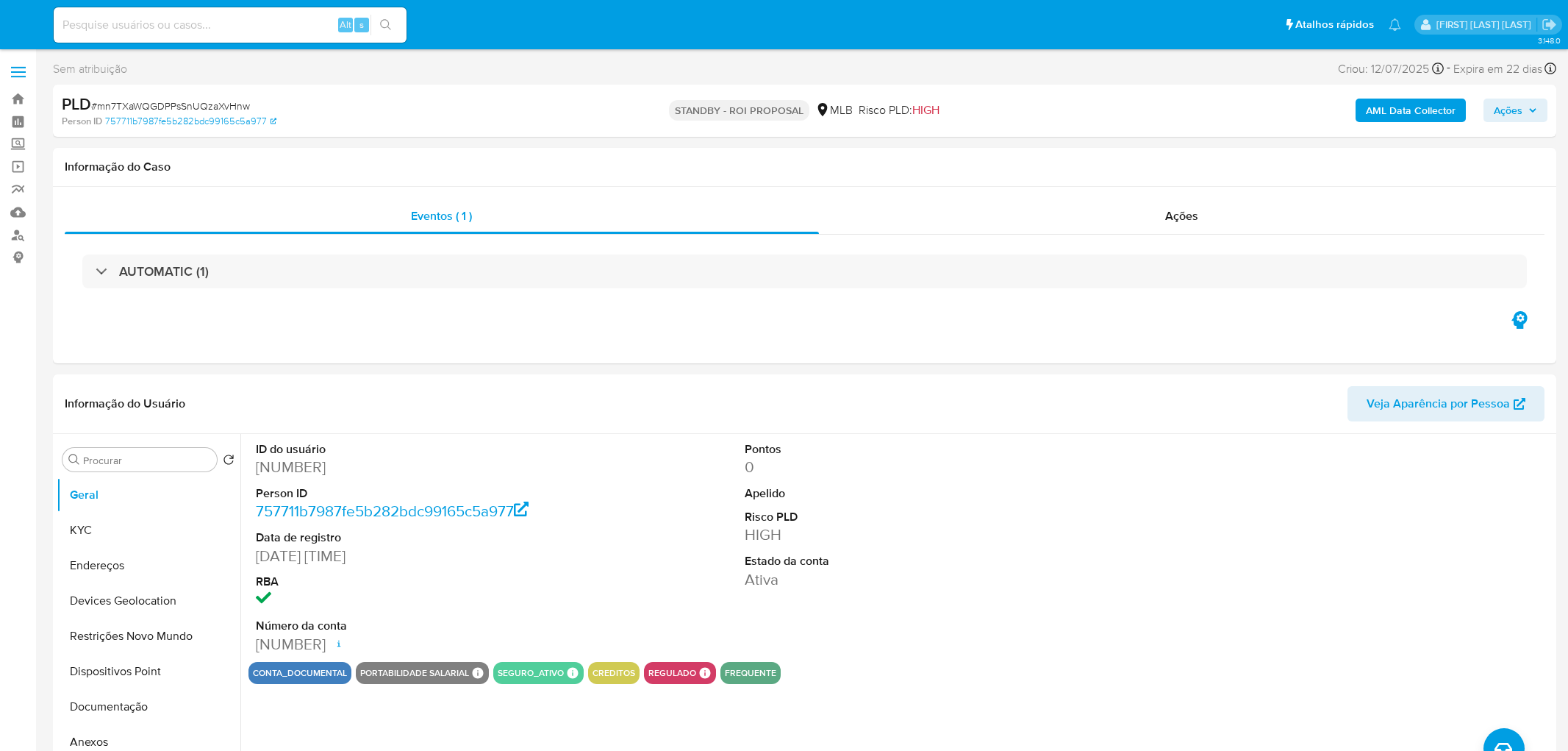 select on "10" 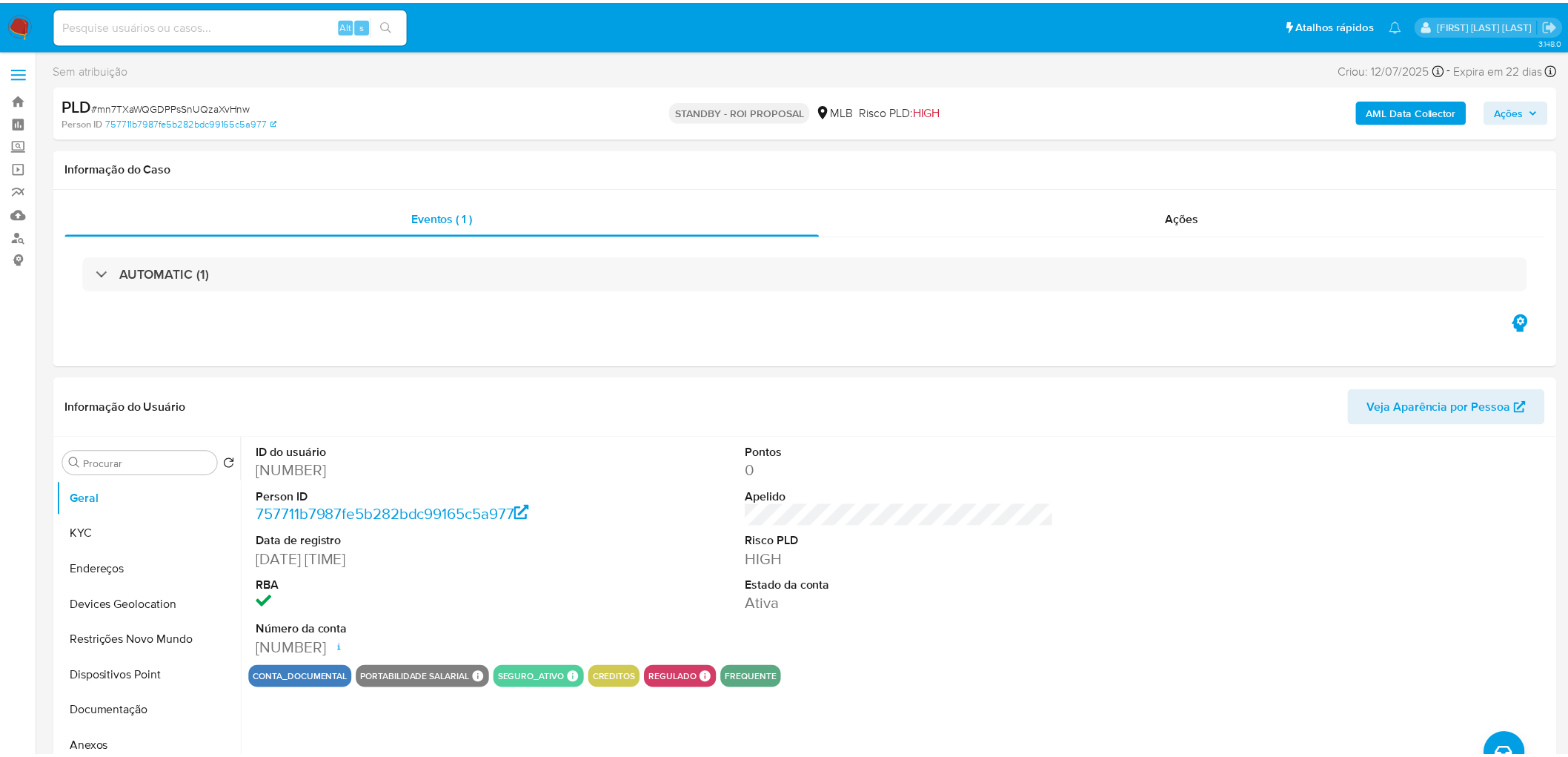 scroll, scrollTop: 0, scrollLeft: 0, axis: both 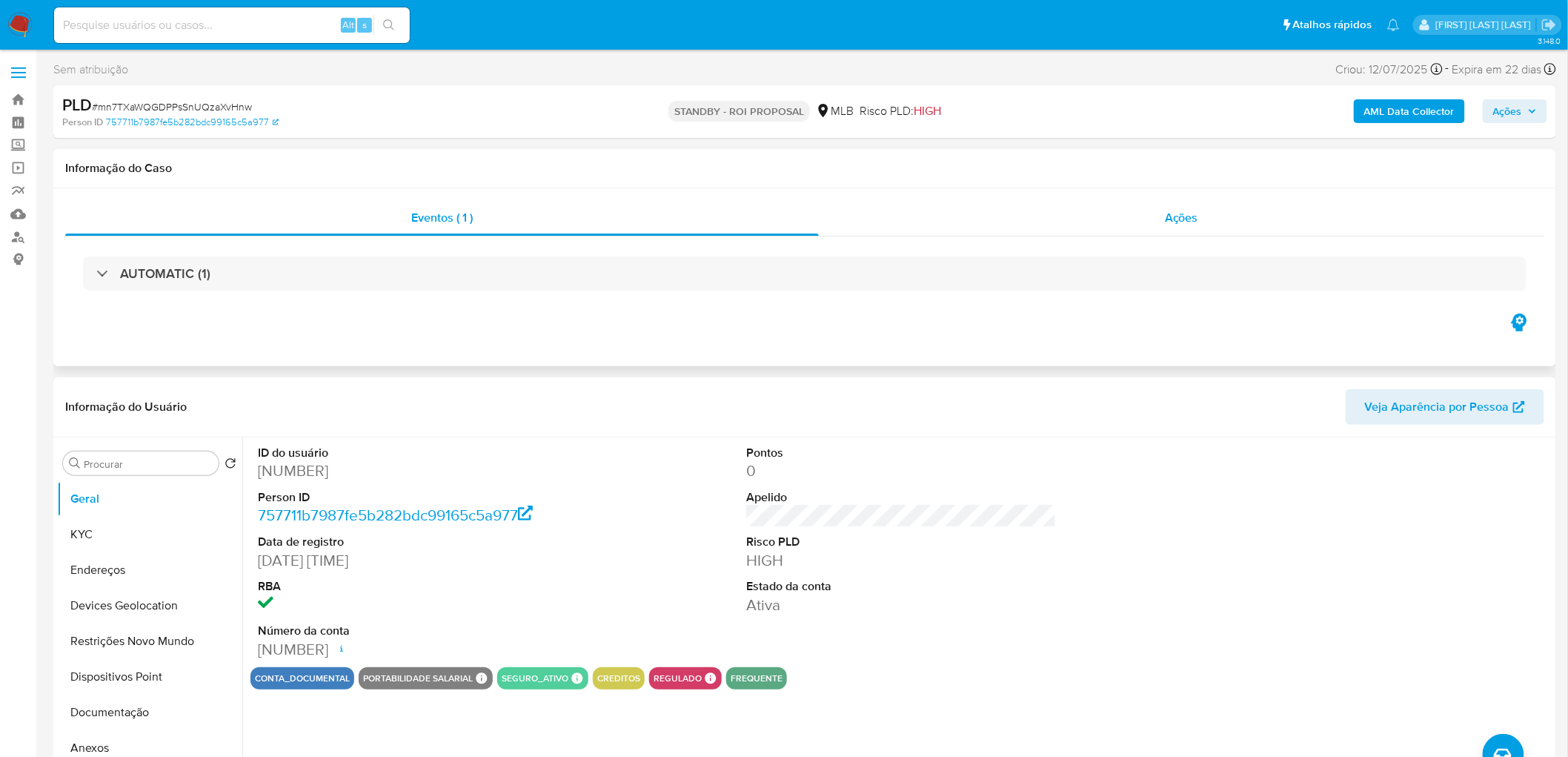 click on "Ações" at bounding box center [1181, 218] 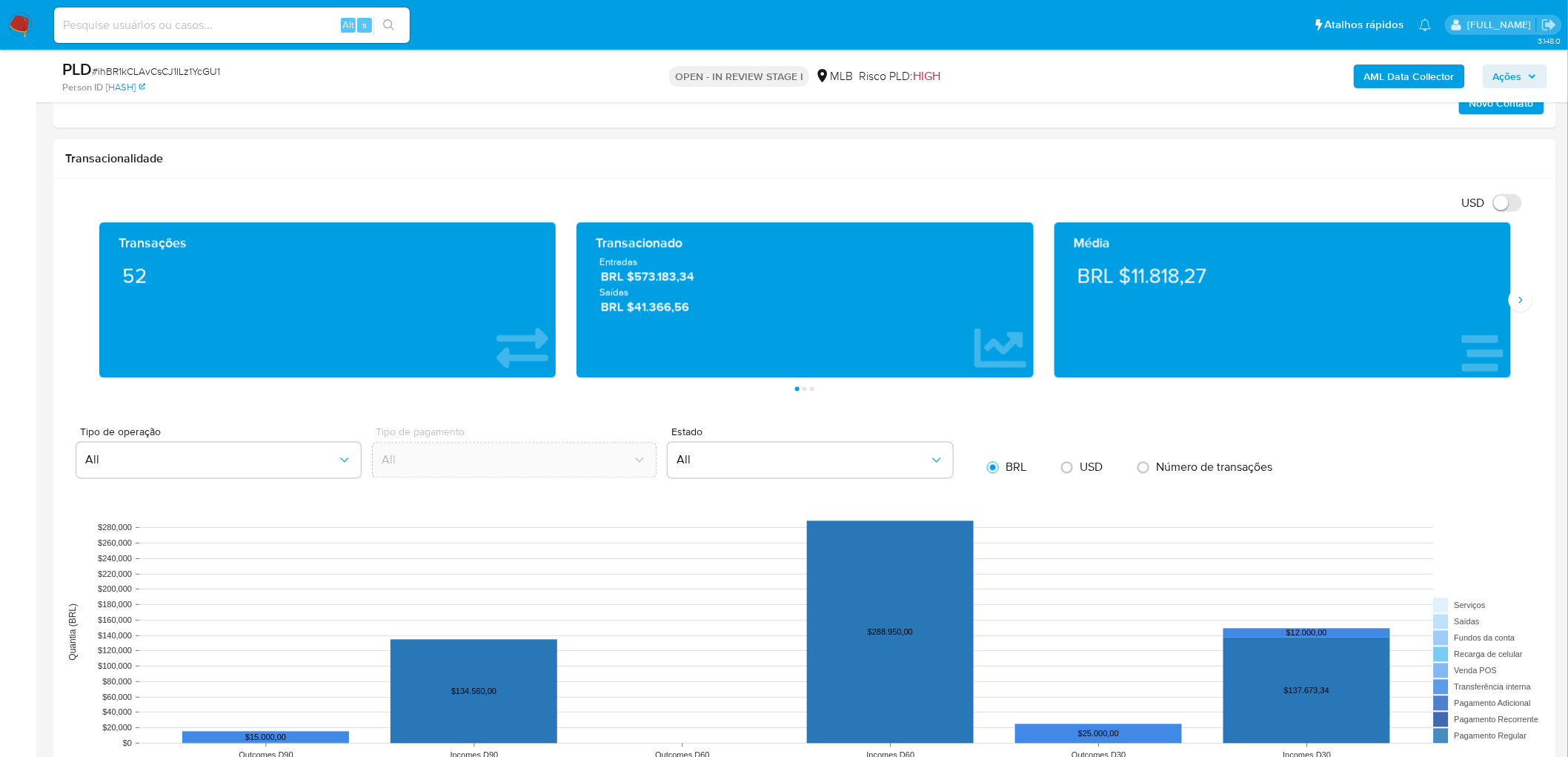 scroll, scrollTop: 906, scrollLeft: 0, axis: vertical 